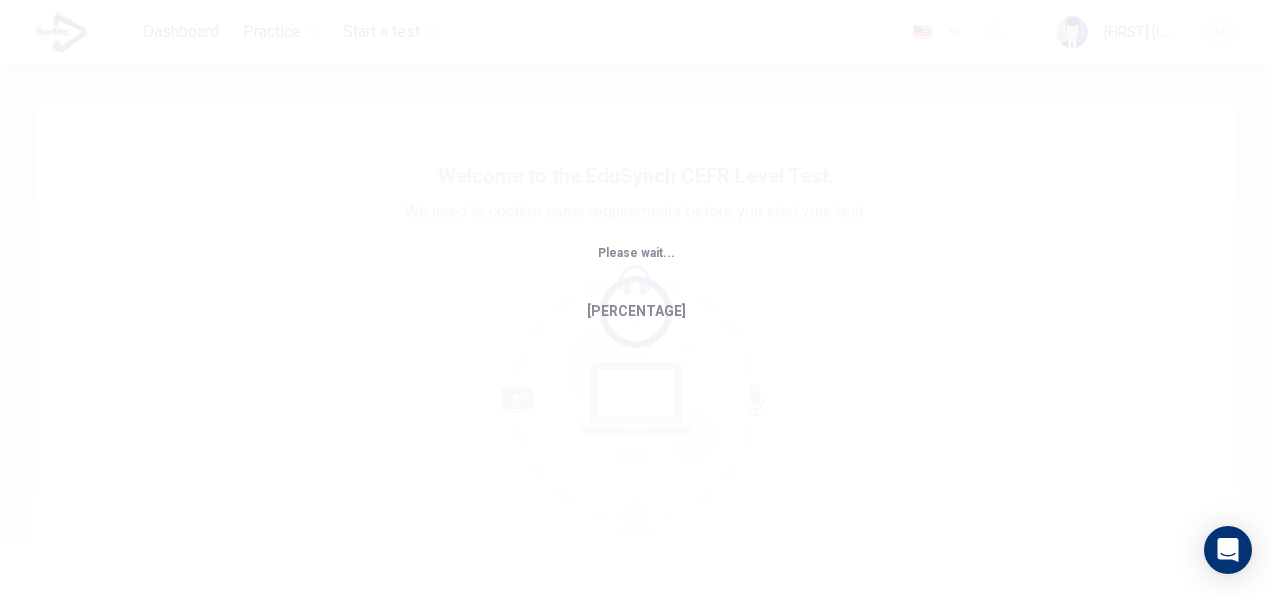 scroll, scrollTop: 0, scrollLeft: 0, axis: both 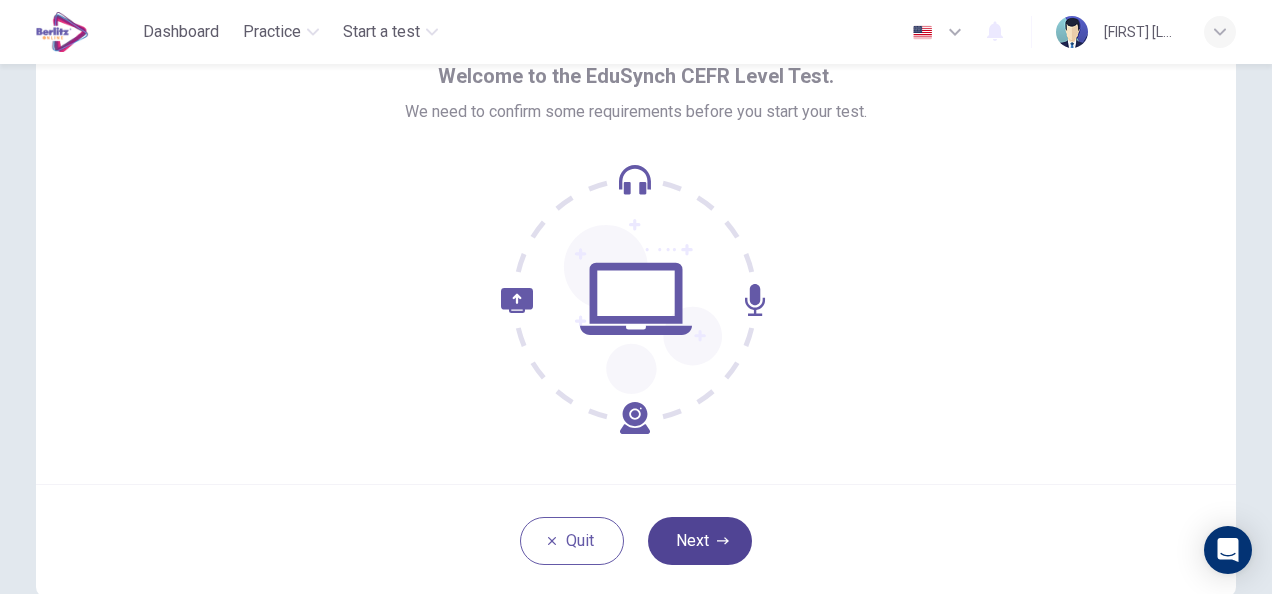 click 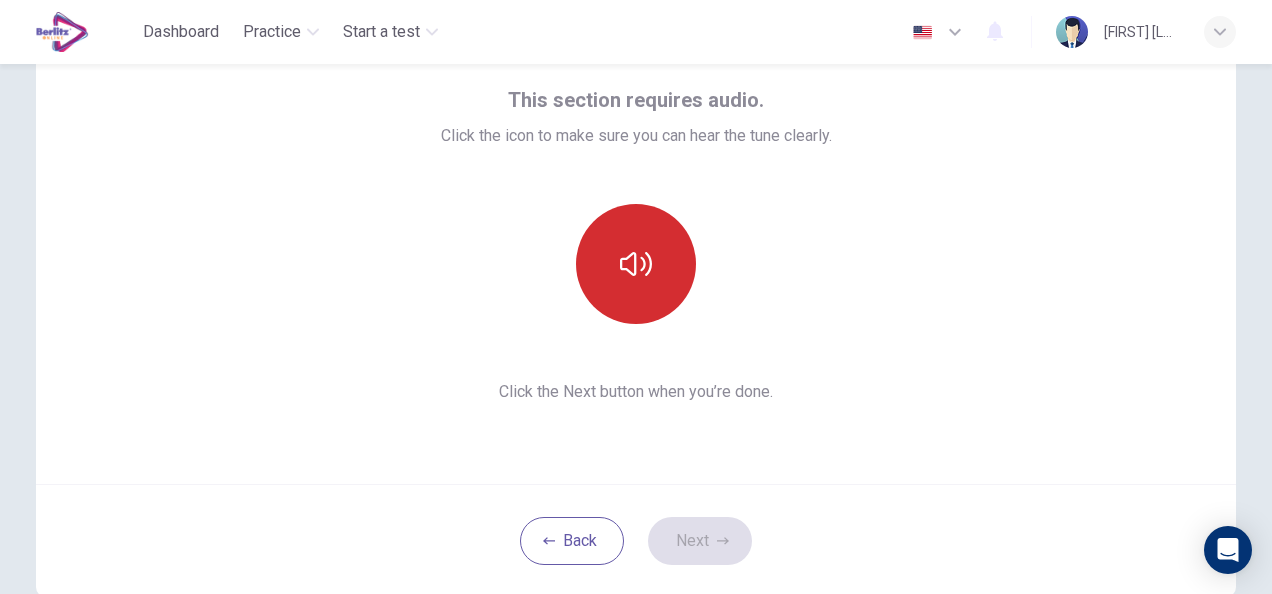 click at bounding box center (636, 264) 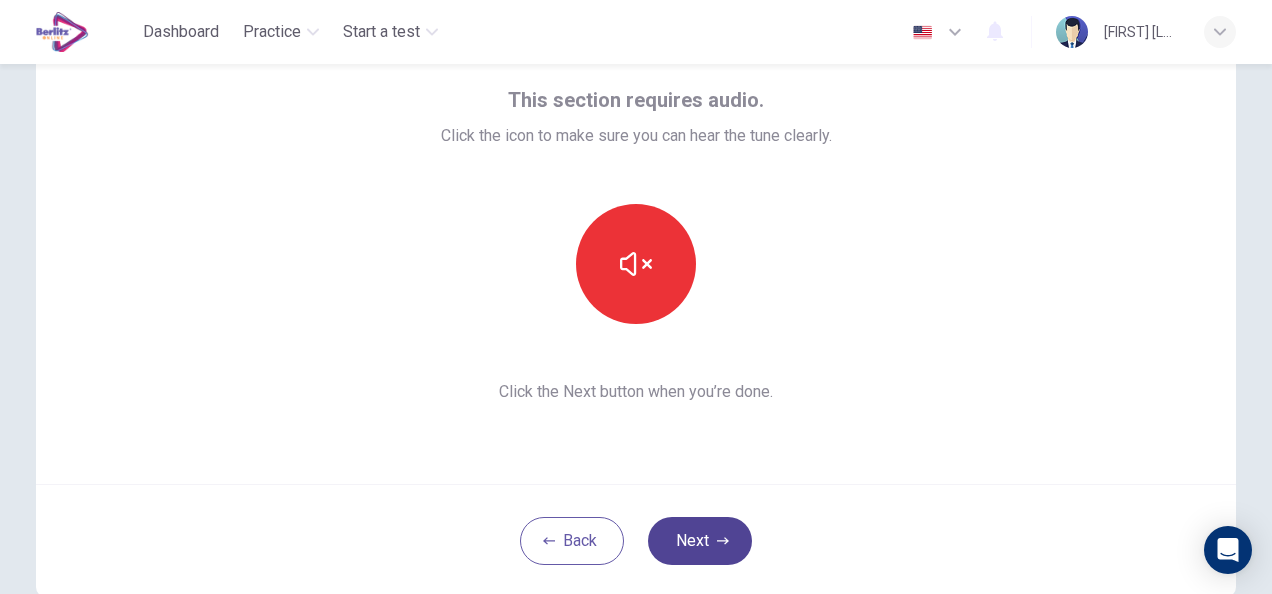 click on "Next" at bounding box center [700, 541] 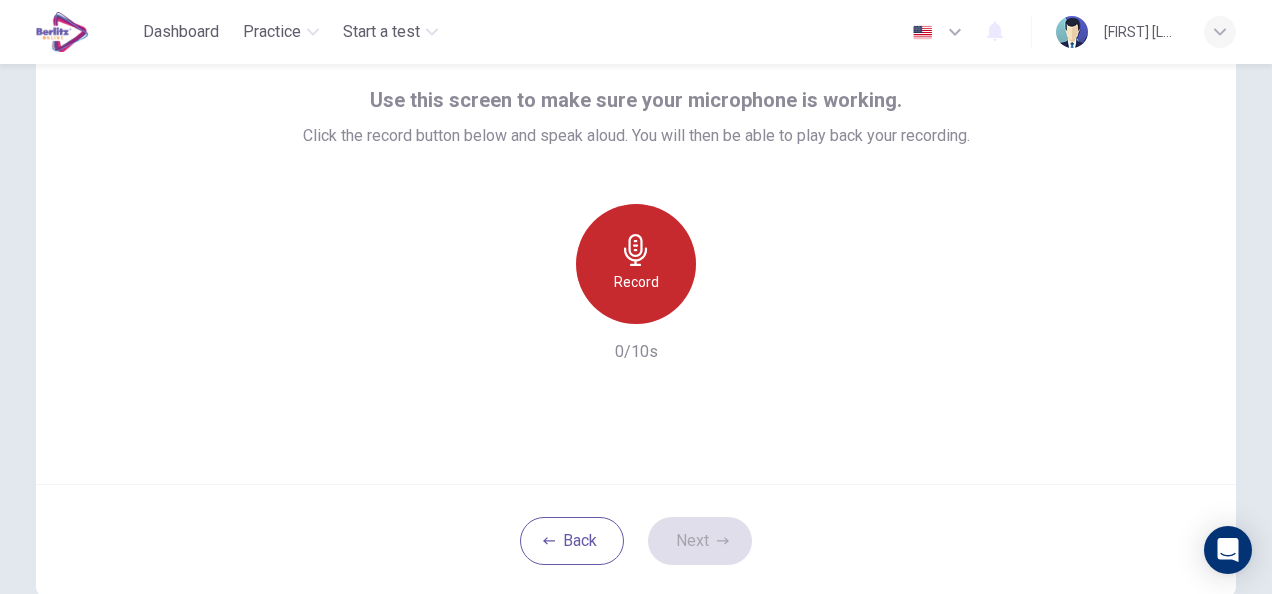 click on "Record" at bounding box center (636, 264) 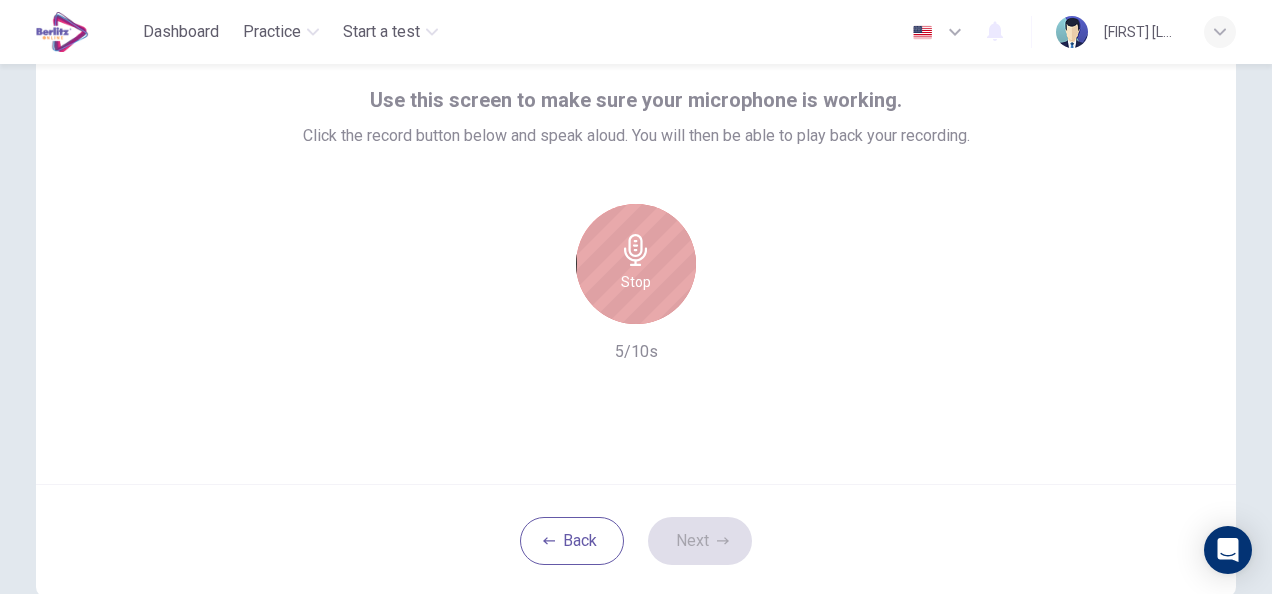 click on "Stop" at bounding box center [636, 264] 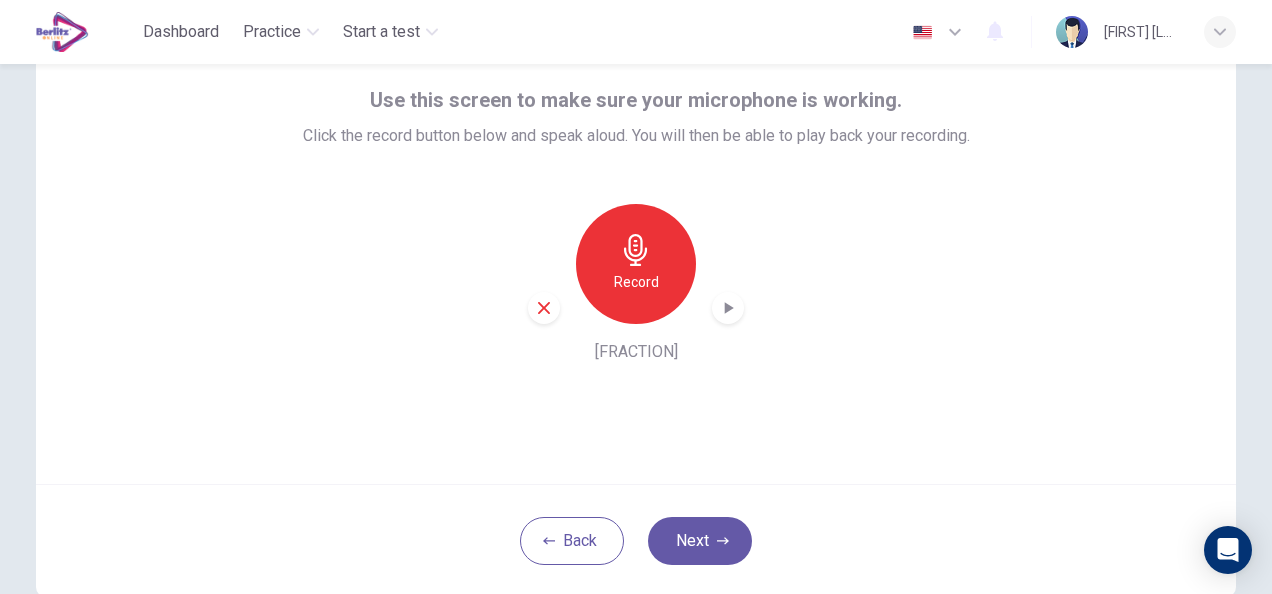 click 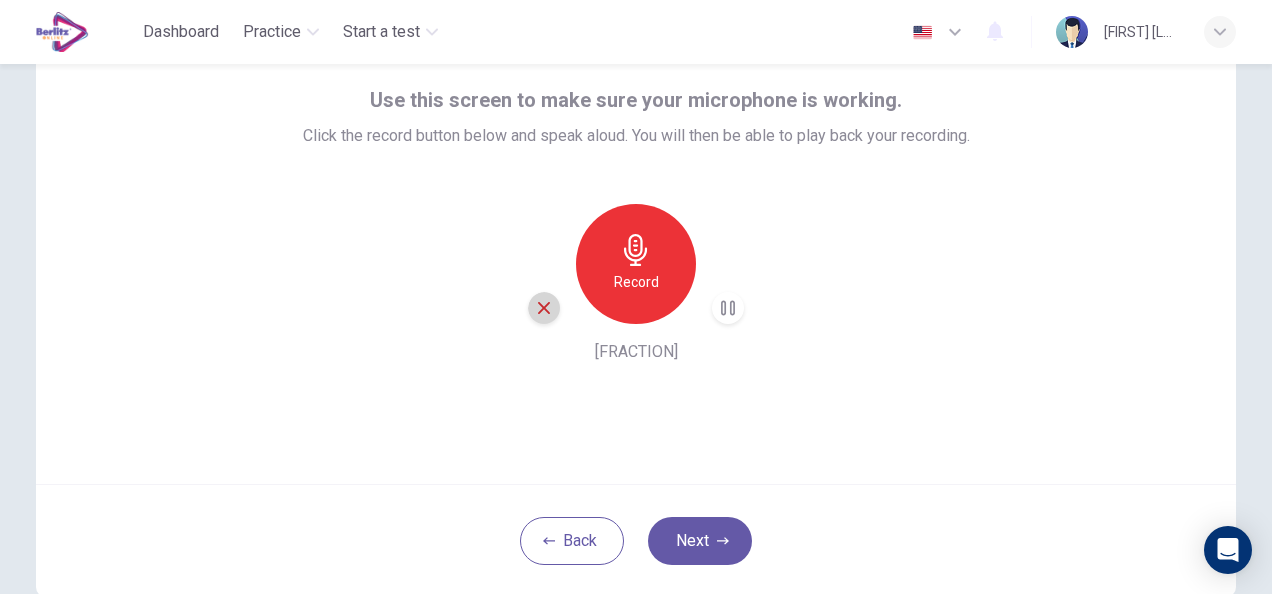 click 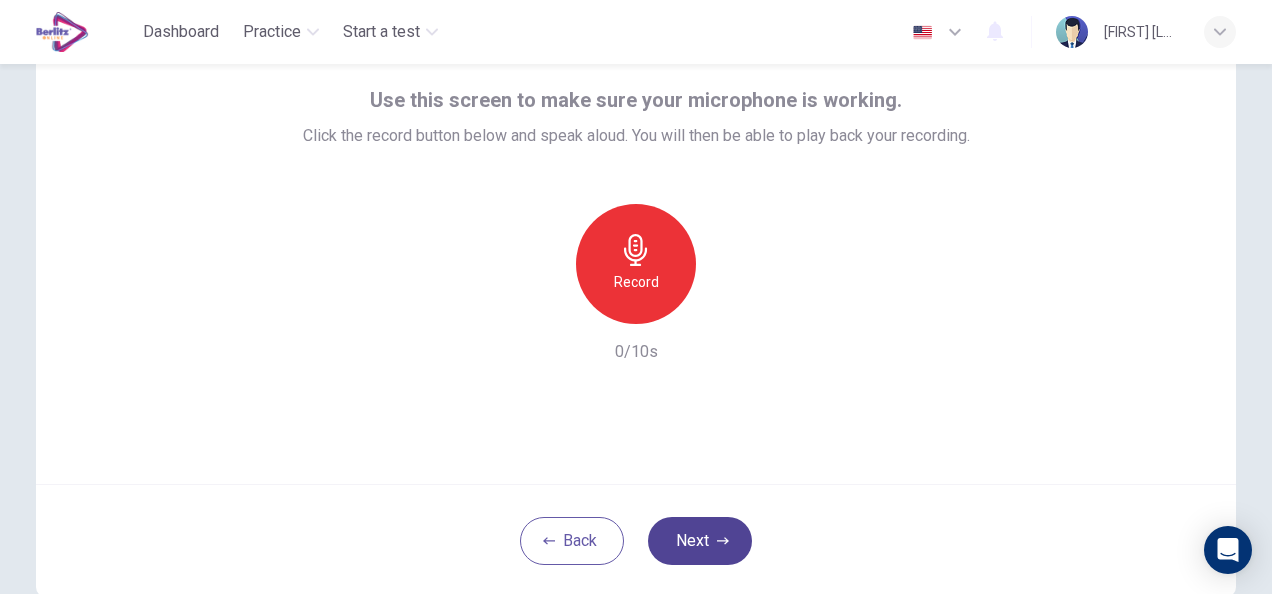 click 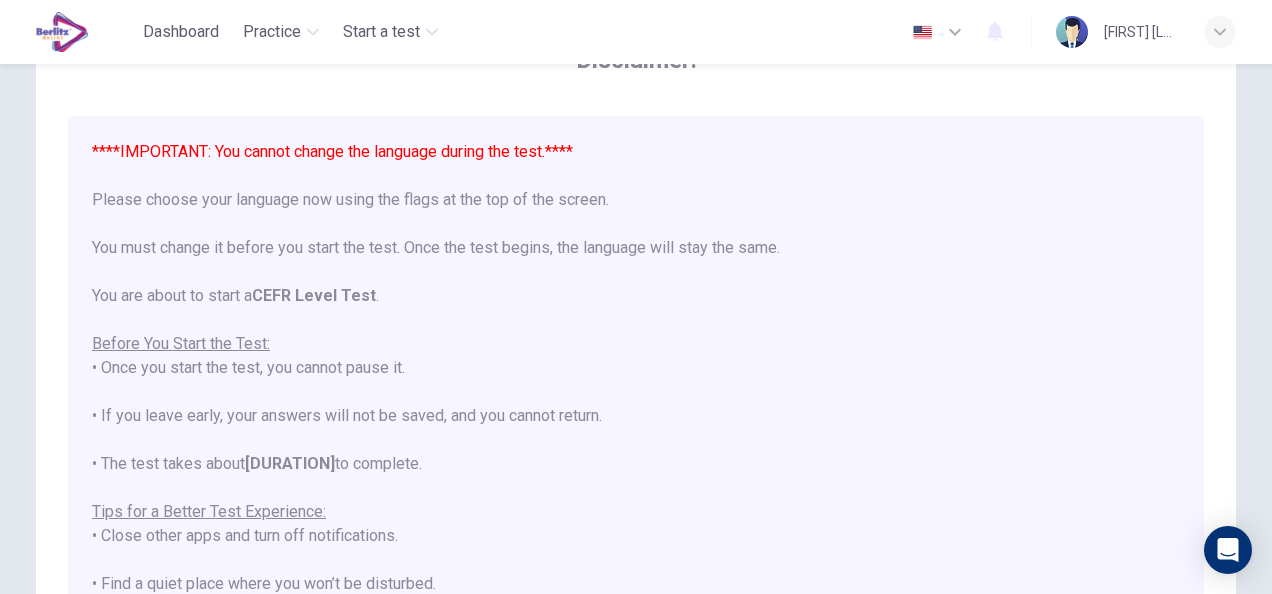 scroll, scrollTop: 0, scrollLeft: 0, axis: both 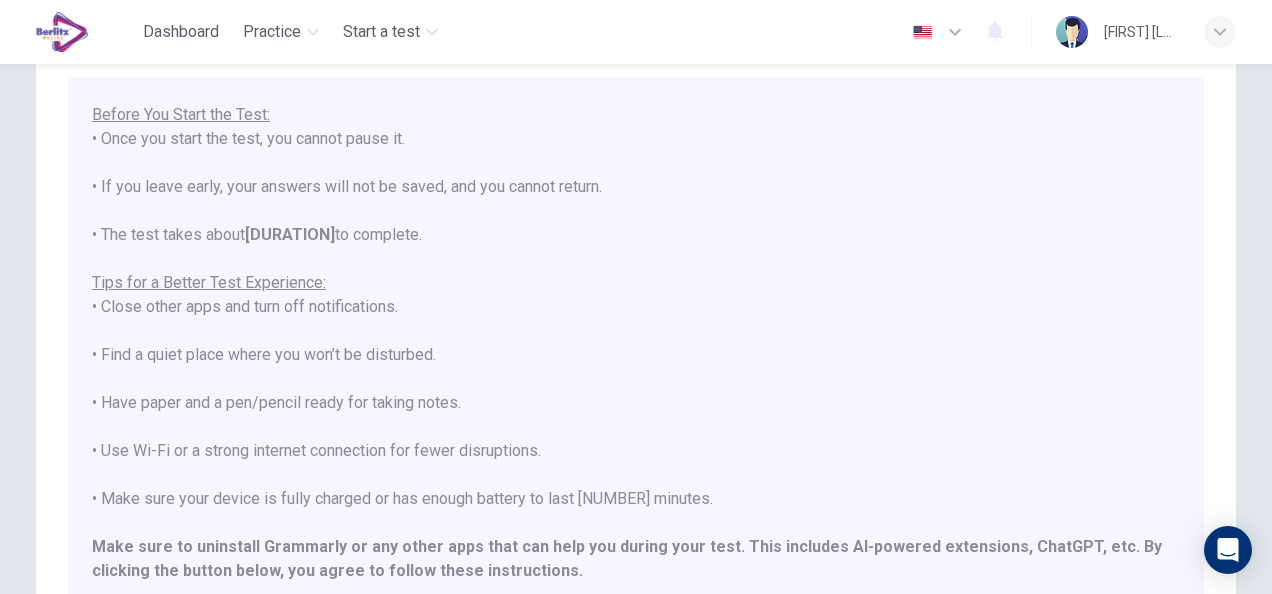 click on "****IMPORTANT: You cannot change the language during the test.****
Please choose your language now using the flags at the top of the screen. You must change it before you start the test. Once the test begins, the language will stay the same.
You are about to start a  CEFR Level Test .
Before You Start the Test:
• Once you start the test, you cannot pause it.
• If you leave early, your answers will not be saved, and you cannot return.
• The test takes about  1 hour  to complete.
Tips for a Better Test Experience:
• Use Wi-Fi or a strong internet connection for fewer disruptions.
• Find a quiet place where you won’t be disturbed.
• Have paper and a pen/pencil ready for taking notes.
• Close other apps and turn off notifications.
• Make sure your device is fully charged or has enough battery to last 90 minutes.
Make sure to uninstall Grammarly or any other apps that can help you during your test. This includes AI-powered extensions, ChatGPT, etc.
Good luck!" at bounding box center [636, 366] 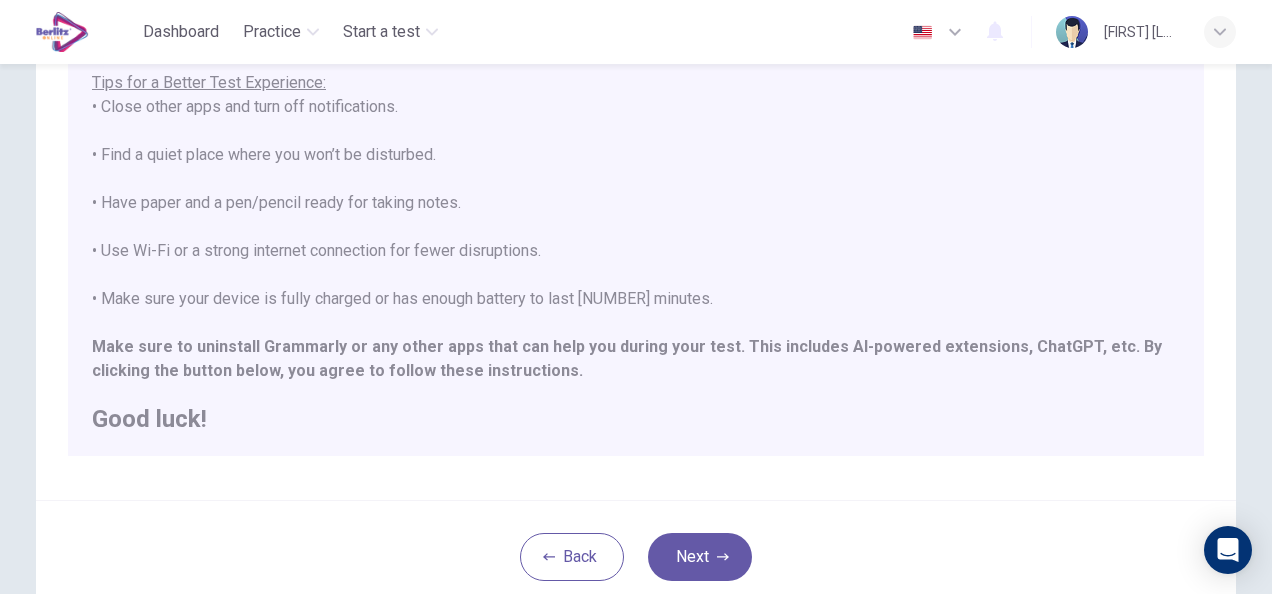 scroll, scrollTop: 239, scrollLeft: 0, axis: vertical 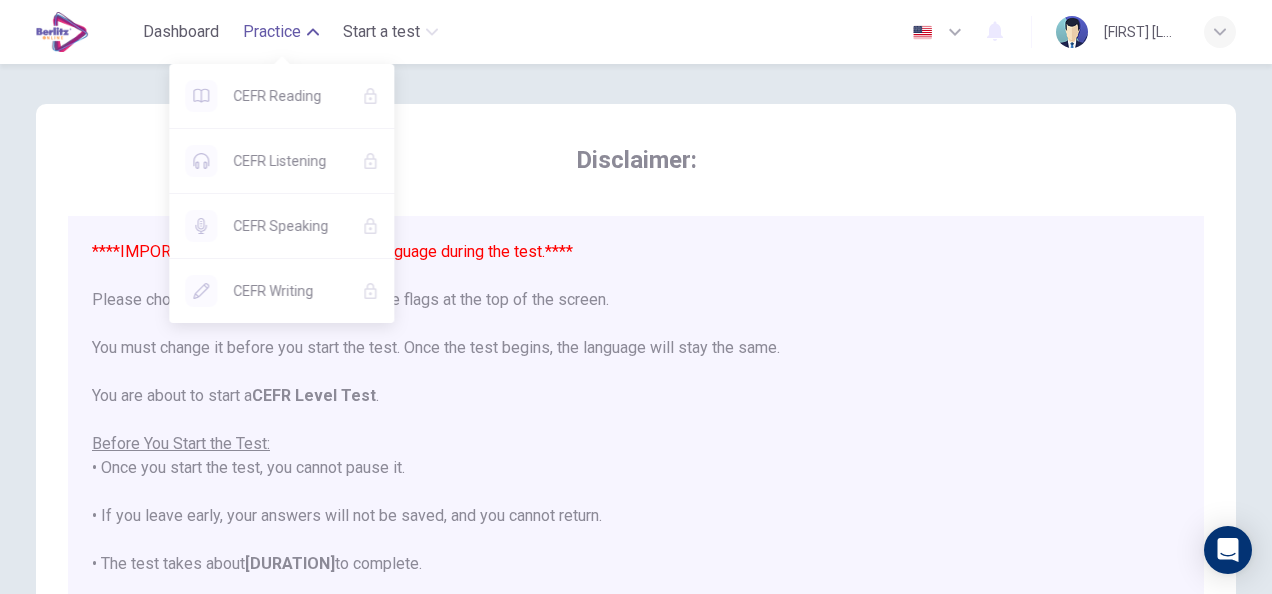click 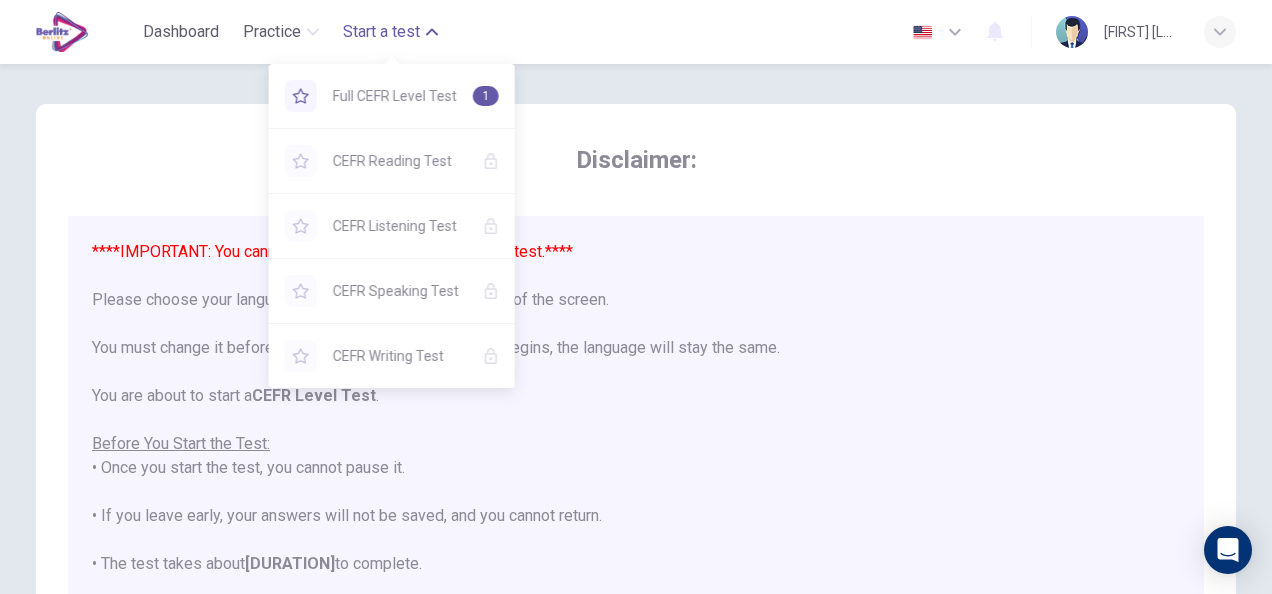 click on "Start a test" at bounding box center [390, 32] 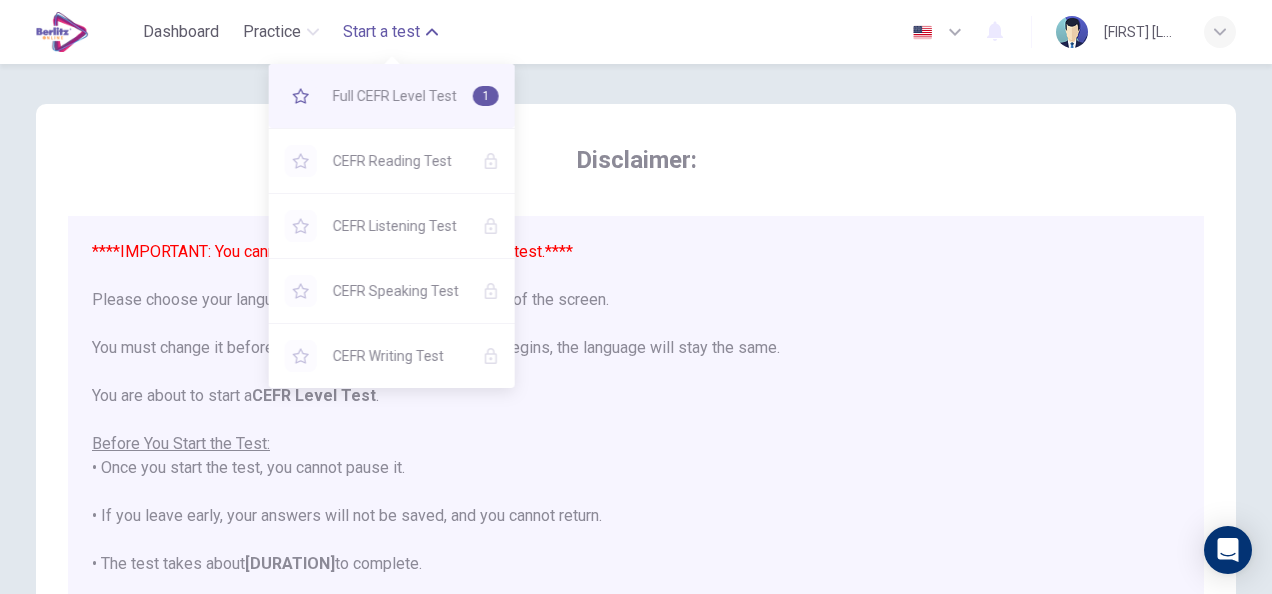 click on "Full CEFR Level Test" at bounding box center (395, 96) 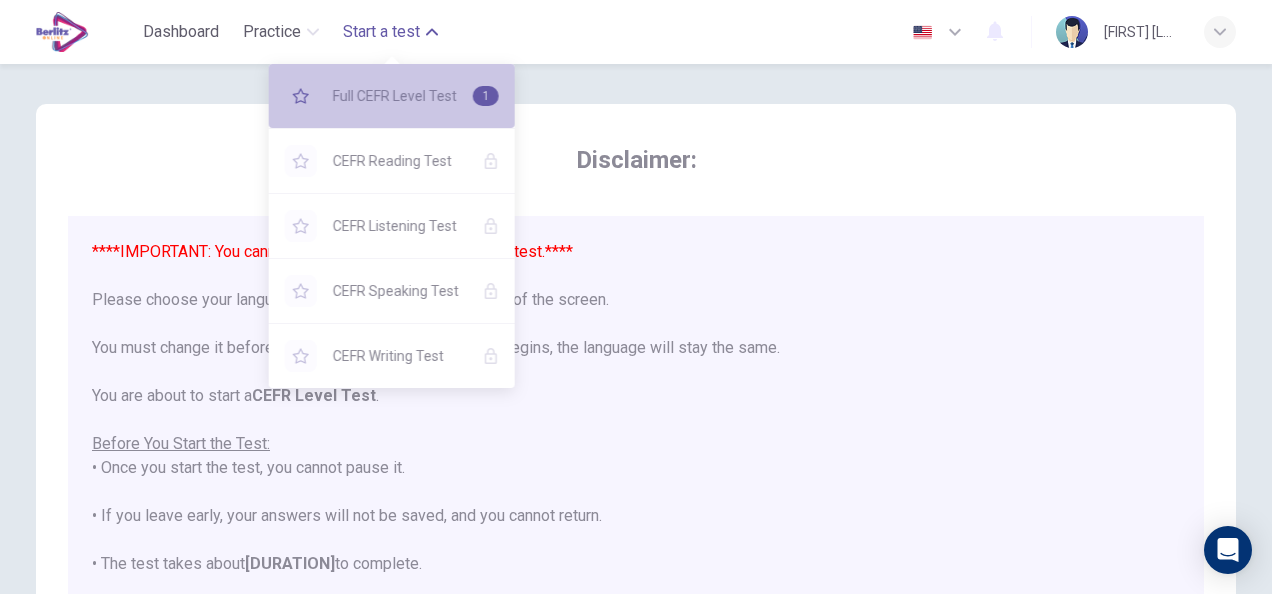 click on "Full CEFR Level Test" at bounding box center [395, 96] 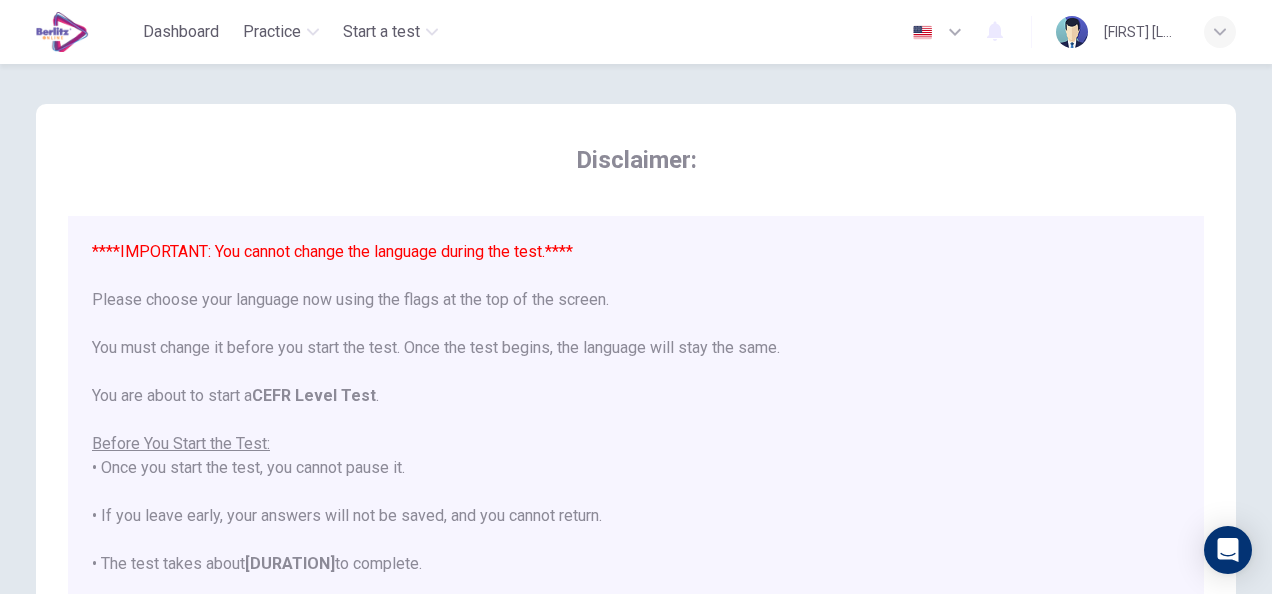 scroll, scrollTop: 190, scrollLeft: 0, axis: vertical 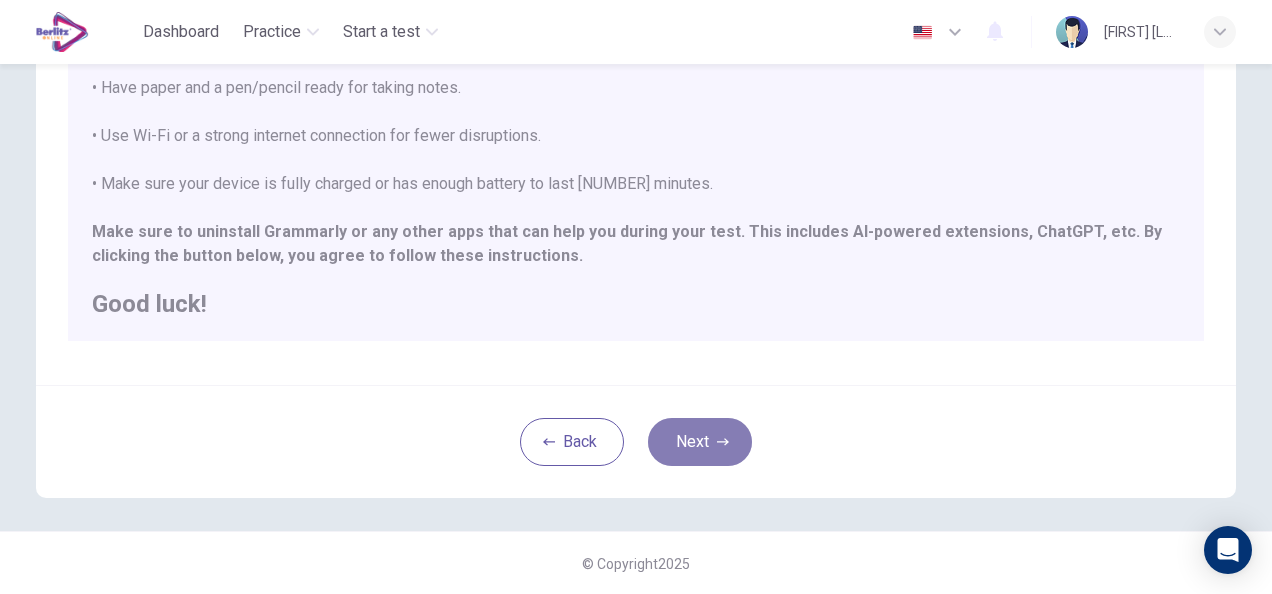 click on "Next" at bounding box center (700, 442) 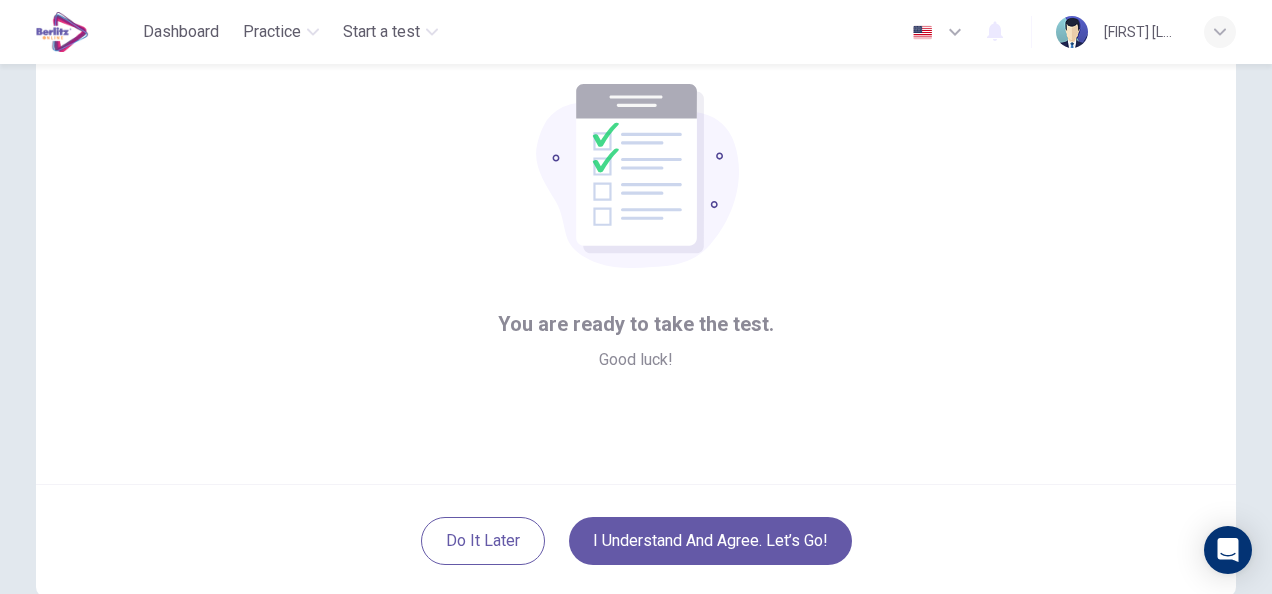 scroll, scrollTop: 200, scrollLeft: 0, axis: vertical 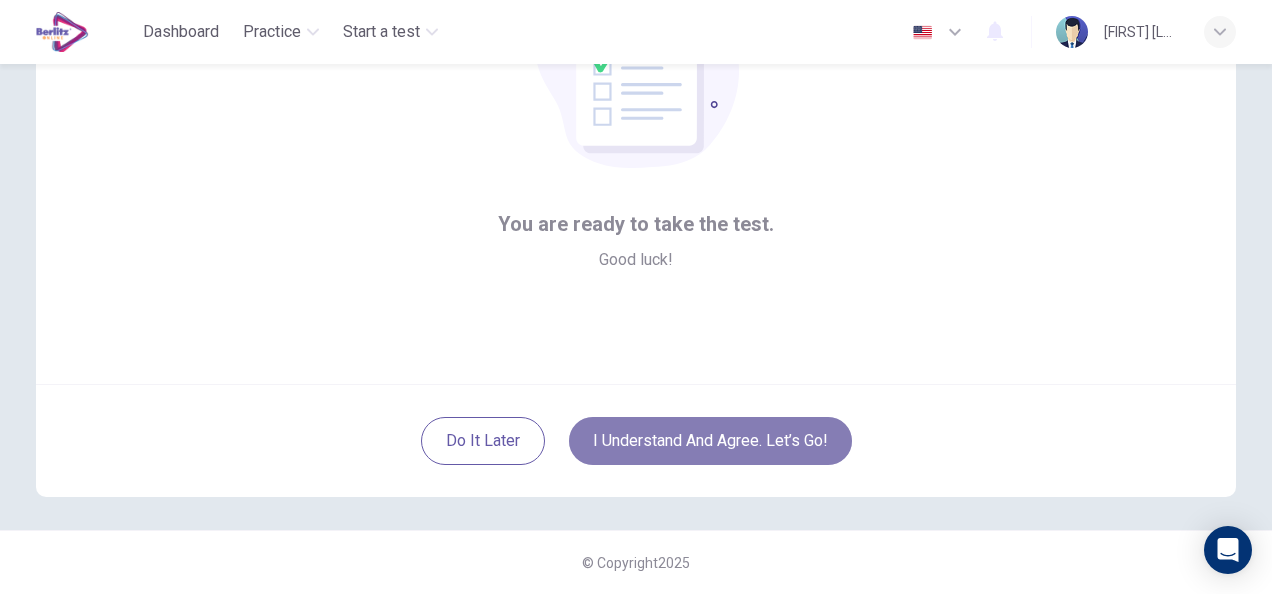 click on "I understand and agree. Let’s go!" at bounding box center [710, 441] 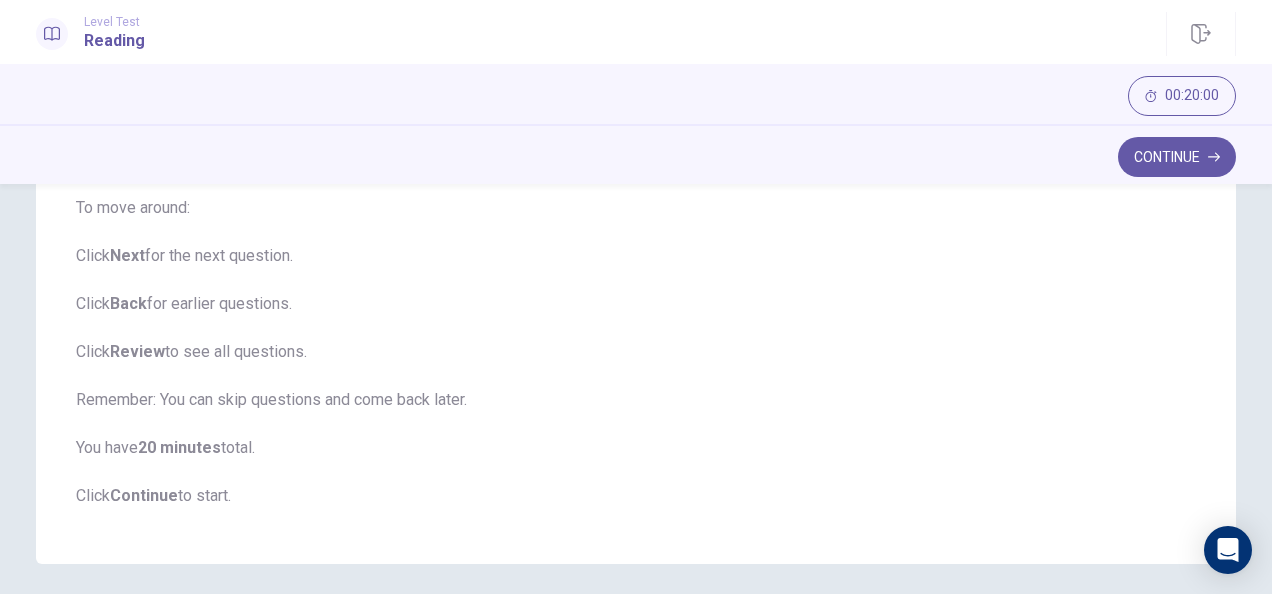 scroll, scrollTop: 374, scrollLeft: 0, axis: vertical 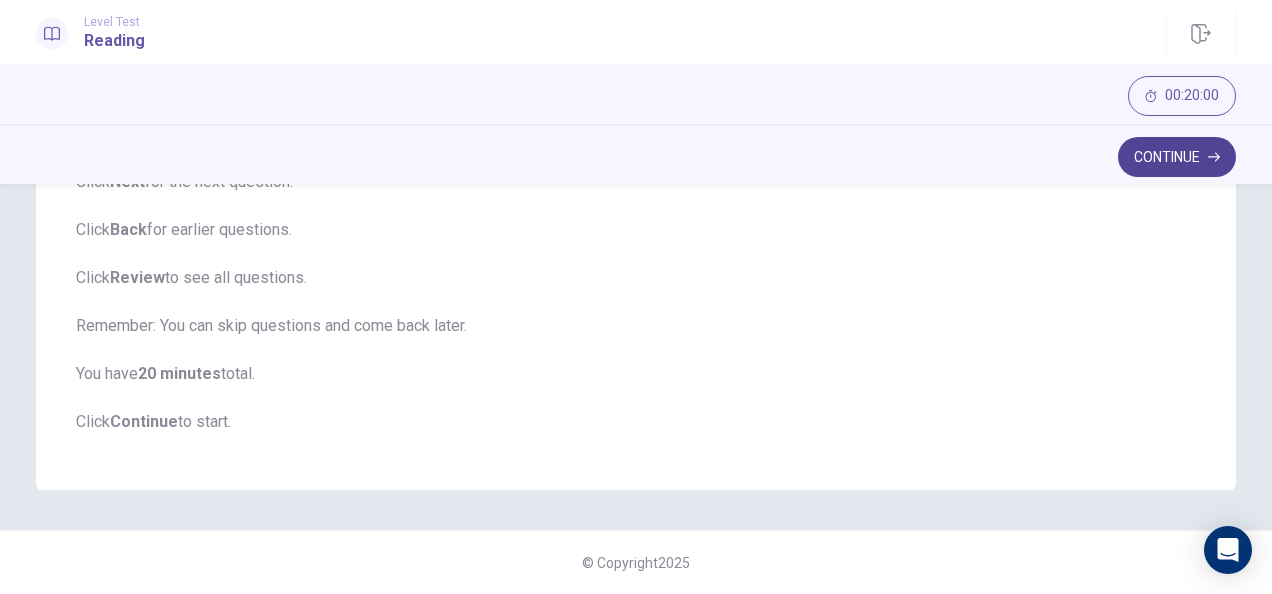 click on "Continue" at bounding box center (1177, 157) 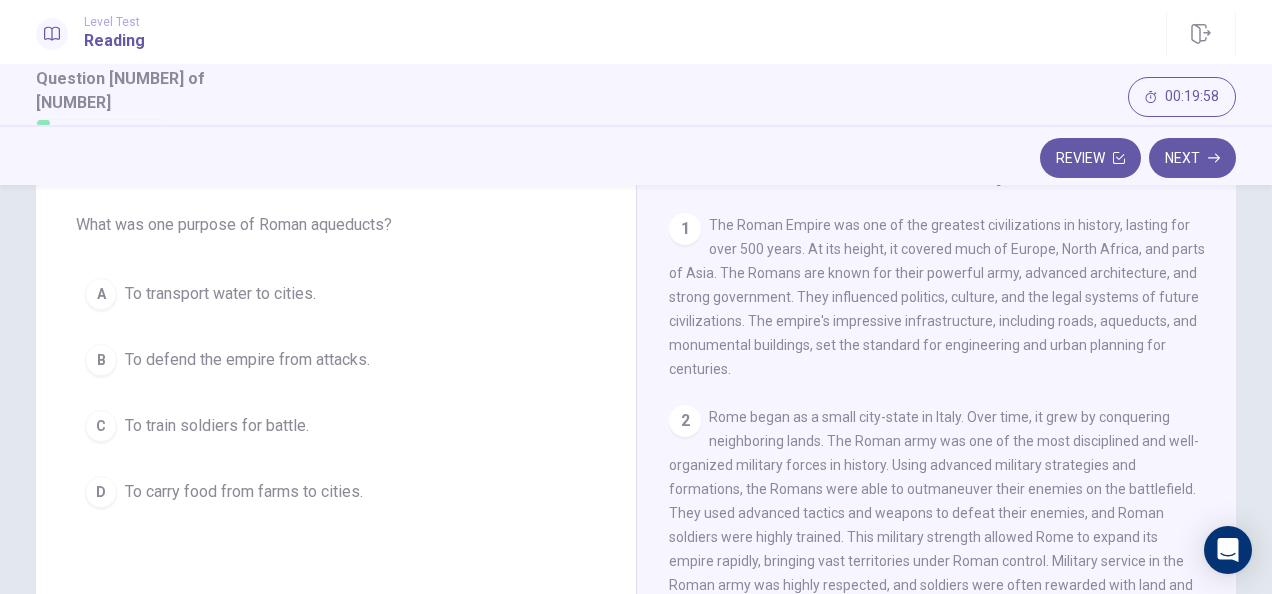 scroll, scrollTop: 0, scrollLeft: 0, axis: both 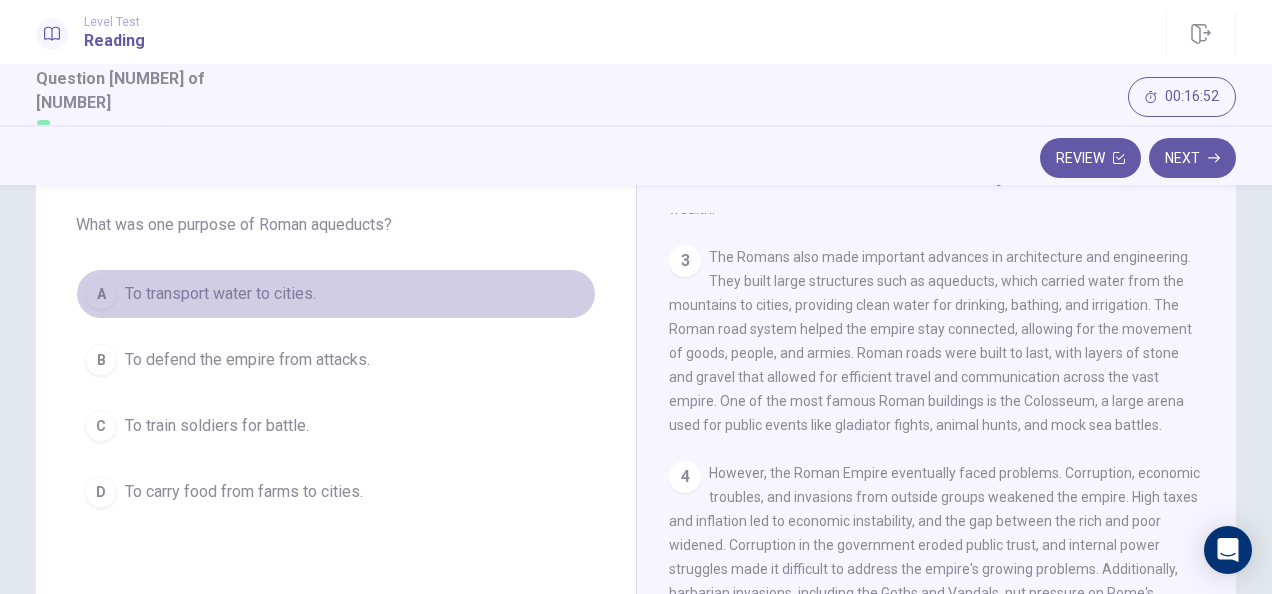 click on "A To transport water to cities." at bounding box center [336, 294] 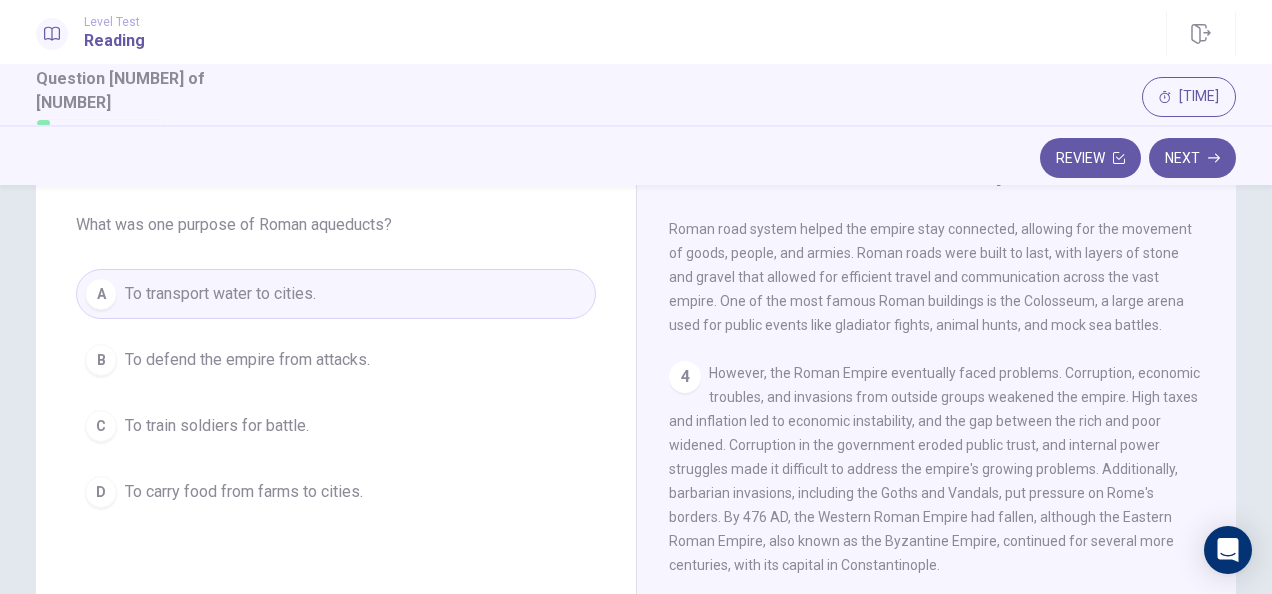 scroll, scrollTop: 531, scrollLeft: 0, axis: vertical 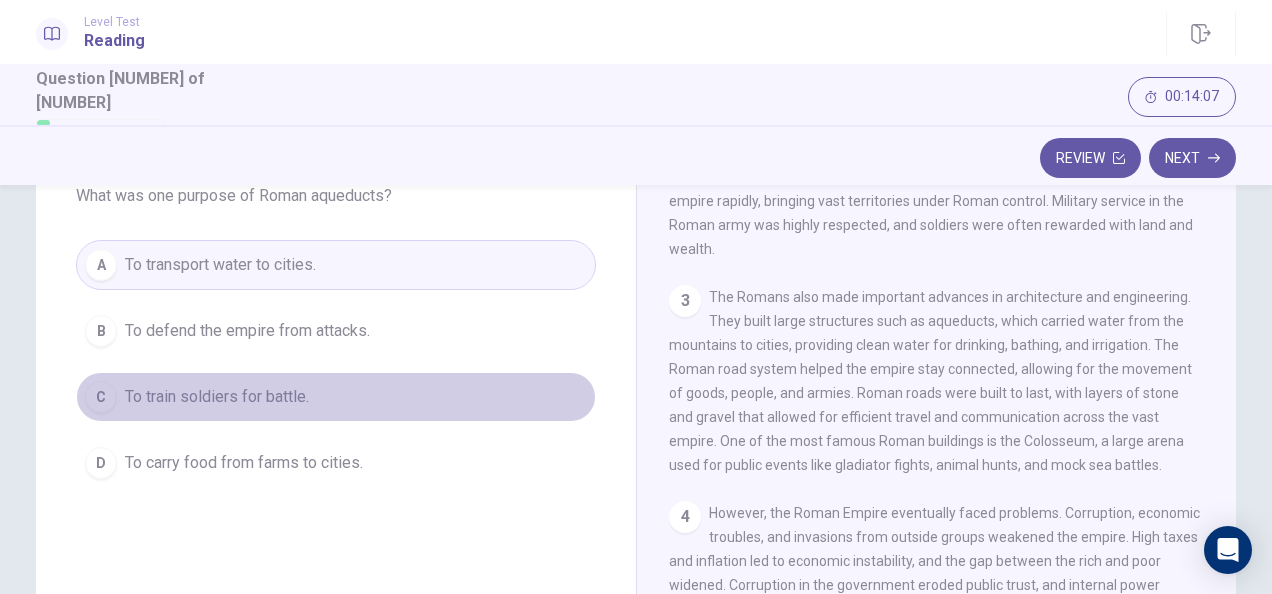click on "[OPTION] To train soldiers for battle." at bounding box center [336, 397] 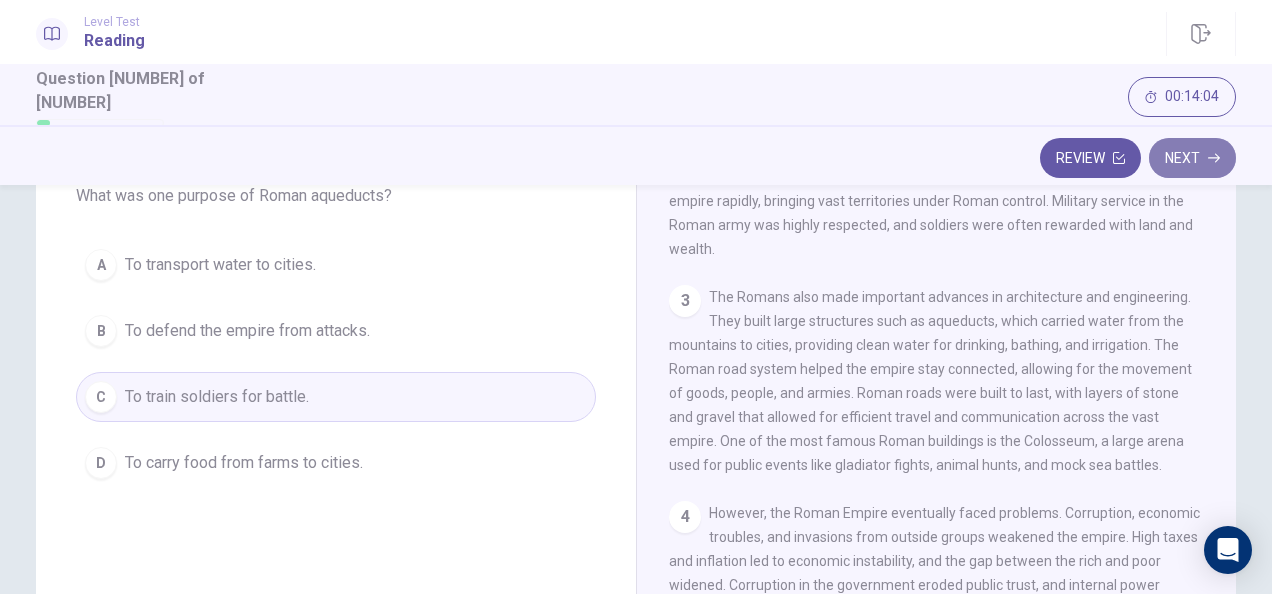 click 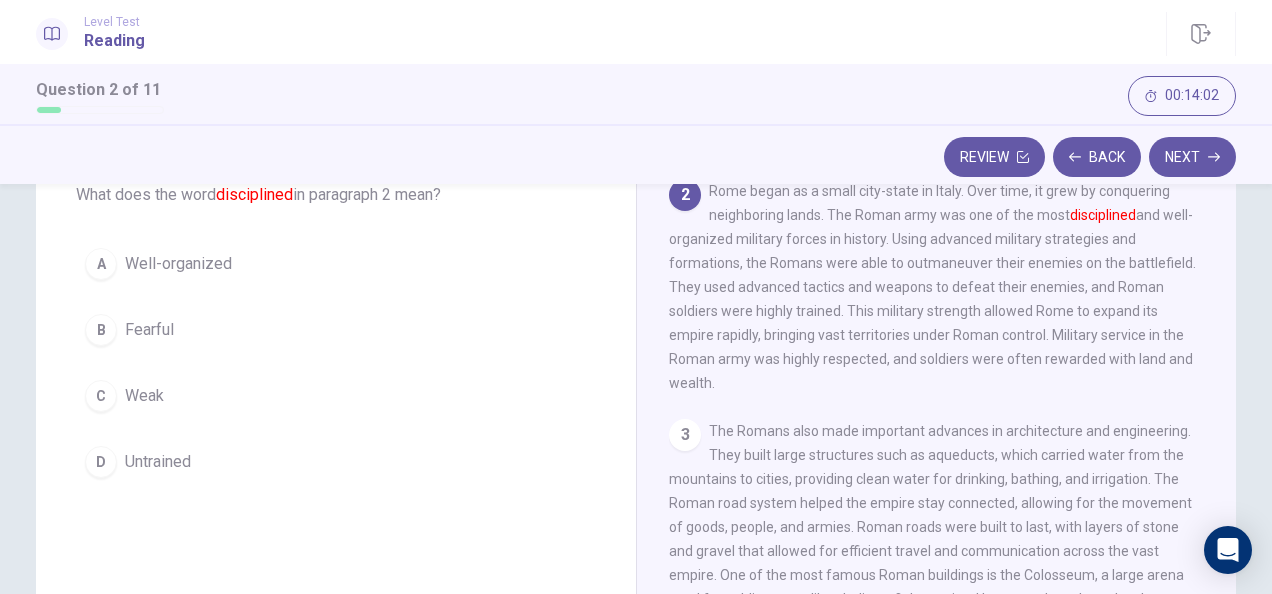 scroll, scrollTop: 29, scrollLeft: 0, axis: vertical 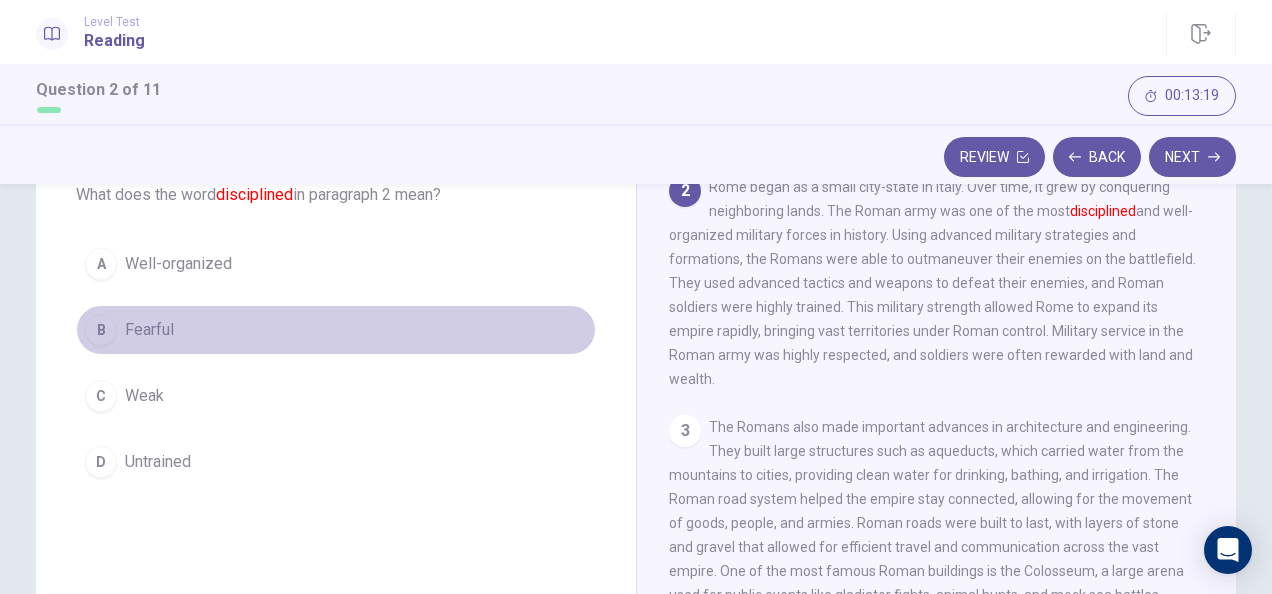 click on "Fearful" at bounding box center [149, 330] 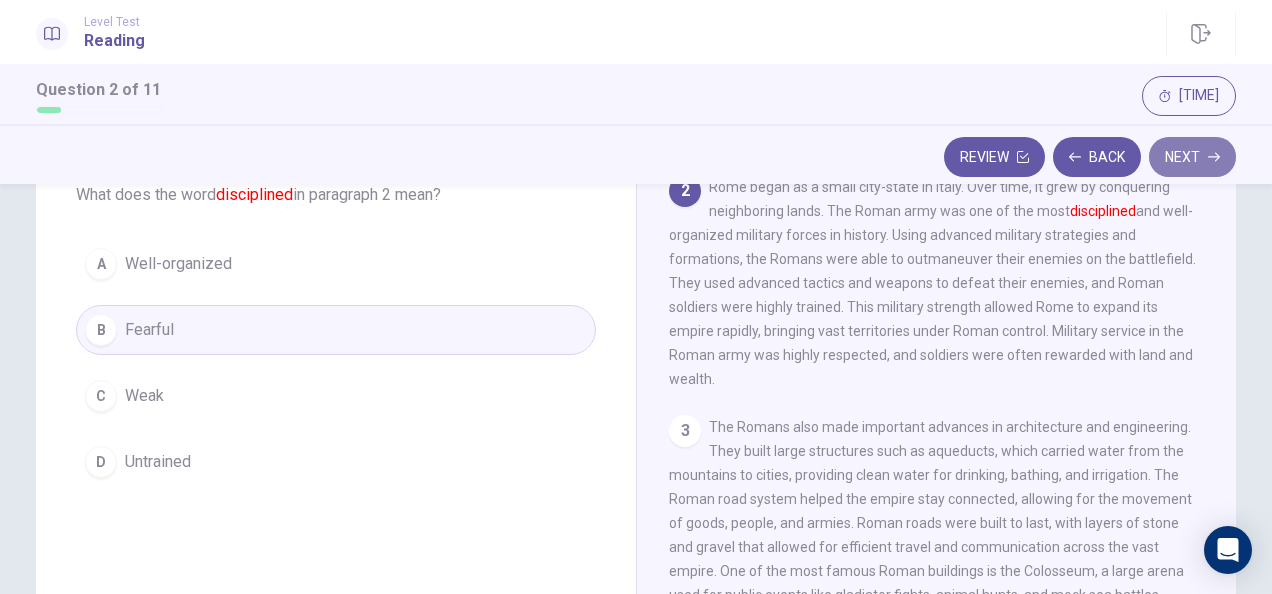 click on "Next" at bounding box center (1192, 157) 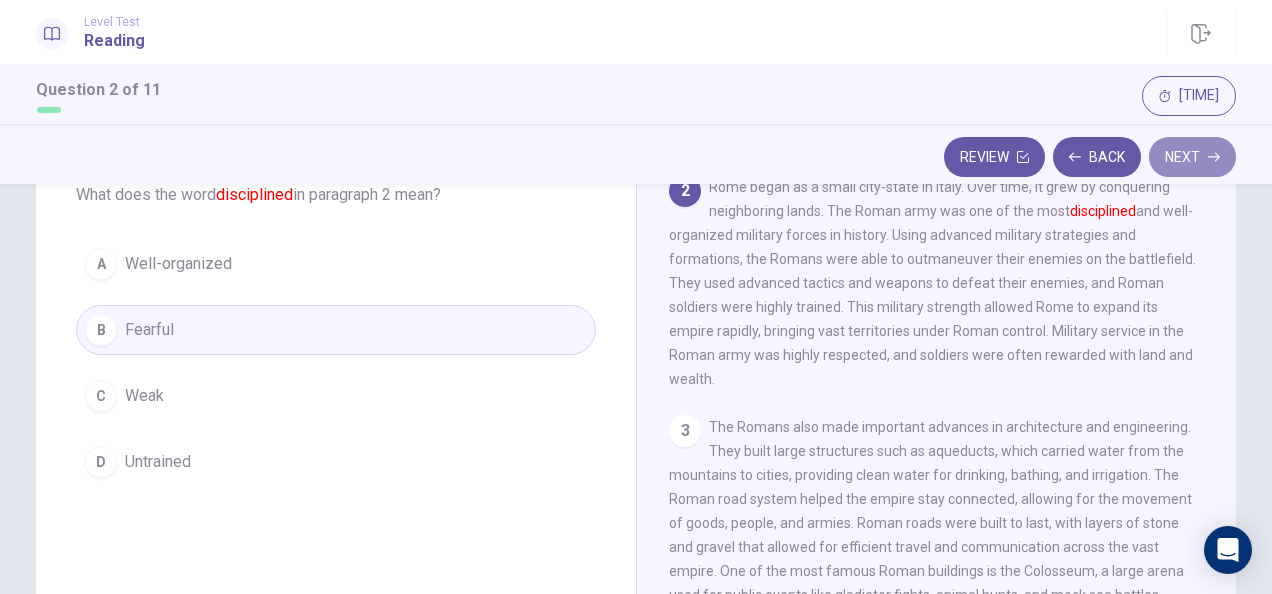 scroll, scrollTop: 408, scrollLeft: 0, axis: vertical 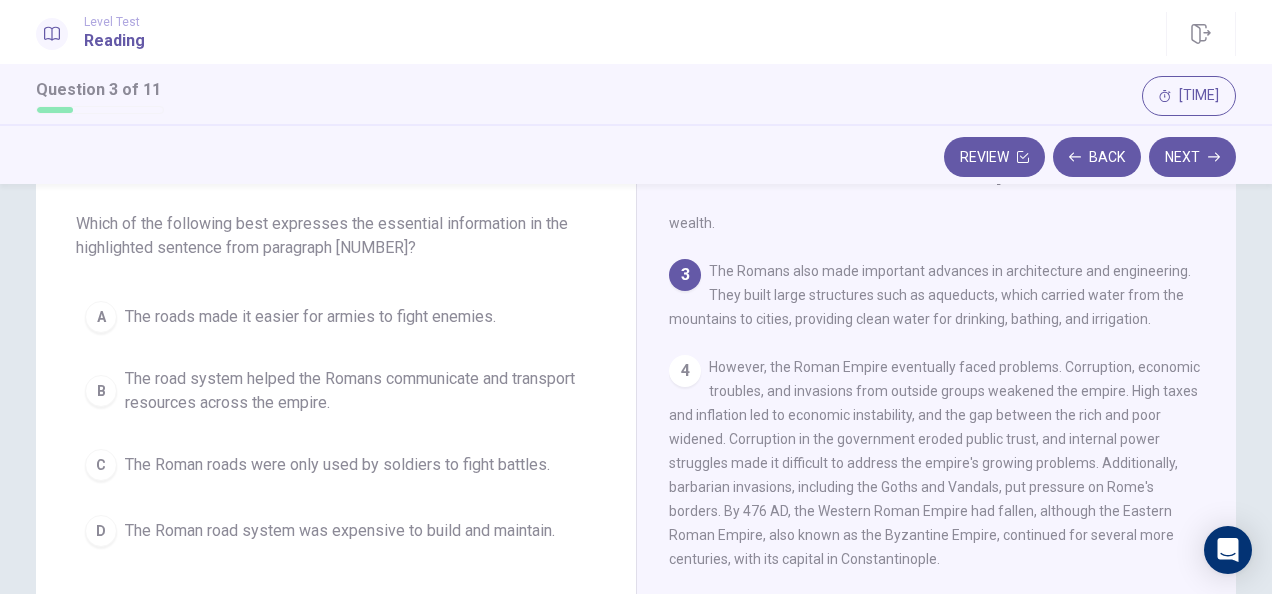 click on "The Roman road system was expensive to build and maintain." at bounding box center (340, 531) 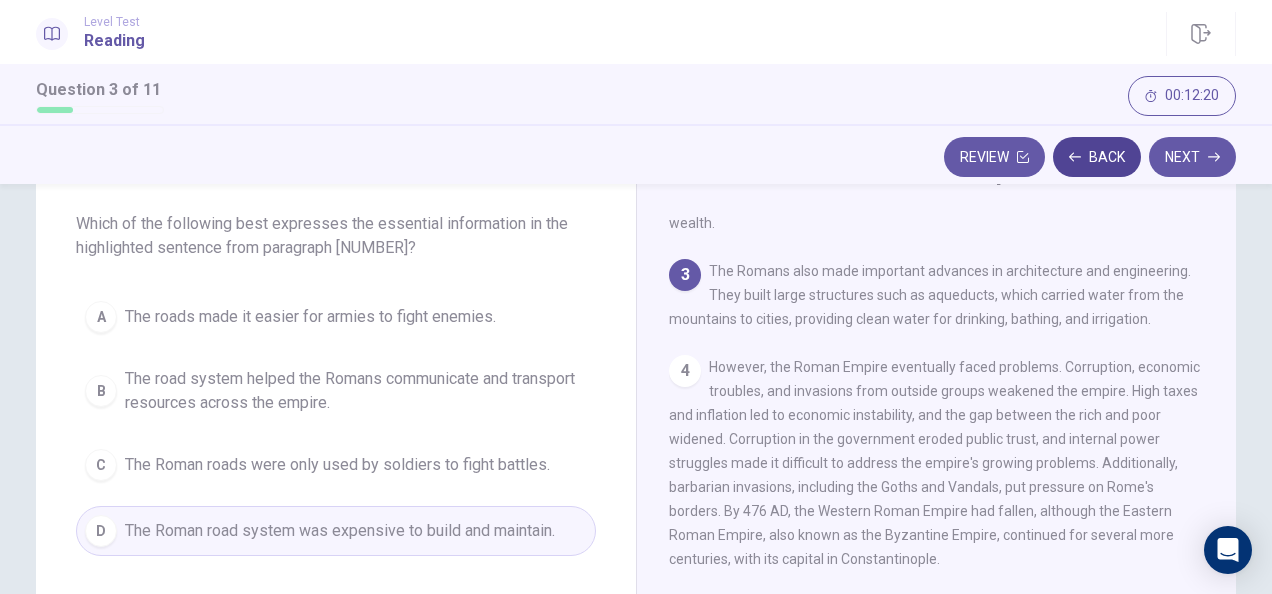 click on "Back" at bounding box center (1097, 157) 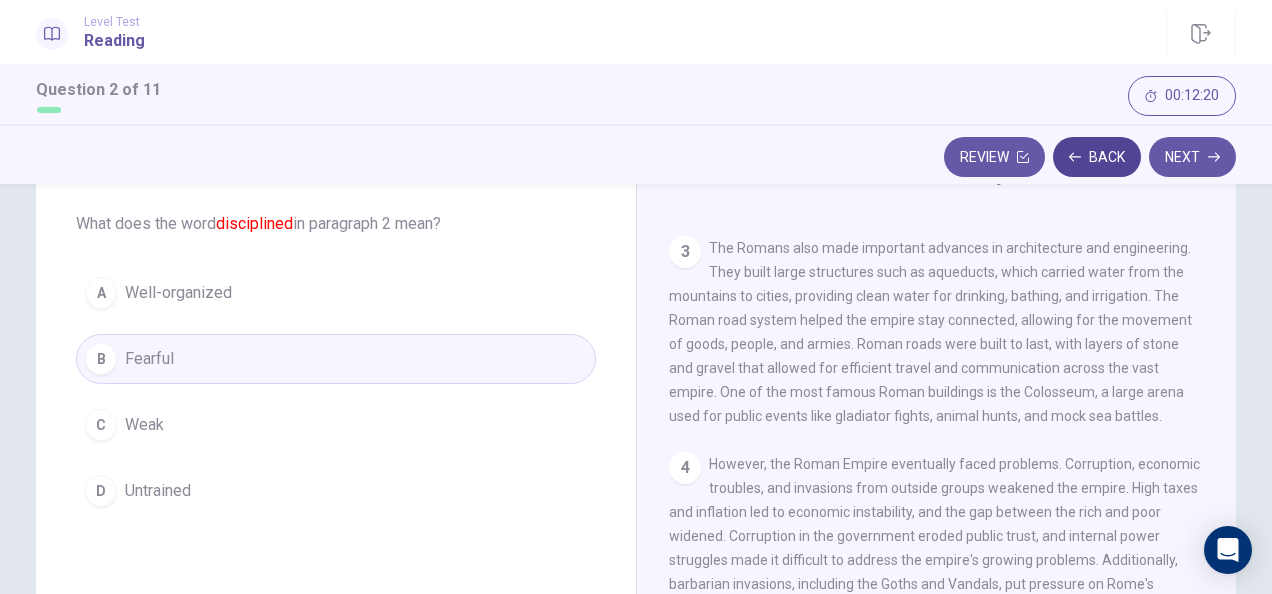 scroll, scrollTop: 196, scrollLeft: 0, axis: vertical 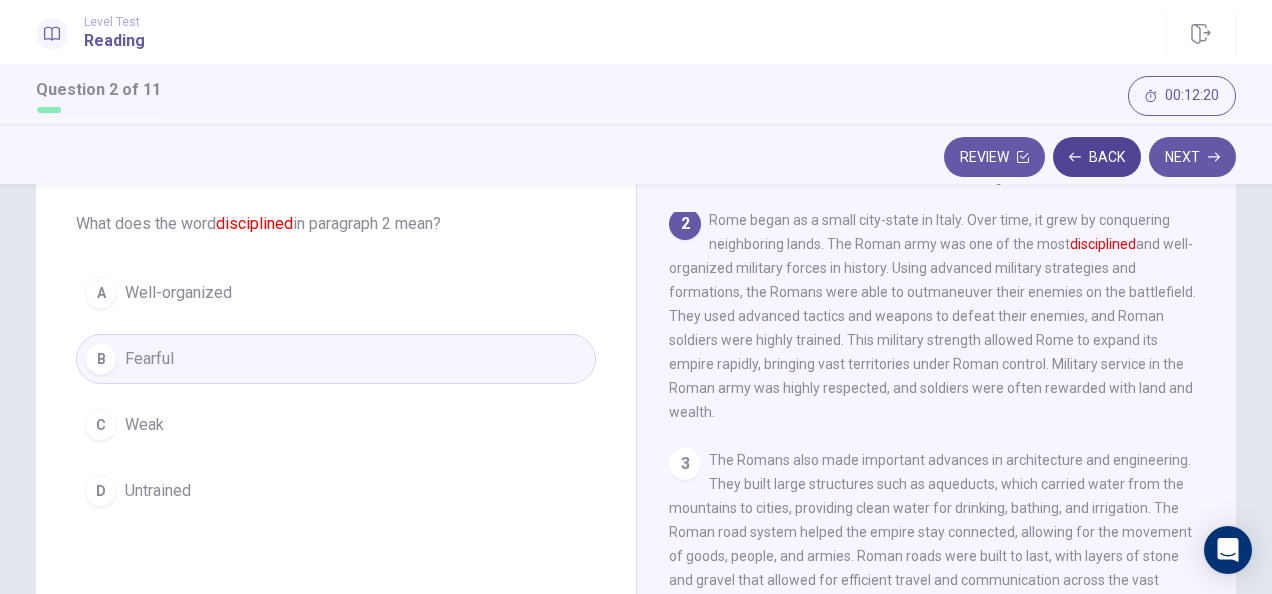 click on "Back" at bounding box center [1097, 157] 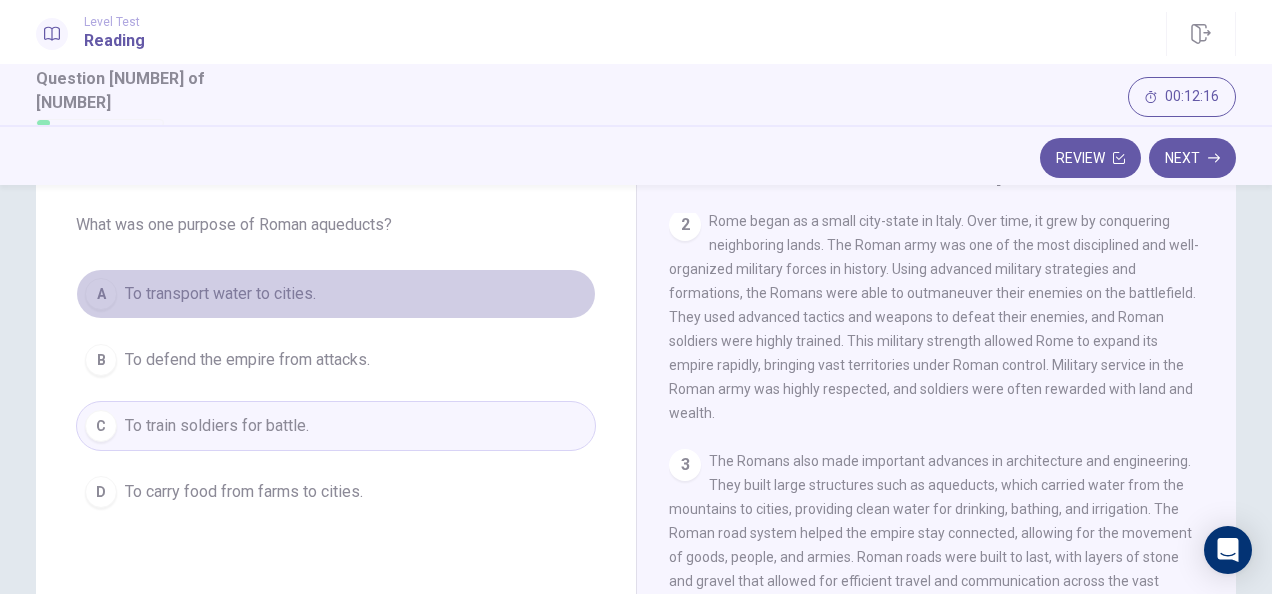 click on "A To transport water to cities." at bounding box center (336, 294) 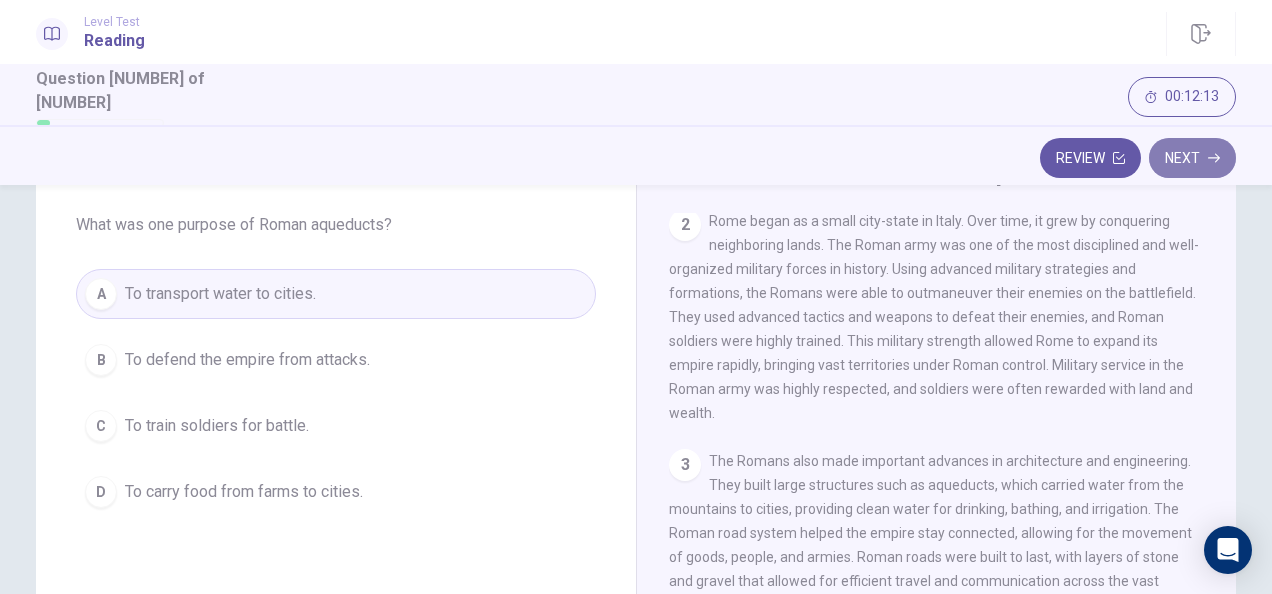click on "Next" at bounding box center (1192, 158) 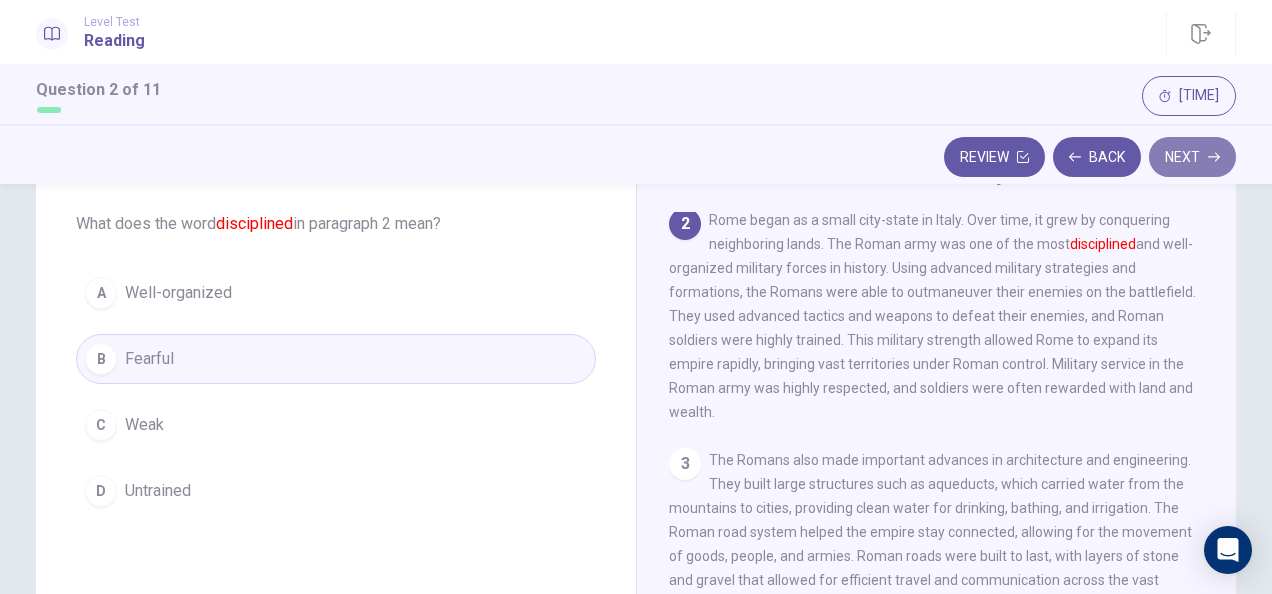 click on "Next" at bounding box center (1192, 157) 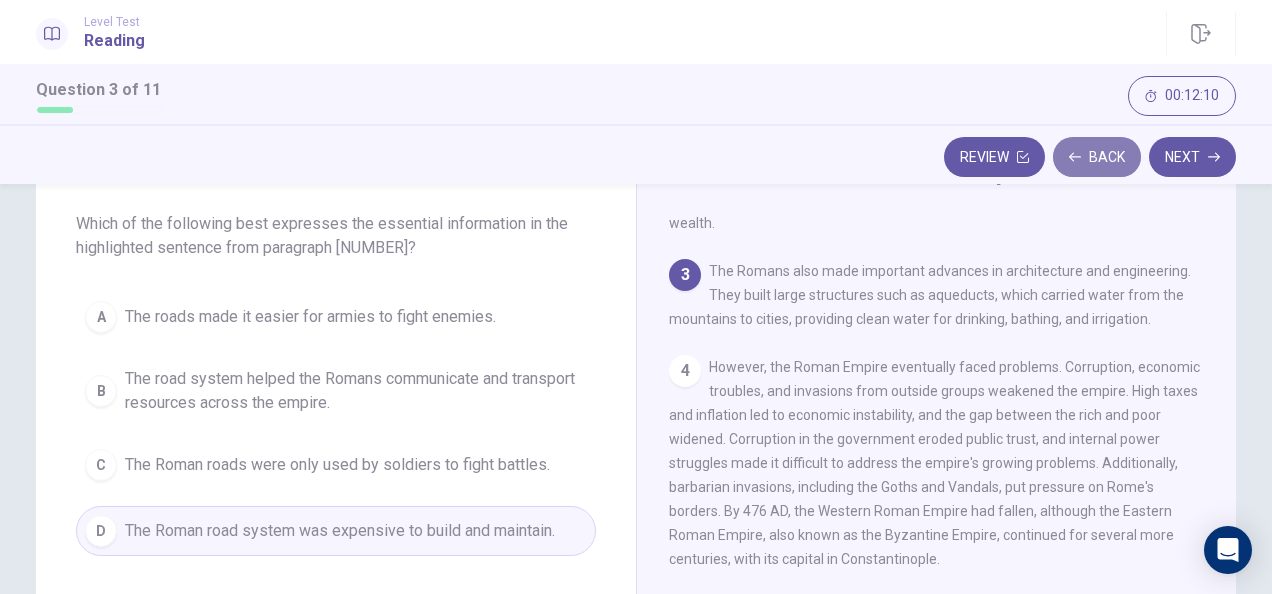 click on "Back" at bounding box center (1097, 157) 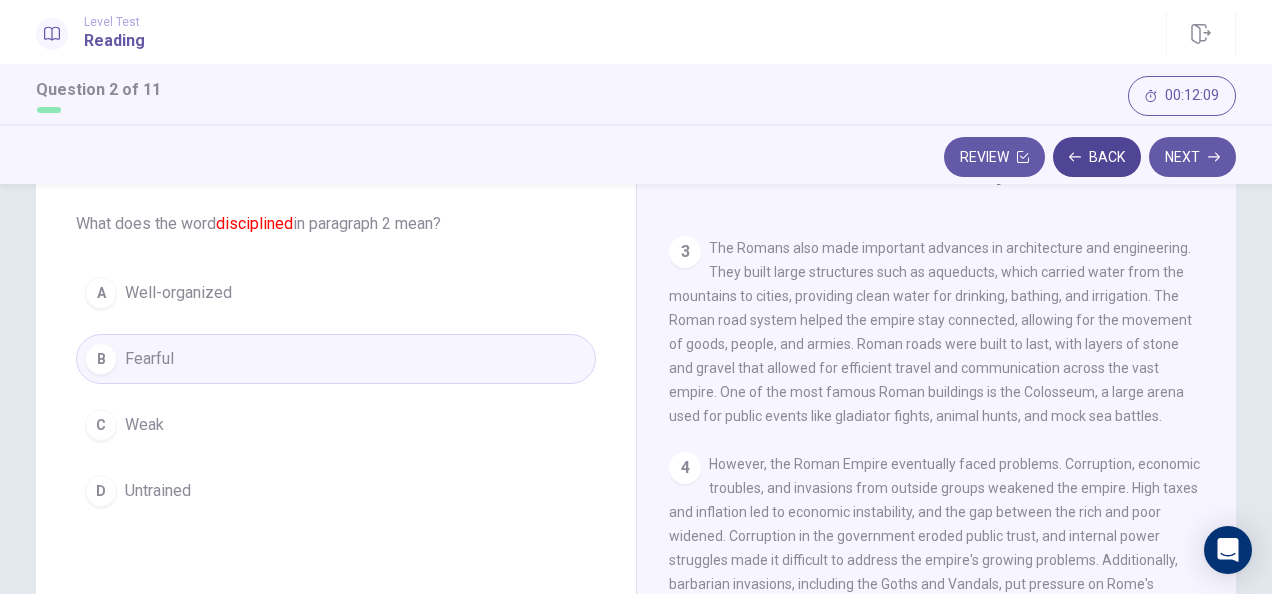 scroll, scrollTop: 196, scrollLeft: 0, axis: vertical 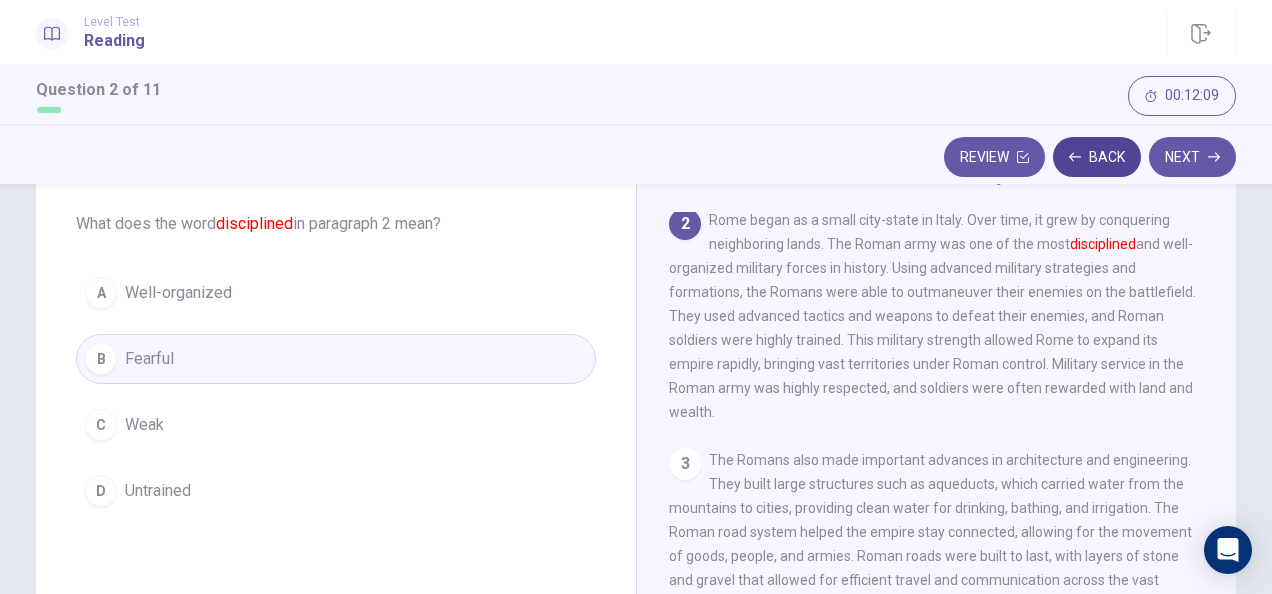 click on "Back" at bounding box center (1097, 157) 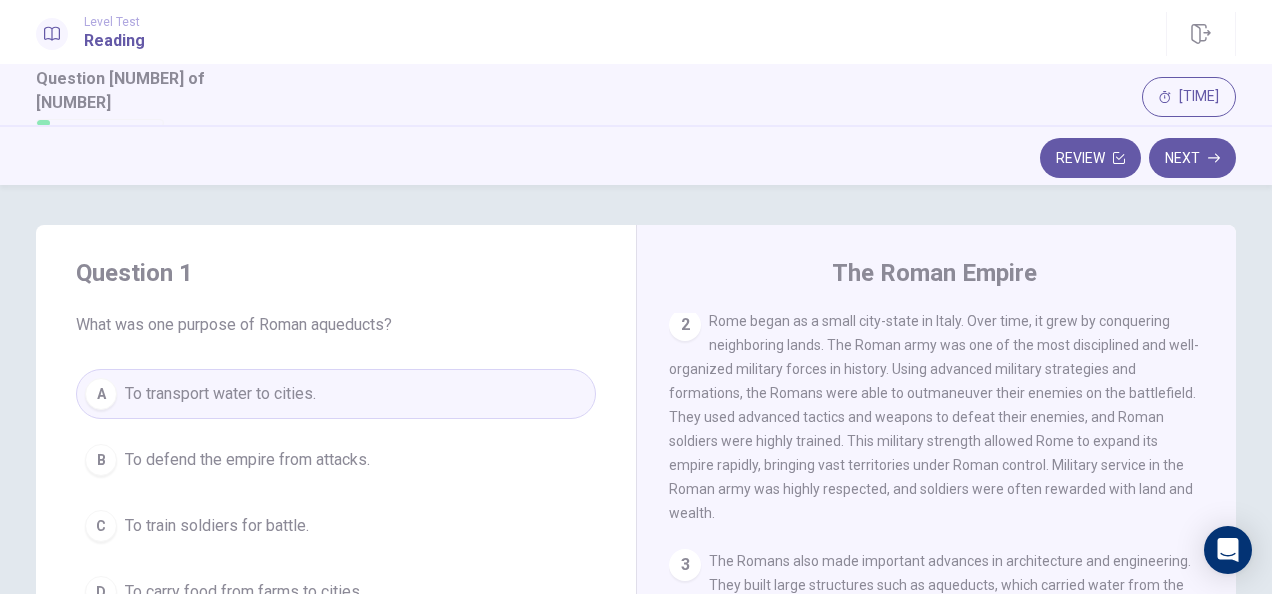 scroll, scrollTop: 100, scrollLeft: 0, axis: vertical 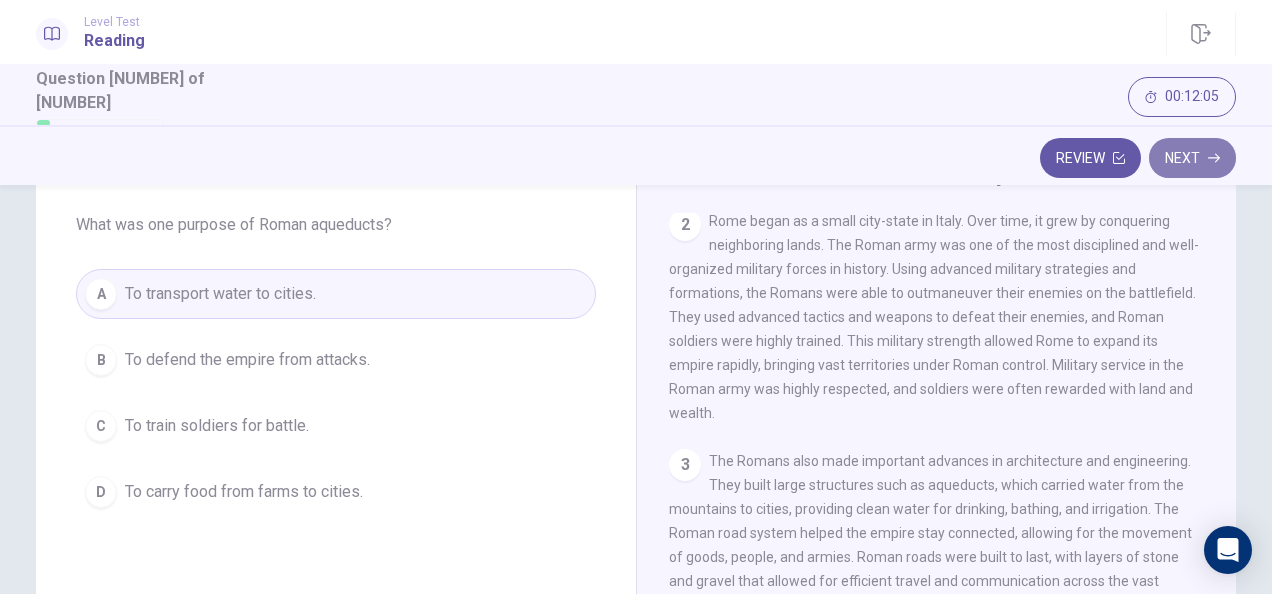 click on "Next" at bounding box center [1192, 158] 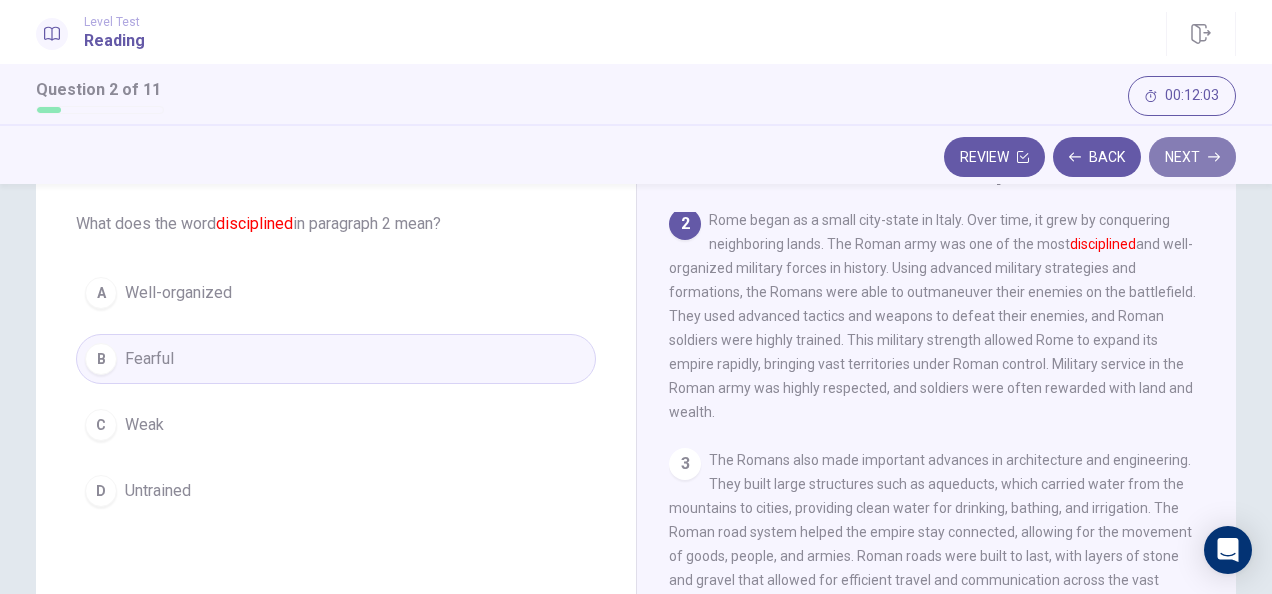 click on "Next" at bounding box center (1192, 157) 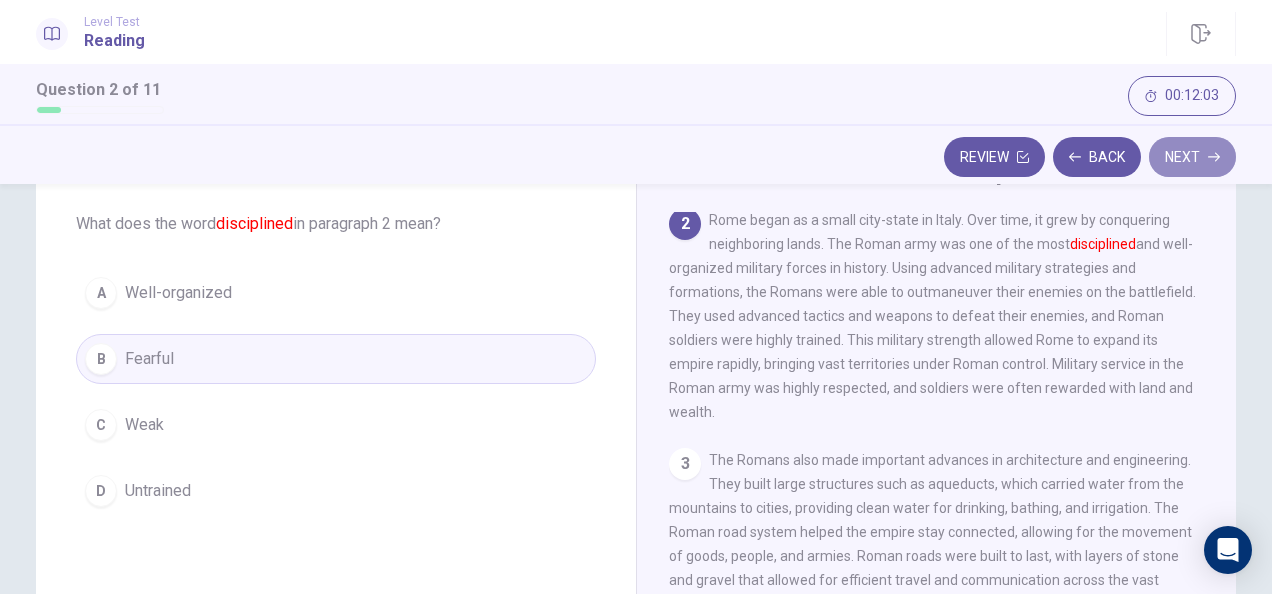 scroll, scrollTop: 408, scrollLeft: 0, axis: vertical 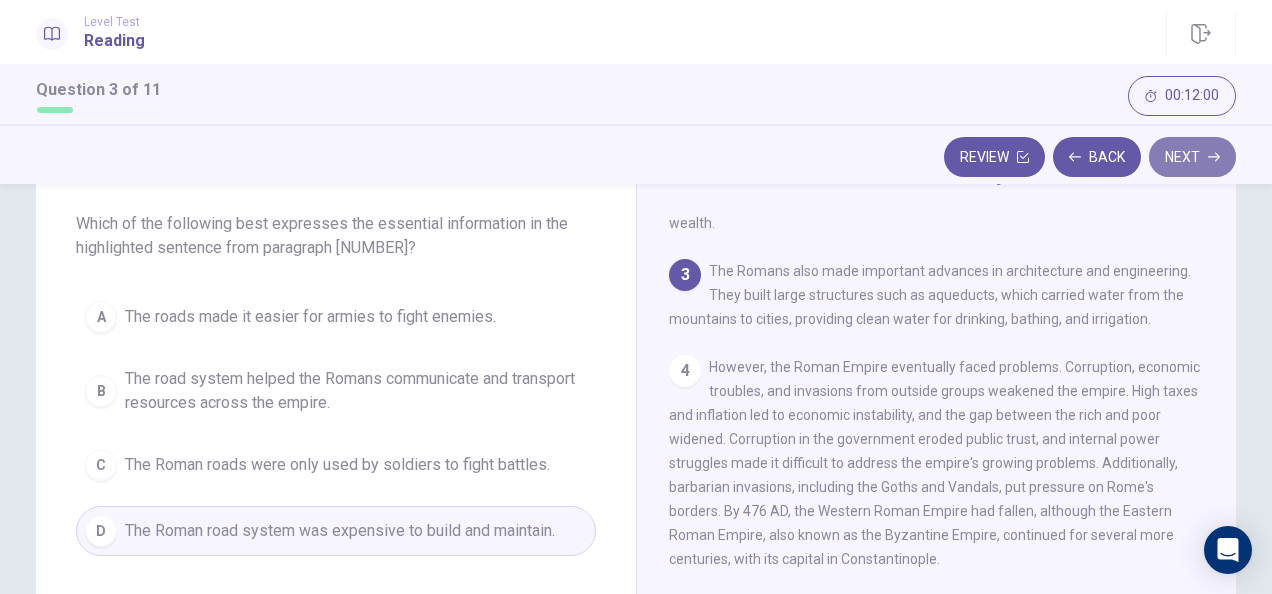 click on "Next" at bounding box center [1192, 157] 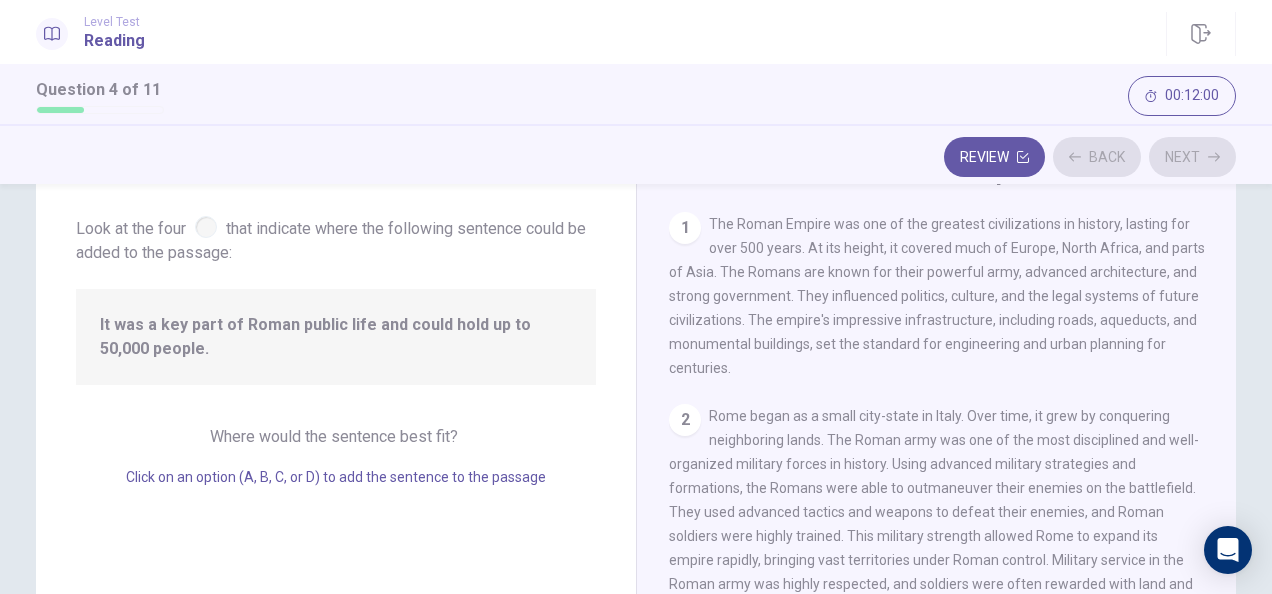 scroll, scrollTop: 316, scrollLeft: 0, axis: vertical 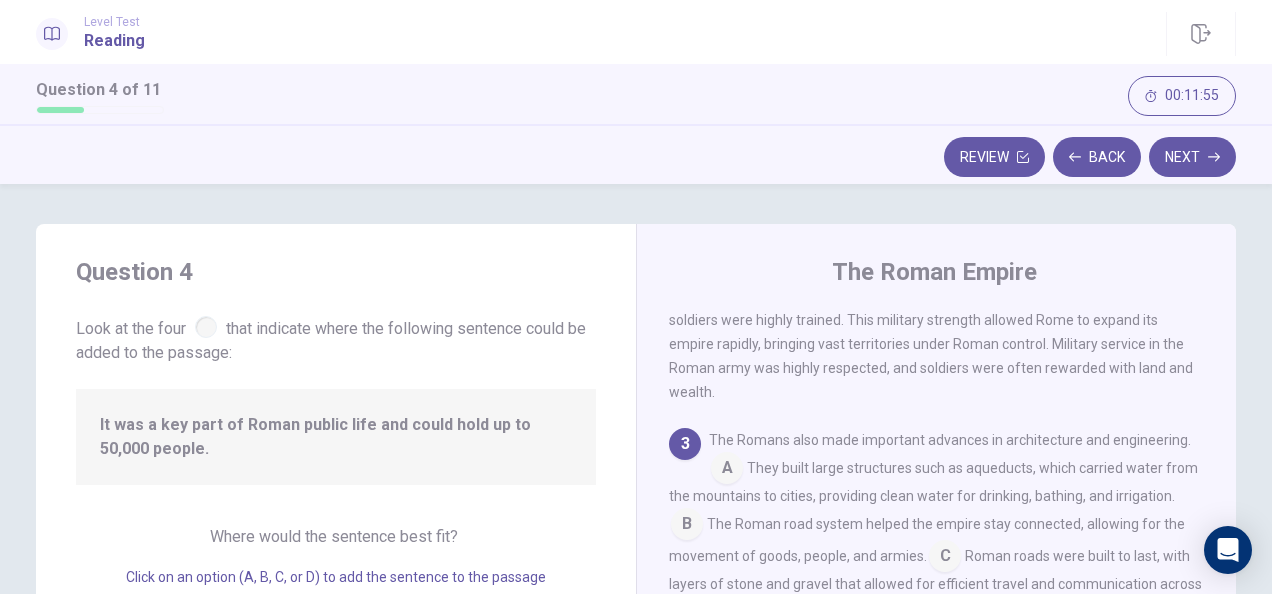 click at bounding box center [206, 327] 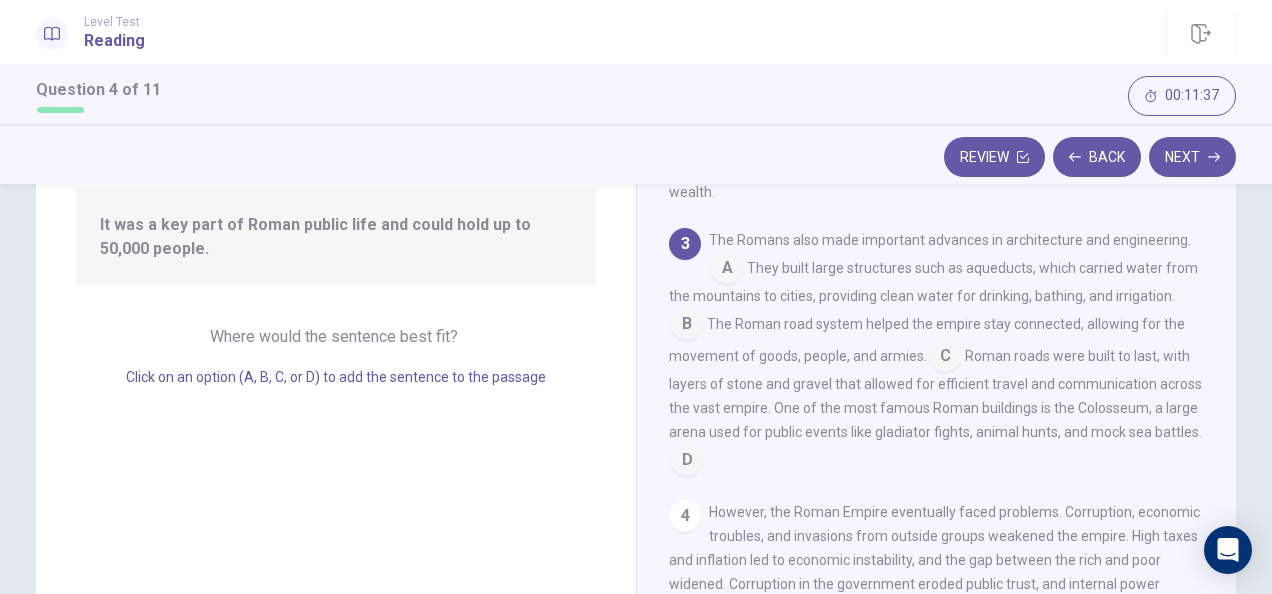scroll, scrollTop: 0, scrollLeft: 0, axis: both 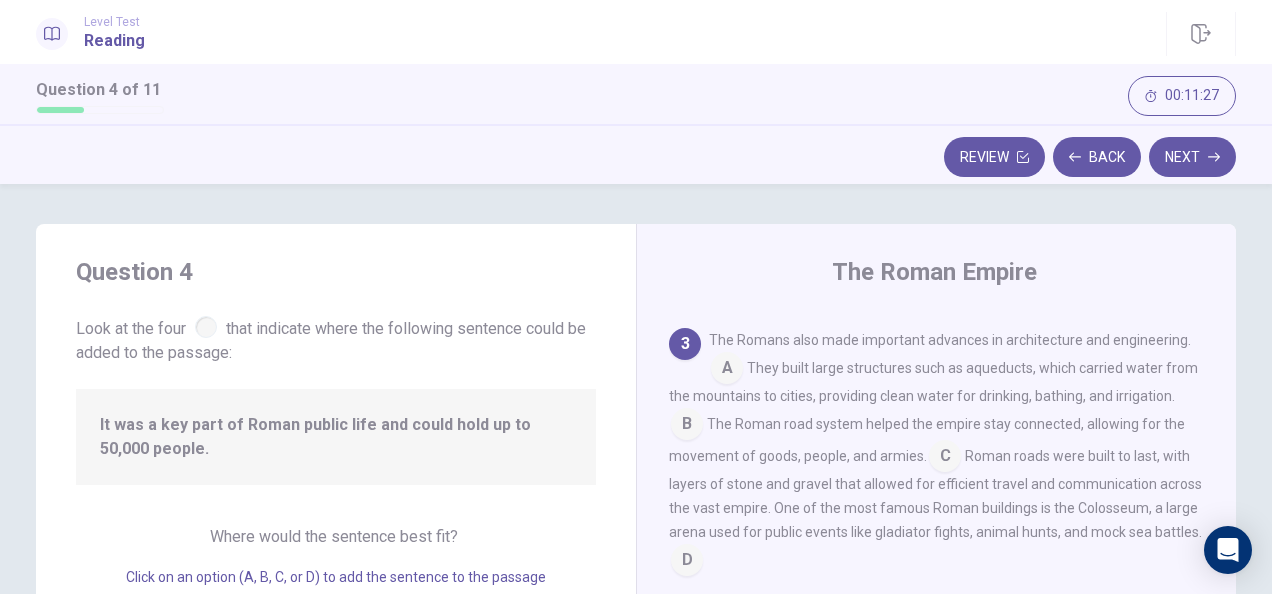 click at bounding box center (727, 370) 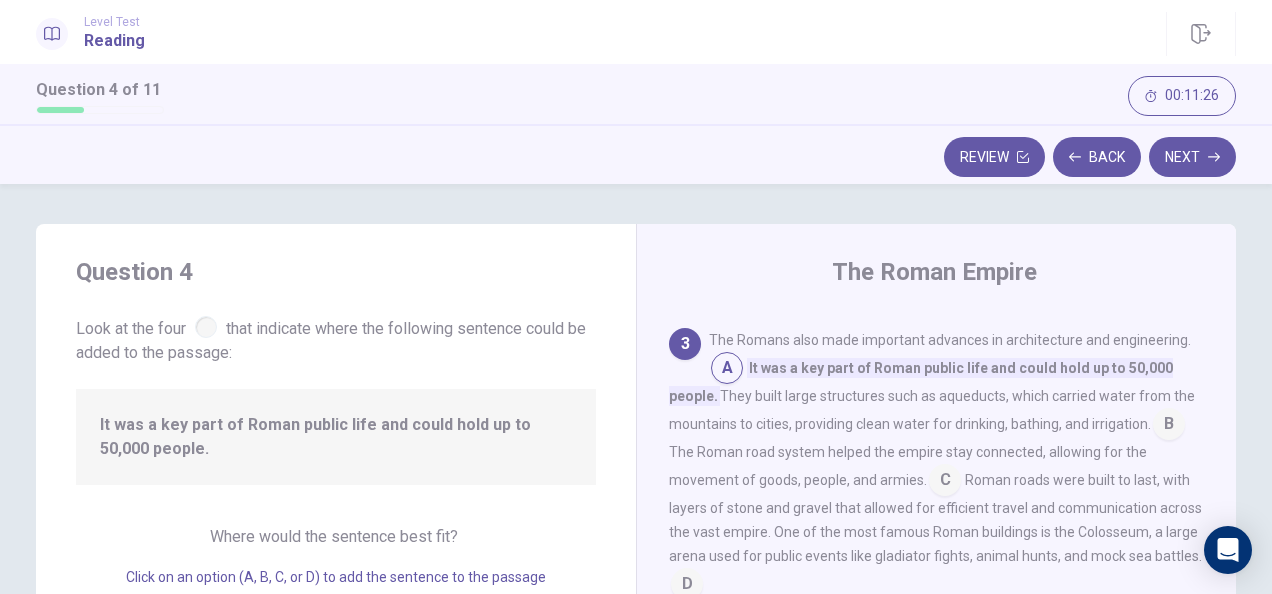 click at bounding box center (727, 370) 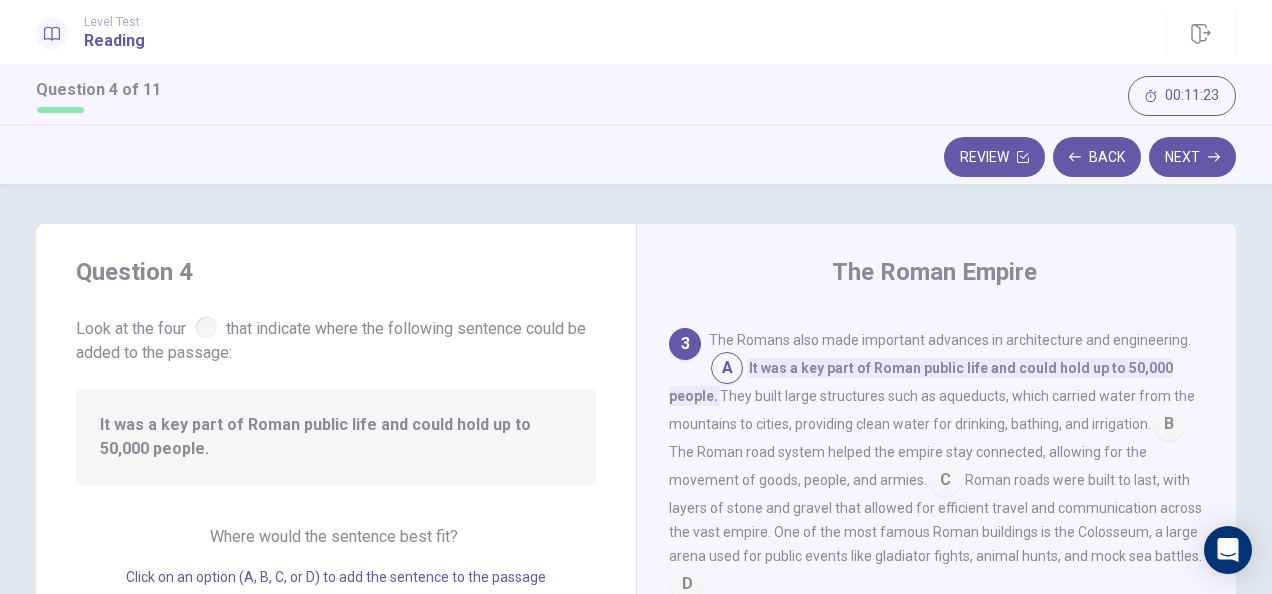 click at bounding box center (1169, 426) 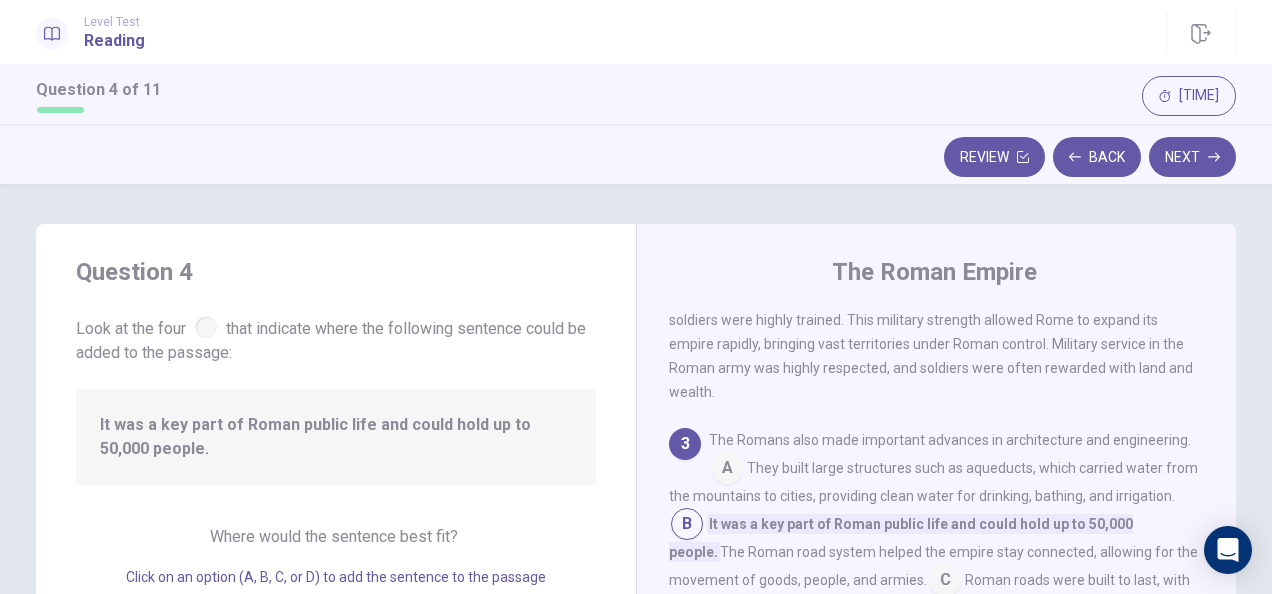 scroll, scrollTop: 416, scrollLeft: 0, axis: vertical 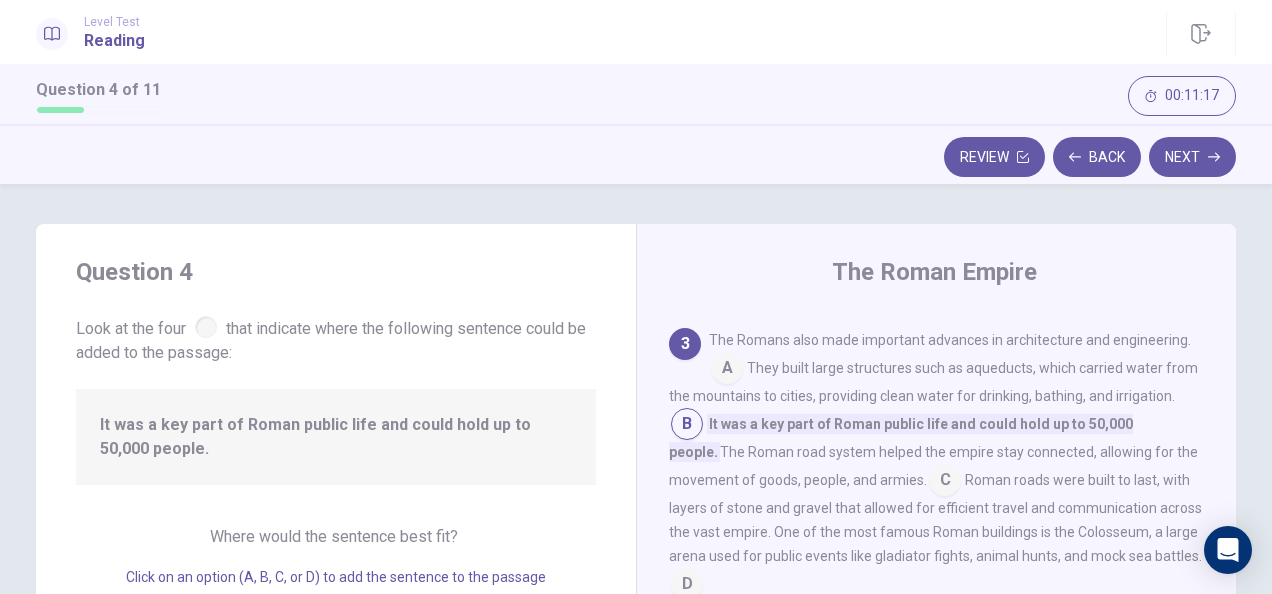 click on "The Romans also made important advances in architecture and engineering.  A  They built large structures such as aqueducts, which carried water from the mountains to cities, providing clean water for drinking, bathing, and irrigation.  B It was a key part of Roman public life and could hold up to 50,000 people.  The Roman road system helped the empire stay connected, allowing for the movement of goods, people, and armies.  C  Roman roads were built to last, with layers of stone and gravel that allowed for efficient travel and communication across the vast empire. One of the most famous Roman buildings is the Colosseum, a large arena used for public events like gladiator fights, animal hunts, and mock sea battles.  D" at bounding box center (937, 464) 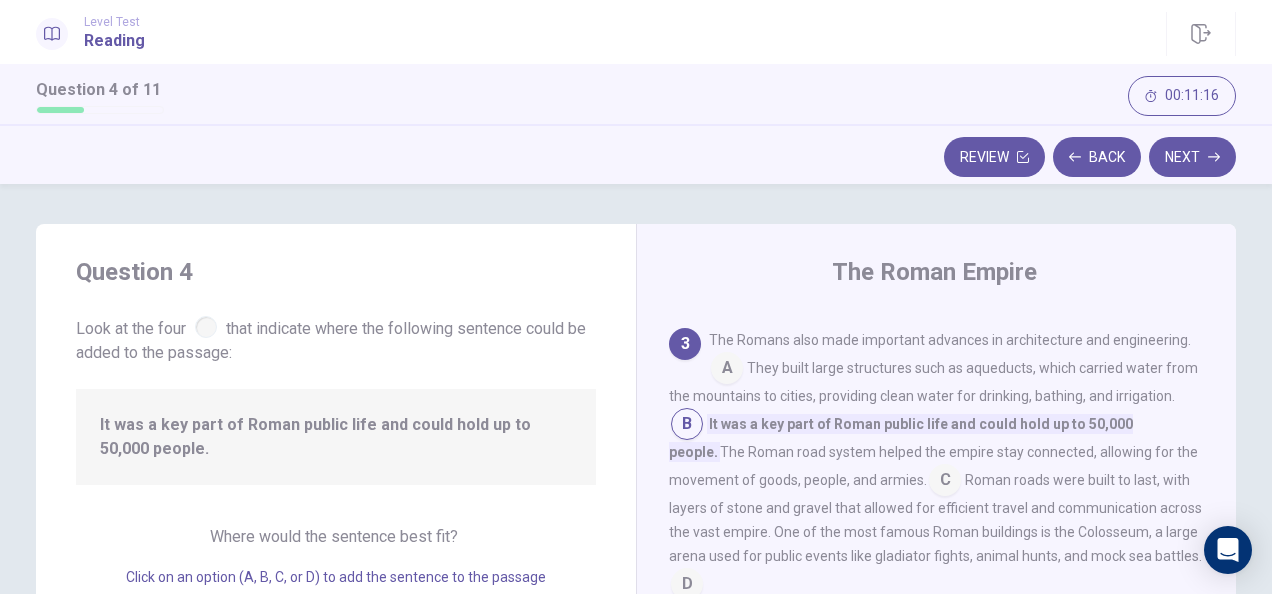 click at bounding box center (945, 482) 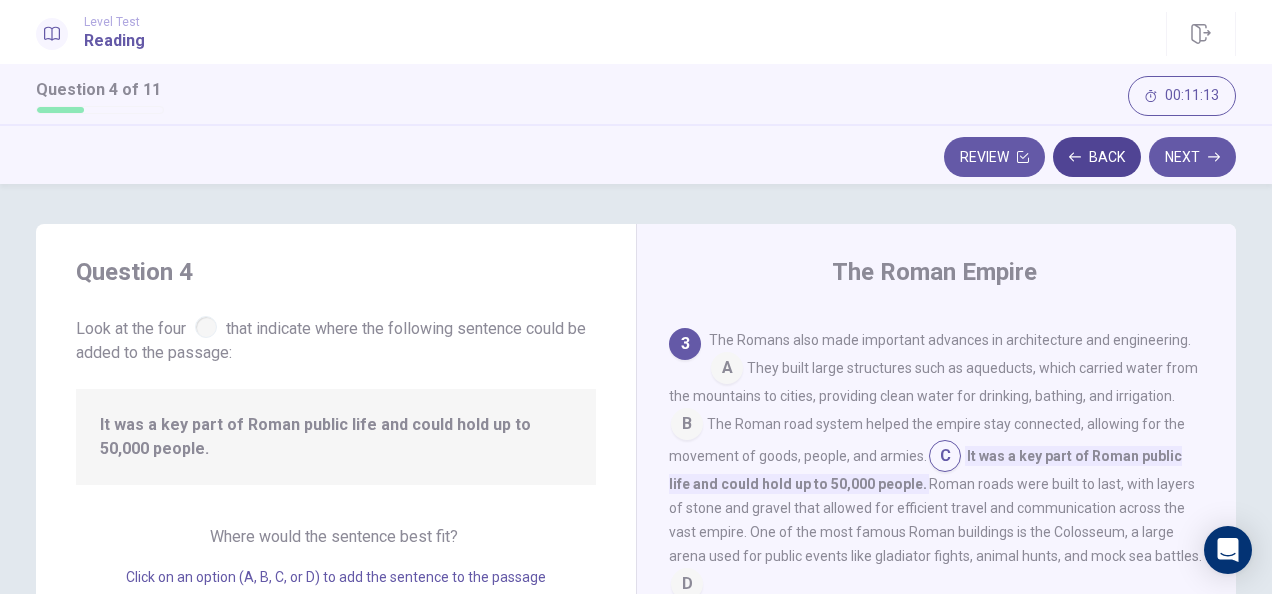 click on "Back" at bounding box center (1097, 157) 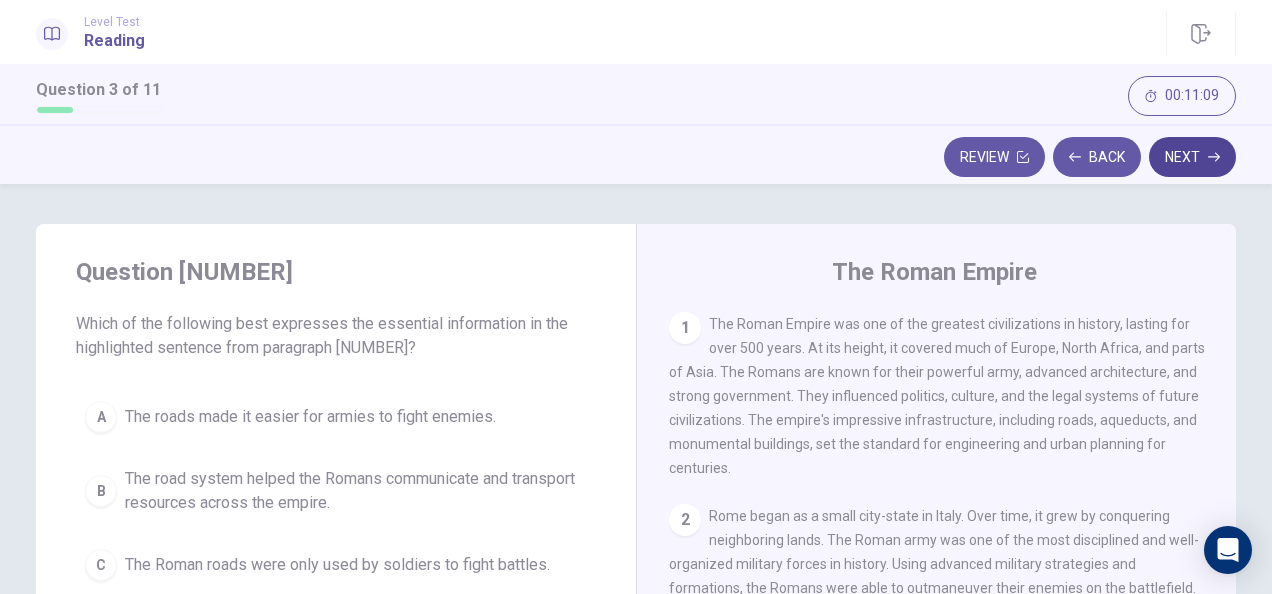 click on "Next" at bounding box center [1192, 157] 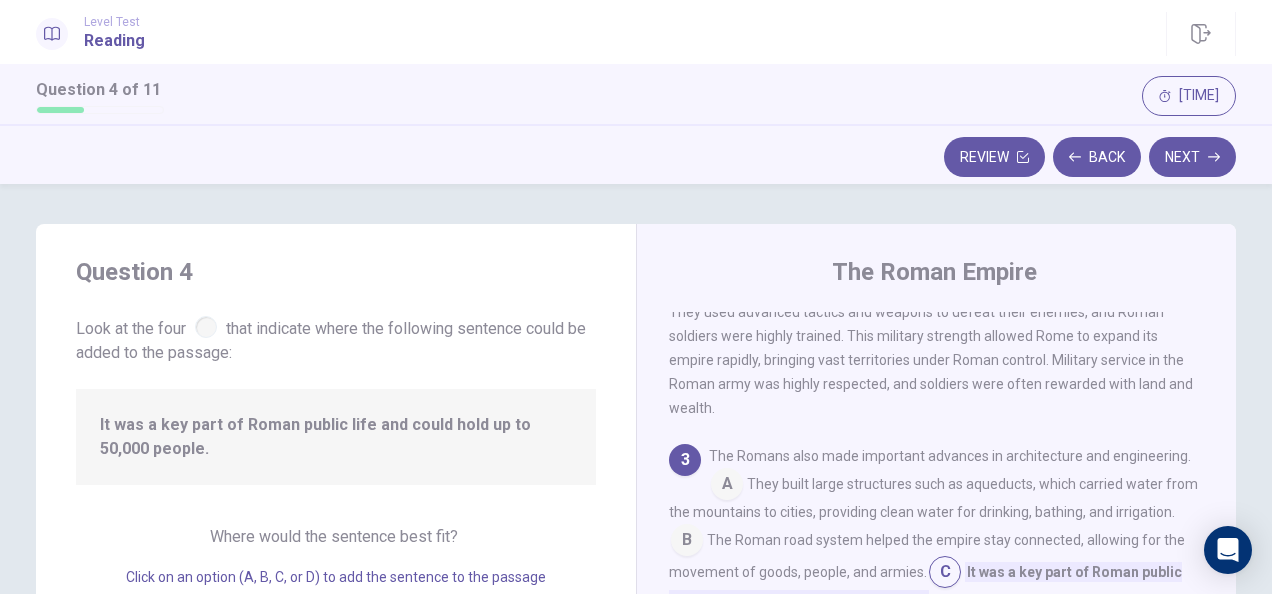 scroll, scrollTop: 400, scrollLeft: 0, axis: vertical 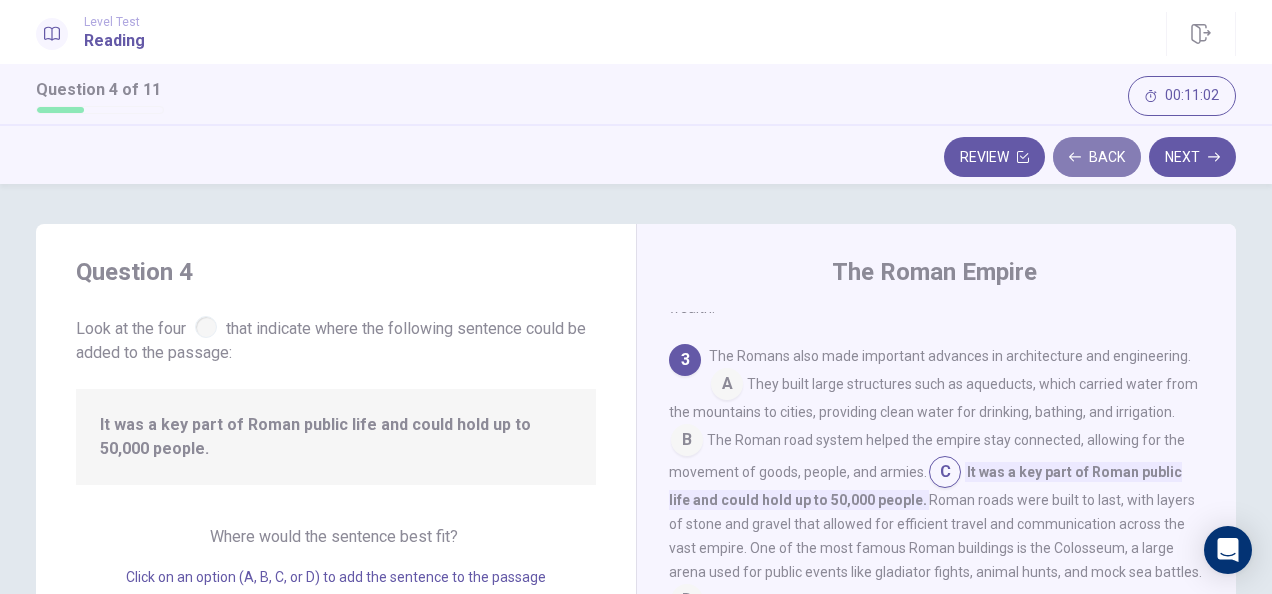 click on "Back" at bounding box center [1097, 157] 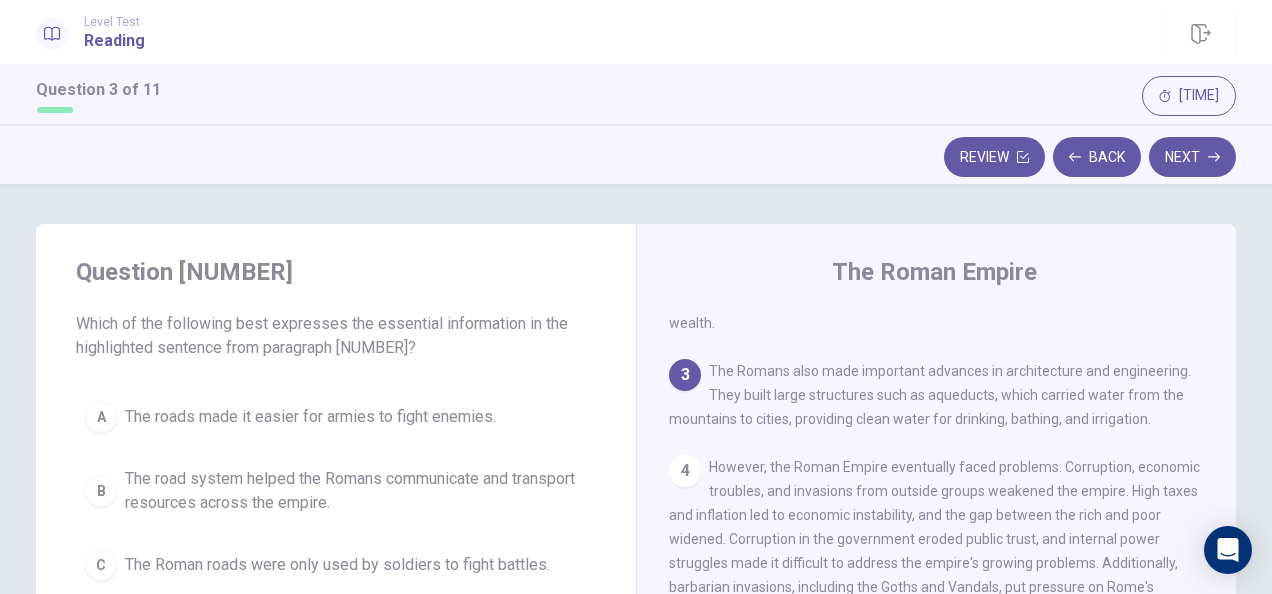 scroll, scrollTop: 408, scrollLeft: 0, axis: vertical 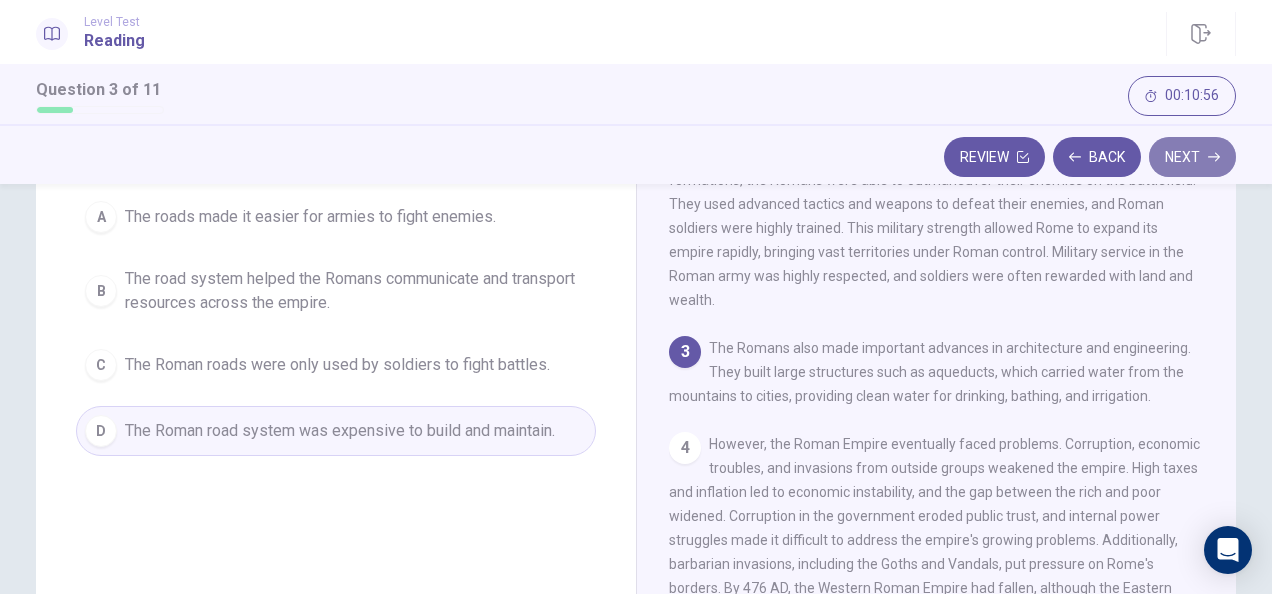 click on "Next" at bounding box center (1192, 157) 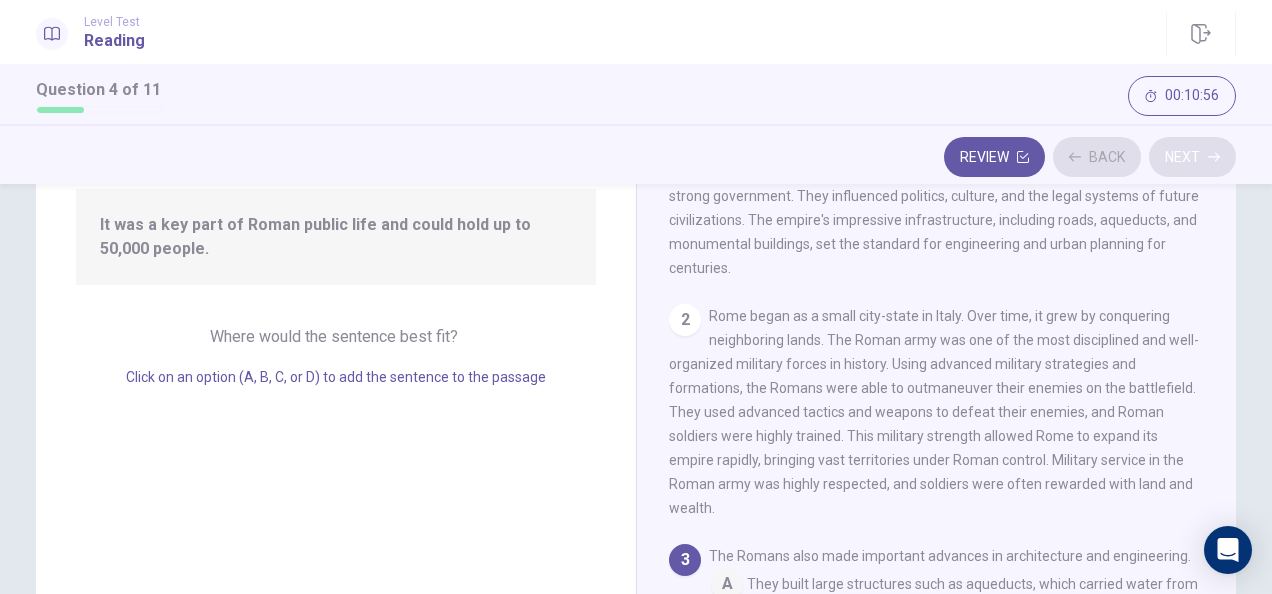 scroll, scrollTop: 340, scrollLeft: 0, axis: vertical 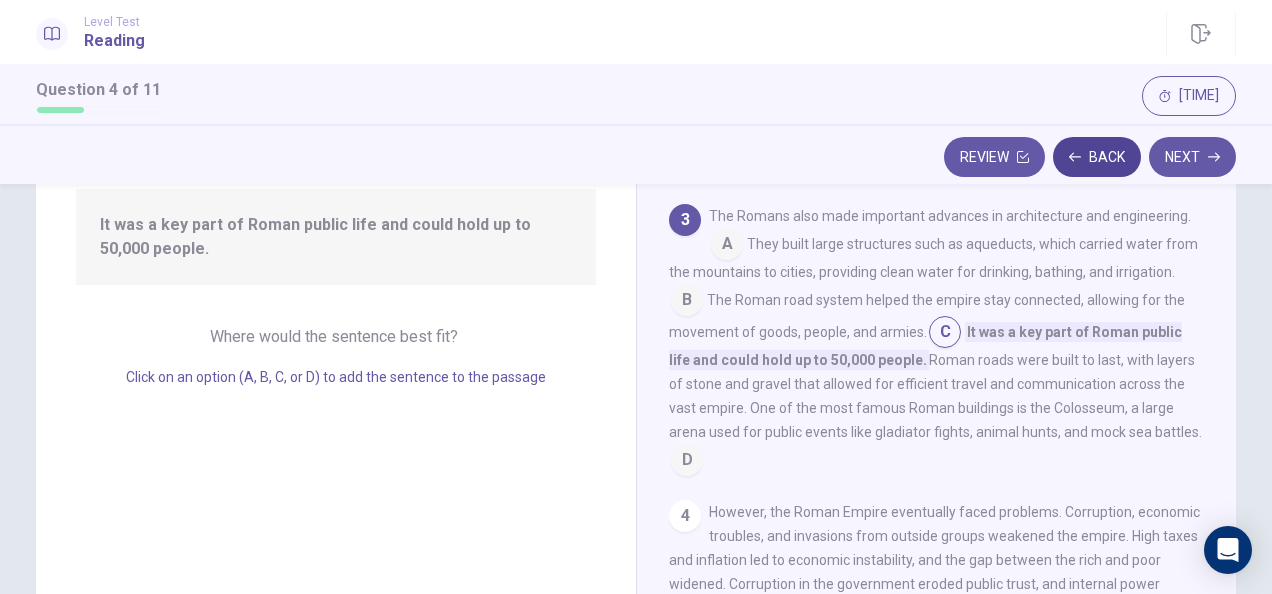 click on "Back" at bounding box center [1097, 157] 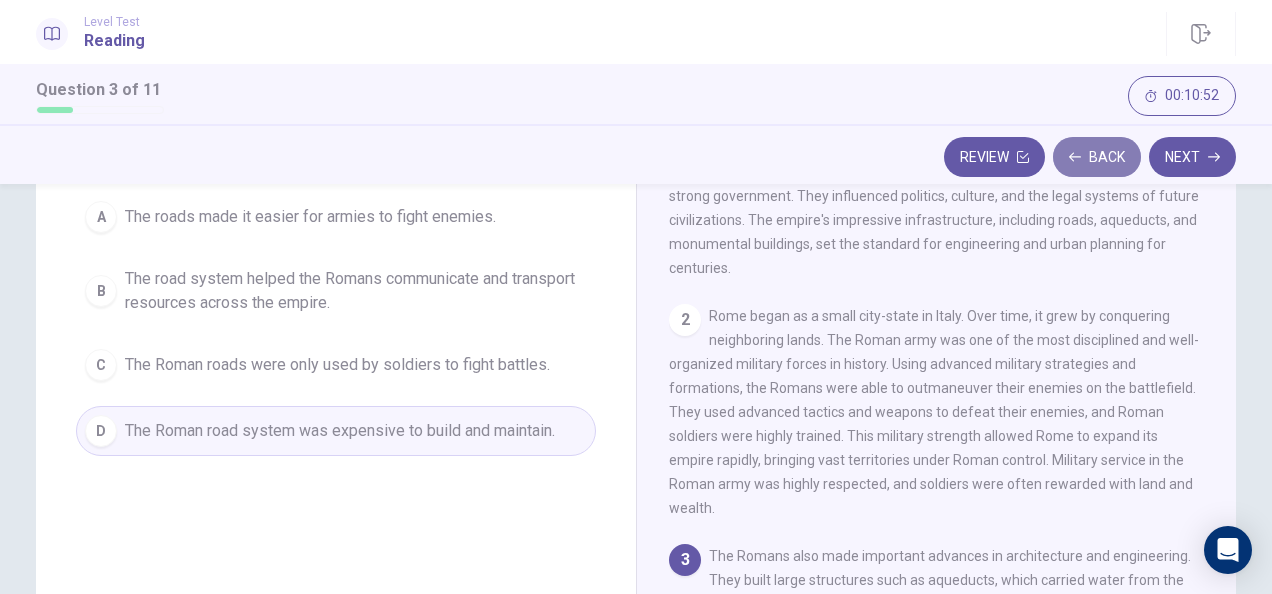 click on "Back" at bounding box center (1097, 157) 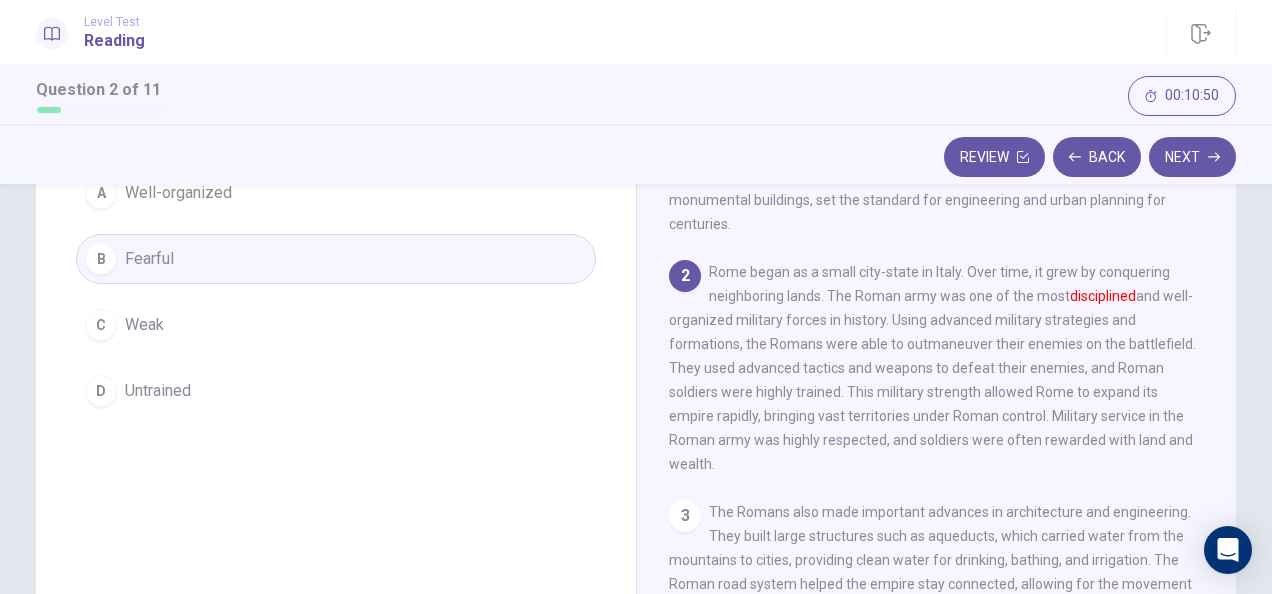 scroll, scrollTop: 344, scrollLeft: 0, axis: vertical 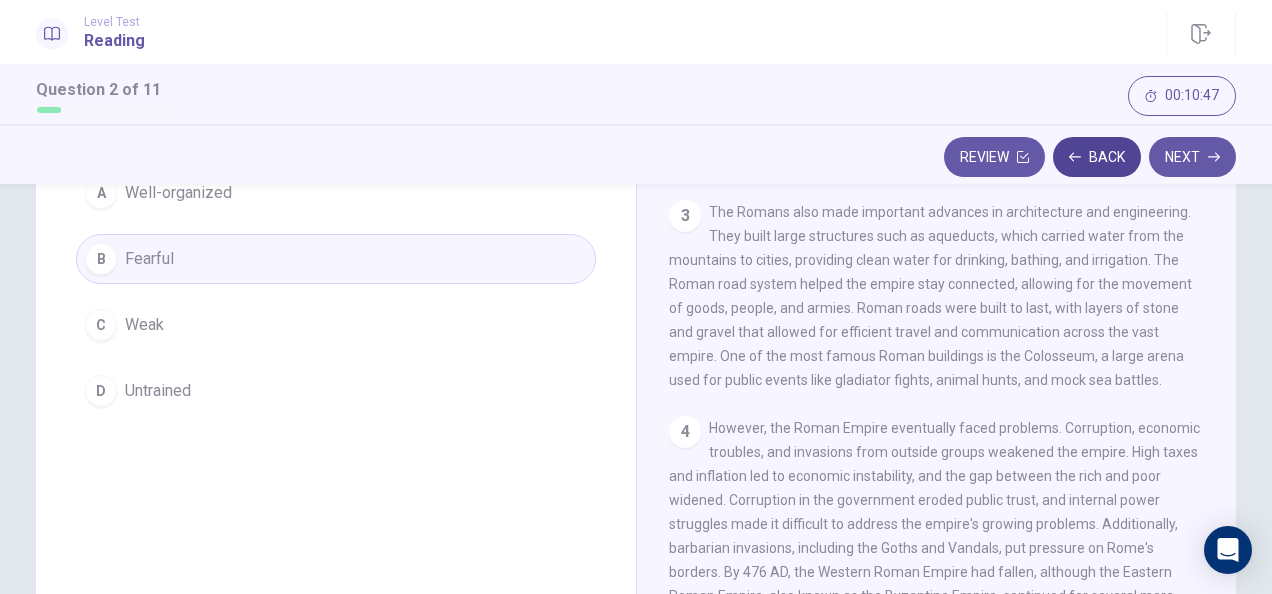 click on "Back" at bounding box center [1097, 157] 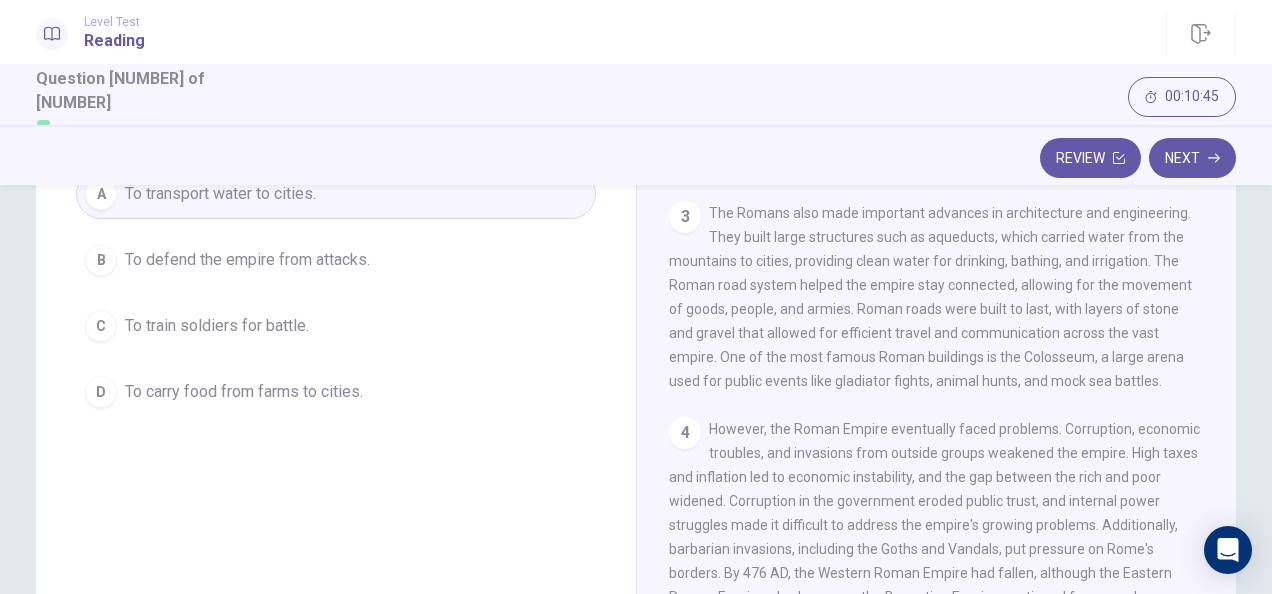 scroll, scrollTop: 144, scrollLeft: 0, axis: vertical 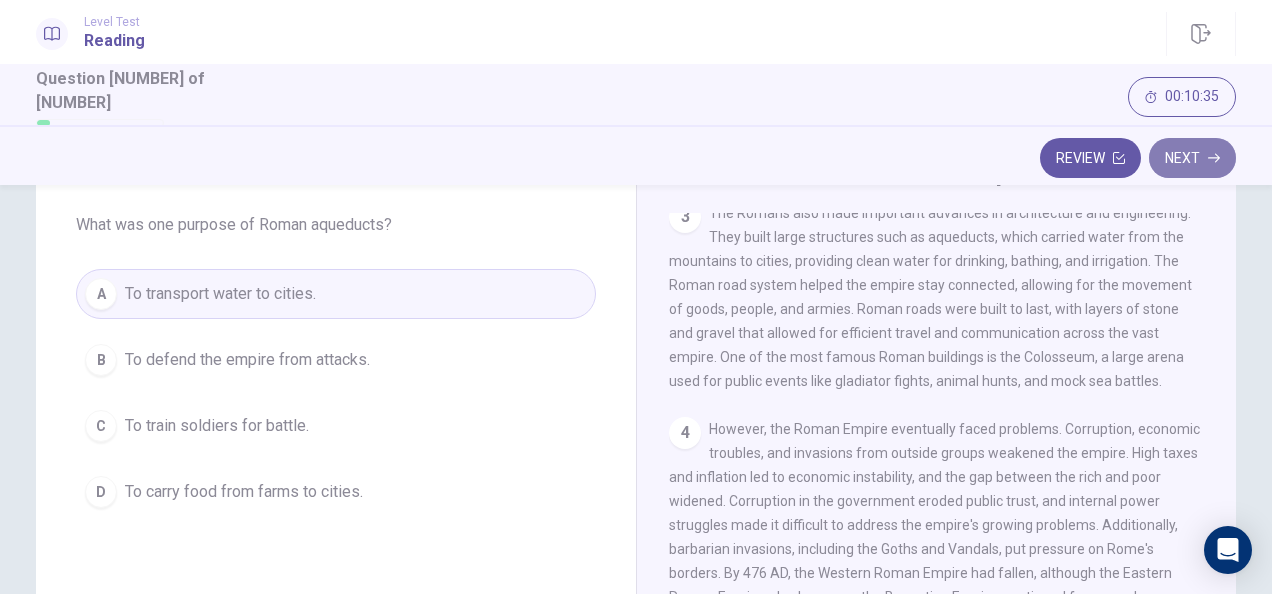 click on "Next" at bounding box center (1192, 158) 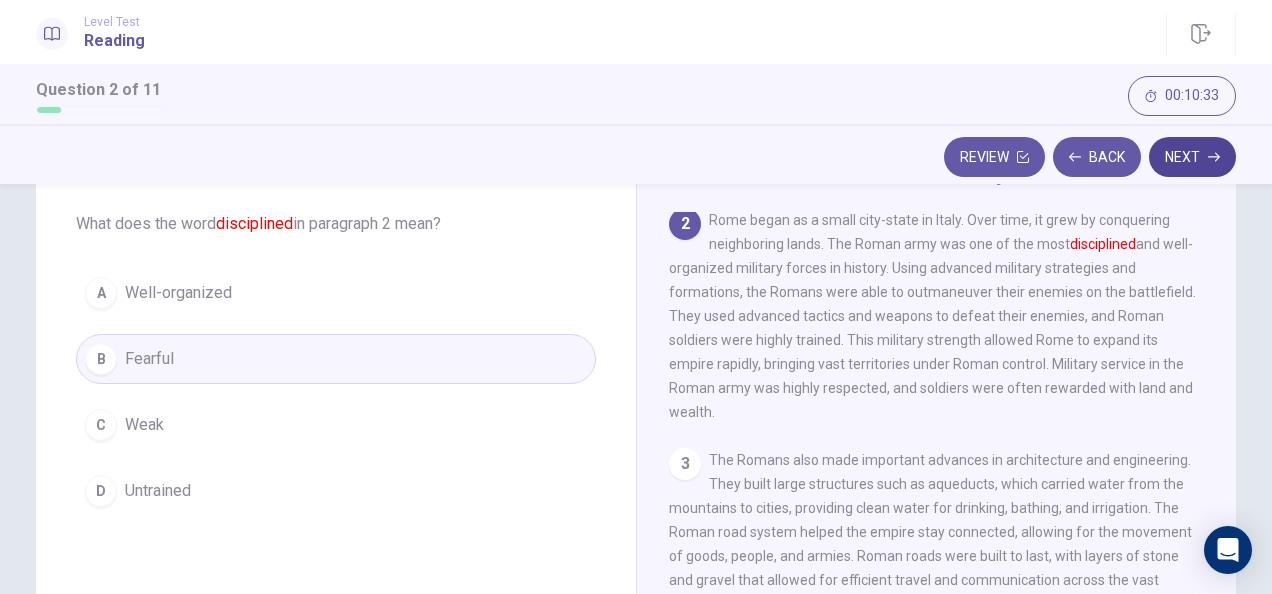 click on "Next" at bounding box center [1192, 157] 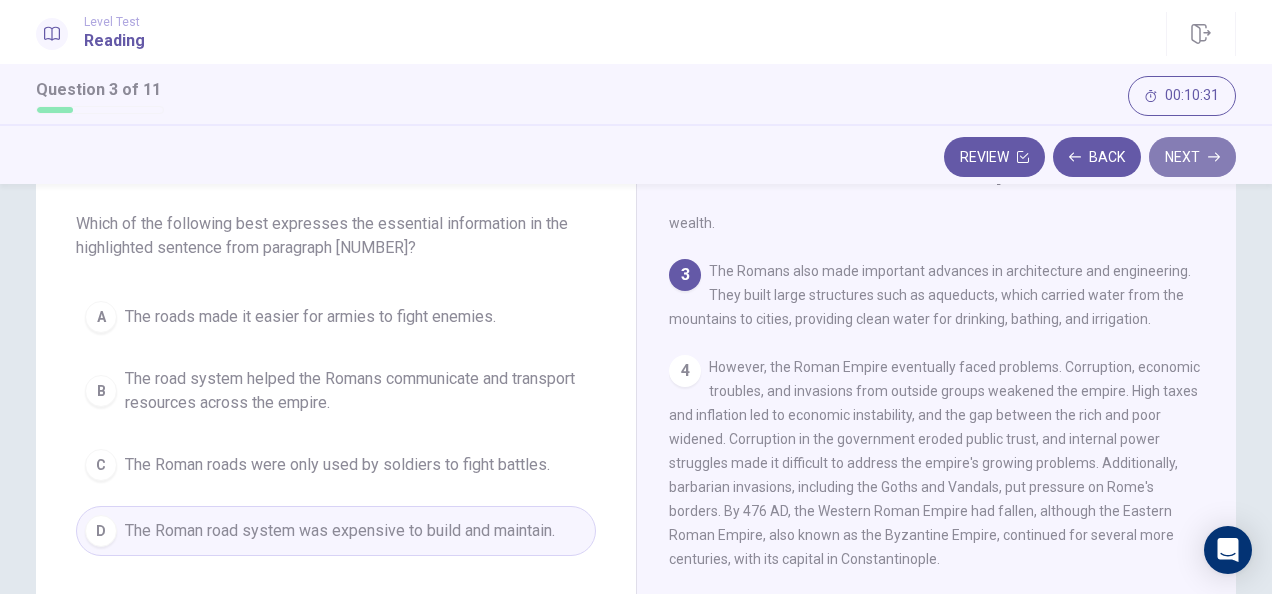 click on "Next" at bounding box center [1192, 157] 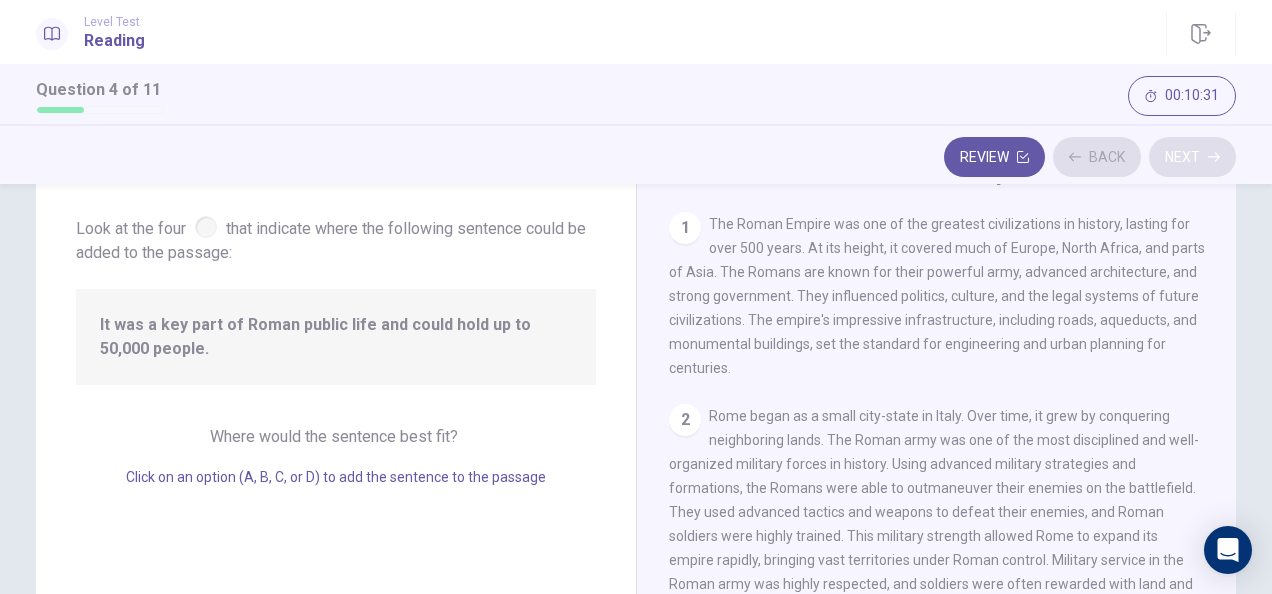 scroll, scrollTop: 340, scrollLeft: 0, axis: vertical 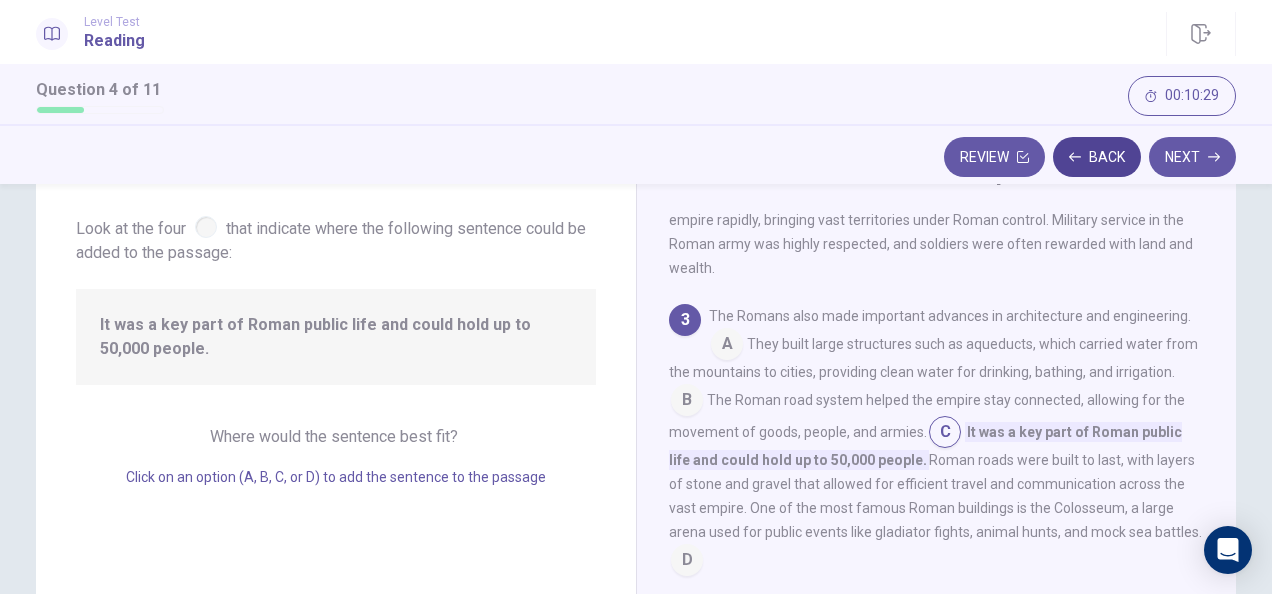click on "Back" at bounding box center [1097, 157] 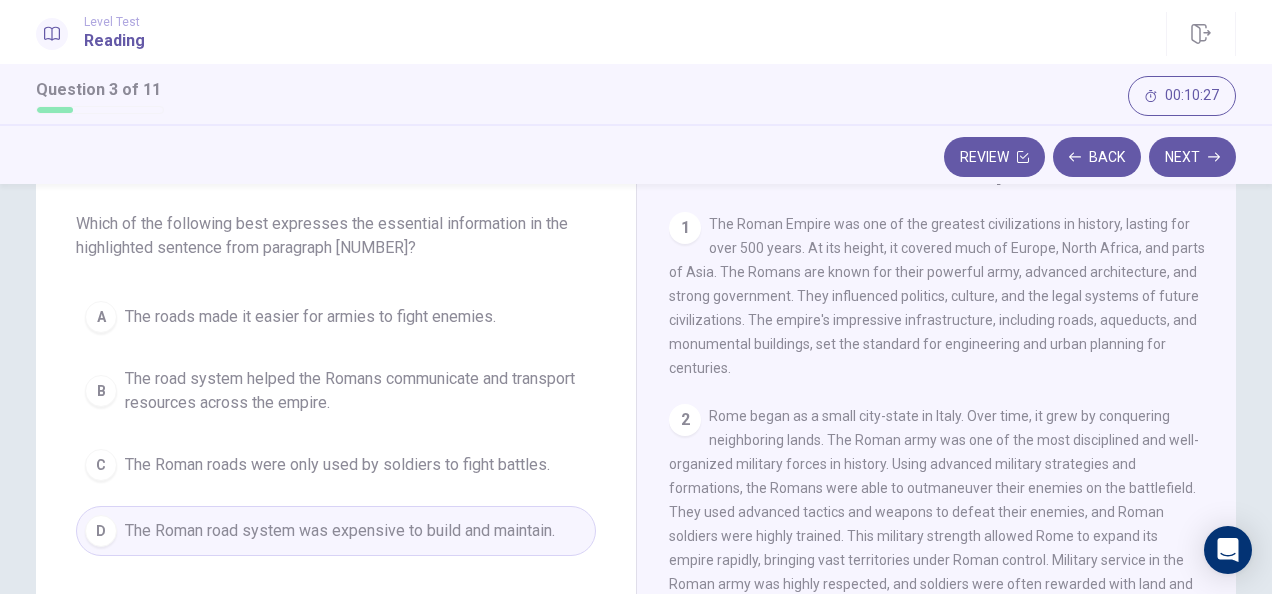 scroll, scrollTop: 200, scrollLeft: 0, axis: vertical 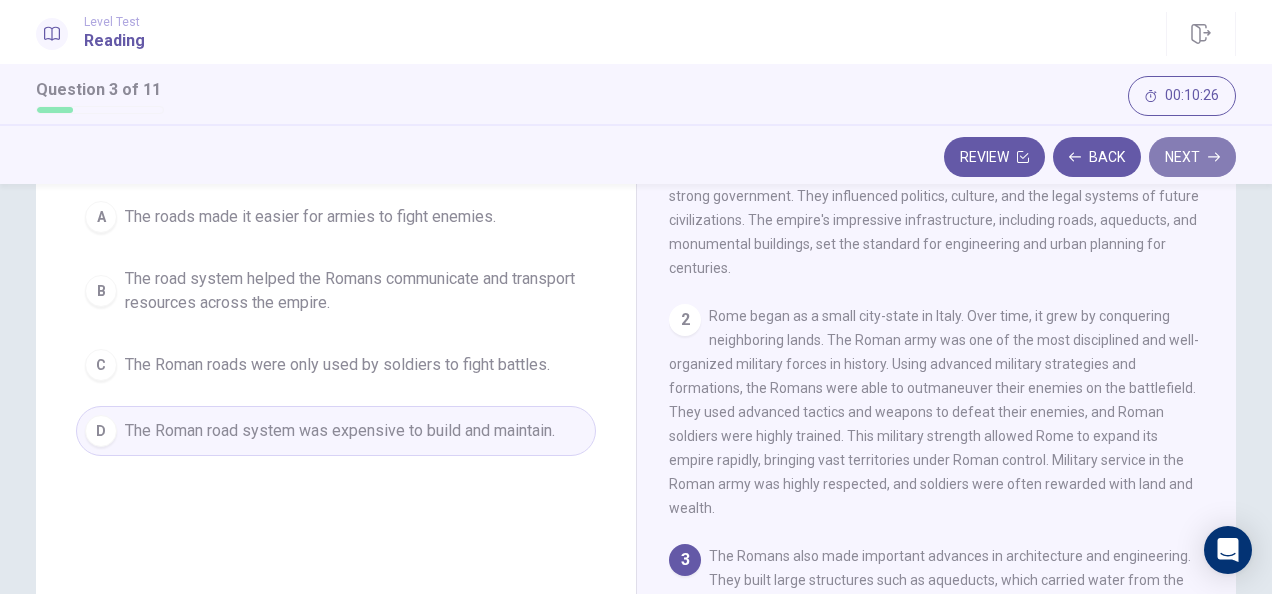 click on "Next" at bounding box center [1192, 157] 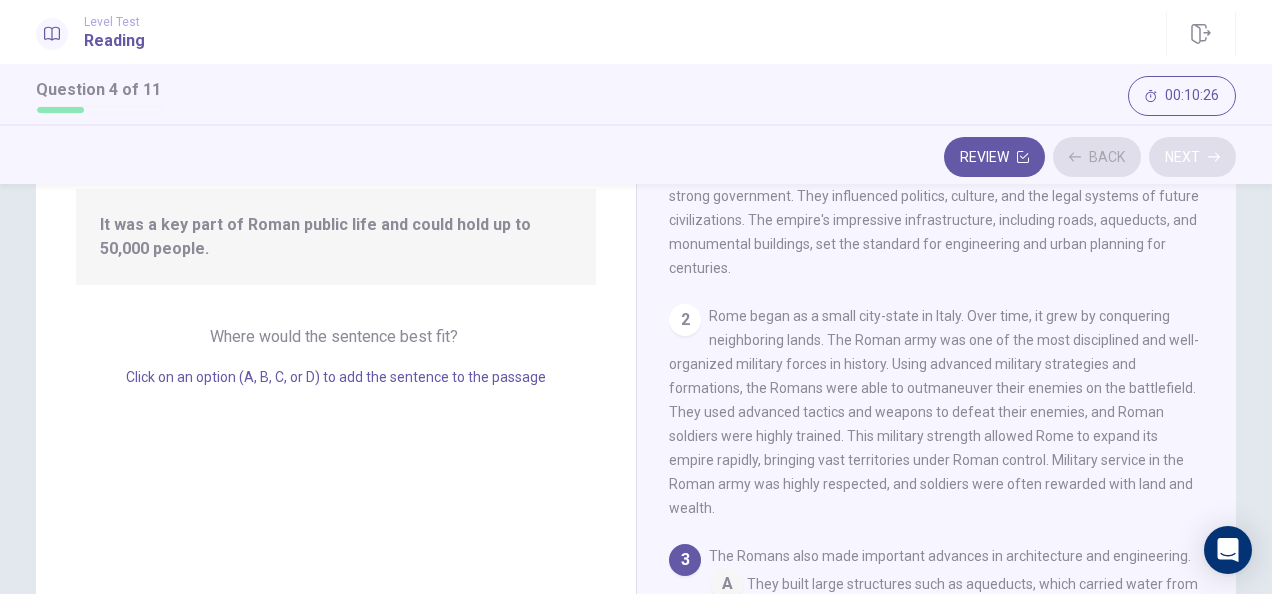 scroll, scrollTop: 340, scrollLeft: 0, axis: vertical 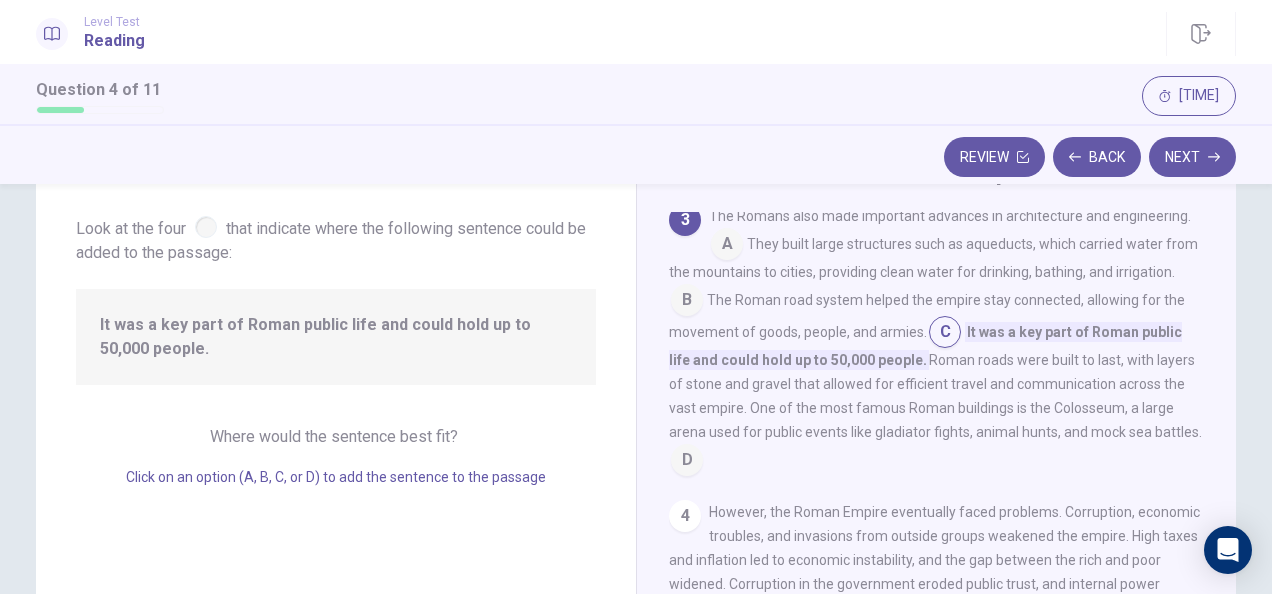 click on "The Roman road system helped the empire stay connected, allowing for the movement of goods, people, and armies." at bounding box center (927, 316) 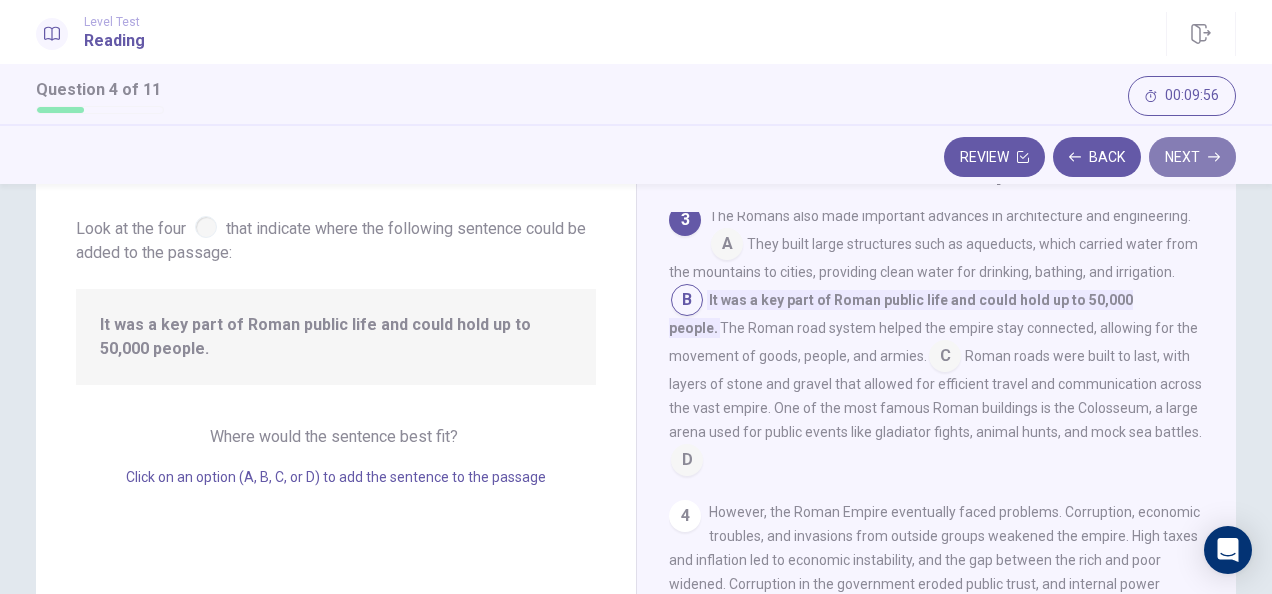 click on "Next" at bounding box center (1192, 157) 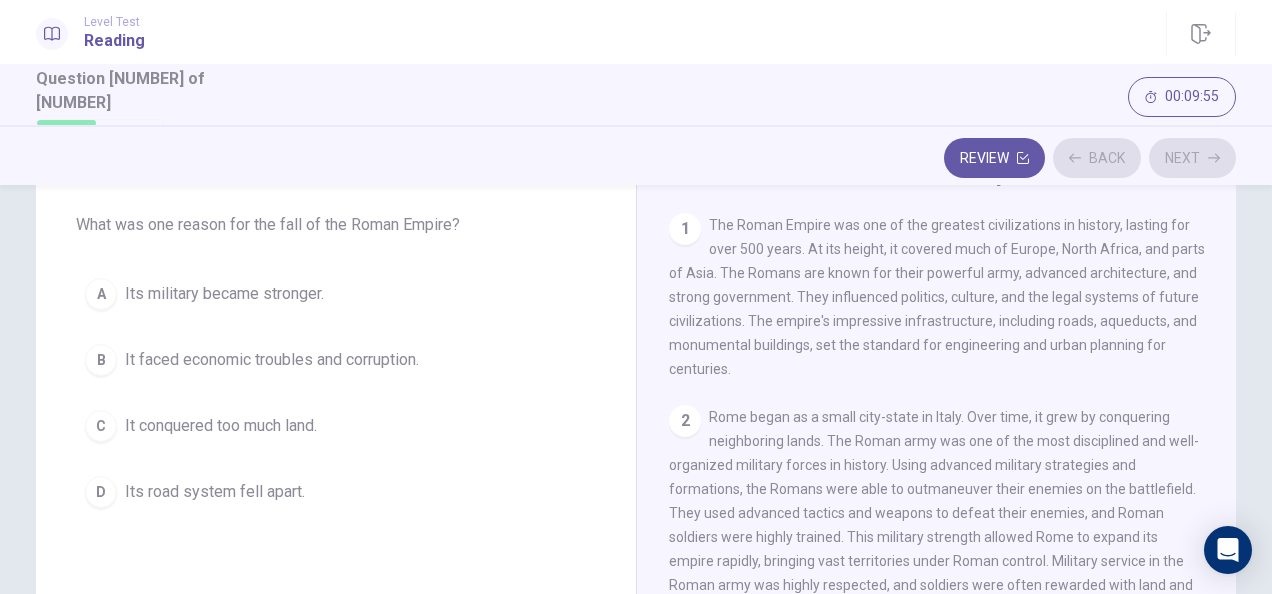 scroll, scrollTop: 0, scrollLeft: 0, axis: both 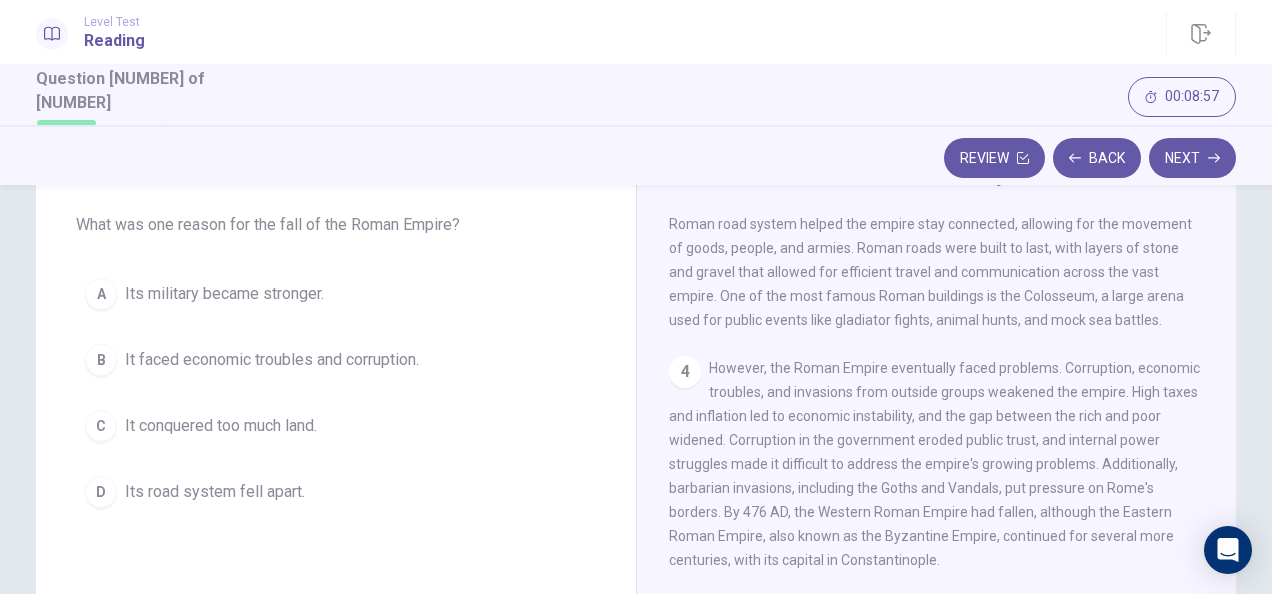 click on "Its military became stronger." at bounding box center (224, 294) 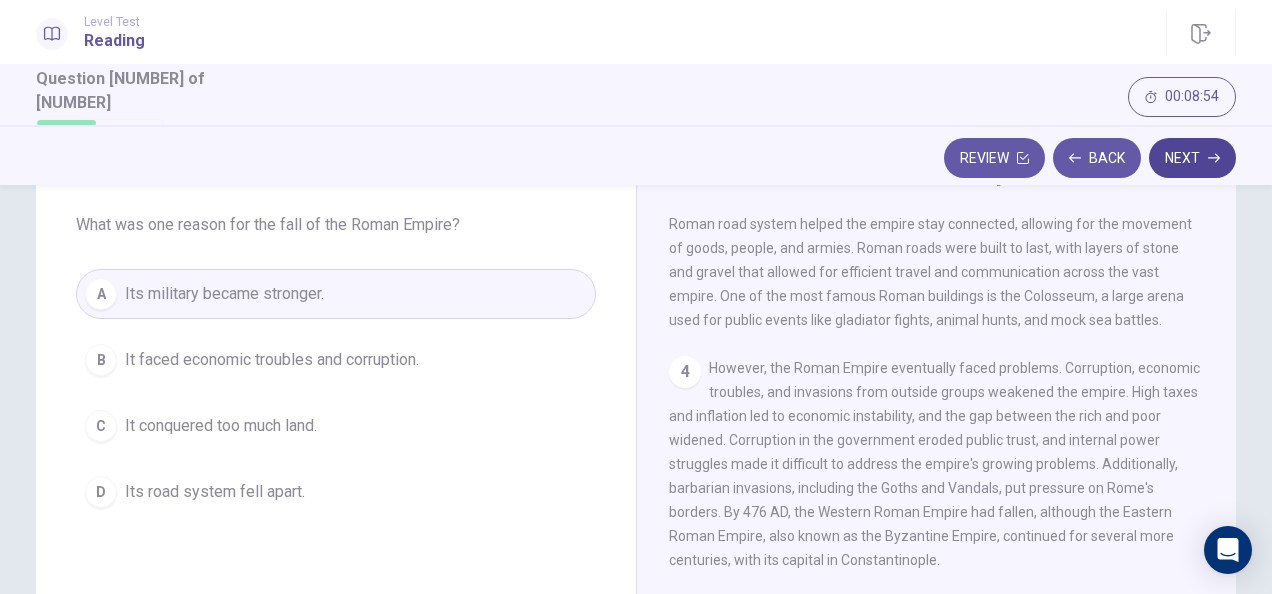 click on "Next" at bounding box center (1192, 158) 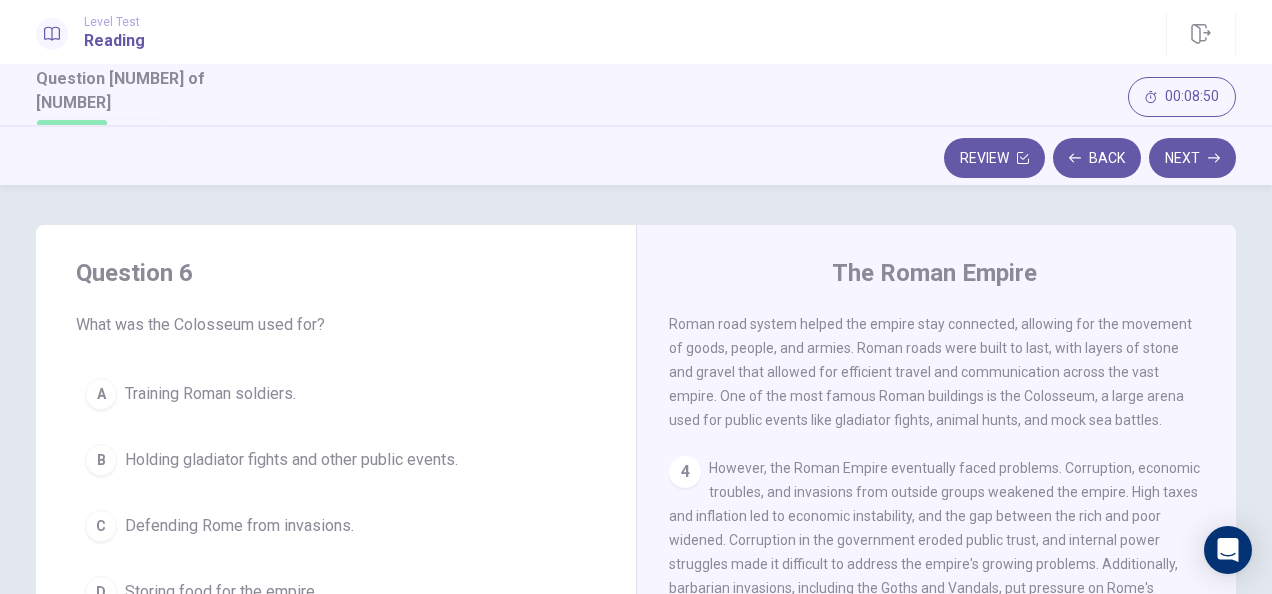 scroll, scrollTop: 100, scrollLeft: 0, axis: vertical 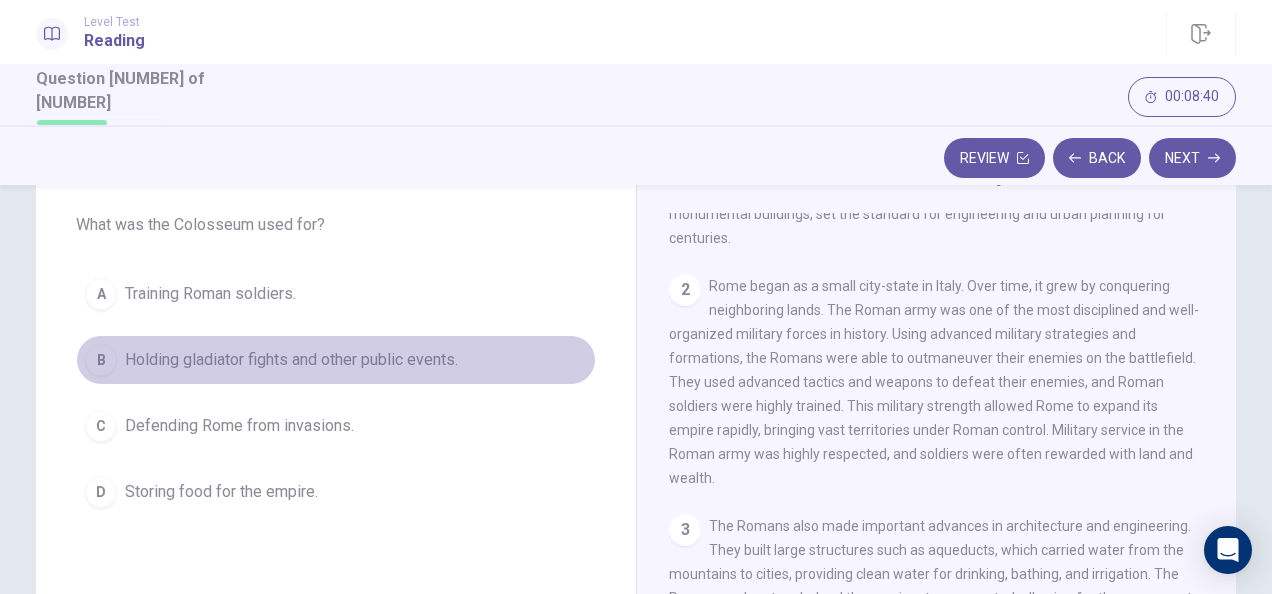 click on "Holding gladiator fights and other public events." at bounding box center (291, 360) 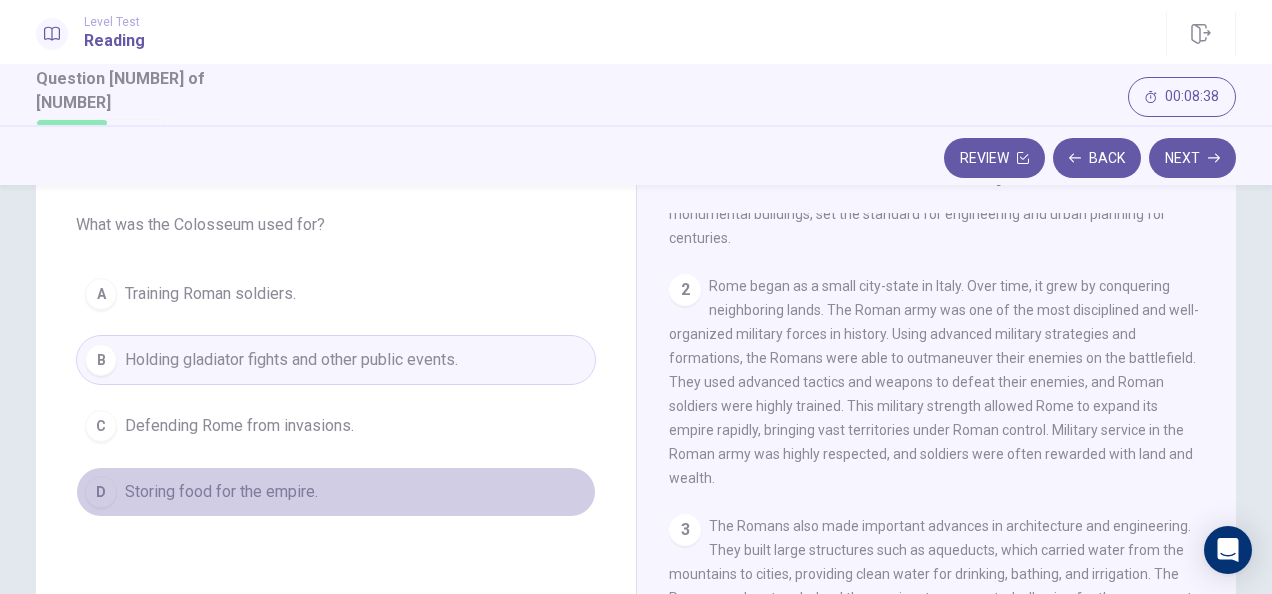 click on "Storing food for the empire." at bounding box center (221, 492) 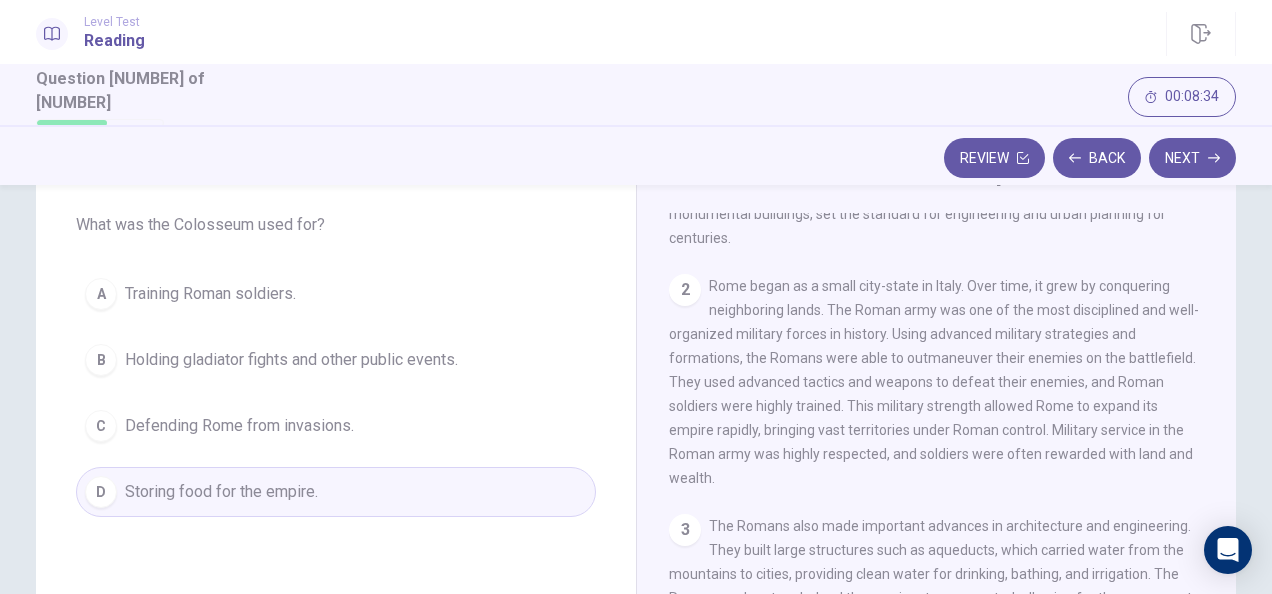 click on "Training Roman soldiers." at bounding box center (210, 294) 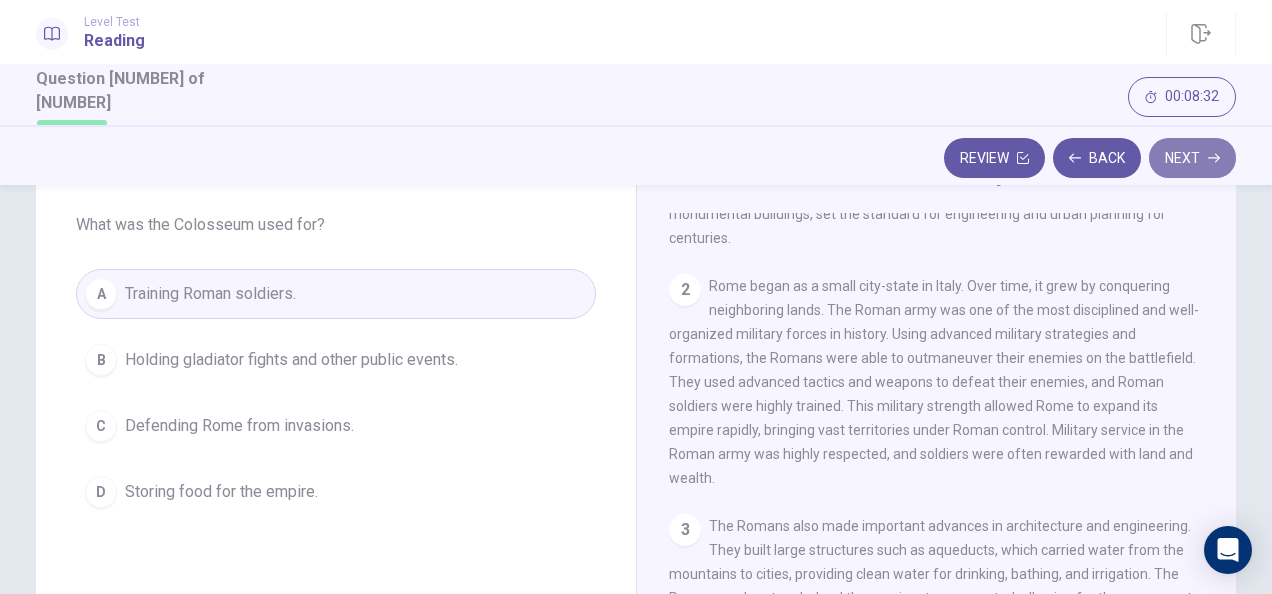 click on "Next" at bounding box center (1192, 158) 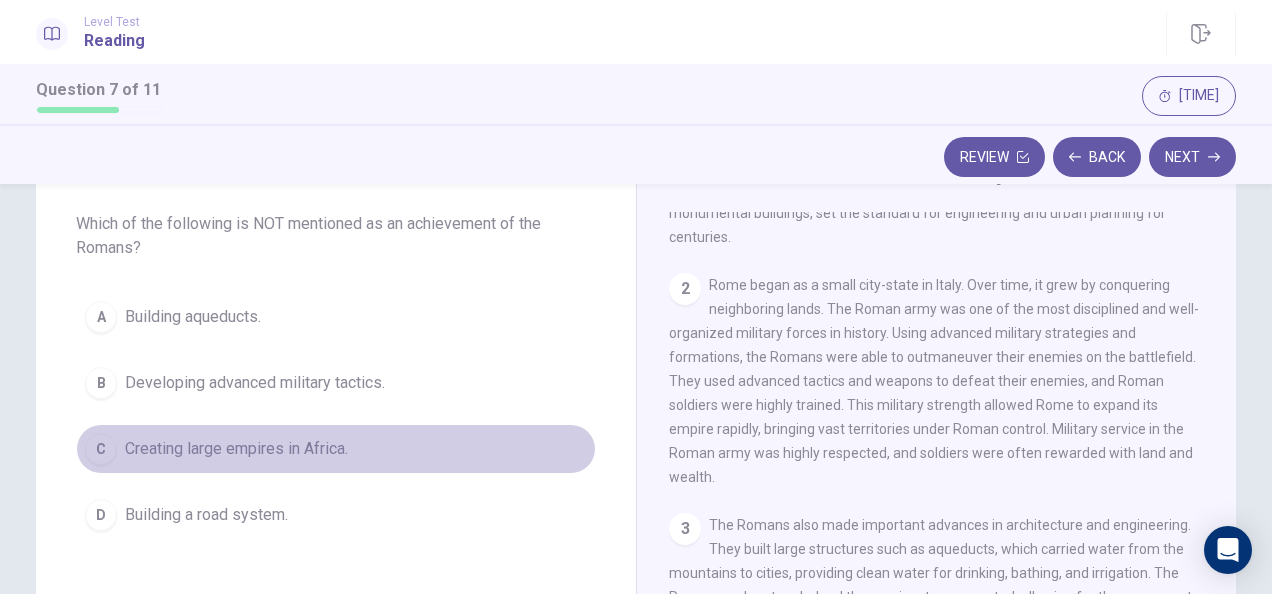 click on "C Creating large empires in Africa." at bounding box center [336, 449] 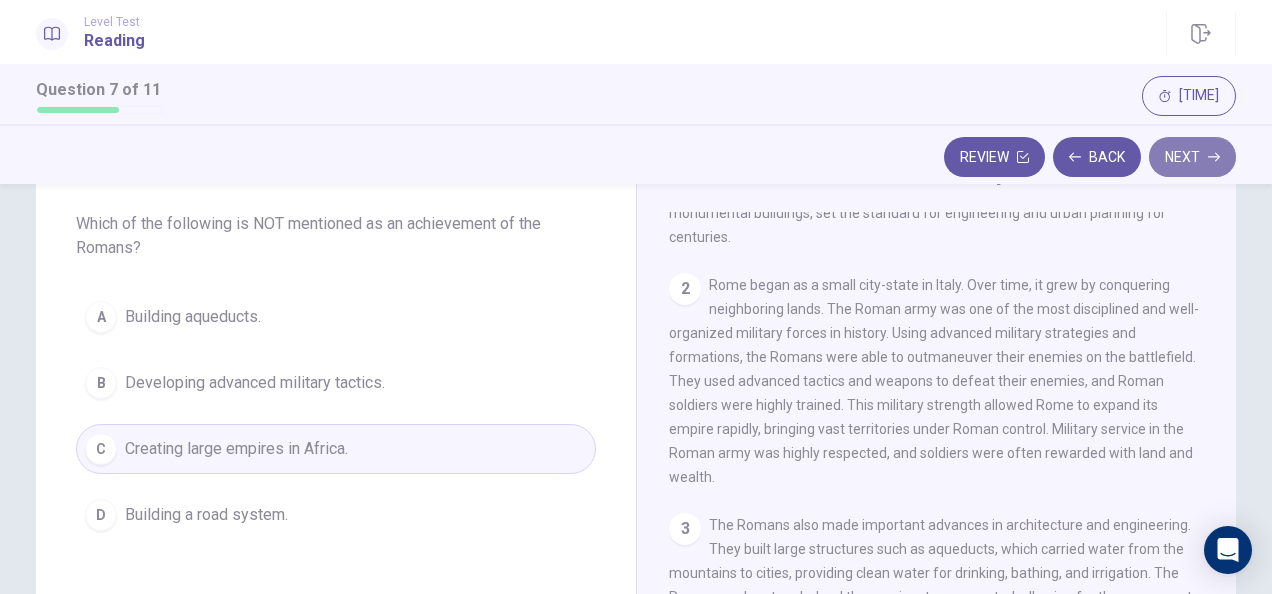 click on "Next" at bounding box center (1192, 157) 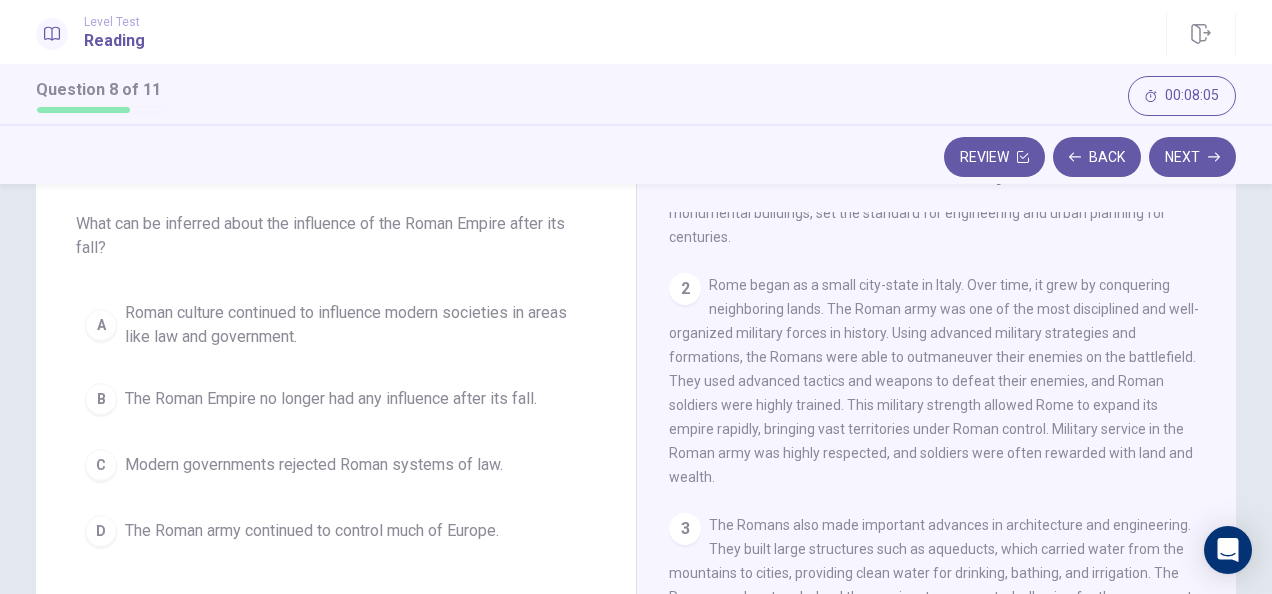 click on "Roman culture continued to influence modern societies in areas like law and government." at bounding box center (356, 325) 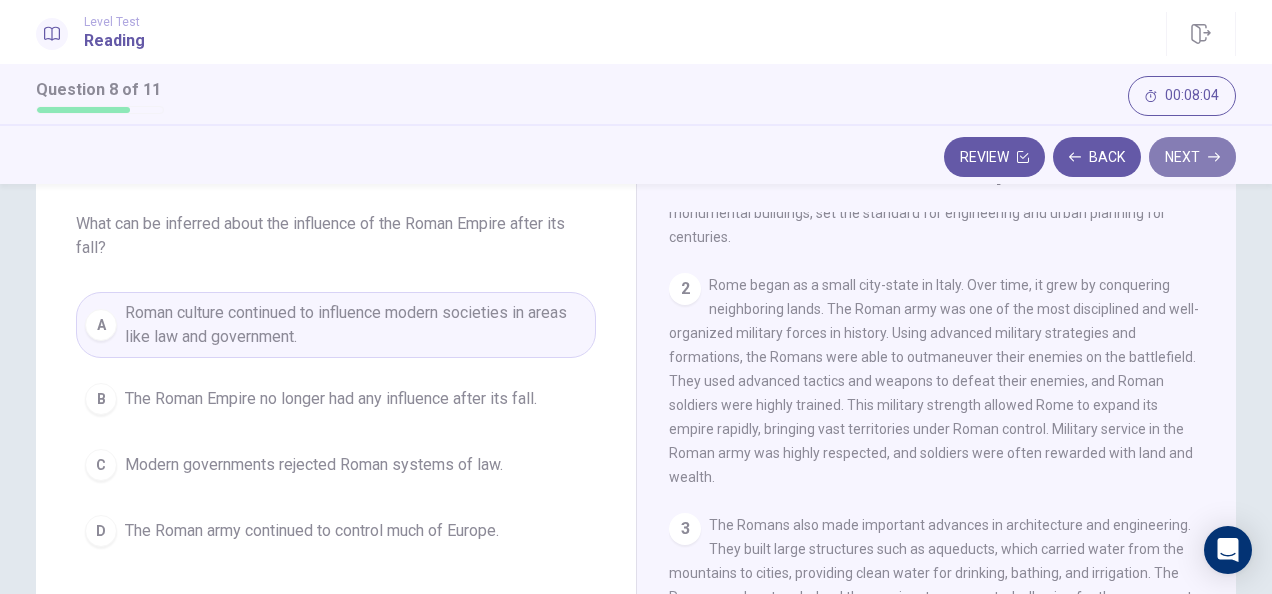 click on "Next" at bounding box center [1192, 157] 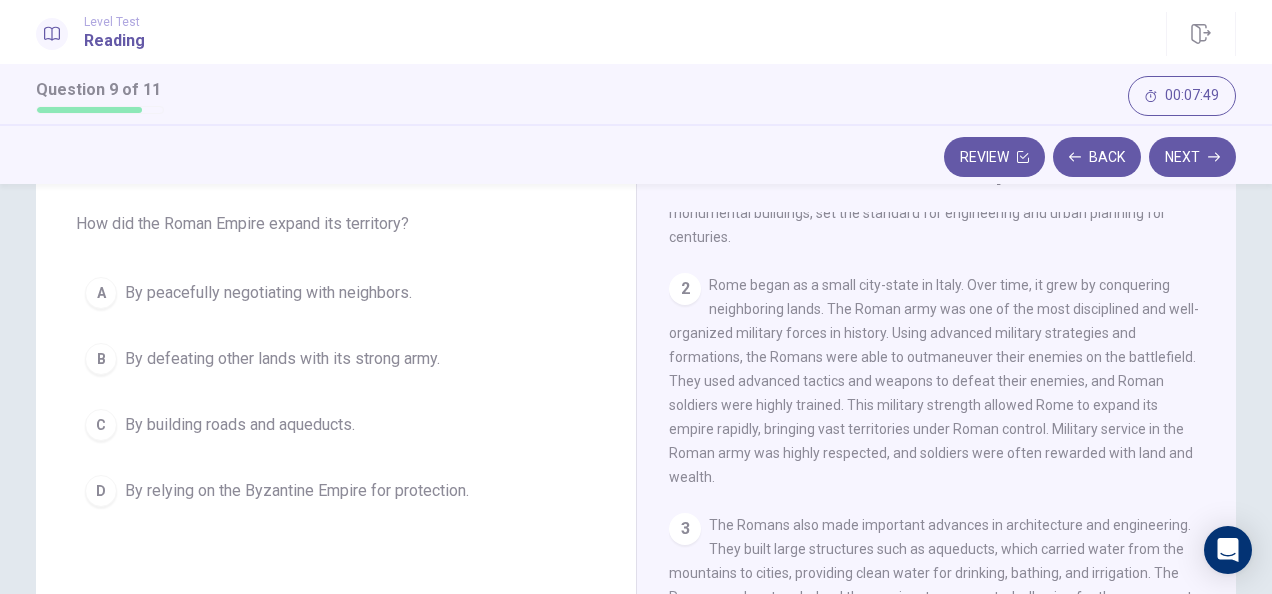 click on "By building roads and aqueducts." at bounding box center (240, 425) 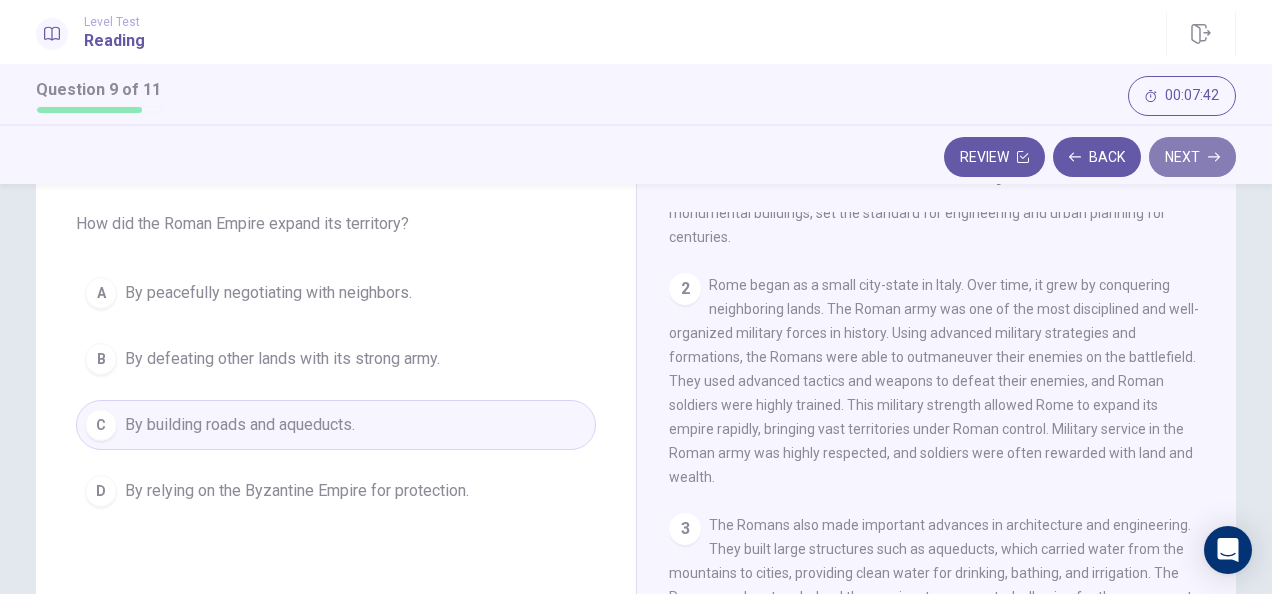 click on "Next" at bounding box center [1192, 157] 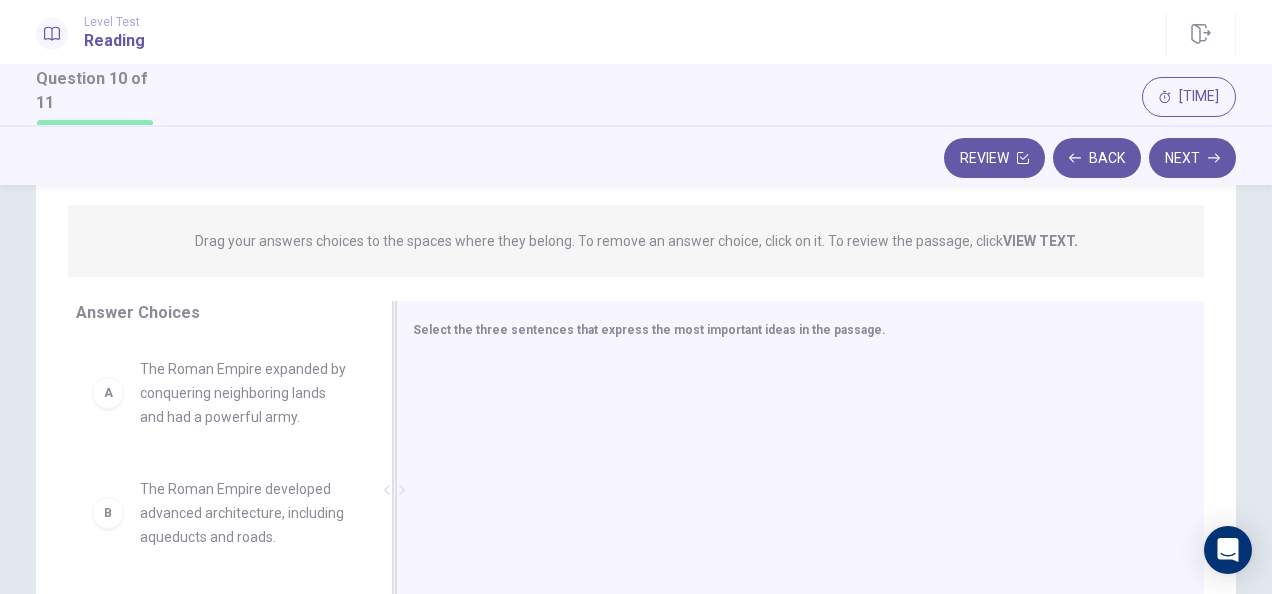 scroll, scrollTop: 329, scrollLeft: 0, axis: vertical 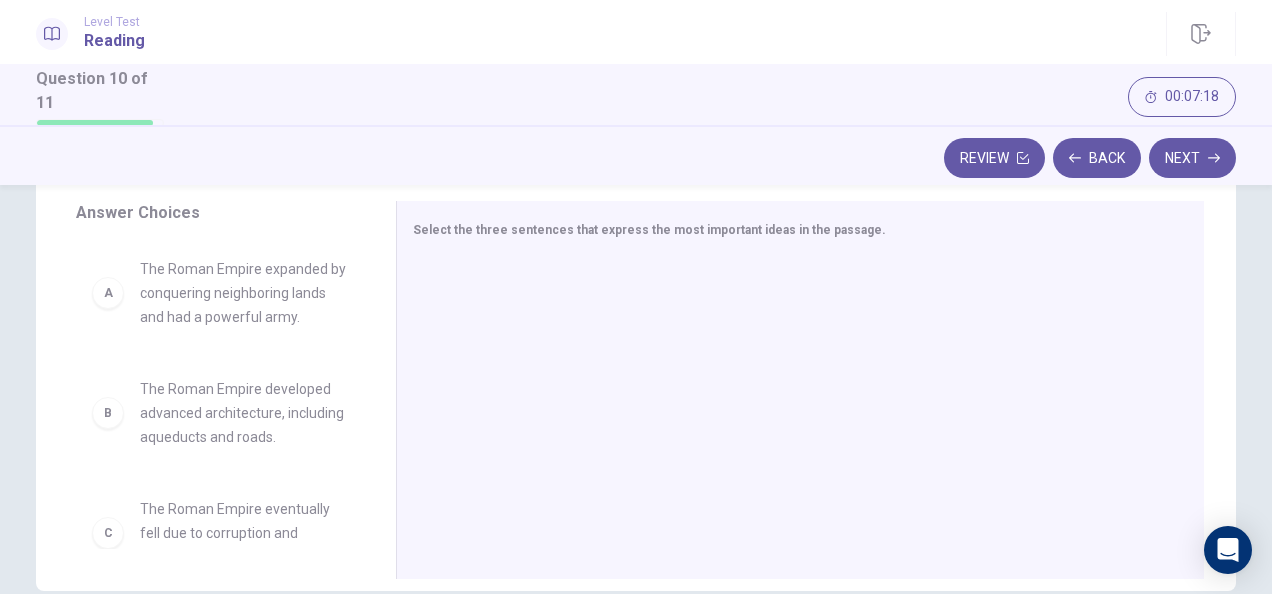 drag, startPoint x: 357, startPoint y: 284, endPoint x: 361, endPoint y: 337, distance: 53.15073 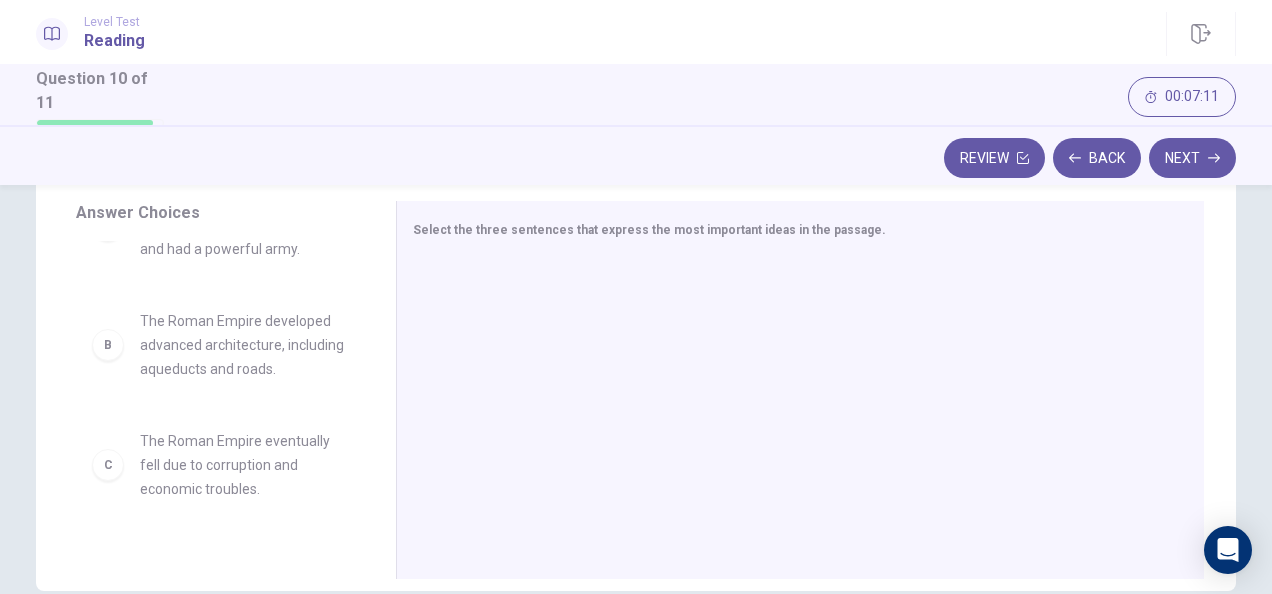 scroll, scrollTop: 74, scrollLeft: 0, axis: vertical 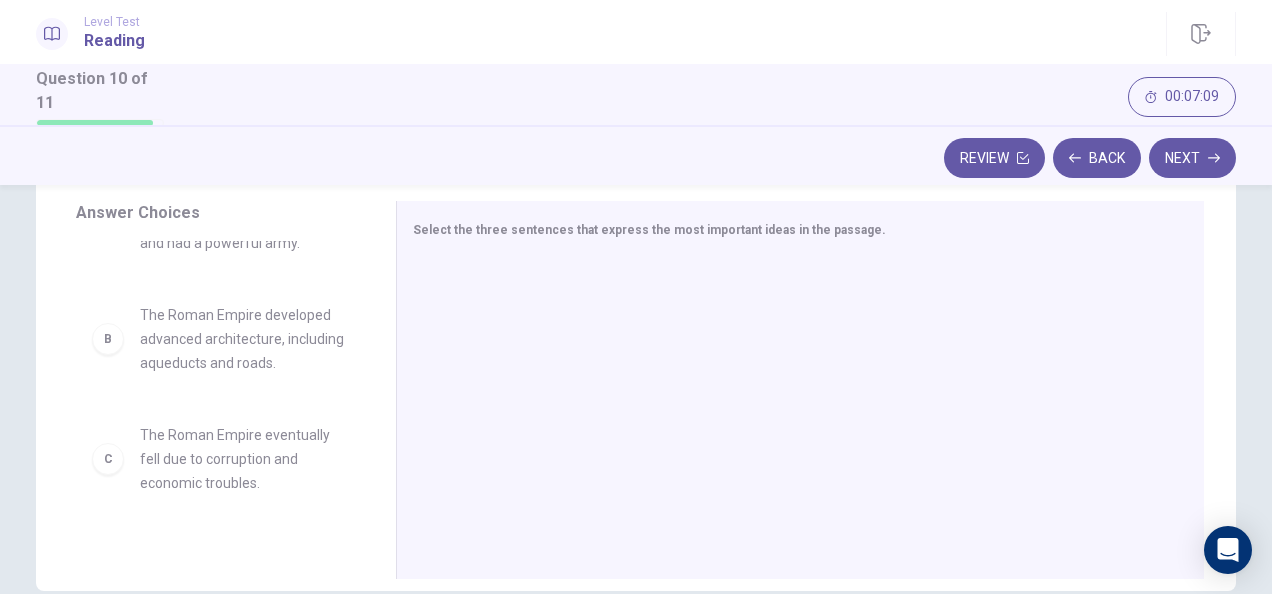 click on "B The Roman Empire developed advanced architecture, including aqueducts and roads." at bounding box center [220, 339] 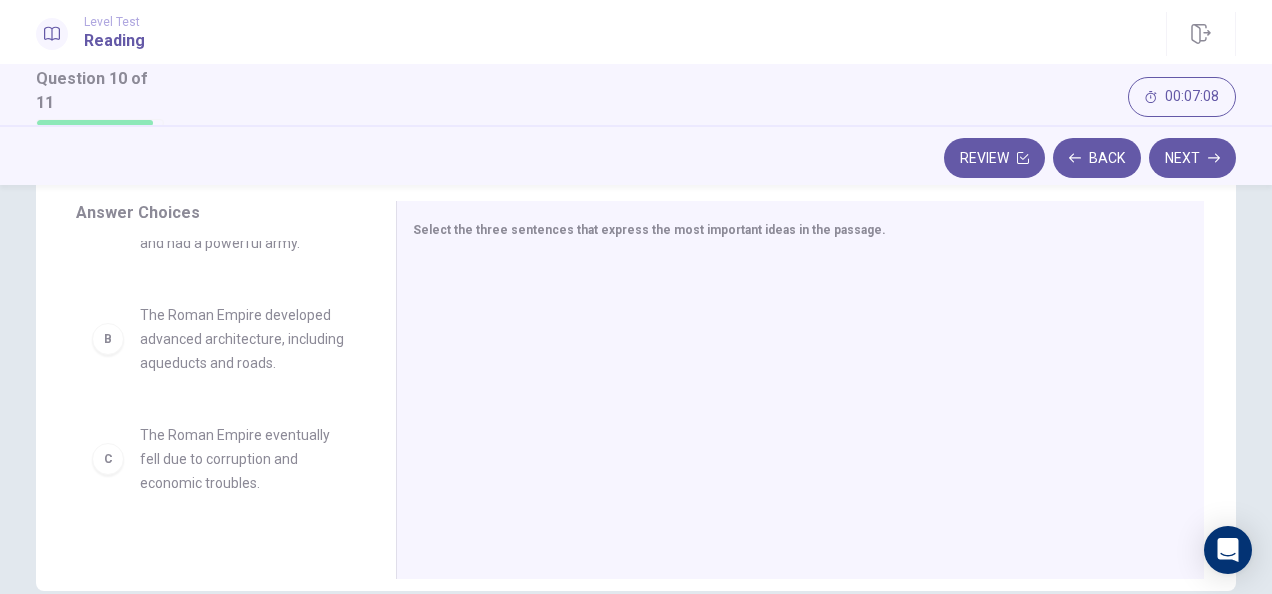 click on "B" at bounding box center (108, 339) 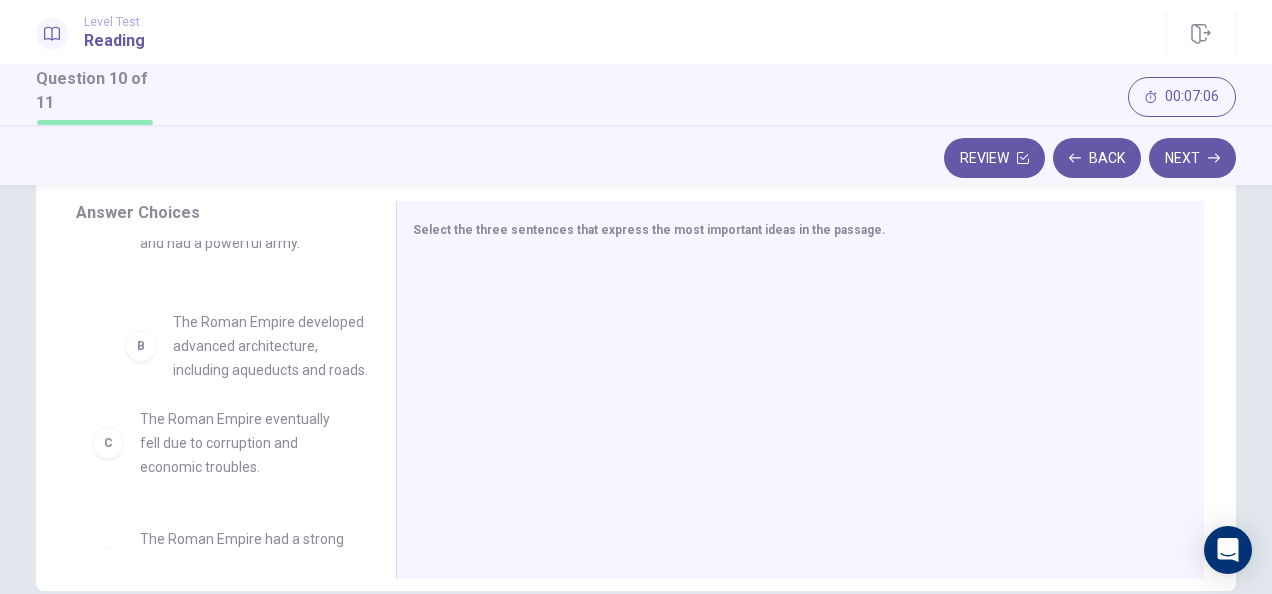 drag, startPoint x: 147, startPoint y: 332, endPoint x: 181, endPoint y: 342, distance: 35.44009 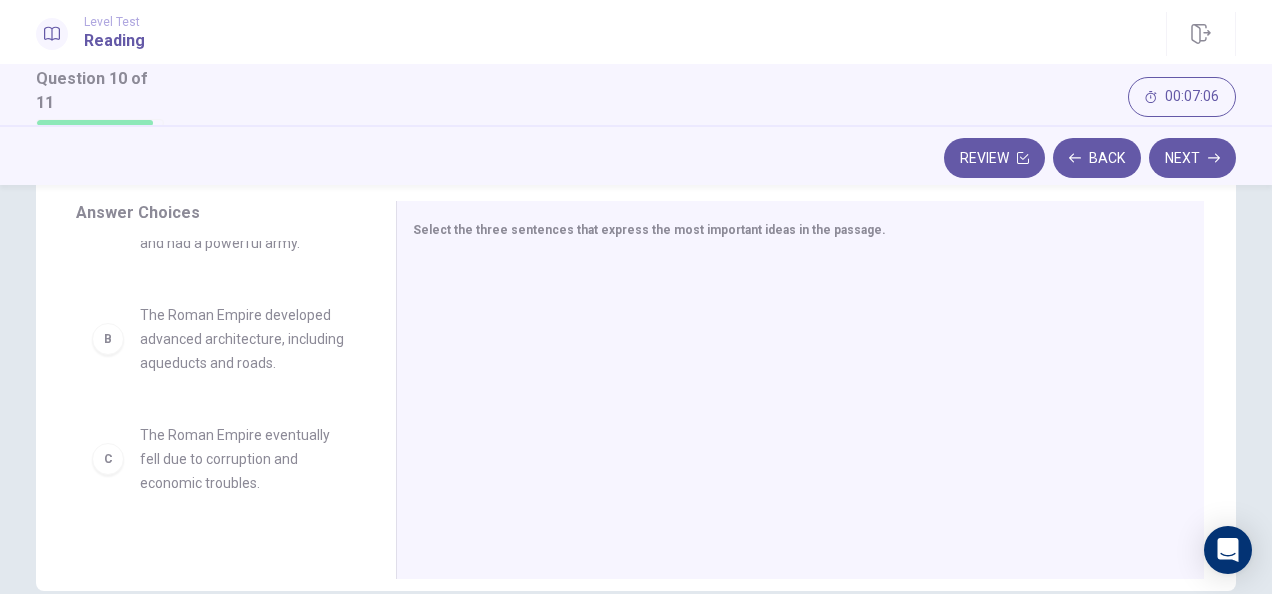 scroll, scrollTop: 0, scrollLeft: 0, axis: both 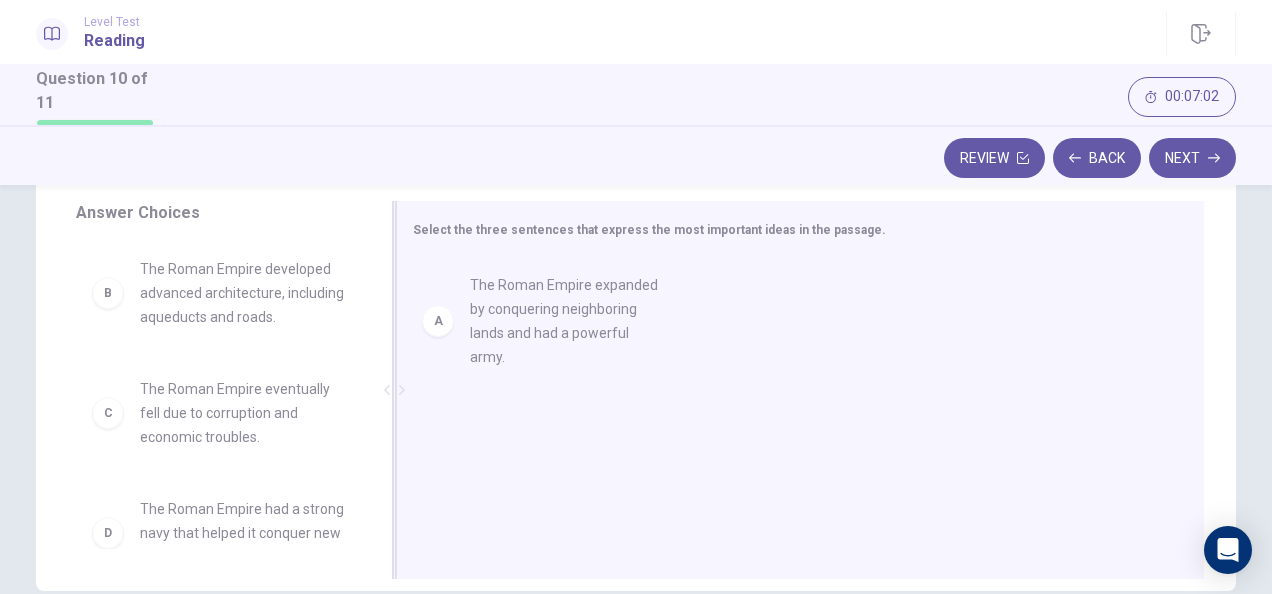 drag, startPoint x: 258, startPoint y: 312, endPoint x: 600, endPoint y: 330, distance: 342.47336 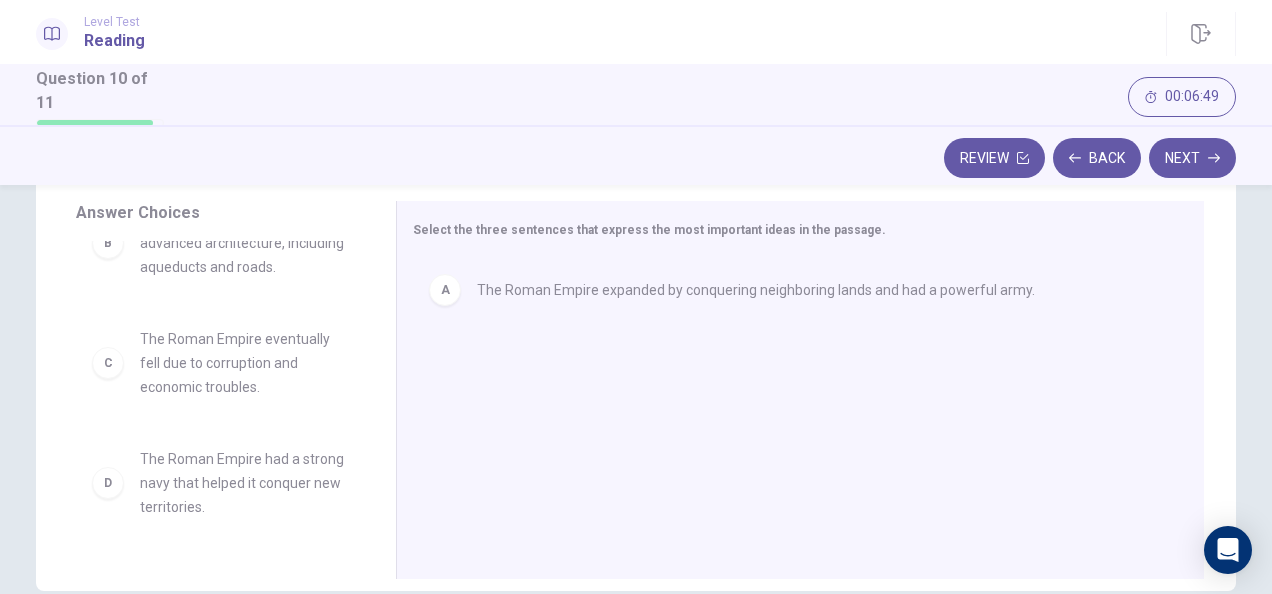 scroll, scrollTop: 43, scrollLeft: 0, axis: vertical 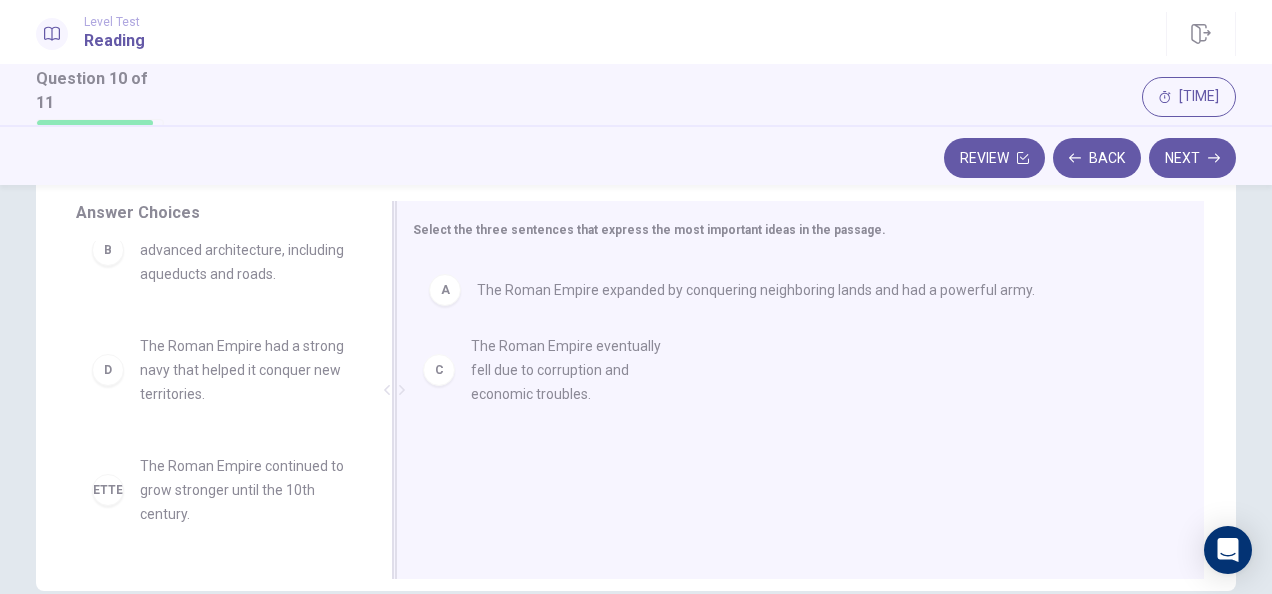 drag, startPoint x: 229, startPoint y: 397, endPoint x: 634, endPoint y: 414, distance: 405.35663 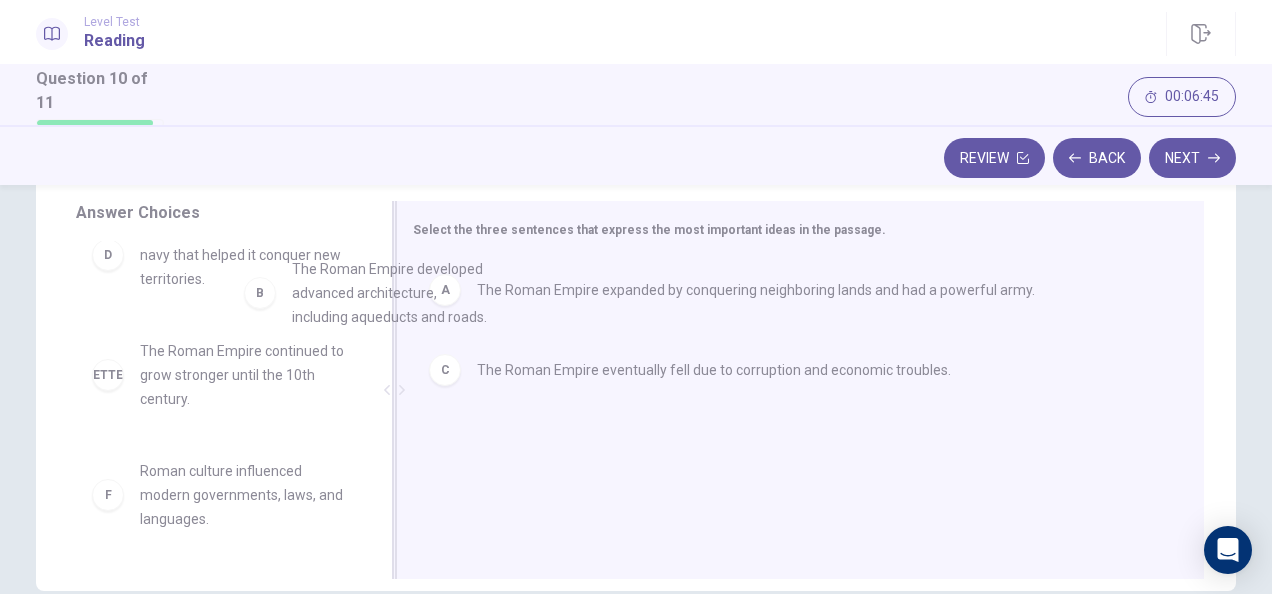 scroll, scrollTop: 36, scrollLeft: 0, axis: vertical 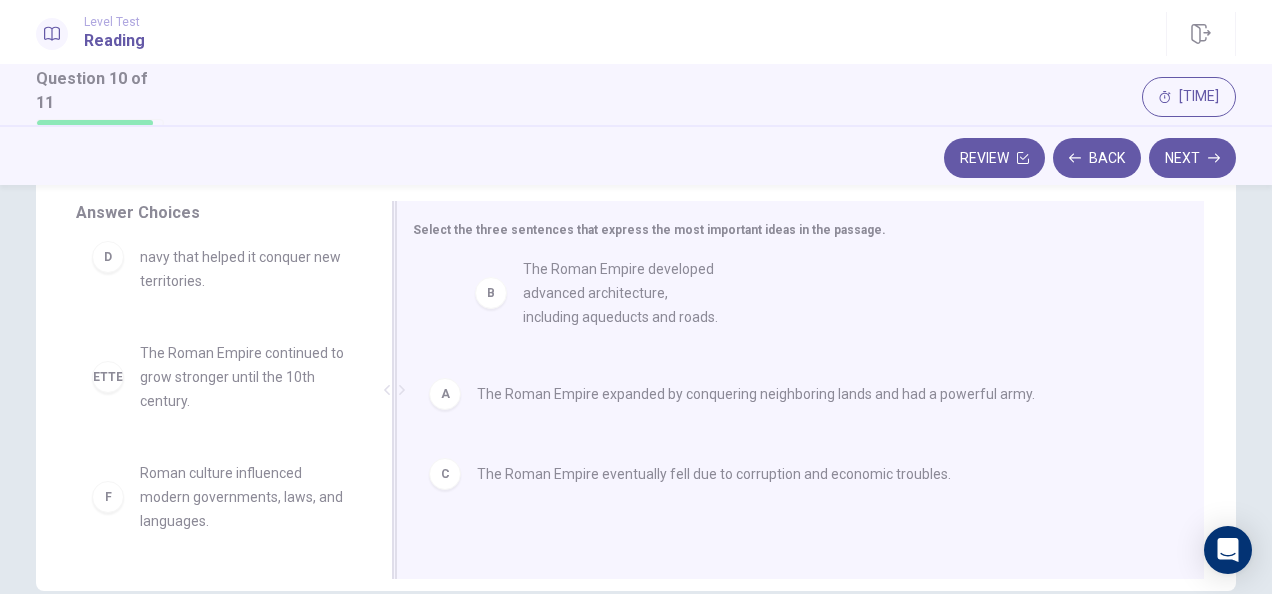 drag, startPoint x: 190, startPoint y: 284, endPoint x: 565, endPoint y: 326, distance: 377.34467 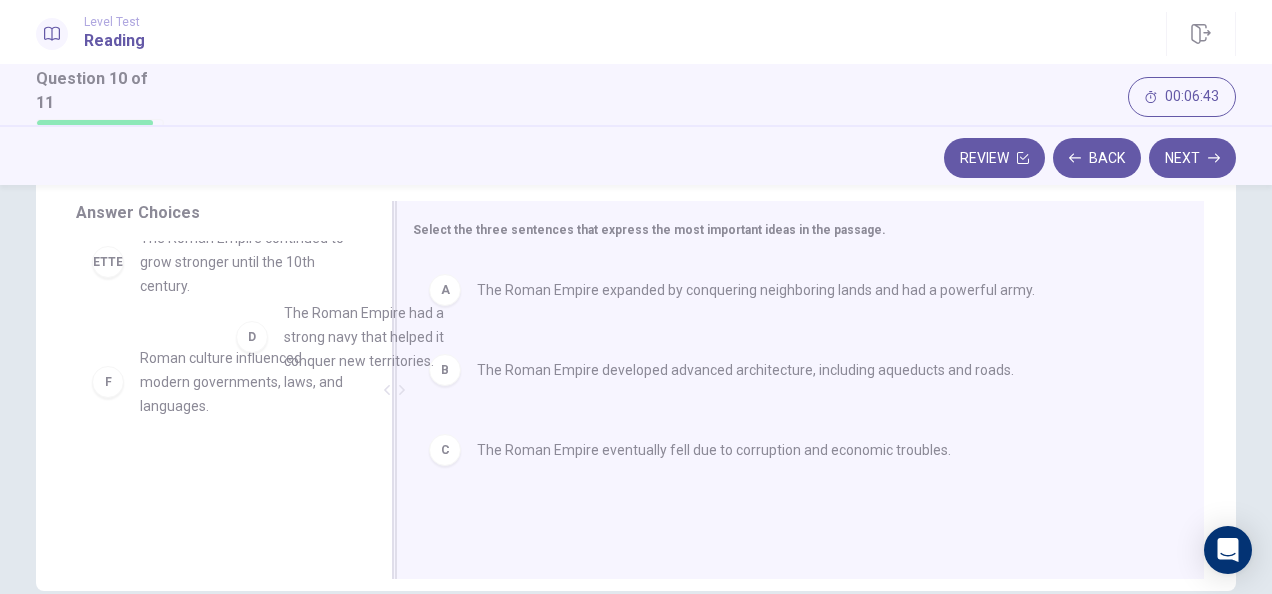scroll, scrollTop: 30, scrollLeft: 0, axis: vertical 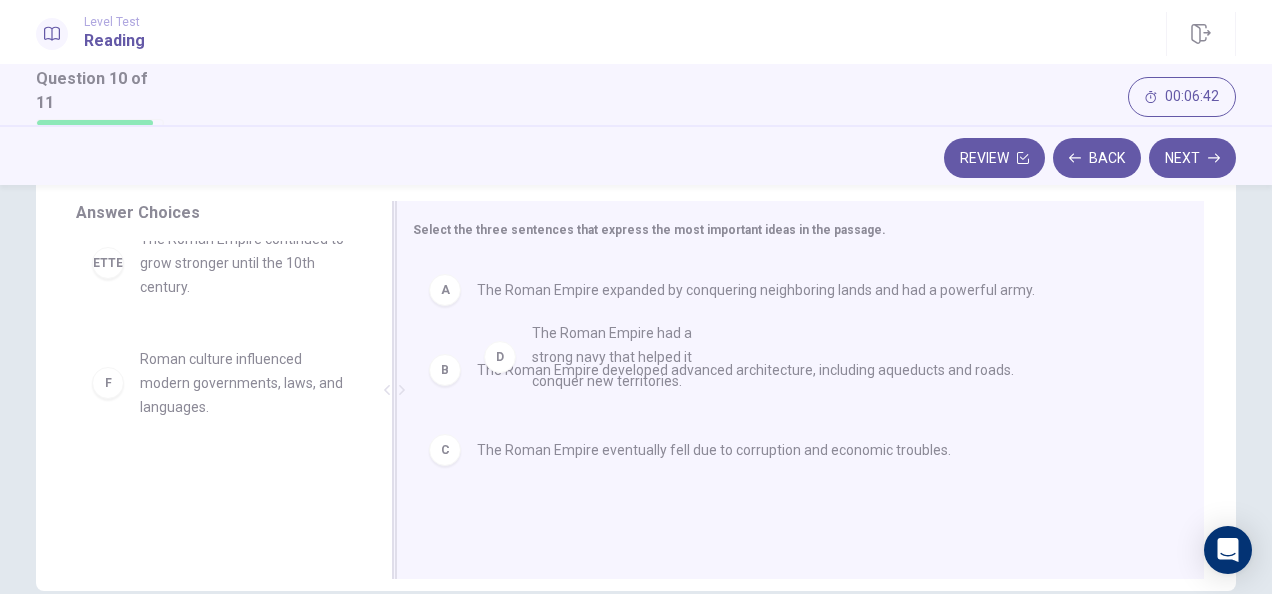 drag, startPoint x: 188, startPoint y: 281, endPoint x: 595, endPoint y: 386, distance: 420.32605 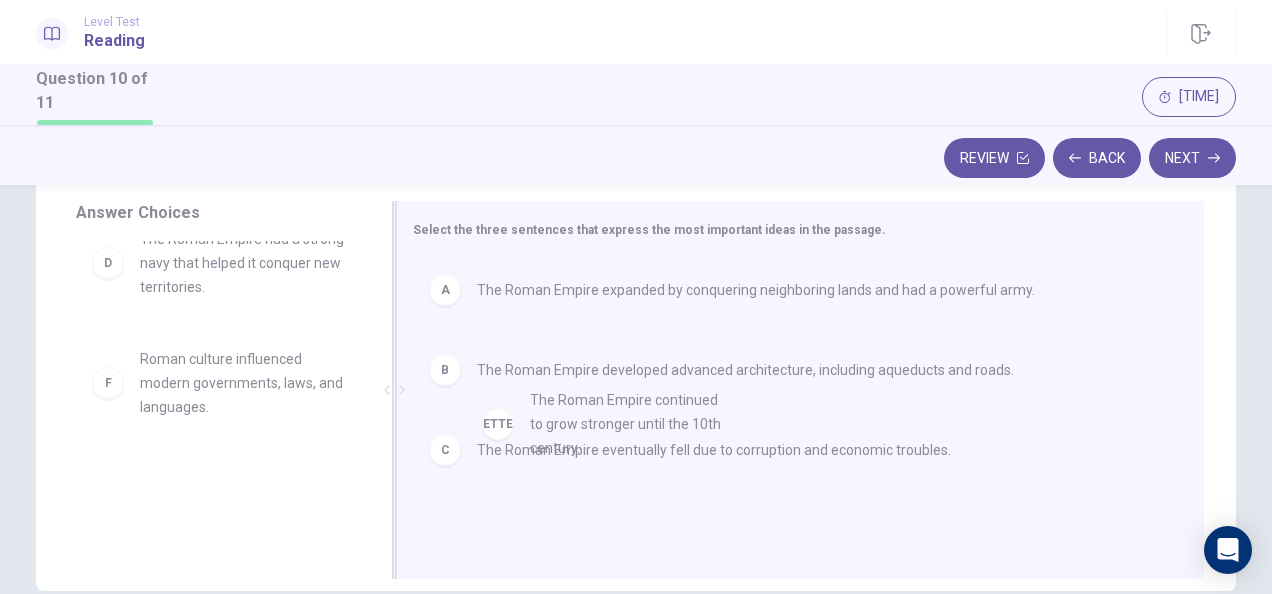 drag, startPoint x: 248, startPoint y: 375, endPoint x: 651, endPoint y: 426, distance: 406.21423 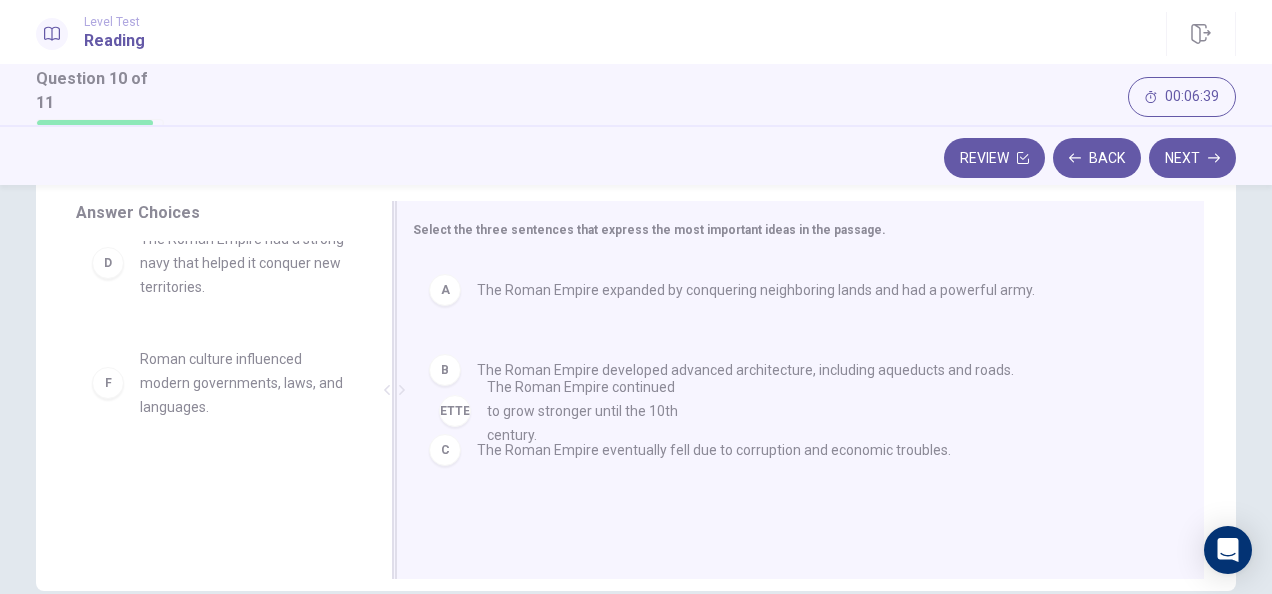drag, startPoint x: 214, startPoint y: 406, endPoint x: 571, endPoint y: 437, distance: 358.3434 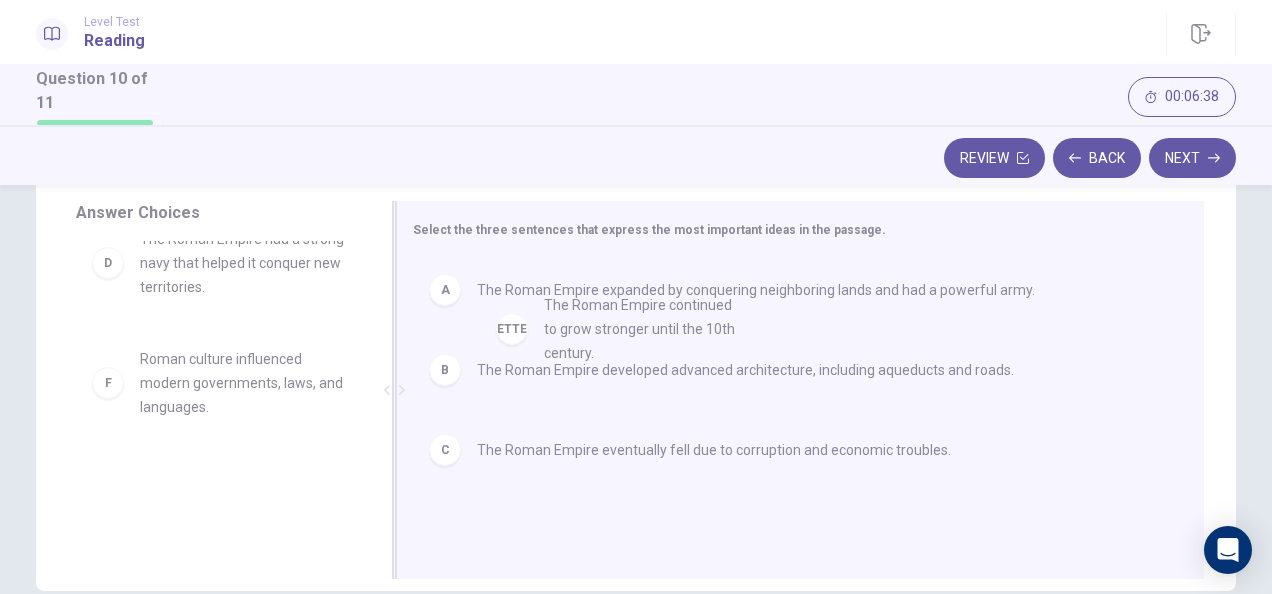 drag, startPoint x: 217, startPoint y: 391, endPoint x: 636, endPoint y: 337, distance: 422.4654 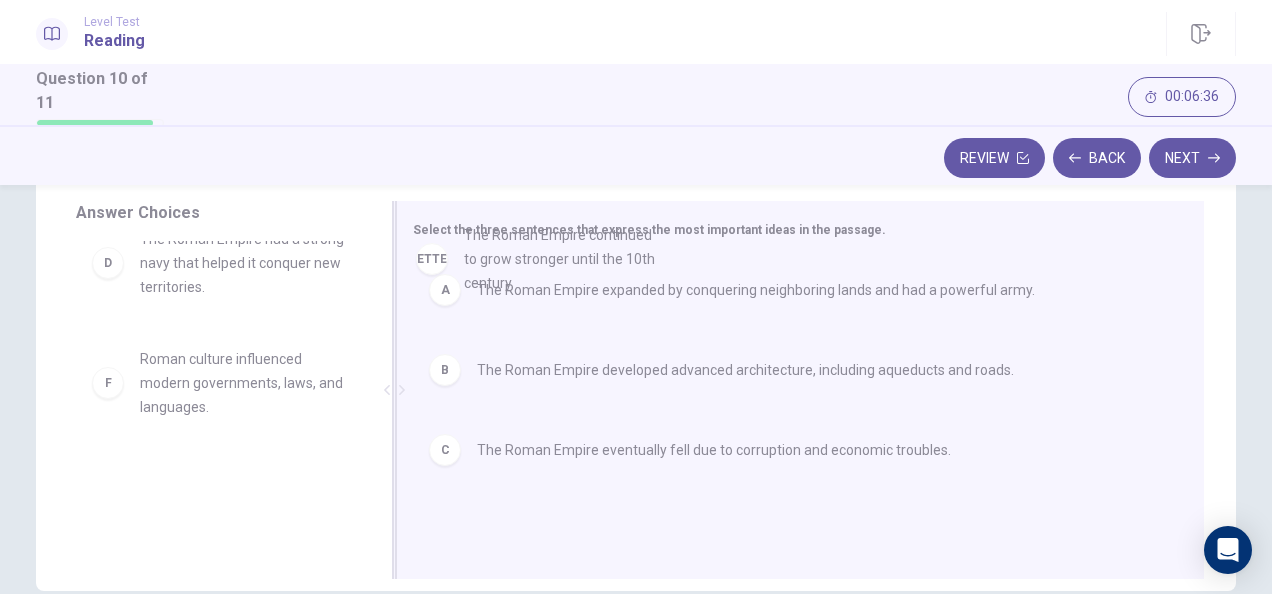 drag, startPoint x: 126, startPoint y: 376, endPoint x: 464, endPoint y: 254, distance: 359.34384 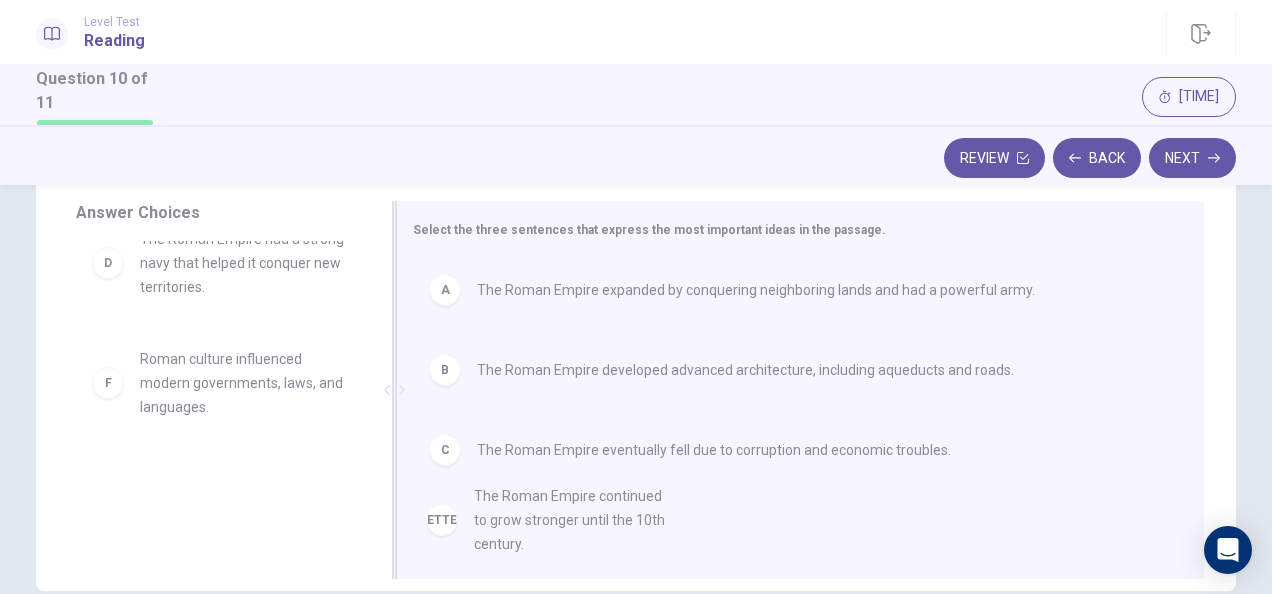 drag, startPoint x: 106, startPoint y: 384, endPoint x: 456, endPoint y: 533, distance: 380.39584 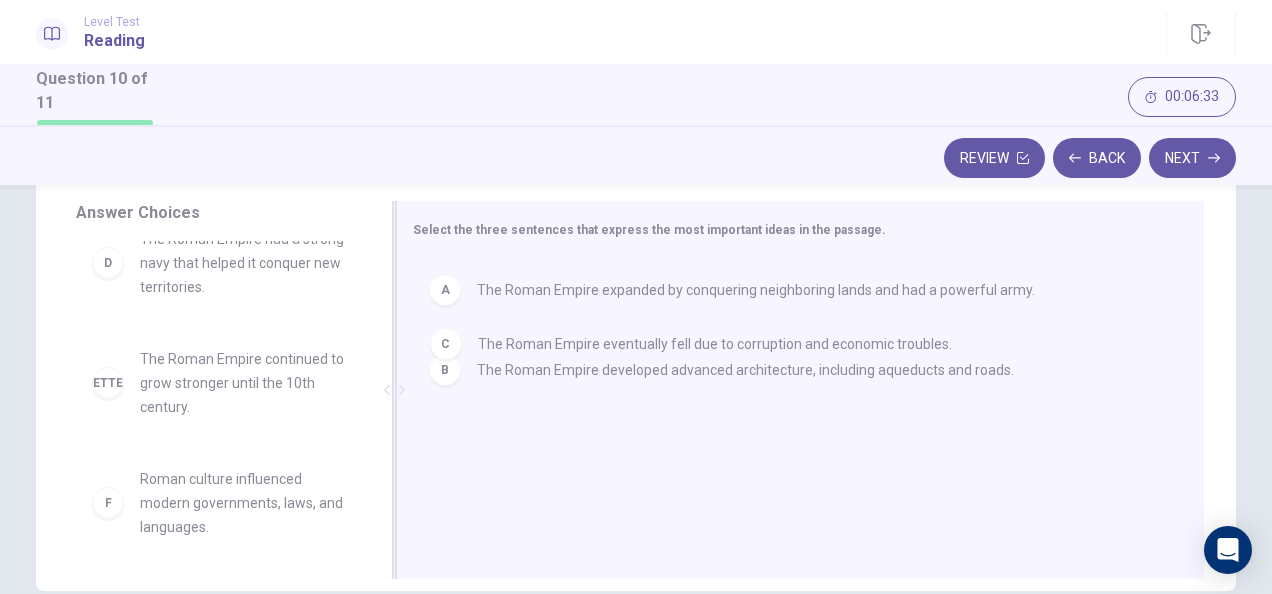 drag, startPoint x: 452, startPoint y: 448, endPoint x: 466, endPoint y: 312, distance: 136.71869 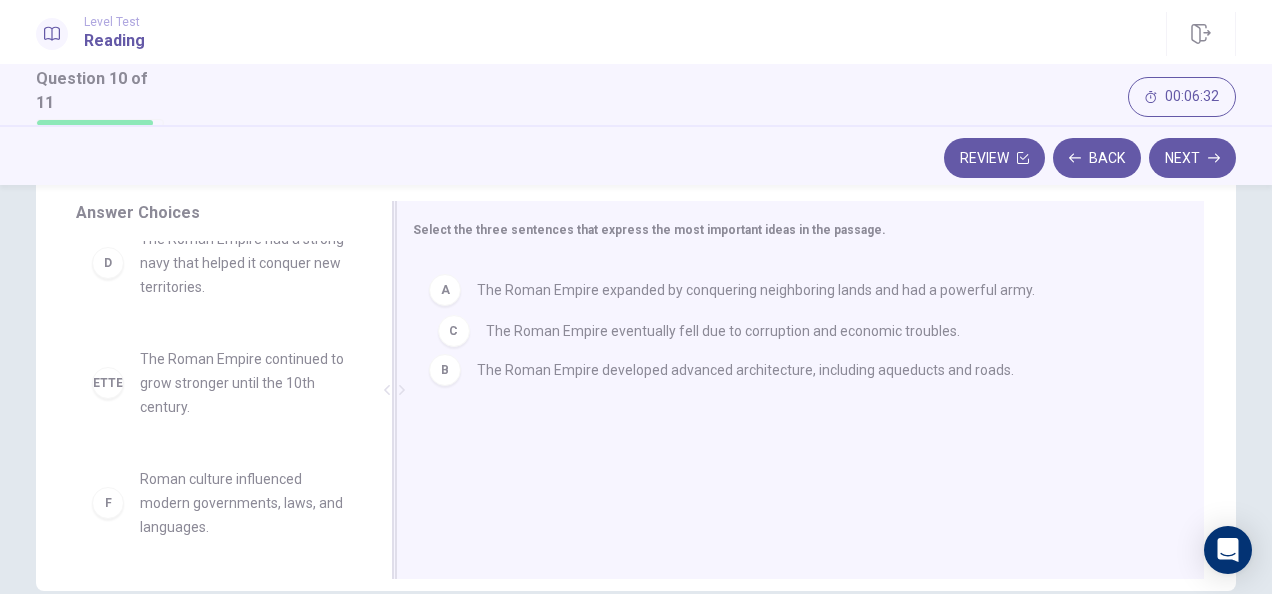 drag, startPoint x: 435, startPoint y: 413, endPoint x: 451, endPoint y: 326, distance: 88.45903 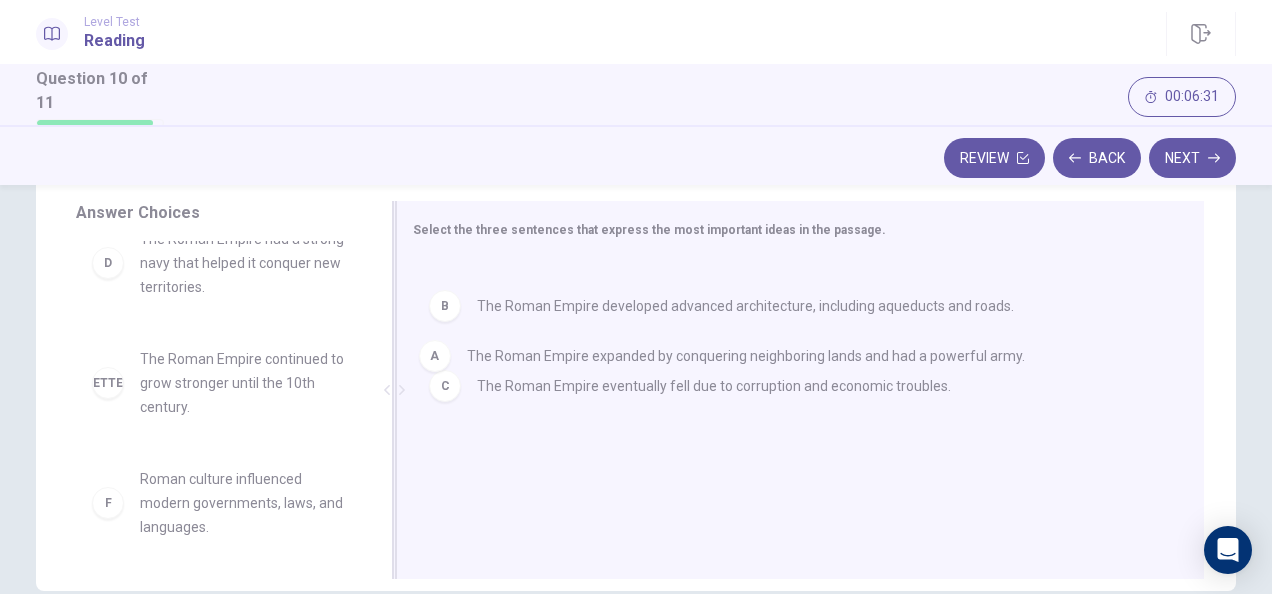 drag, startPoint x: 443, startPoint y: 292, endPoint x: 439, endPoint y: 369, distance: 77.10383 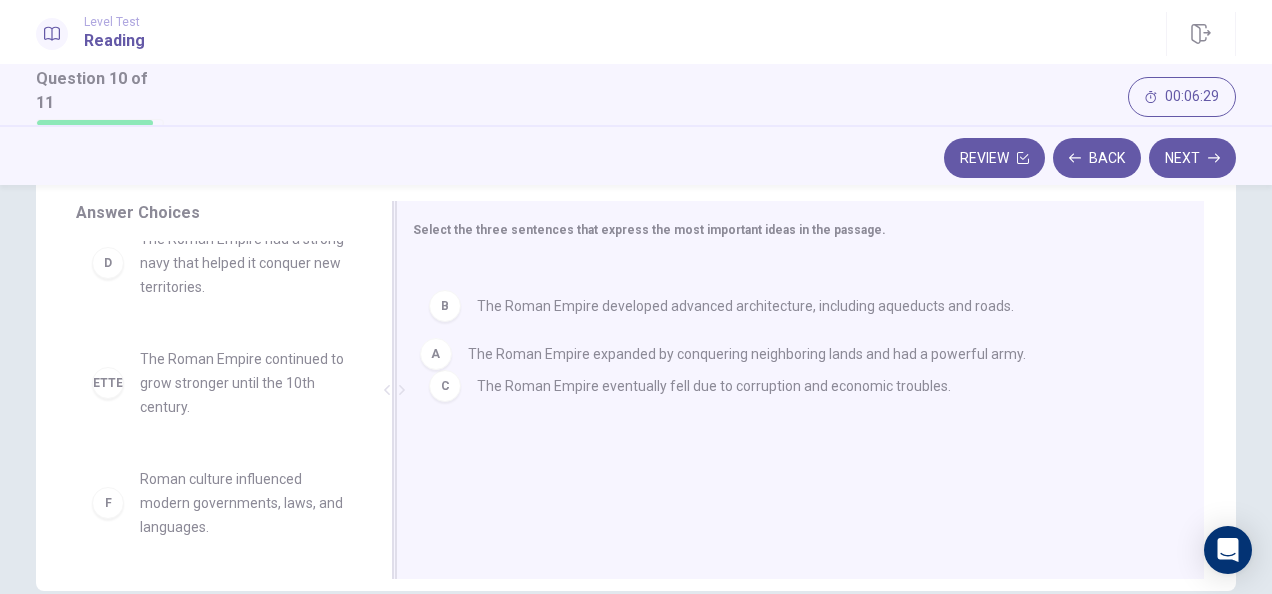 drag, startPoint x: 443, startPoint y: 296, endPoint x: 442, endPoint y: 370, distance: 74.00676 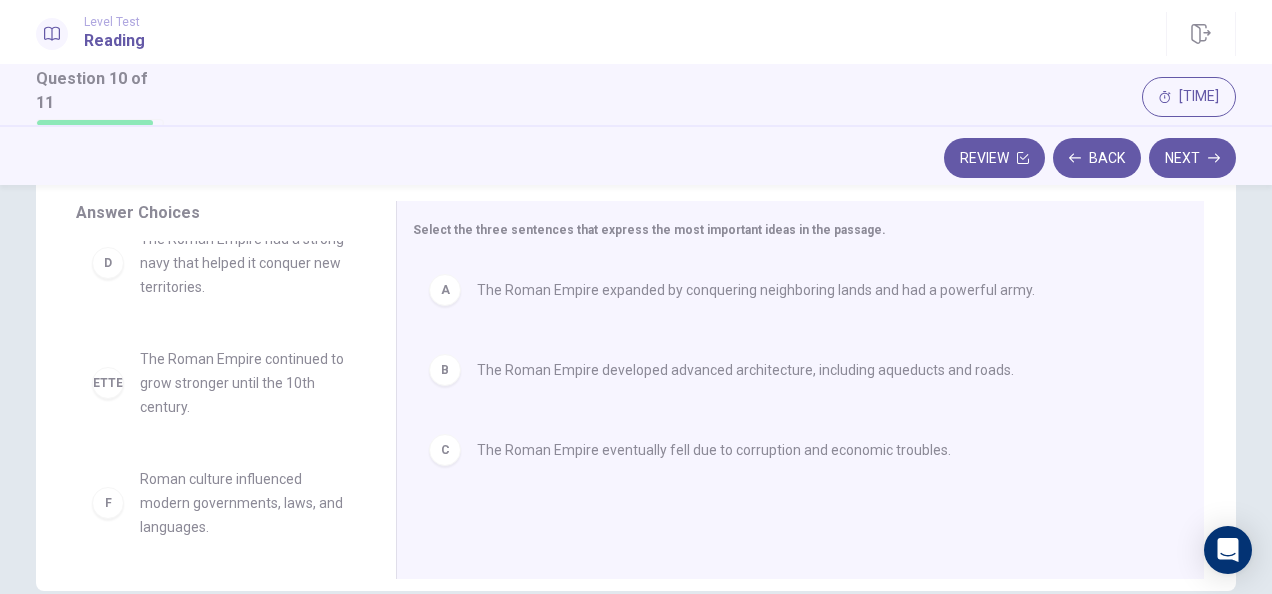 scroll, scrollTop: 0, scrollLeft: 0, axis: both 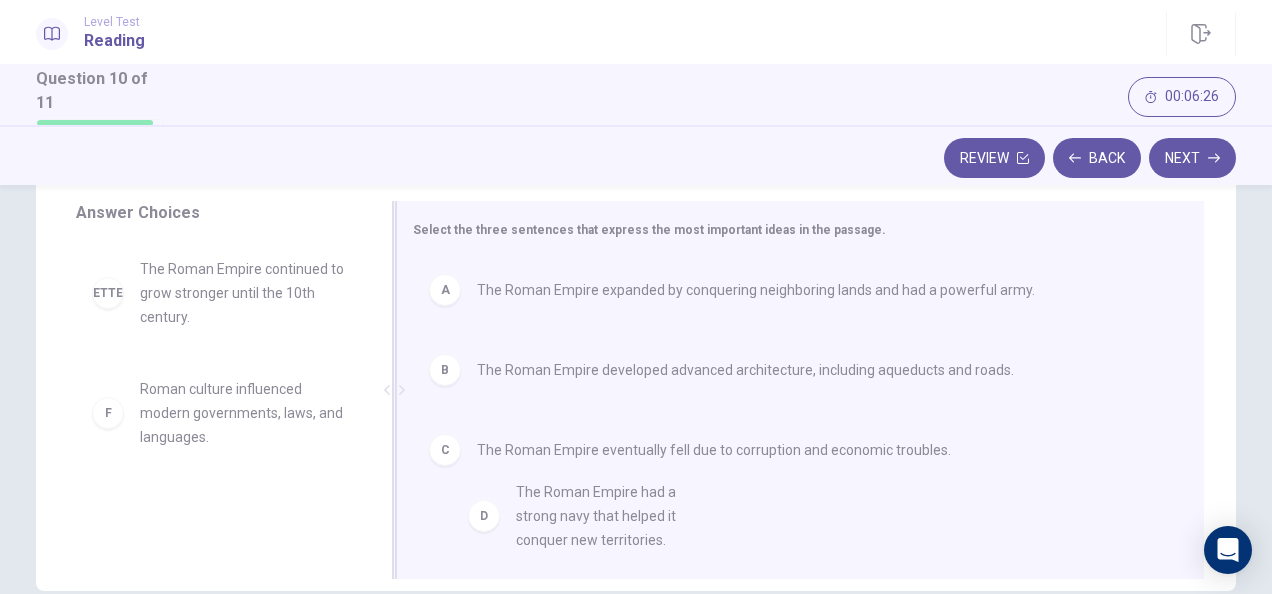 drag, startPoint x: 146, startPoint y: 307, endPoint x: 476, endPoint y: 527, distance: 396.61063 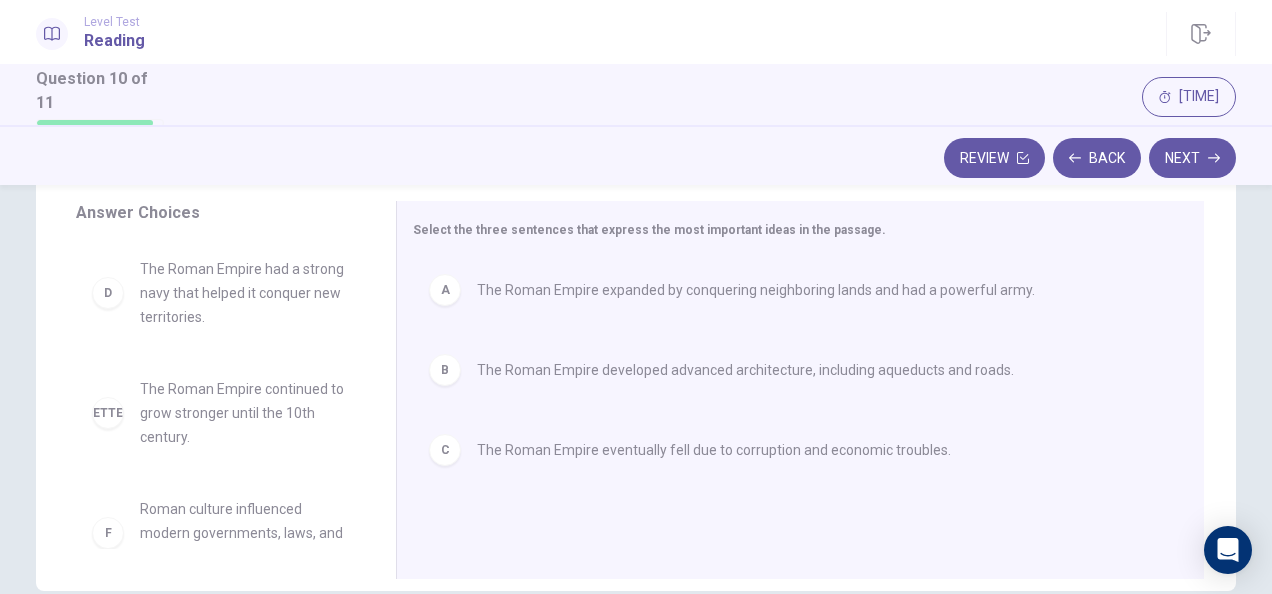 scroll, scrollTop: 429, scrollLeft: 0, axis: vertical 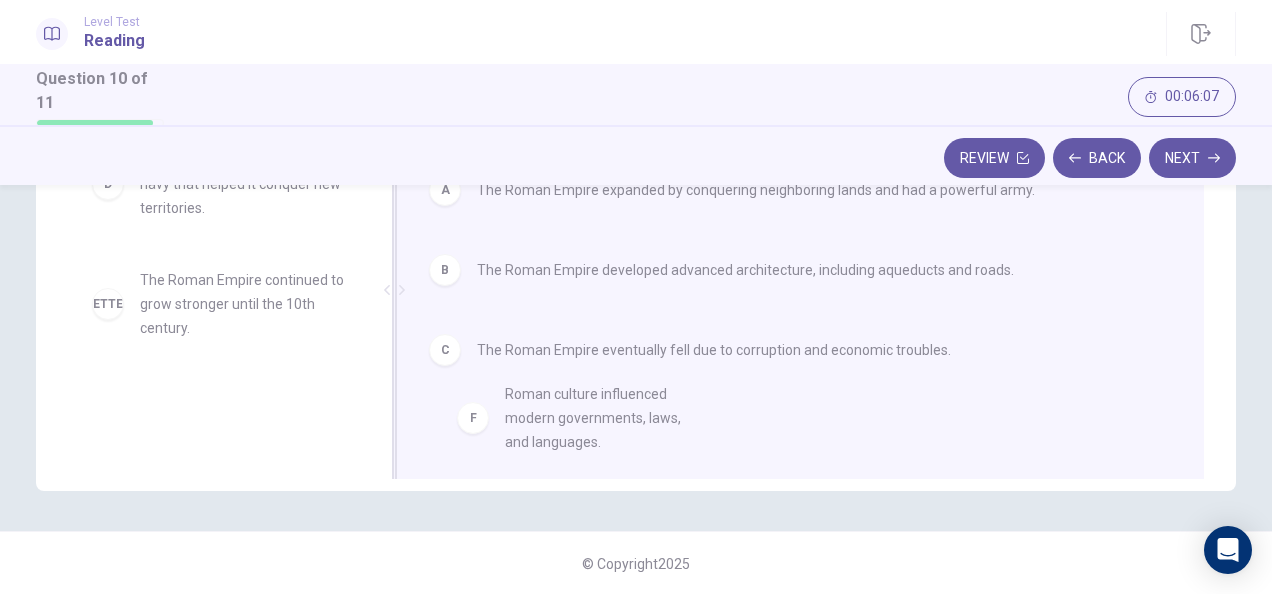 drag, startPoint x: 232, startPoint y: 434, endPoint x: 588, endPoint y: 425, distance: 356.11374 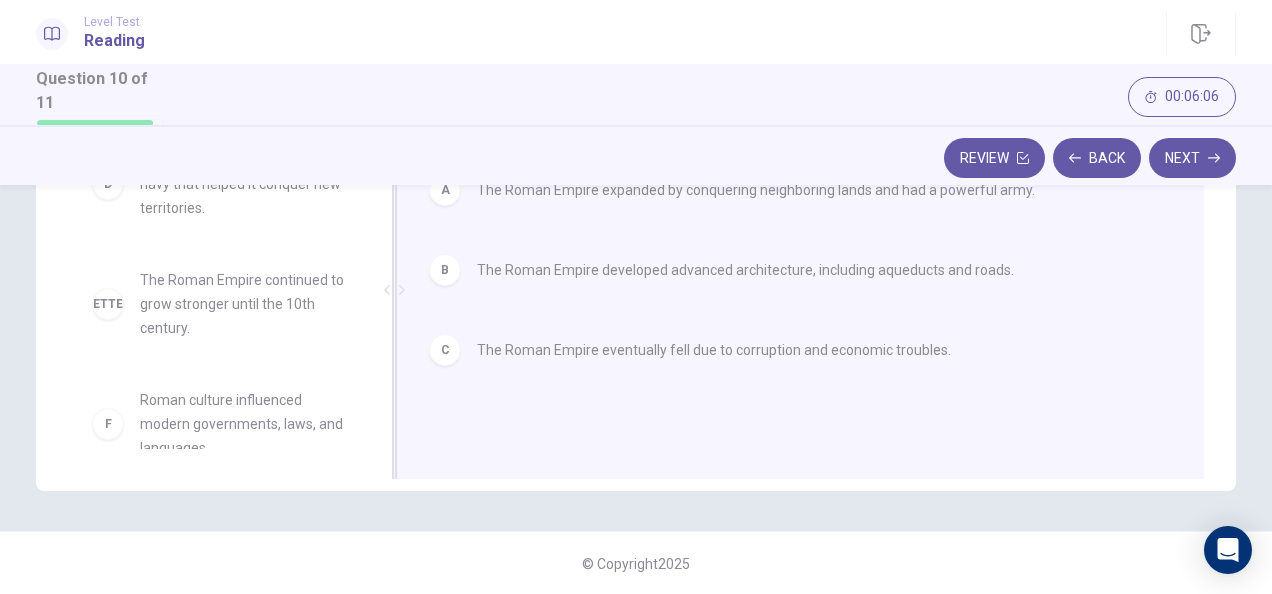 scroll, scrollTop: 329, scrollLeft: 0, axis: vertical 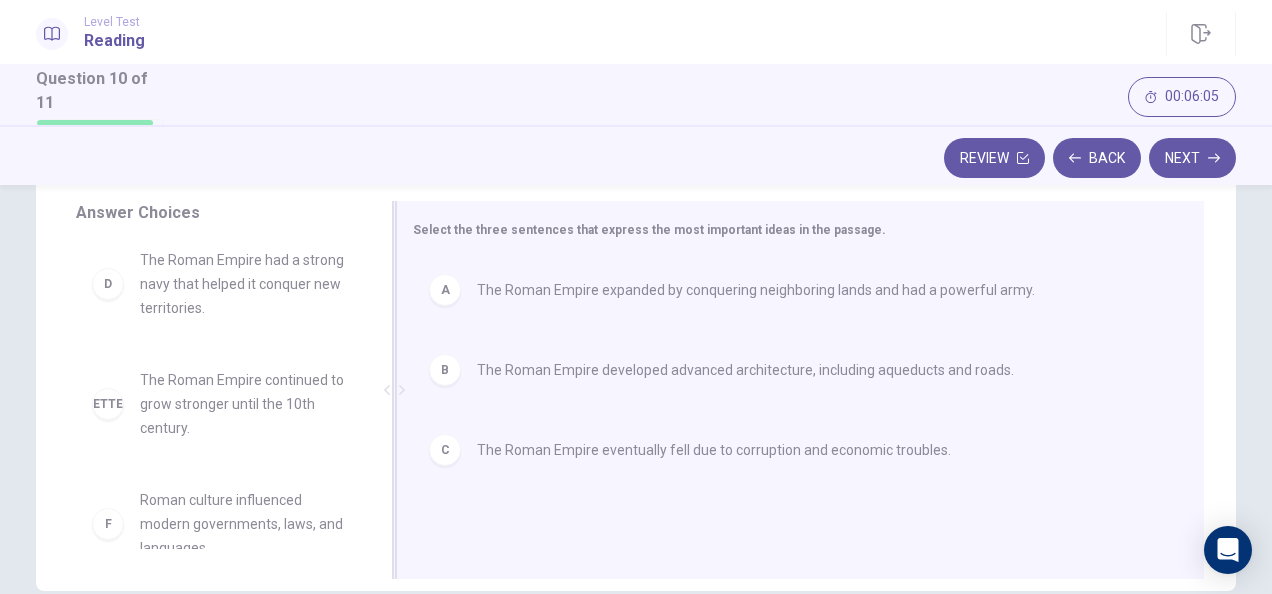 click on "C" at bounding box center [445, 450] 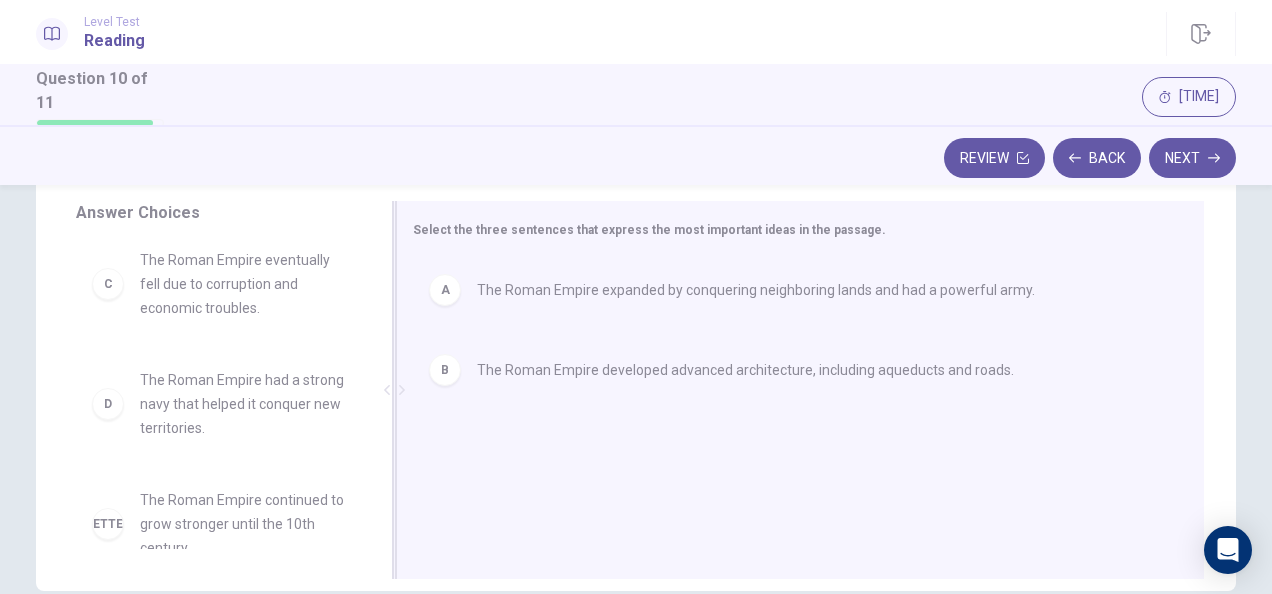 click on "B" at bounding box center [445, 370] 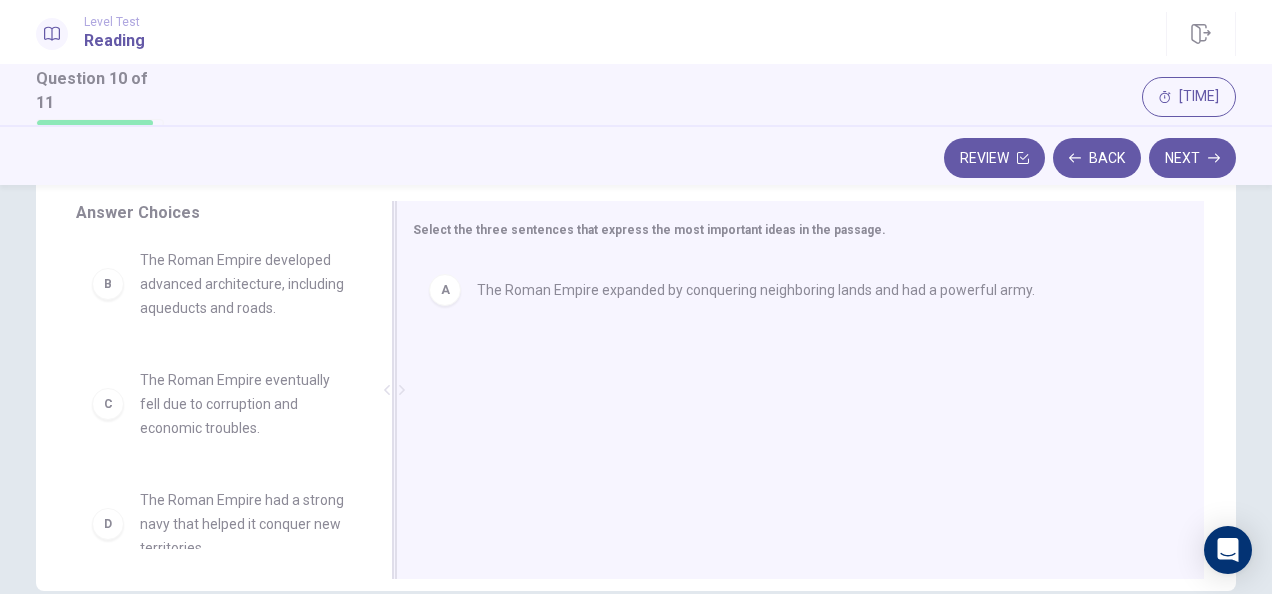 click on "A" at bounding box center [445, 290] 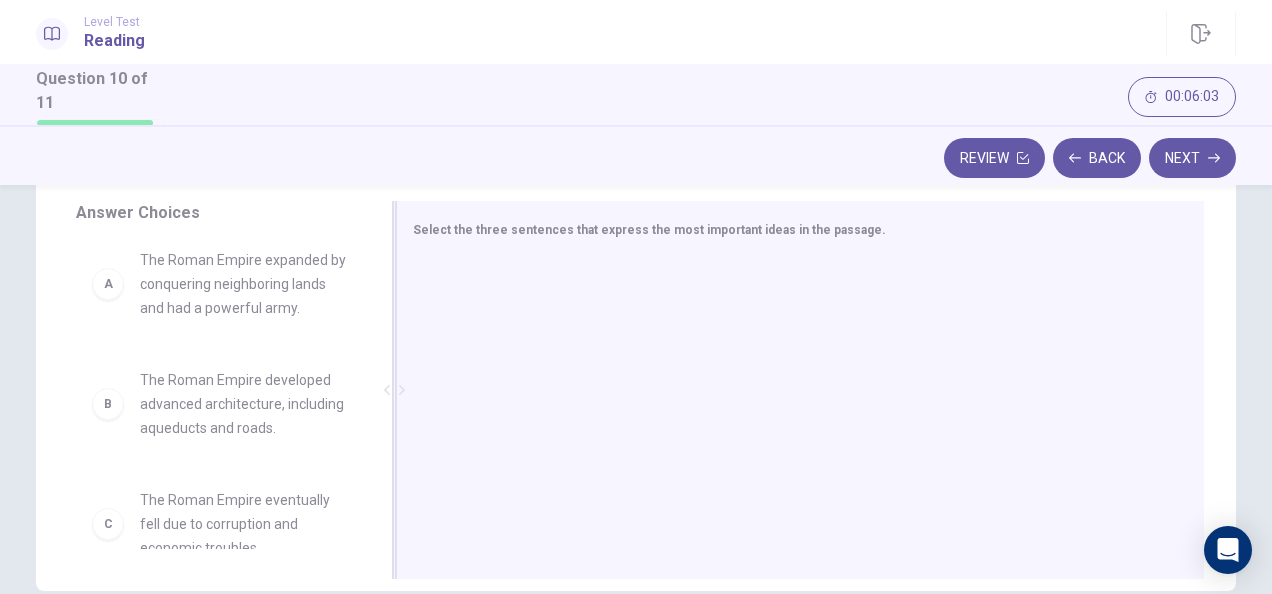 click on "The Roman Empire eventually fell due to corruption and economic troubles." at bounding box center [244, 524] 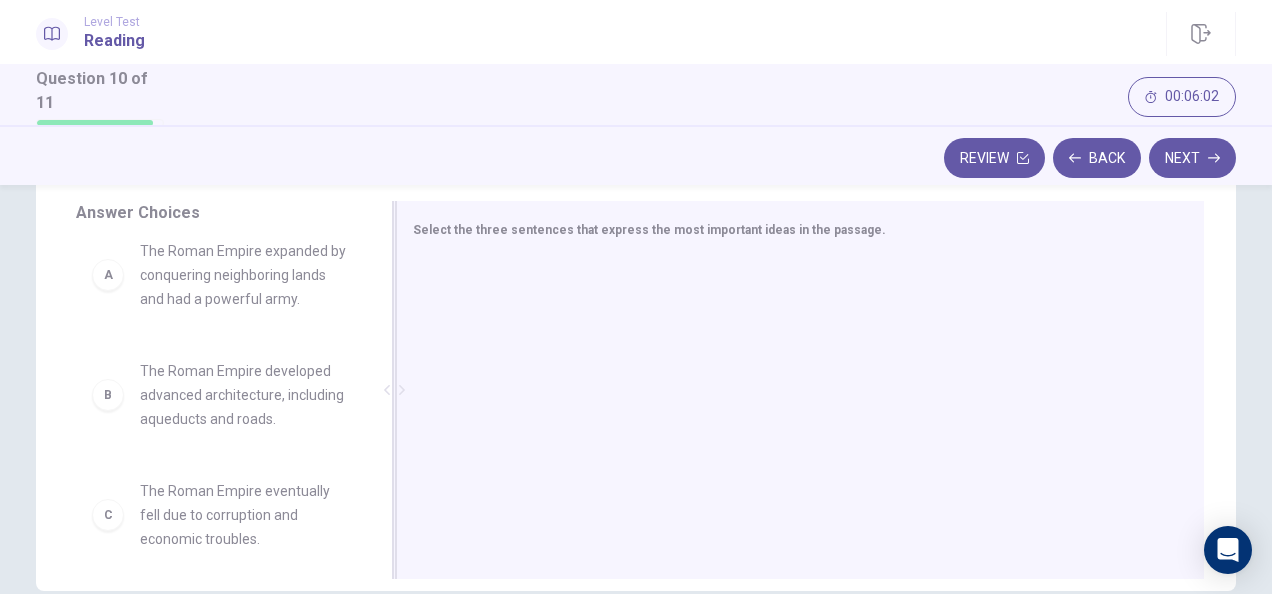 drag, startPoint x: 214, startPoint y: 511, endPoint x: 268, endPoint y: 511, distance: 54 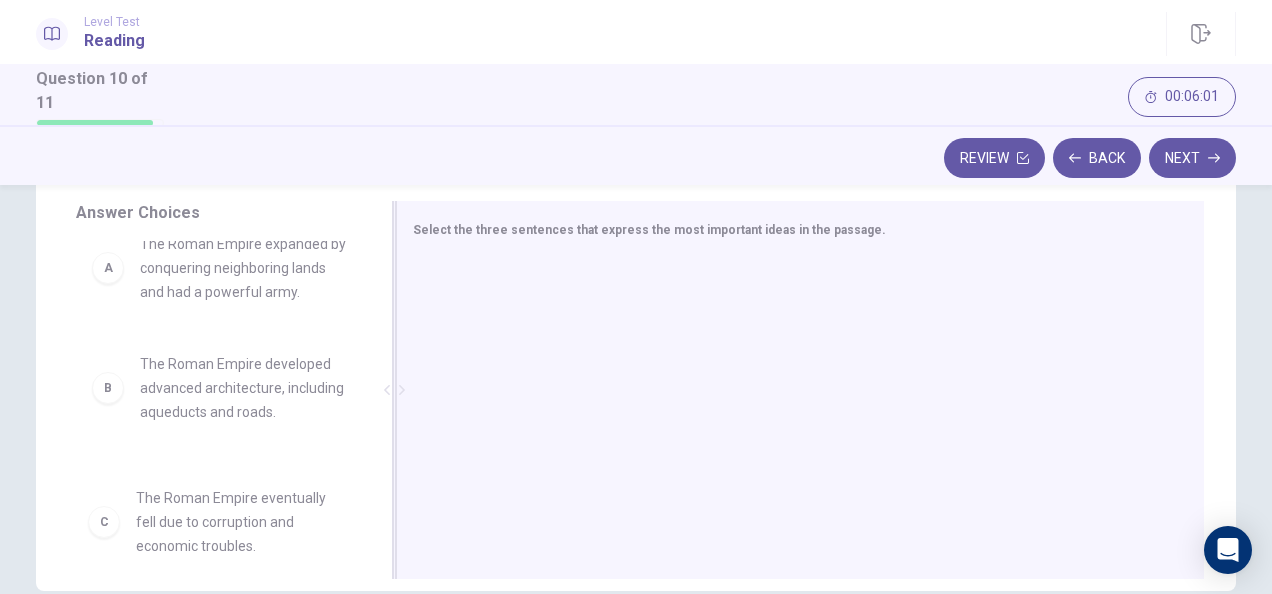 scroll, scrollTop: 325, scrollLeft: 0, axis: vertical 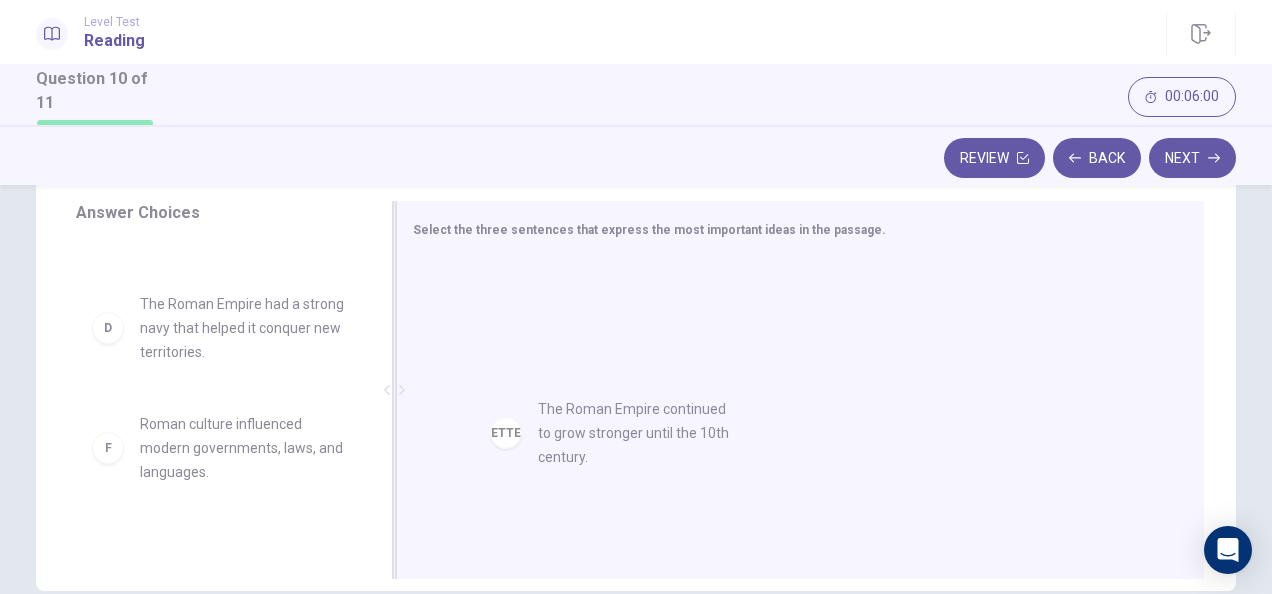 drag, startPoint x: 260, startPoint y: 441, endPoint x: 637, endPoint y: 426, distance: 377.29828 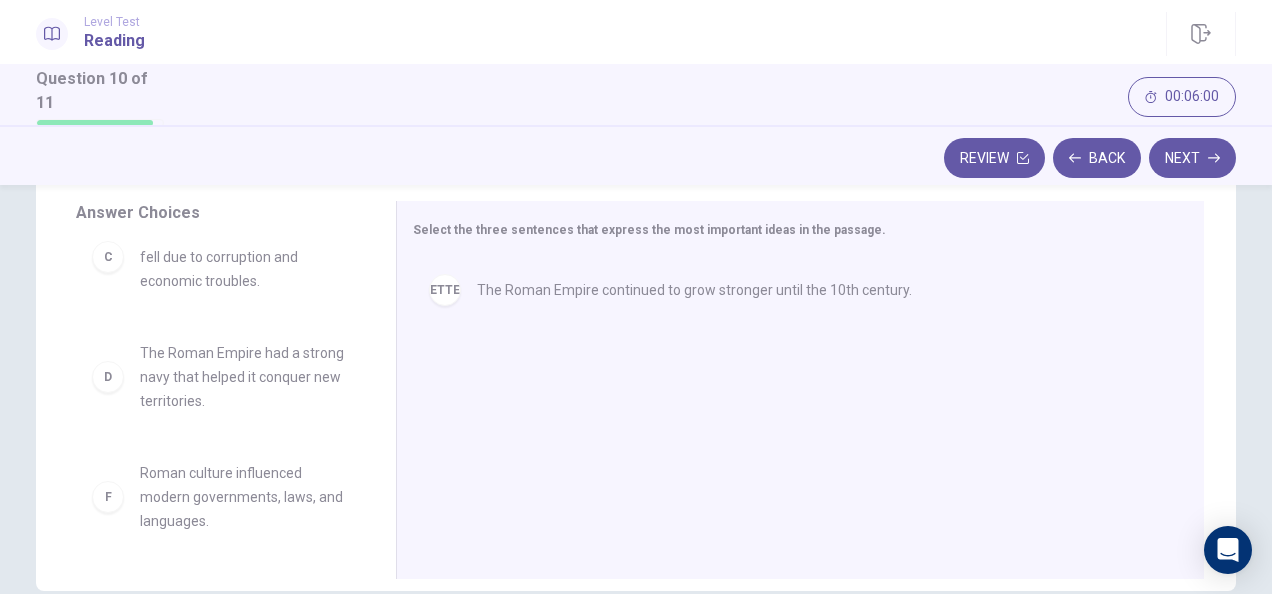 scroll, scrollTop: 276, scrollLeft: 0, axis: vertical 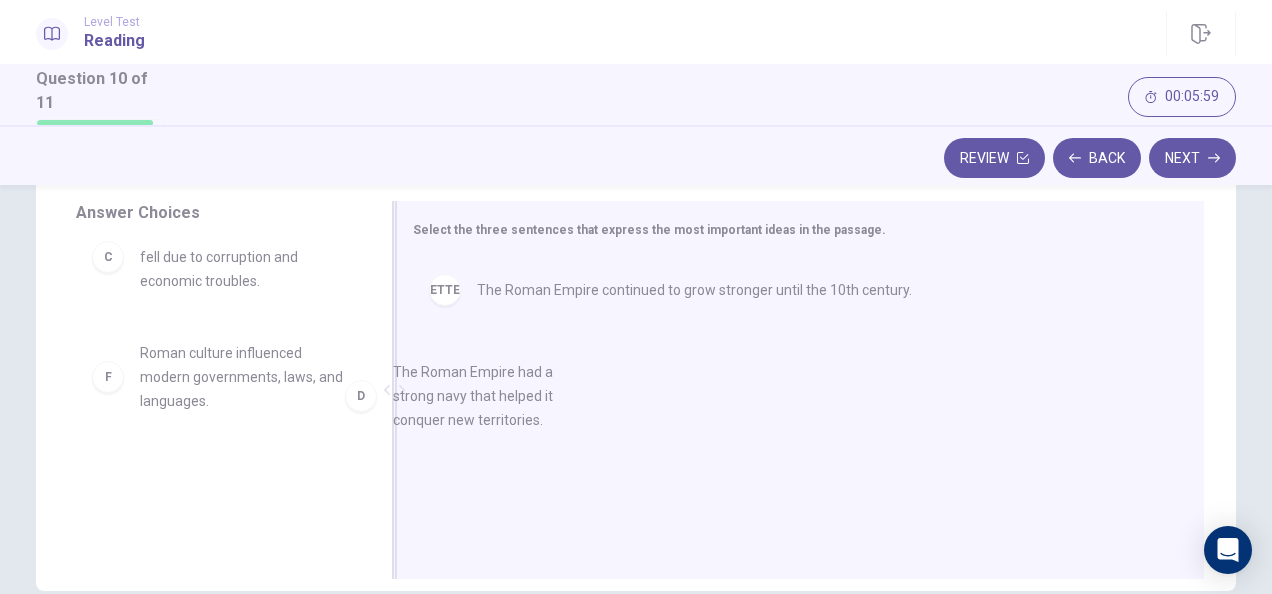 drag, startPoint x: 214, startPoint y: 391, endPoint x: 616, endPoint y: 426, distance: 403.52075 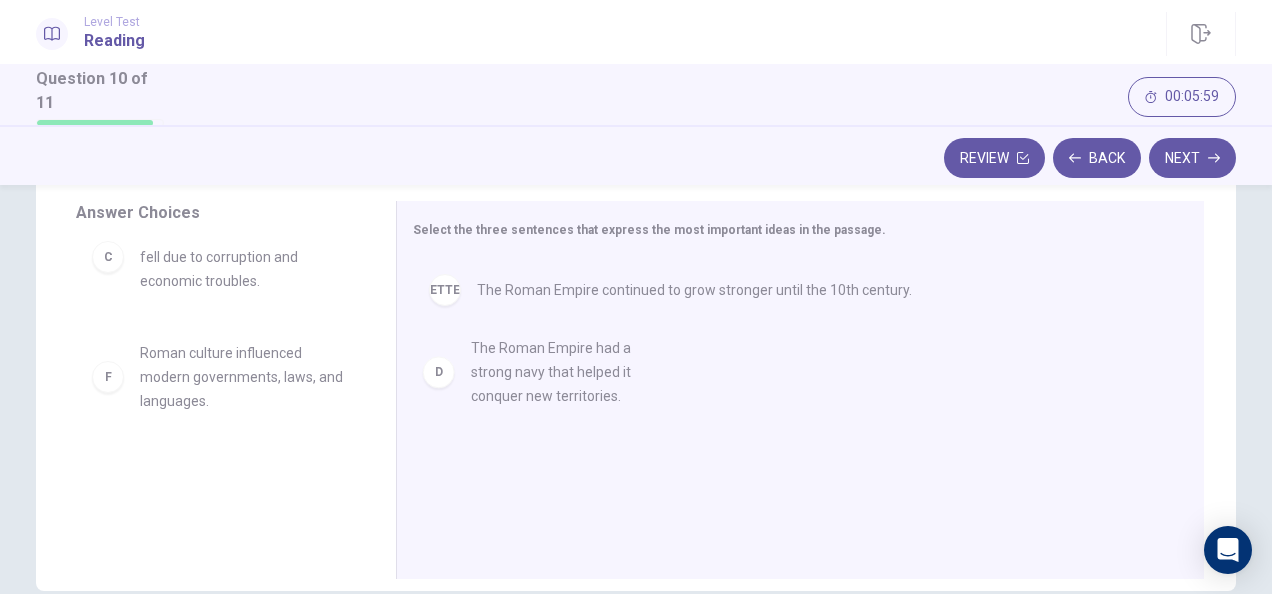 scroll, scrollTop: 0, scrollLeft: 0, axis: both 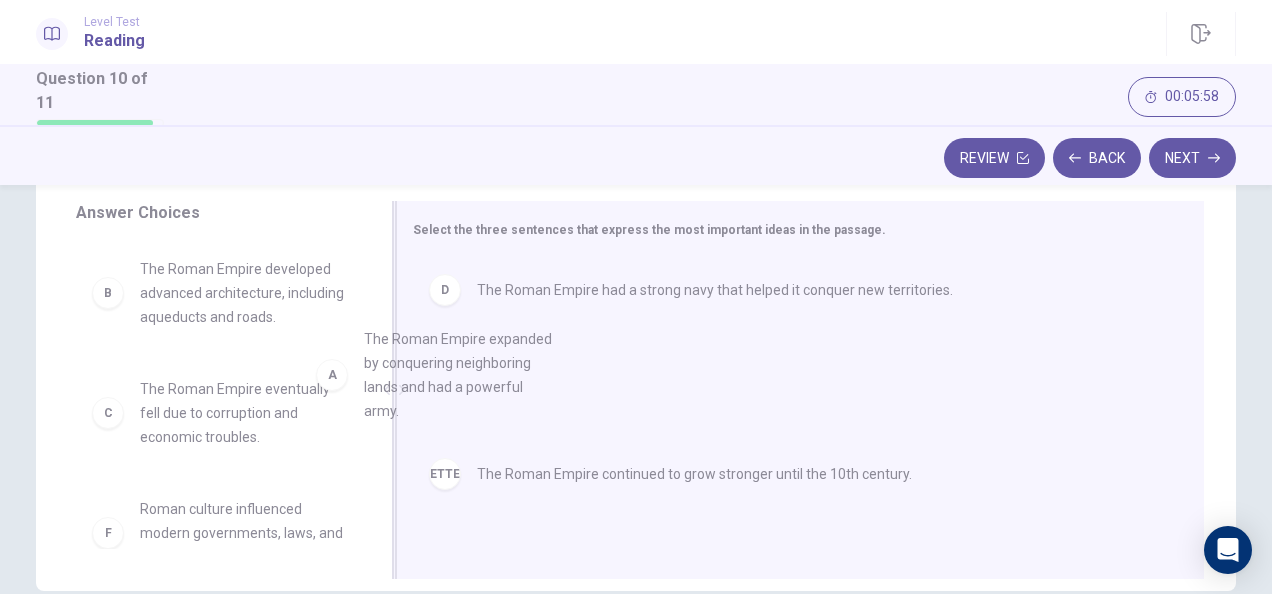 drag, startPoint x: 206, startPoint y: 317, endPoint x: 544, endPoint y: 448, distance: 362.4983 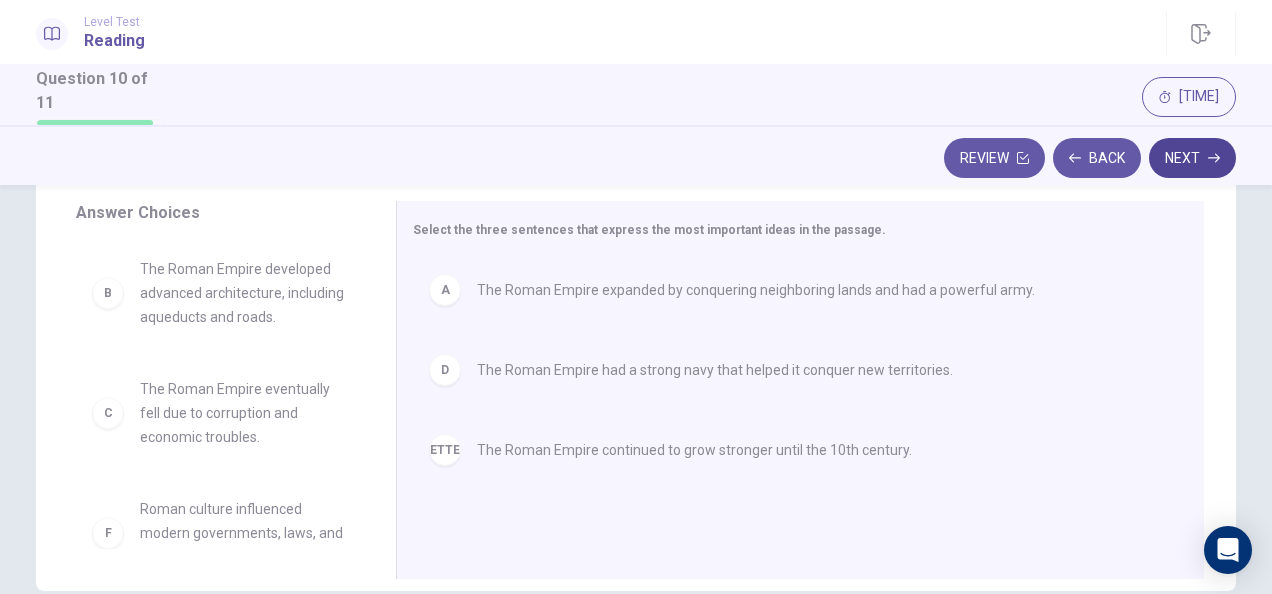 click on "Next" at bounding box center [1192, 158] 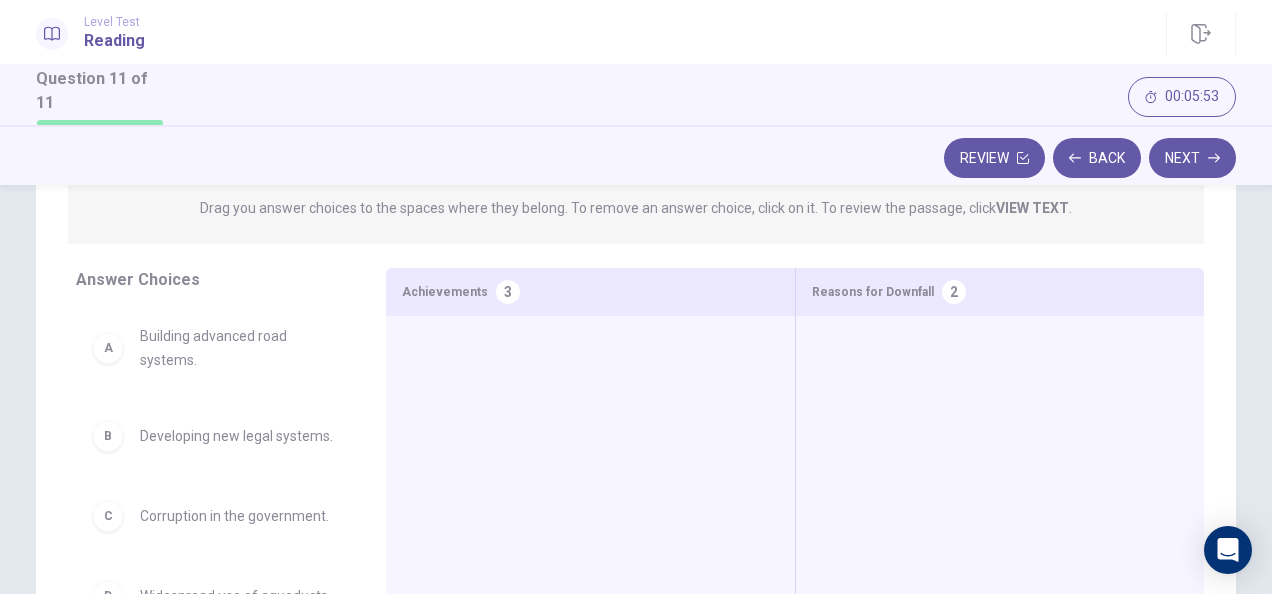 scroll, scrollTop: 329, scrollLeft: 0, axis: vertical 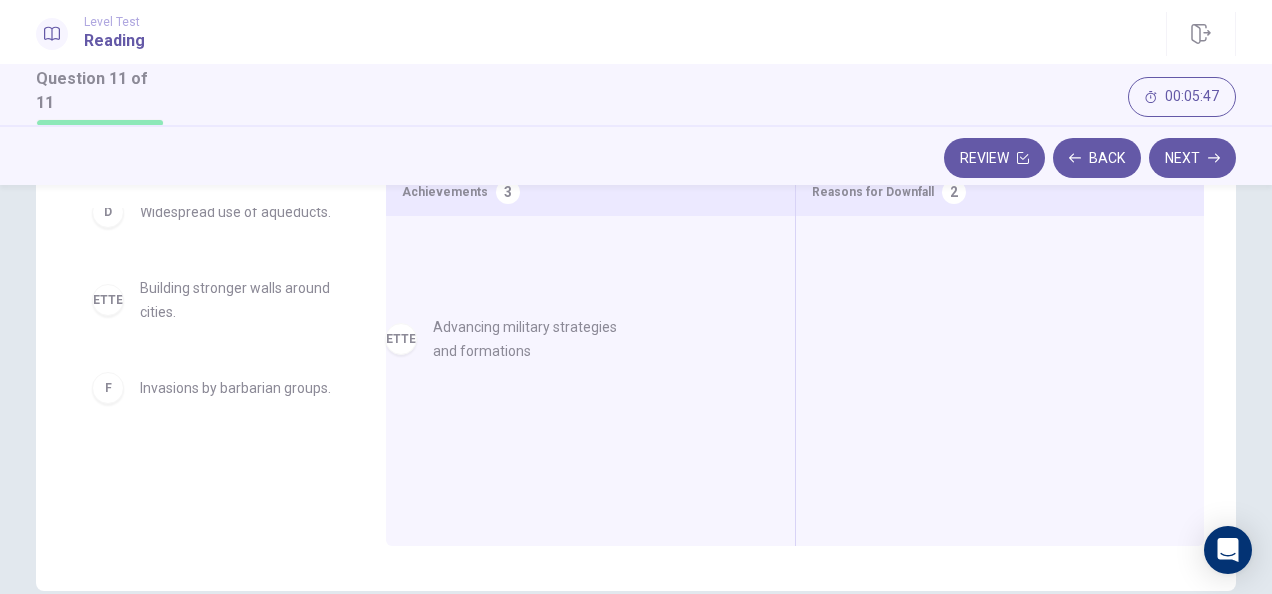 drag, startPoint x: 192, startPoint y: 478, endPoint x: 520, endPoint y: 304, distance: 371.29504 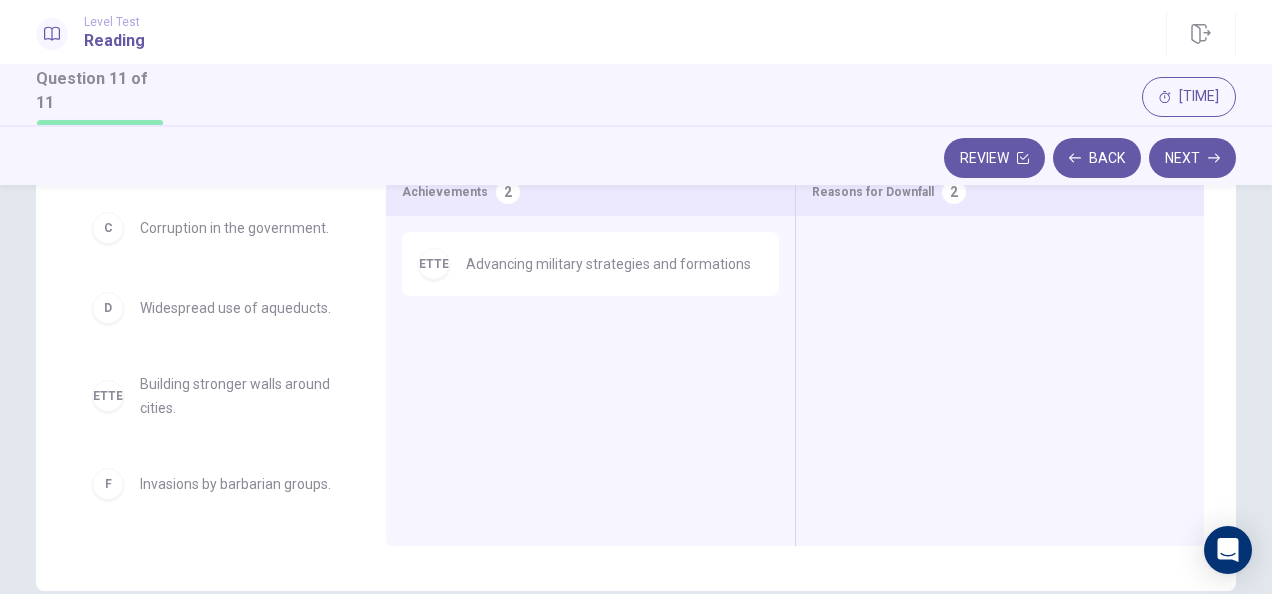 scroll, scrollTop: 236, scrollLeft: 0, axis: vertical 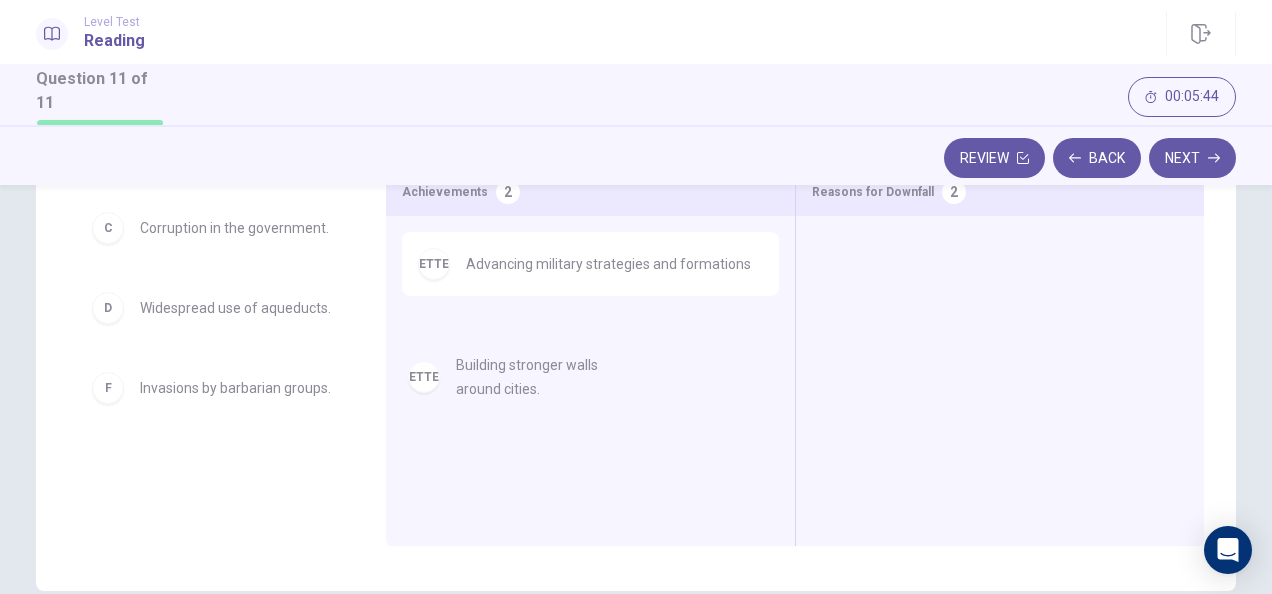 drag, startPoint x: 217, startPoint y: 397, endPoint x: 588, endPoint y: 382, distance: 371.3031 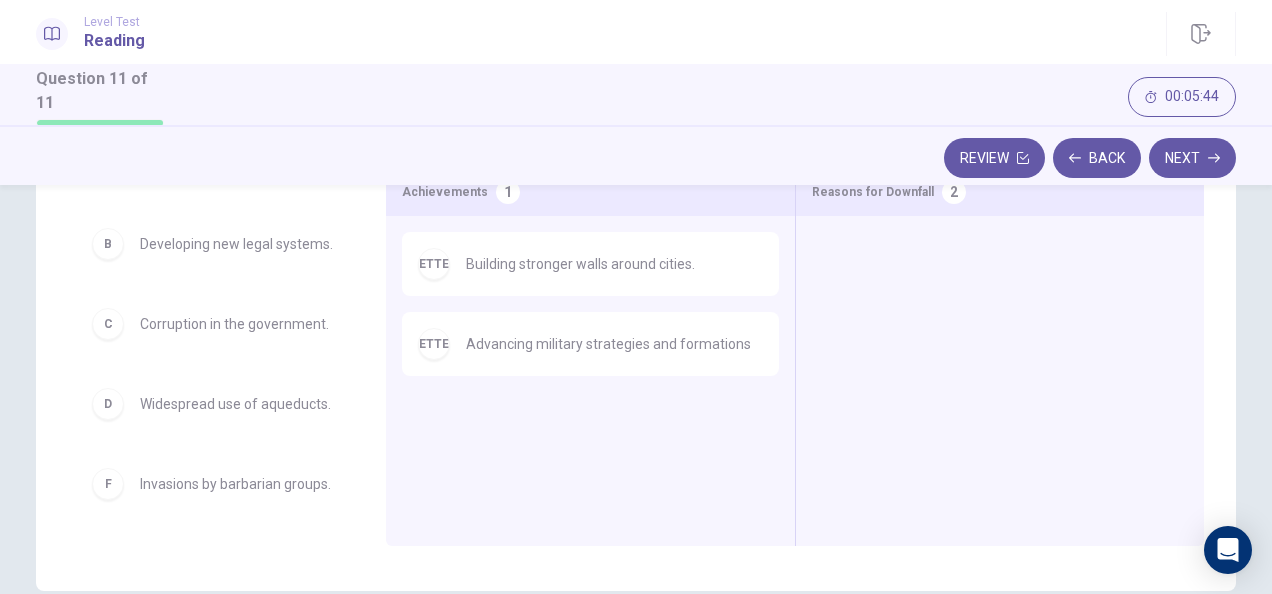 scroll, scrollTop: 140, scrollLeft: 0, axis: vertical 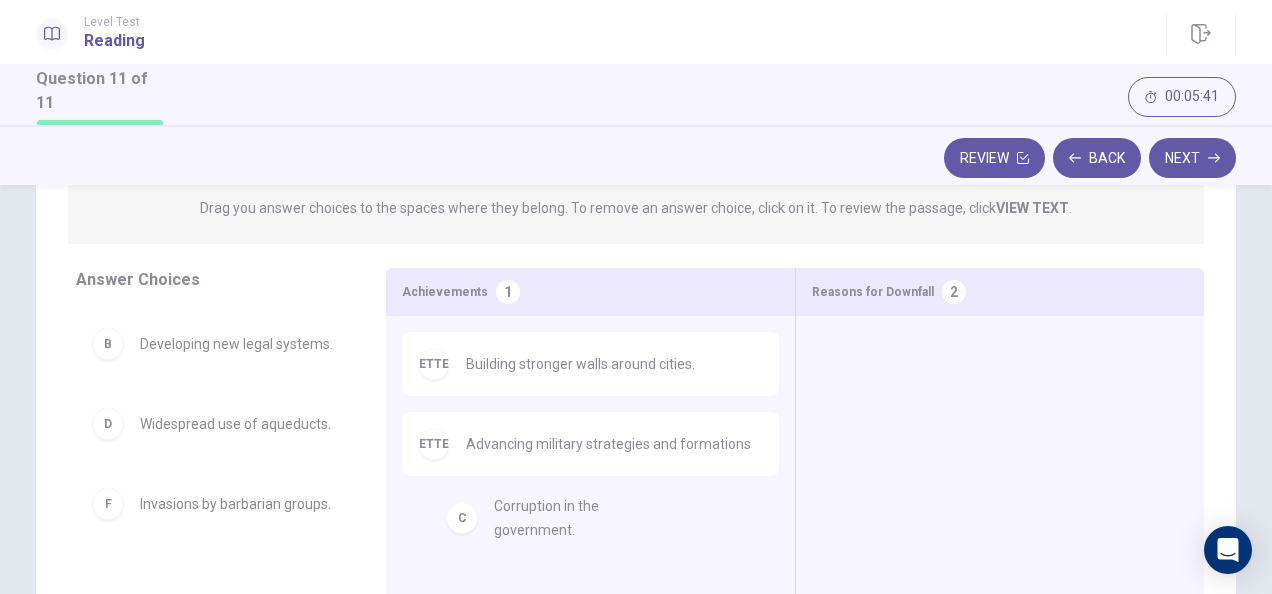 drag, startPoint x: 215, startPoint y: 394, endPoint x: 577, endPoint y: 514, distance: 381.37122 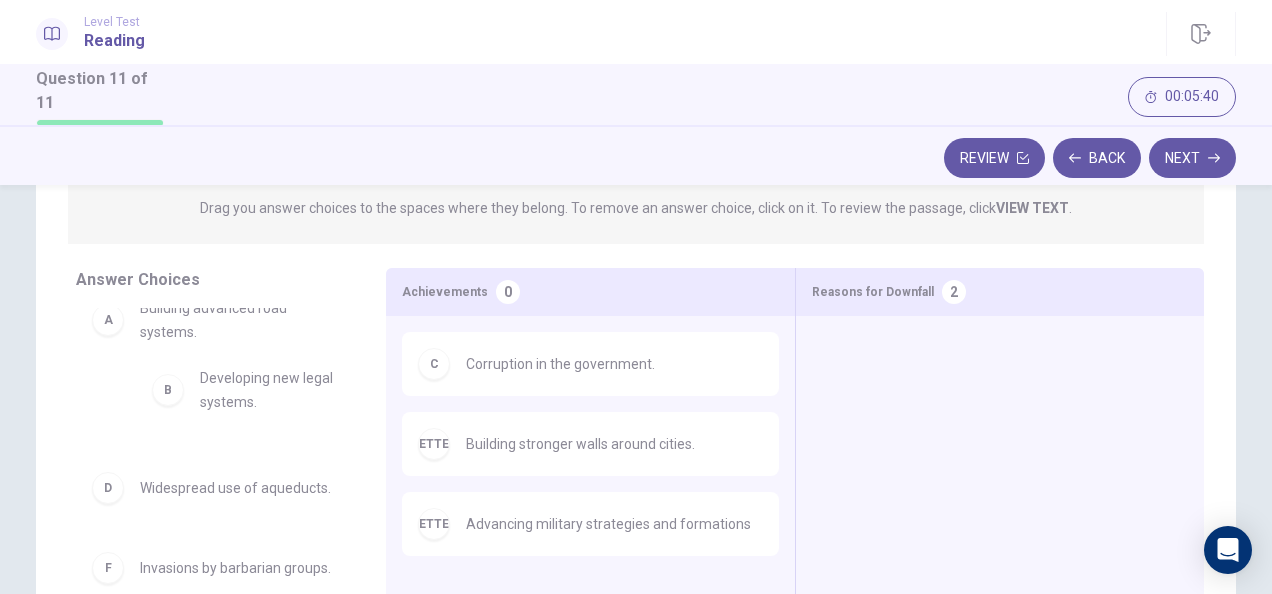 scroll, scrollTop: 59, scrollLeft: 0, axis: vertical 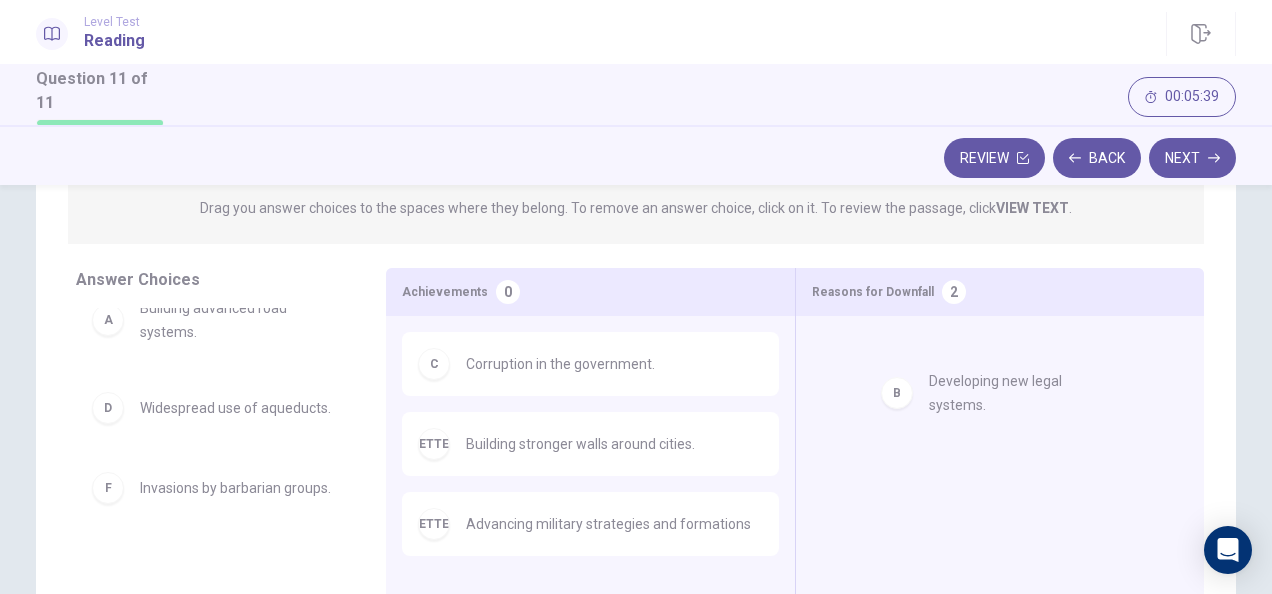 drag, startPoint x: 184, startPoint y: 390, endPoint x: 977, endPoint y: 400, distance: 793.06305 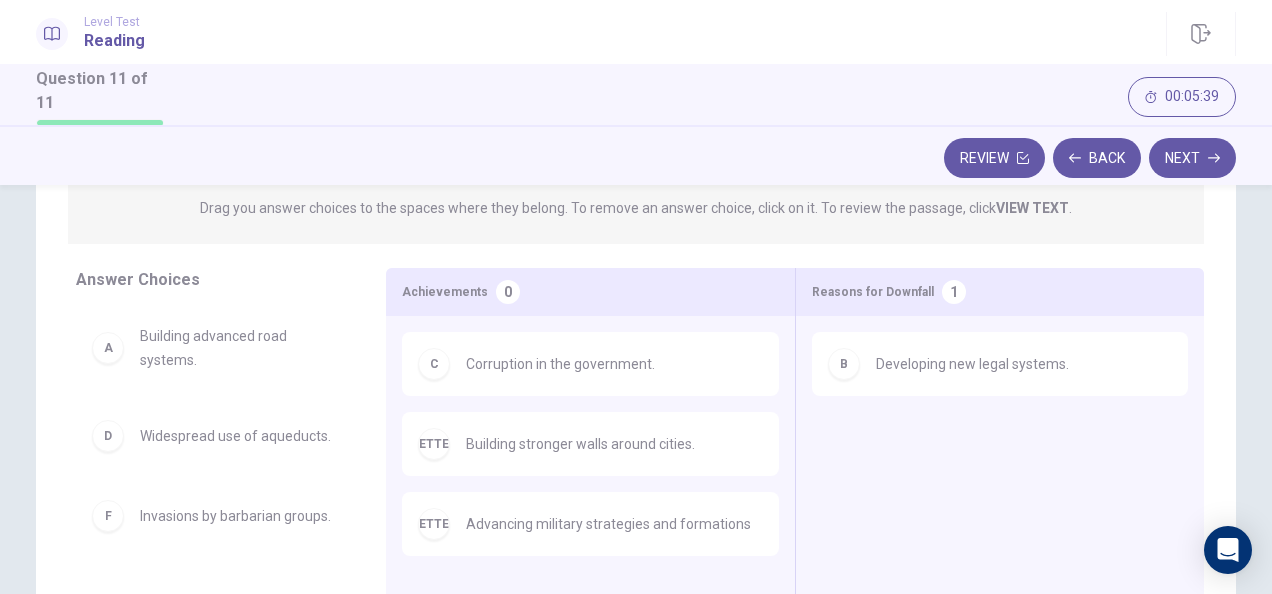 scroll, scrollTop: 0, scrollLeft: 0, axis: both 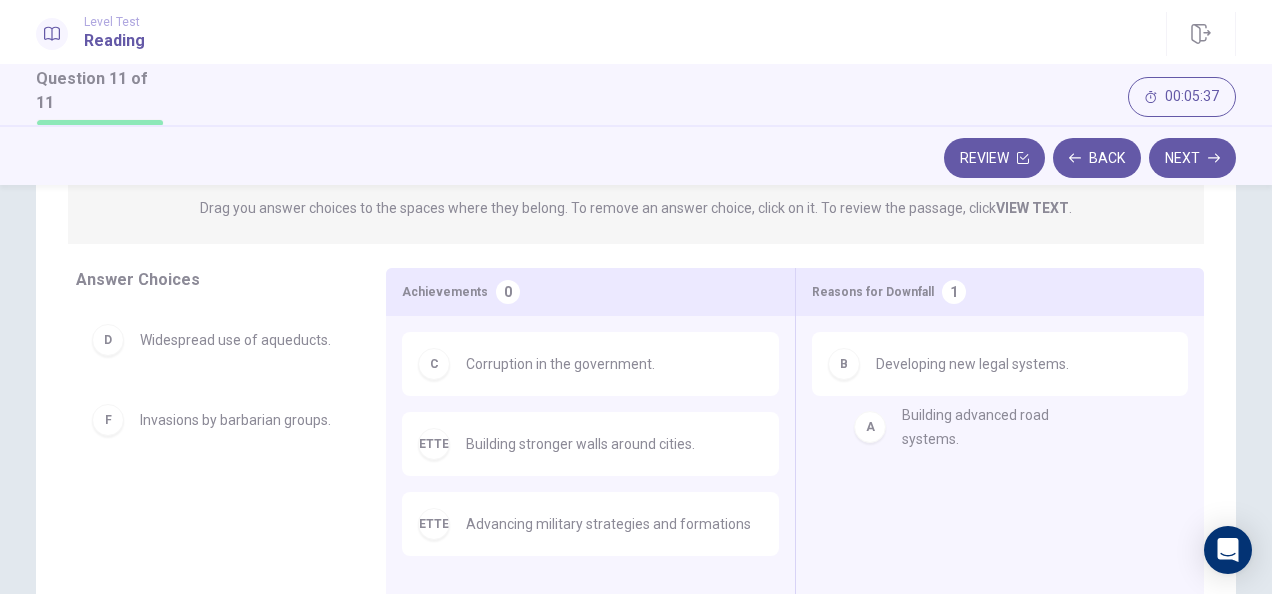 drag, startPoint x: 182, startPoint y: 356, endPoint x: 963, endPoint y: 440, distance: 785.5043 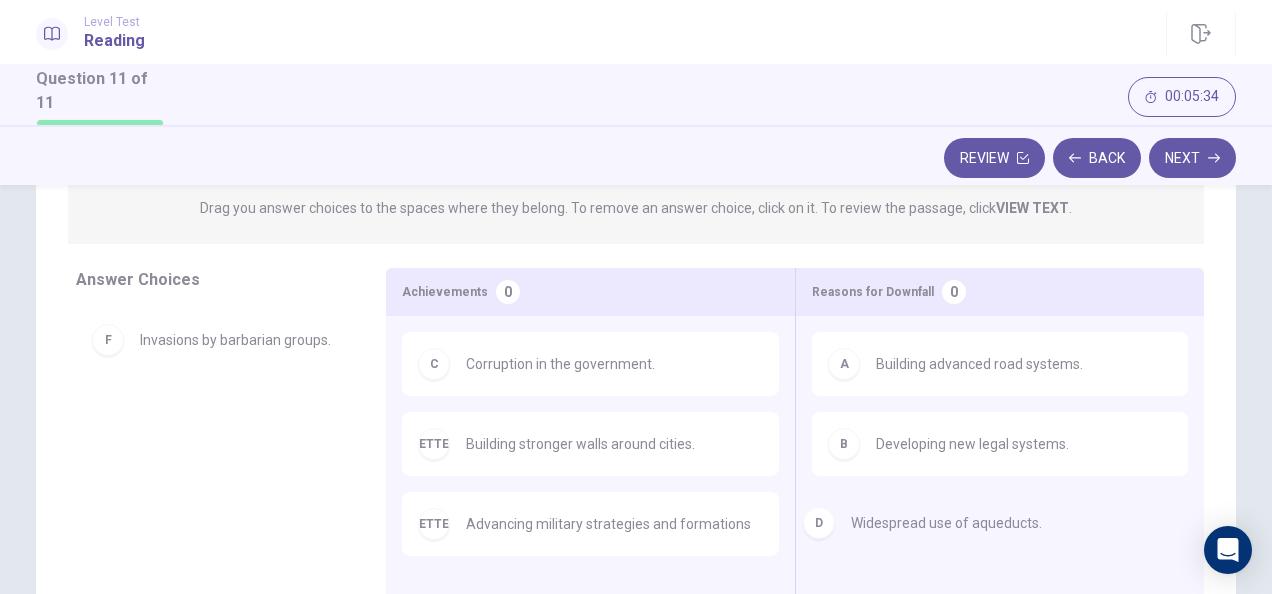 drag, startPoint x: 263, startPoint y: 360, endPoint x: 986, endPoint y: 537, distance: 744.3507 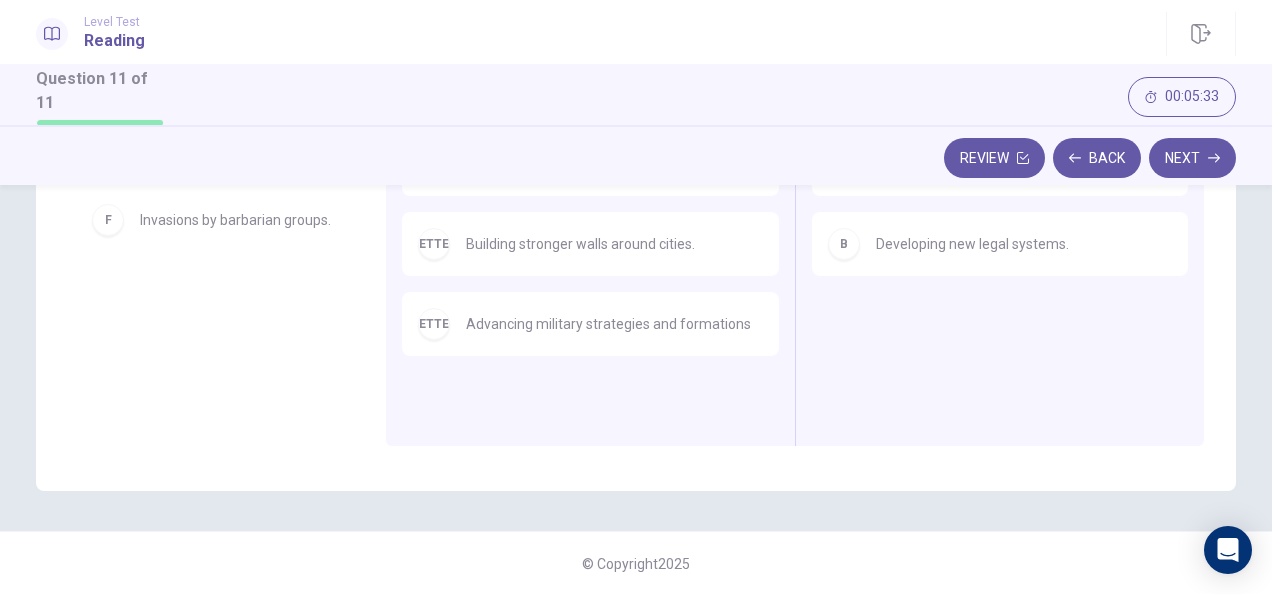 scroll, scrollTop: 29, scrollLeft: 0, axis: vertical 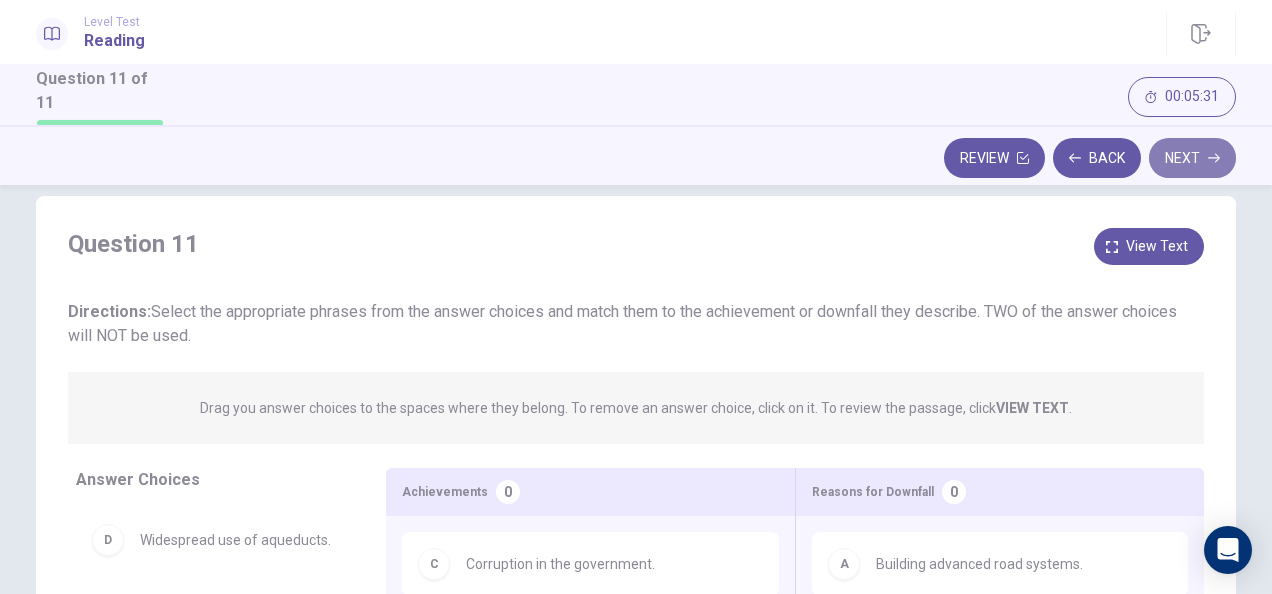 click on "Next" at bounding box center [1192, 158] 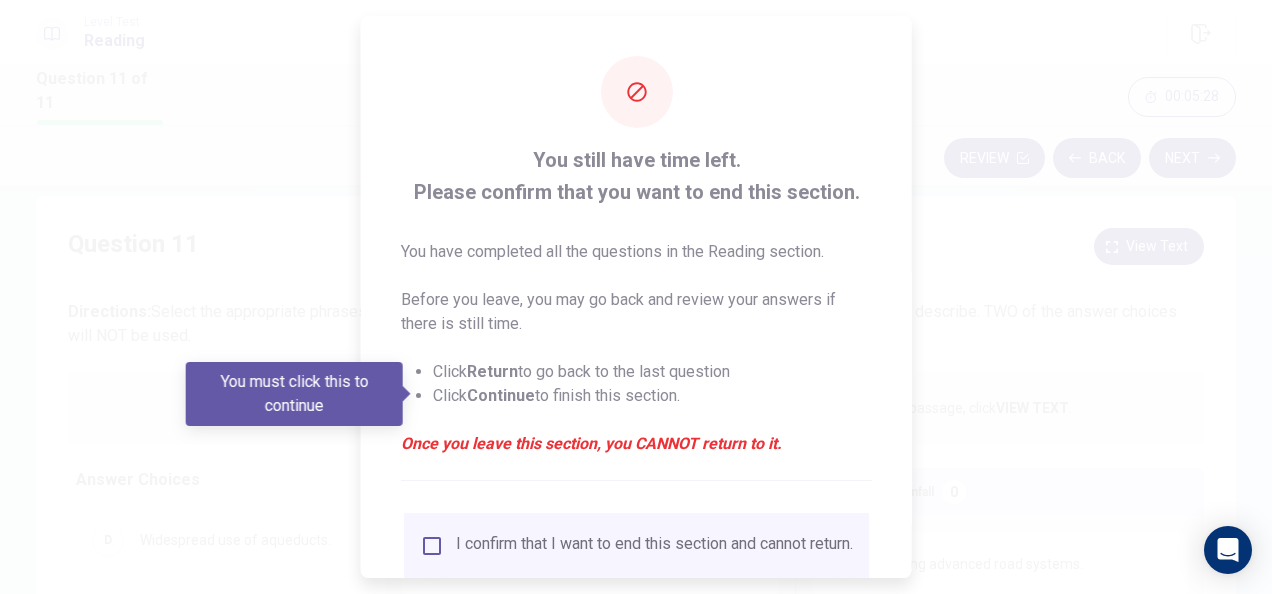 scroll, scrollTop: 152, scrollLeft: 0, axis: vertical 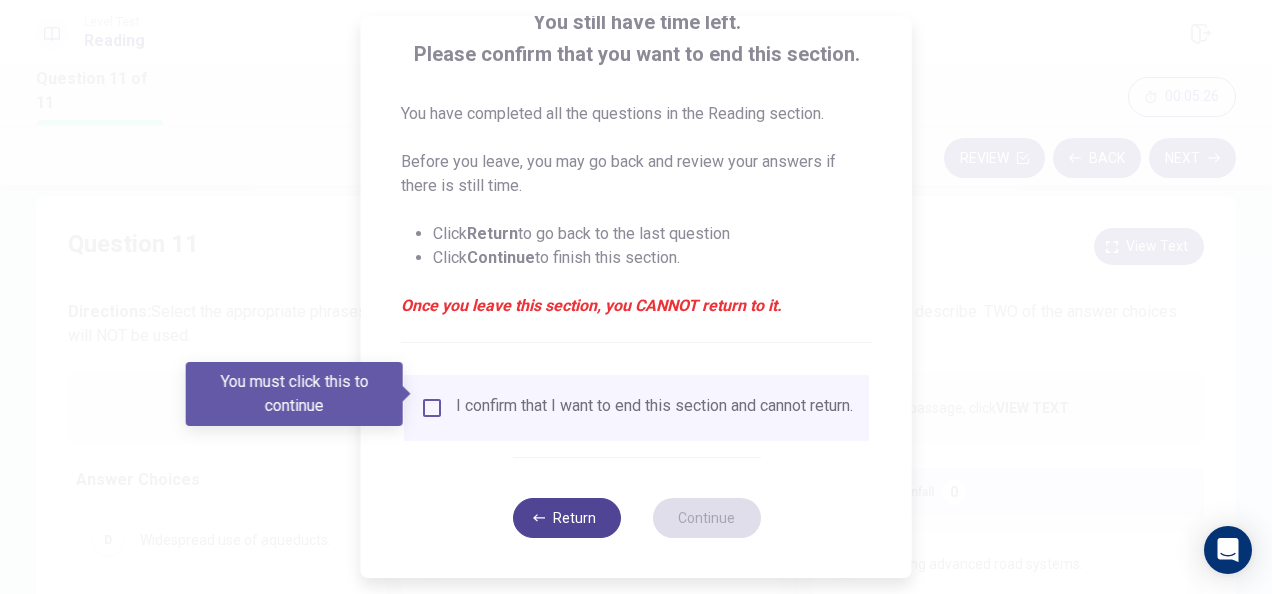 click on "Return" at bounding box center (566, 518) 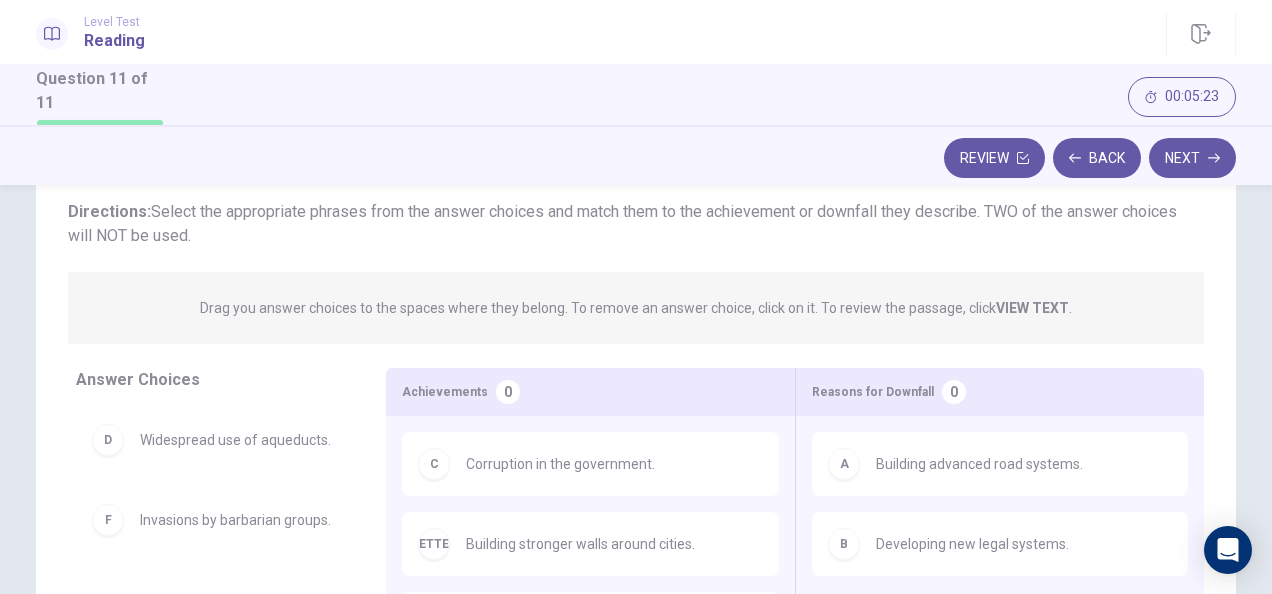 scroll, scrollTop: 0, scrollLeft: 0, axis: both 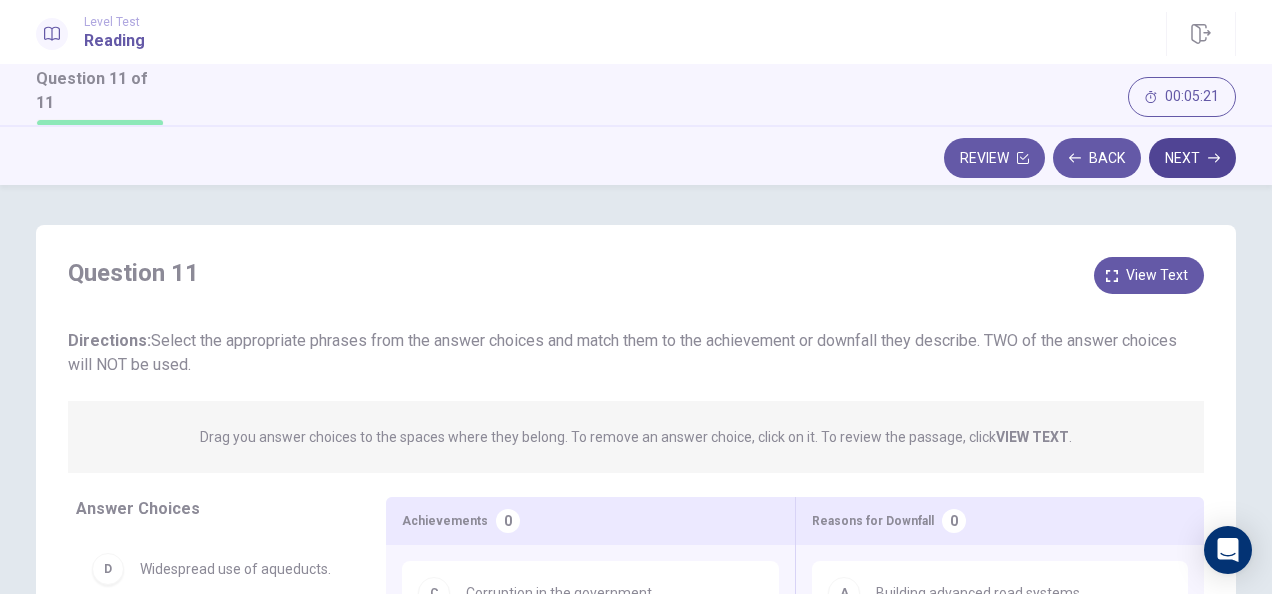 click on "Next" at bounding box center [1192, 158] 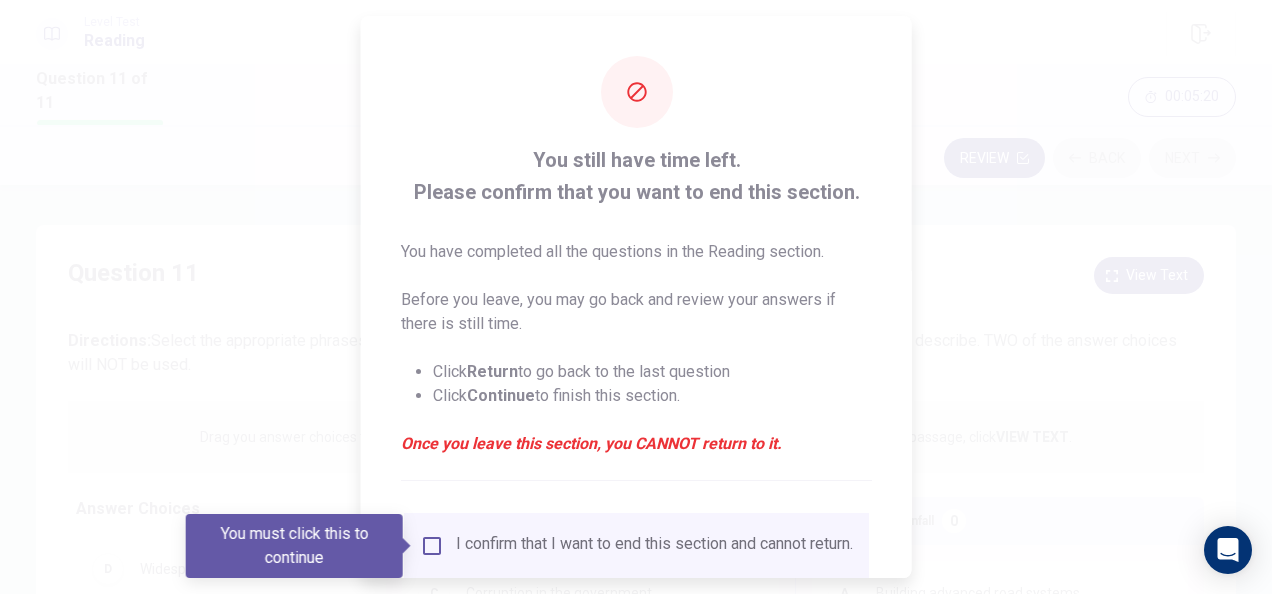 scroll, scrollTop: 152, scrollLeft: 0, axis: vertical 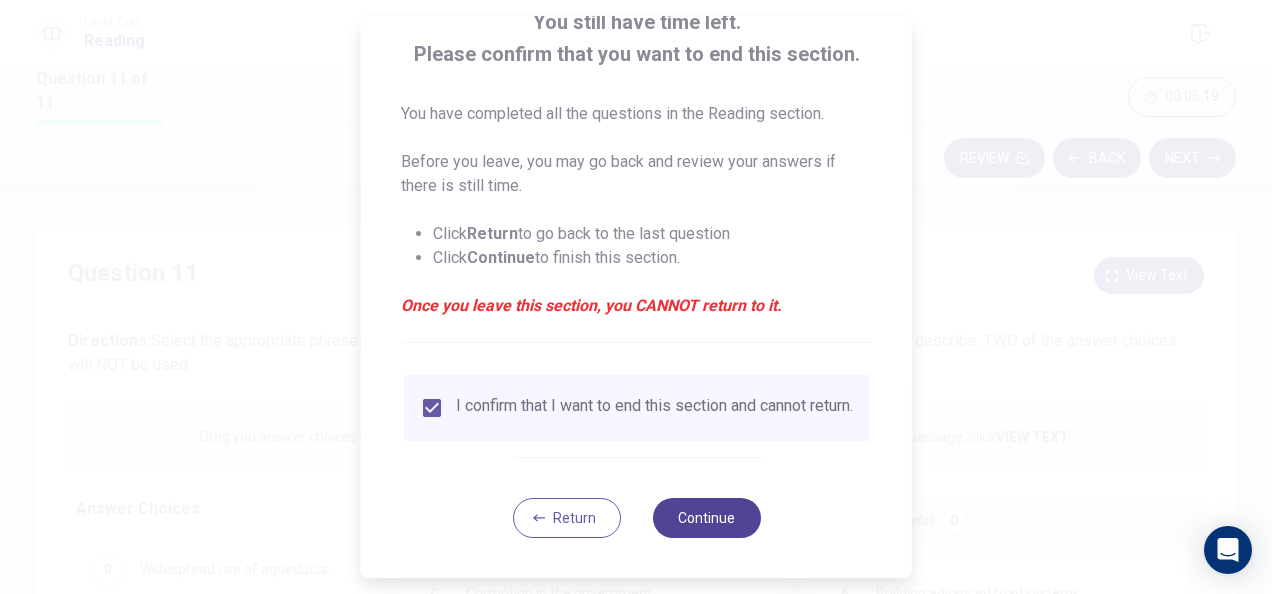 click on "Continue" at bounding box center [706, 518] 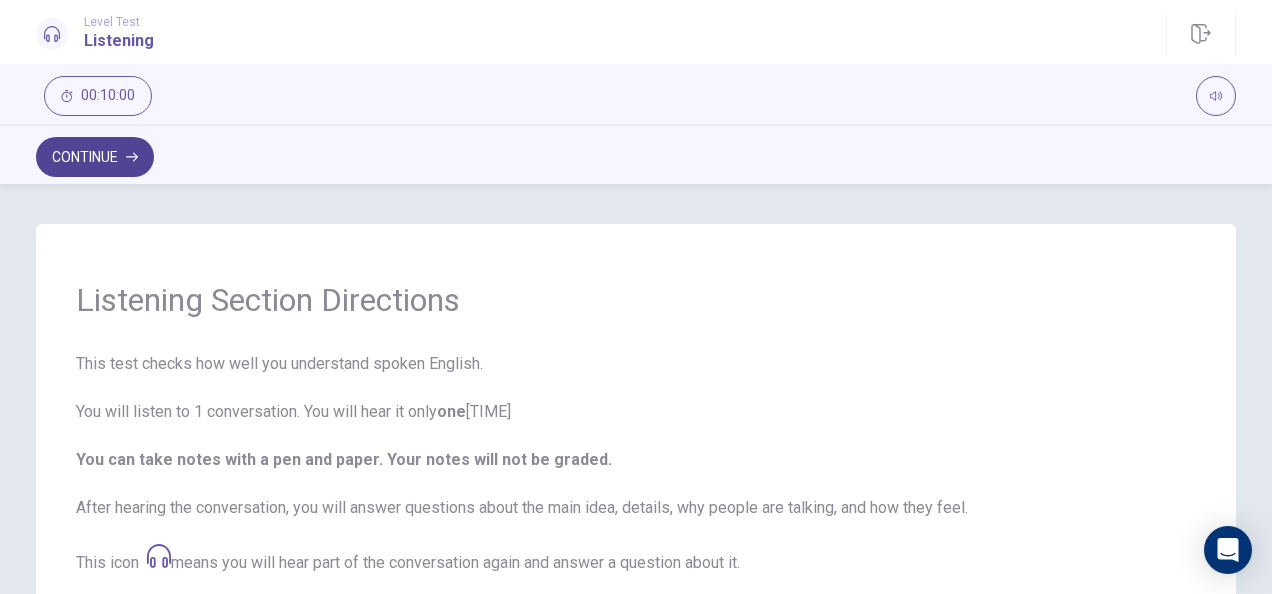 click 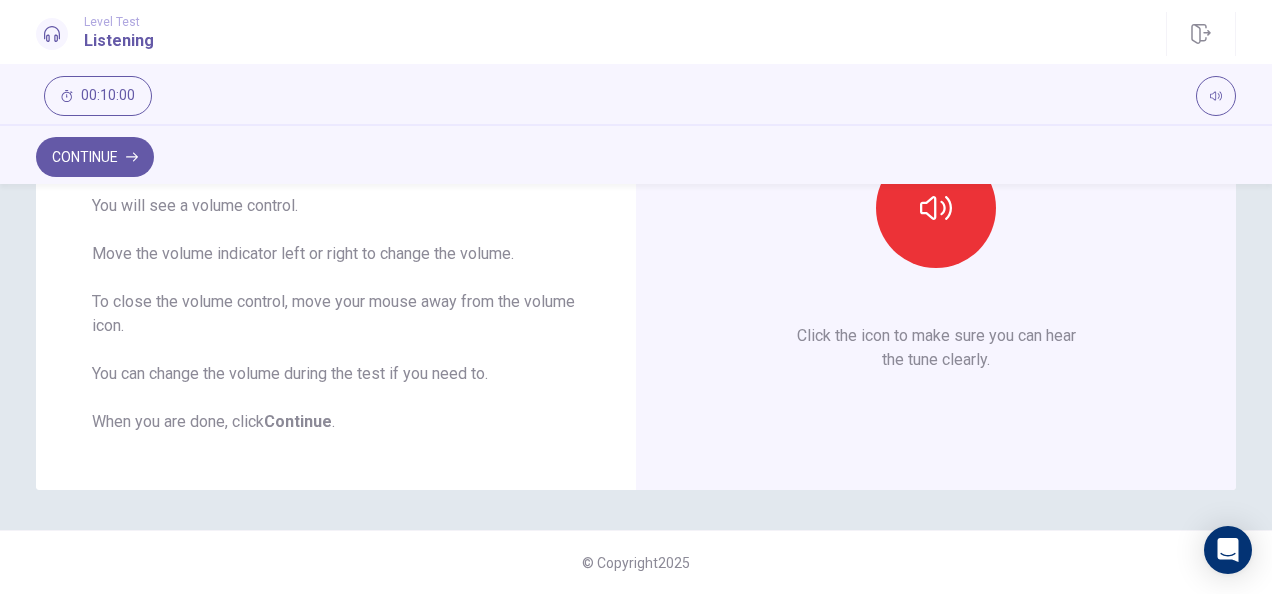 scroll, scrollTop: 0, scrollLeft: 0, axis: both 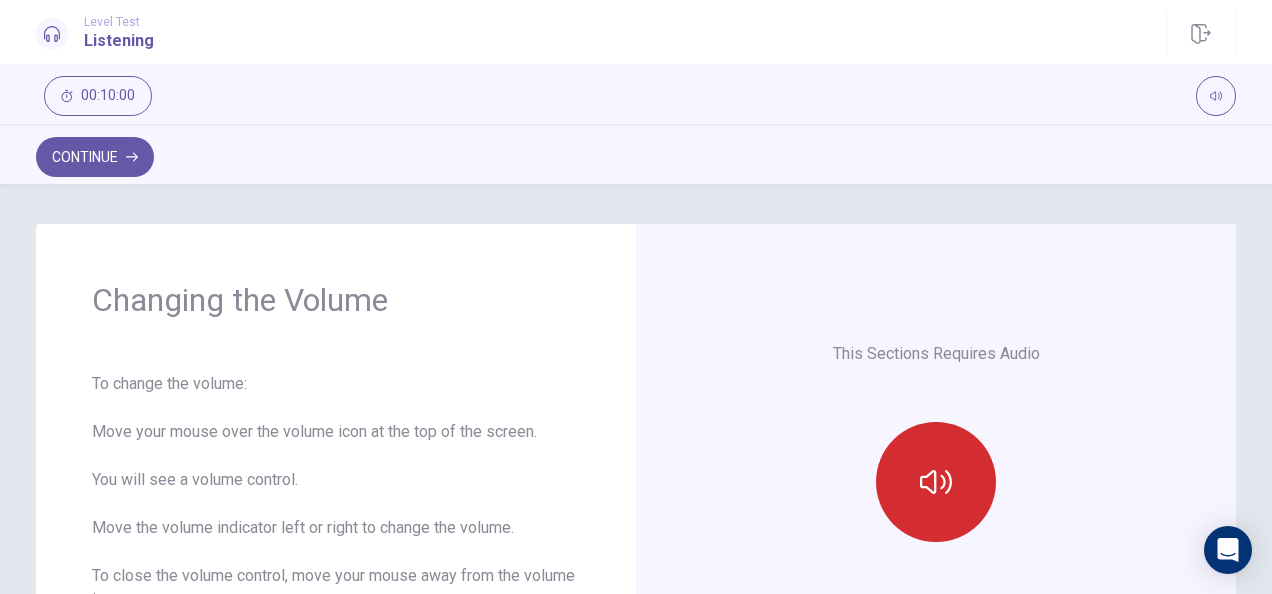 click at bounding box center (936, 482) 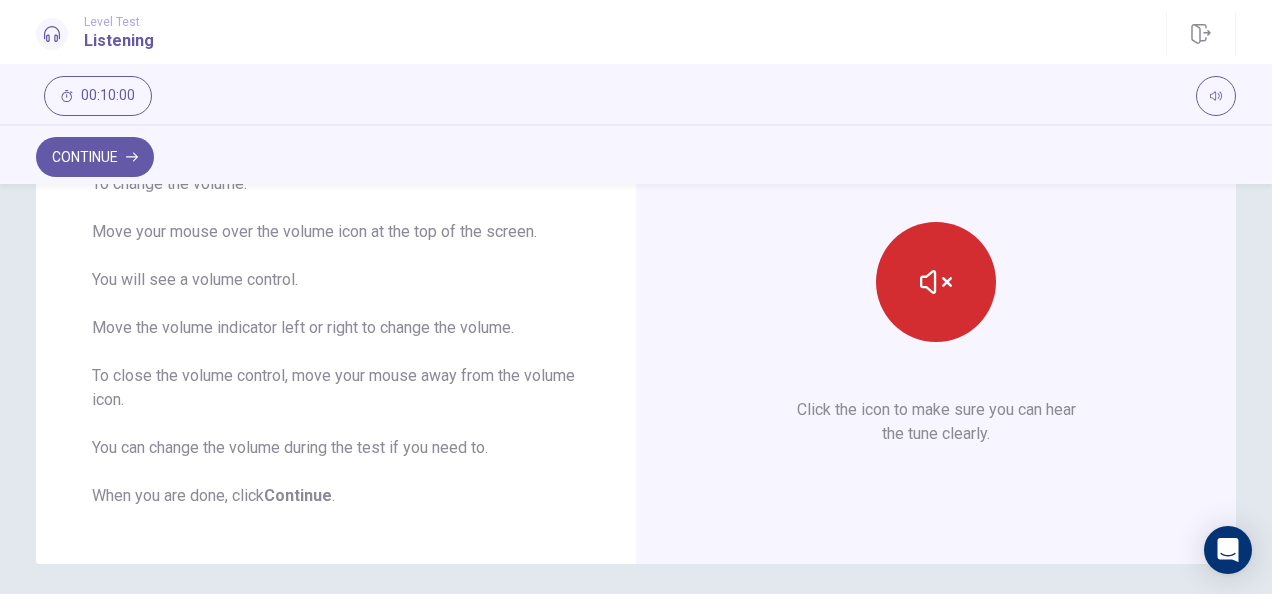 scroll, scrollTop: 0, scrollLeft: 0, axis: both 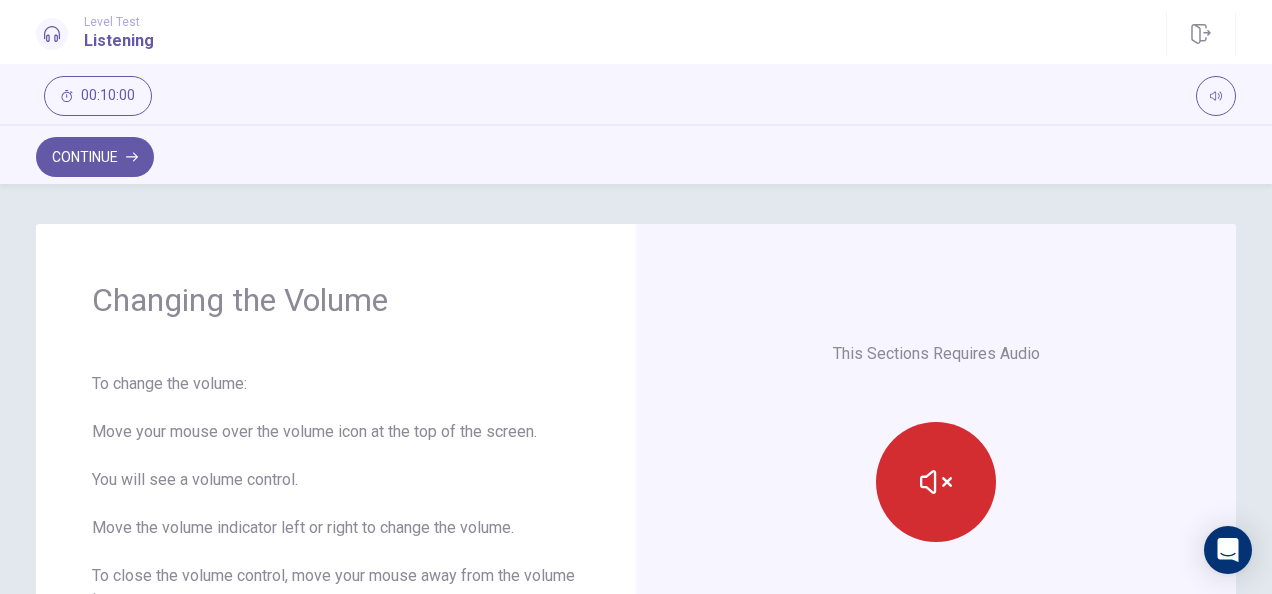 click at bounding box center [936, 482] 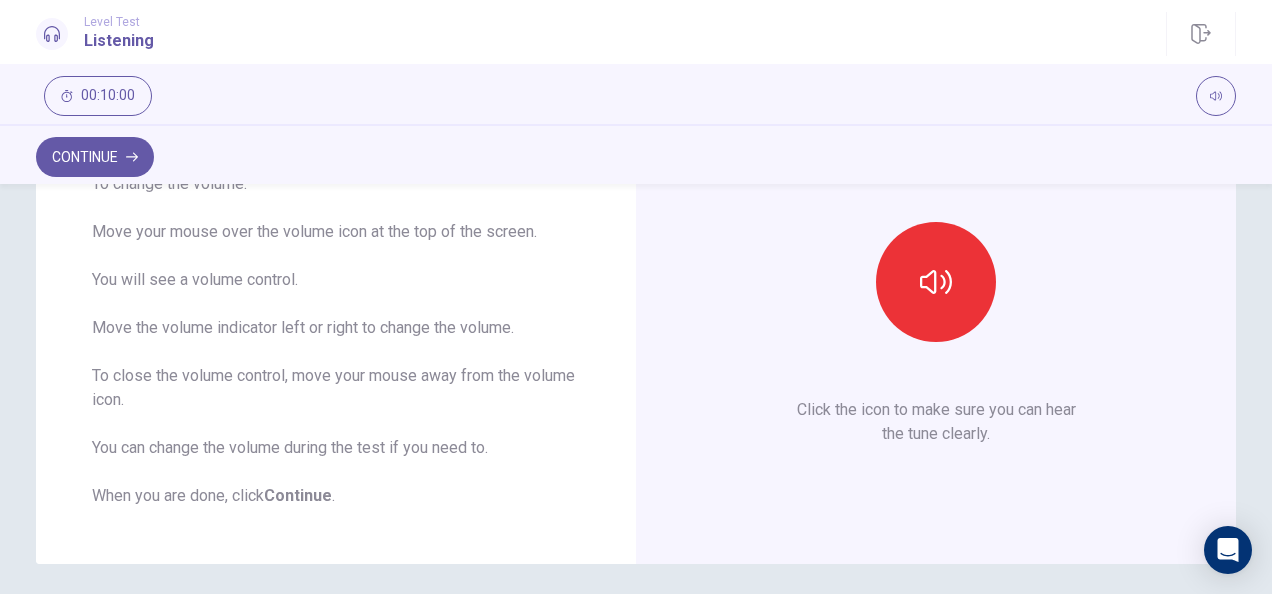 scroll, scrollTop: 274, scrollLeft: 0, axis: vertical 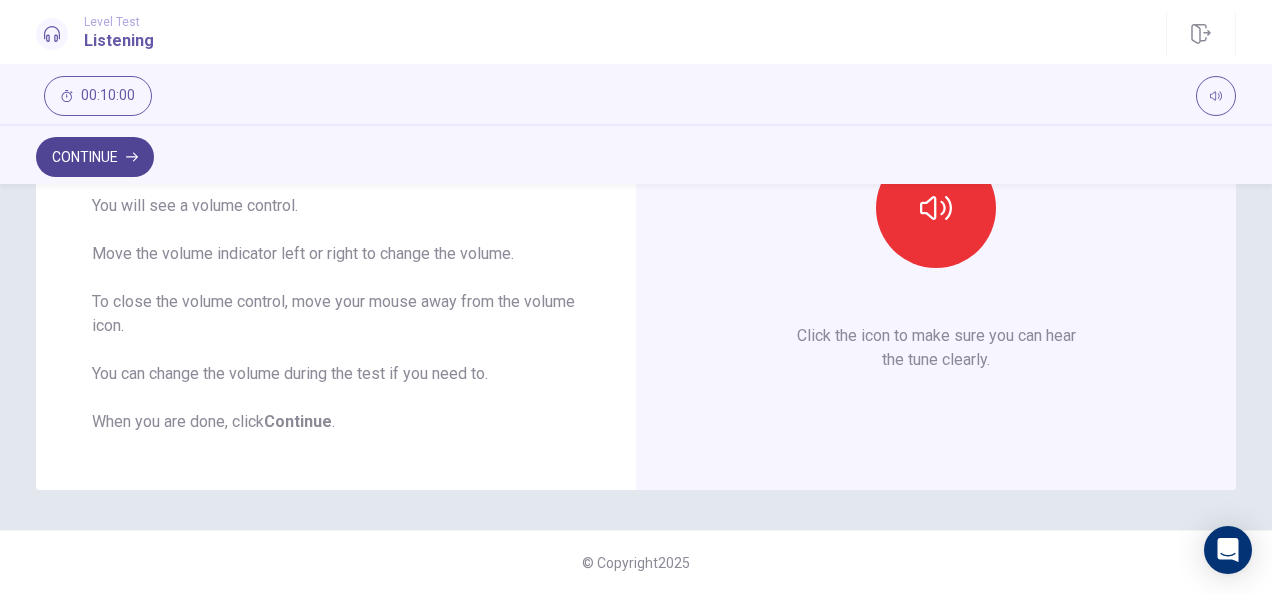 click on "Continue" at bounding box center (95, 157) 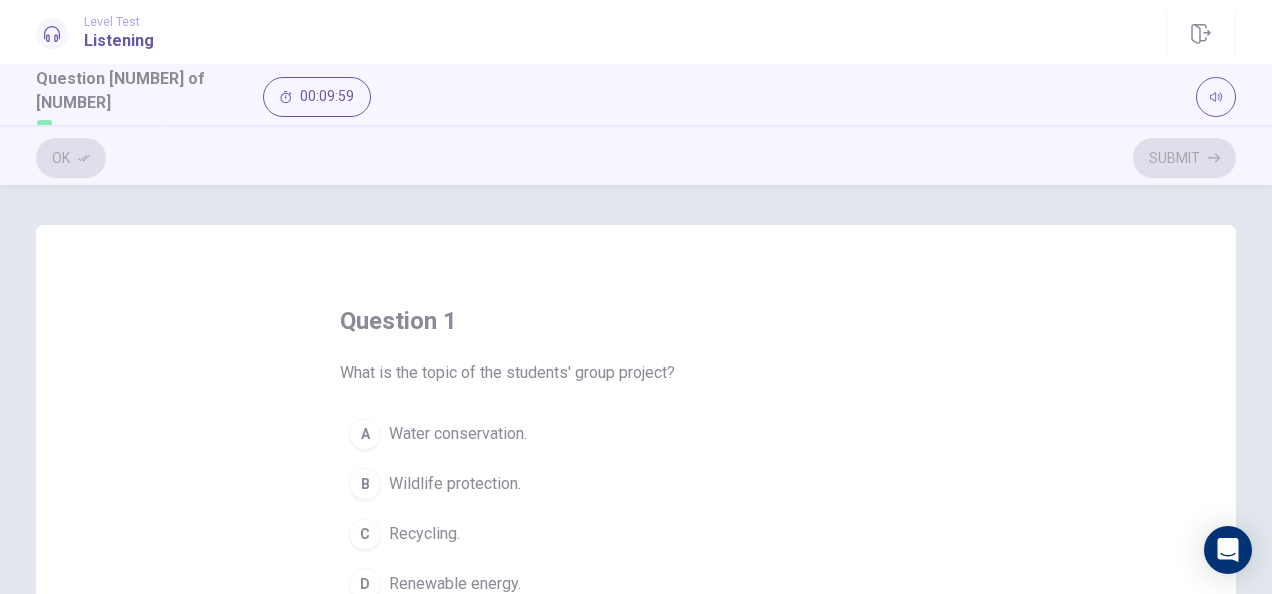 scroll, scrollTop: 100, scrollLeft: 0, axis: vertical 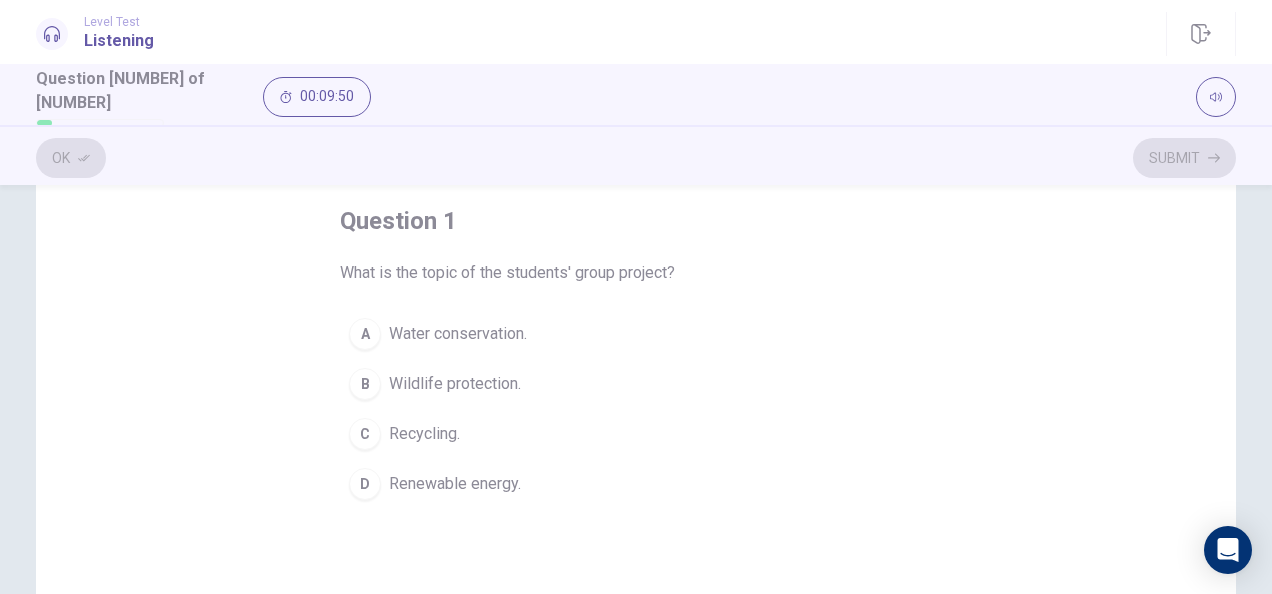 click on "Renewable energy." at bounding box center (455, 484) 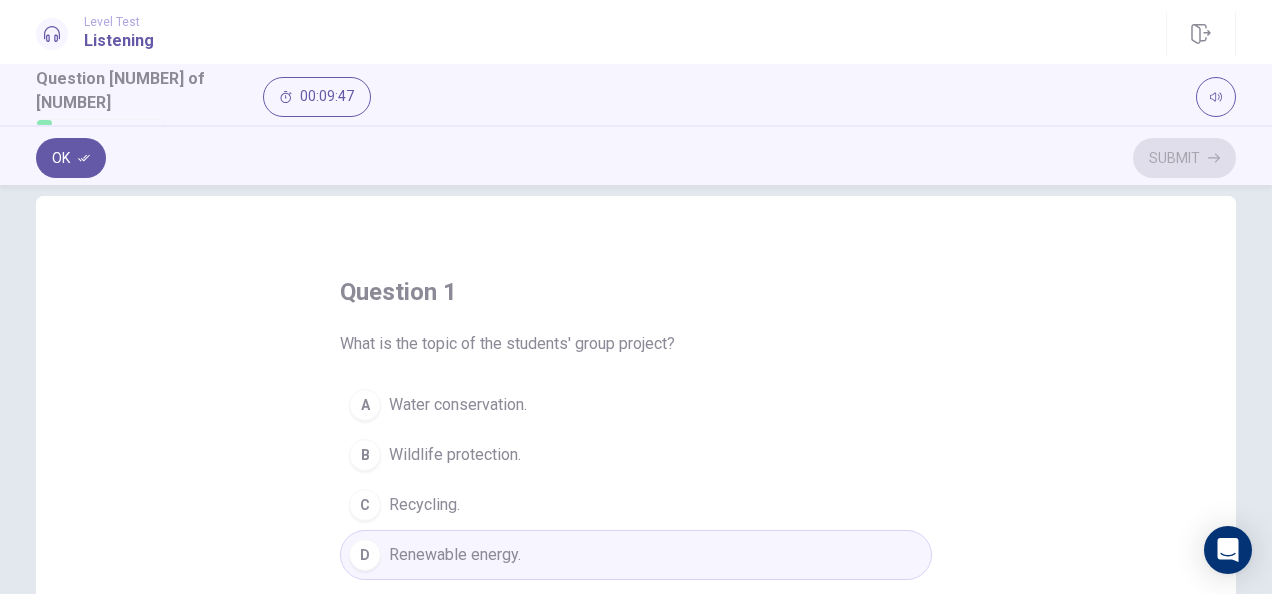 scroll, scrollTop: 0, scrollLeft: 0, axis: both 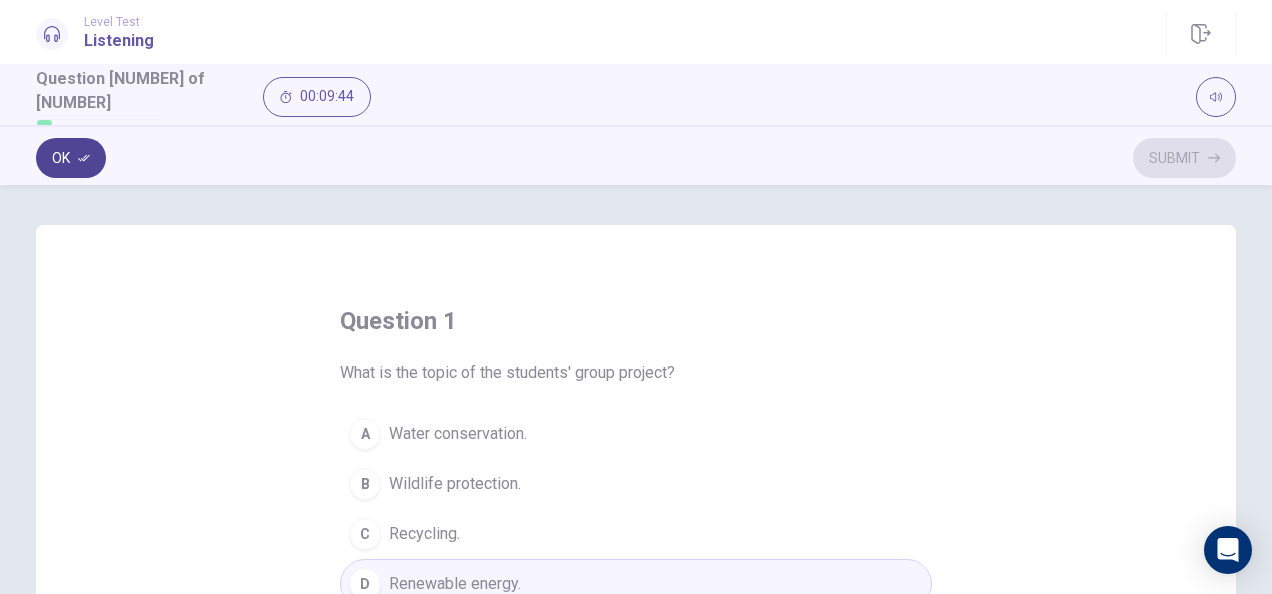 click on "Ok" at bounding box center (71, 158) 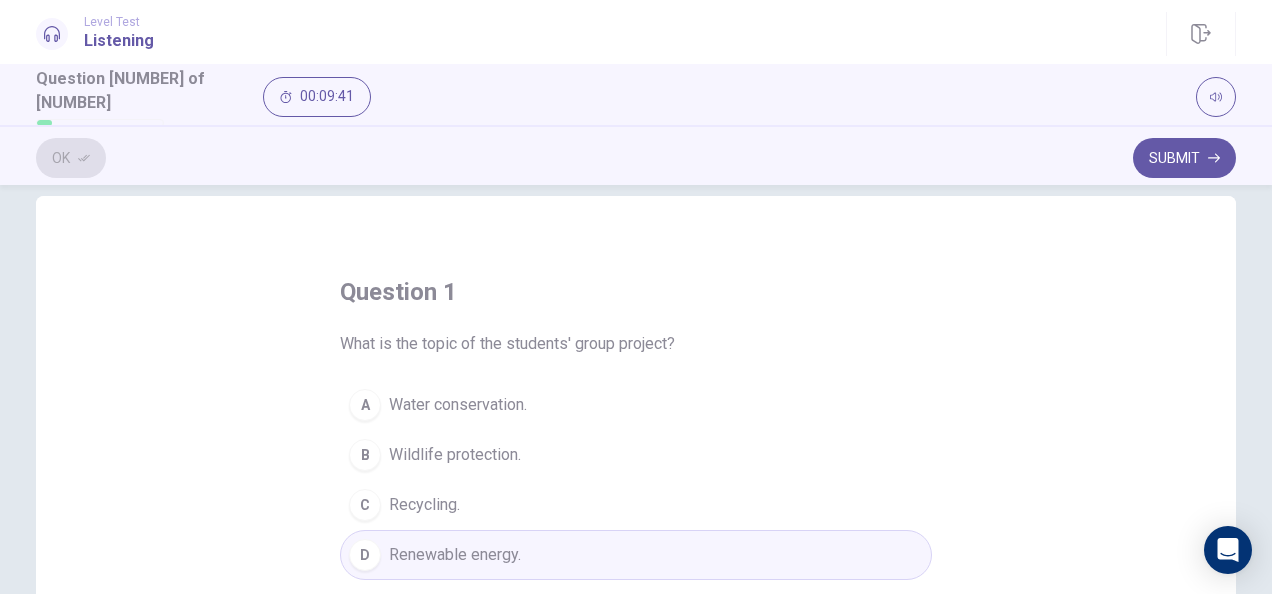 scroll, scrollTop: 0, scrollLeft: 0, axis: both 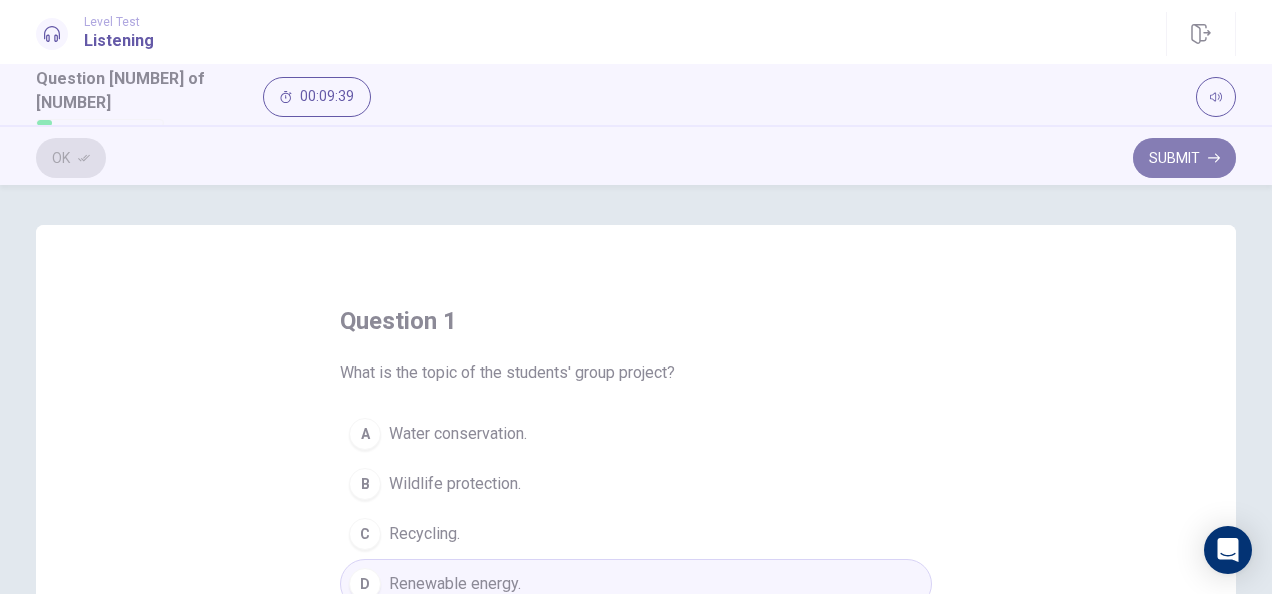 click on "Submit" at bounding box center (1184, 158) 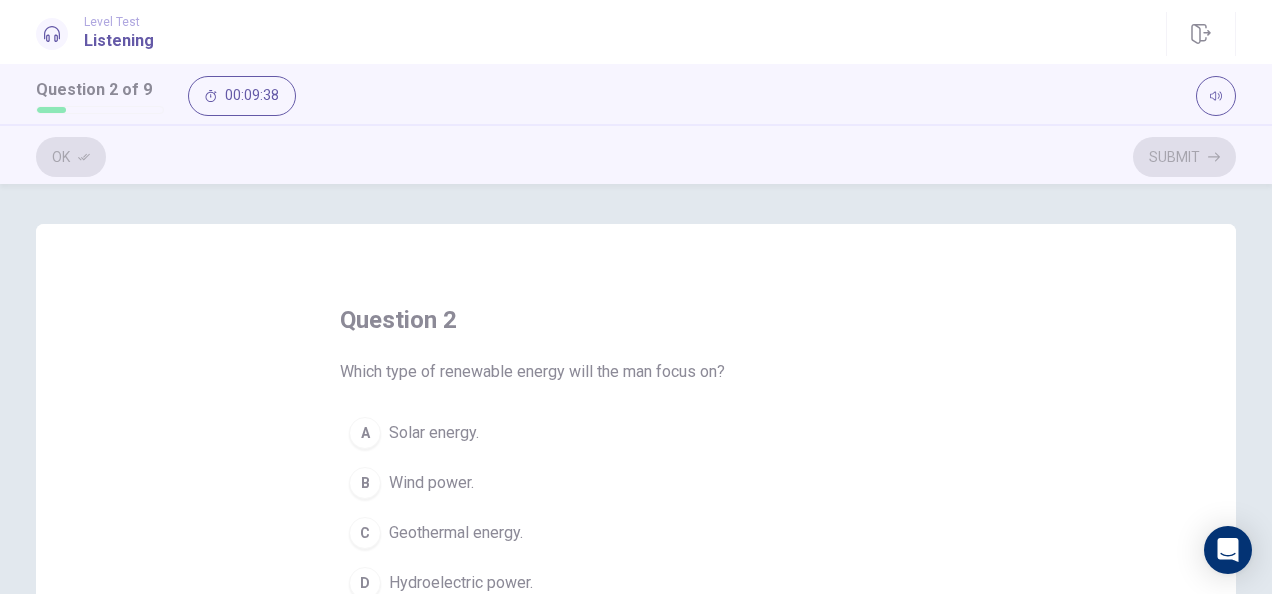 scroll, scrollTop: 100, scrollLeft: 0, axis: vertical 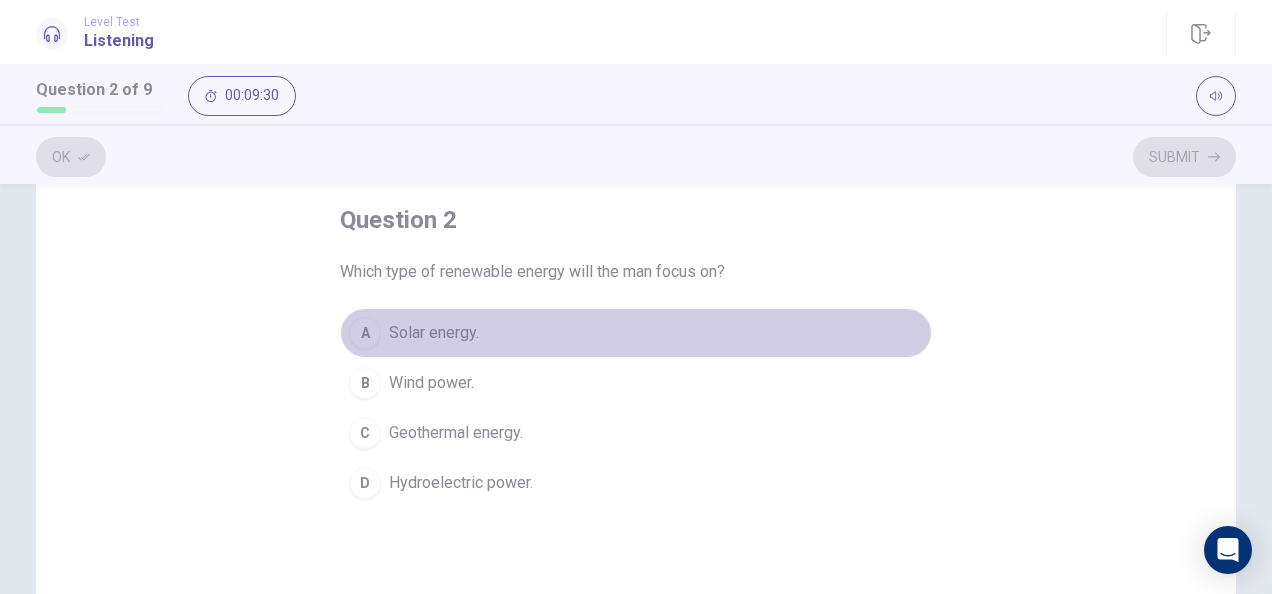 click on "Solar energy." at bounding box center (434, 333) 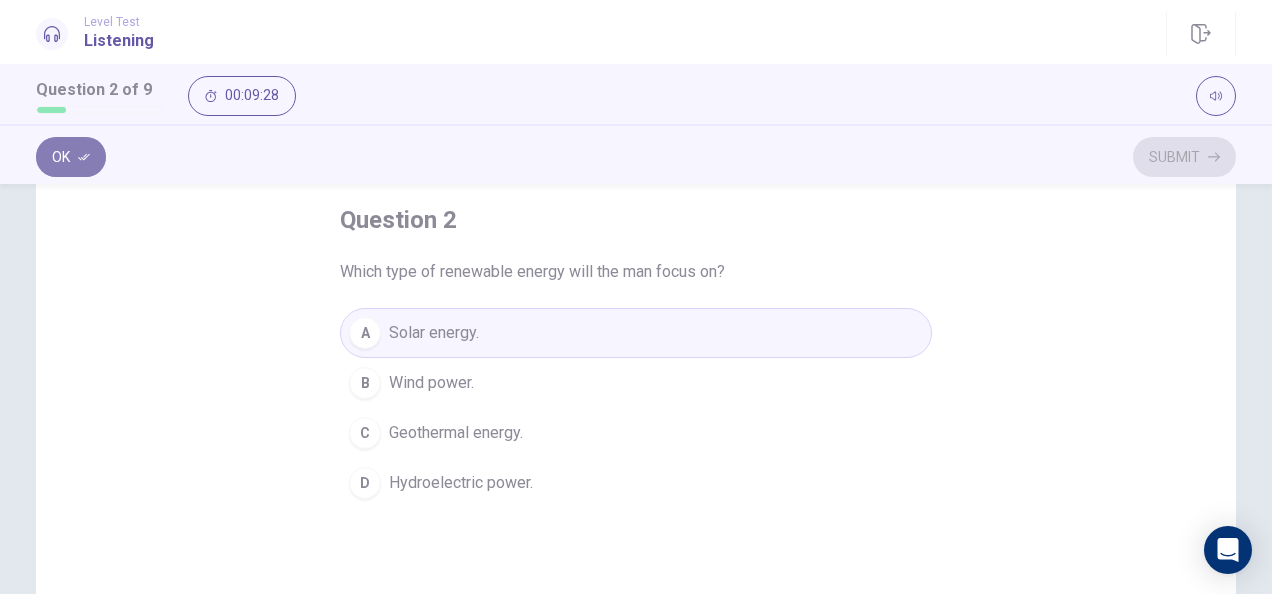 click 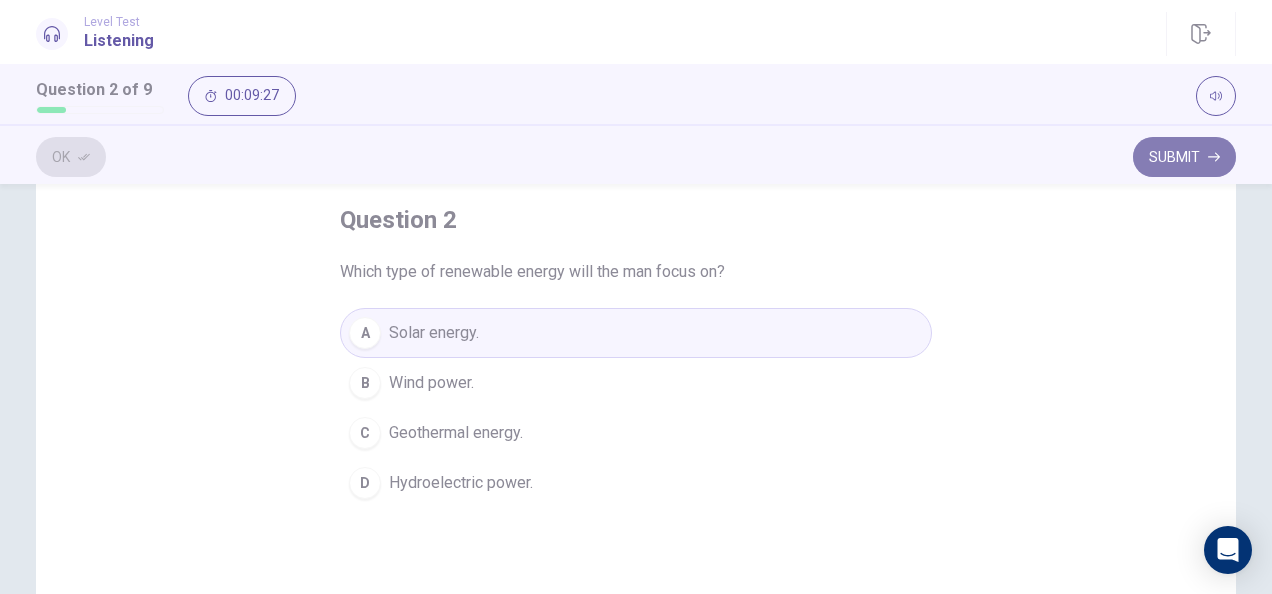 click on "Submit" at bounding box center [1184, 157] 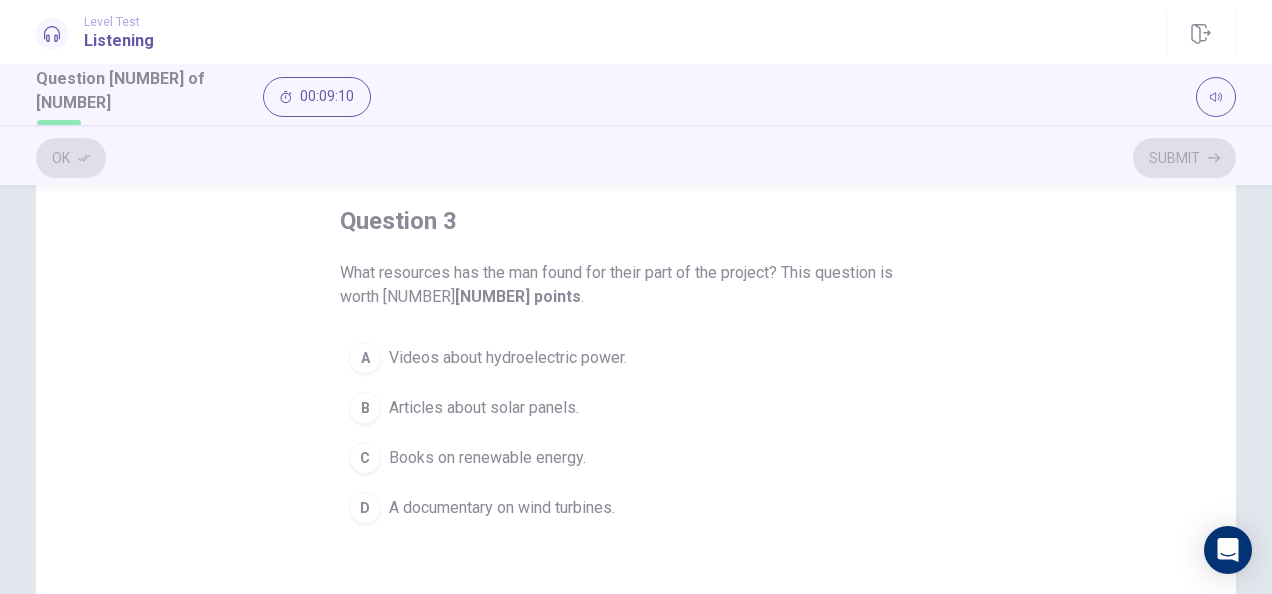 click on "A documentary on wind turbines." at bounding box center (502, 508) 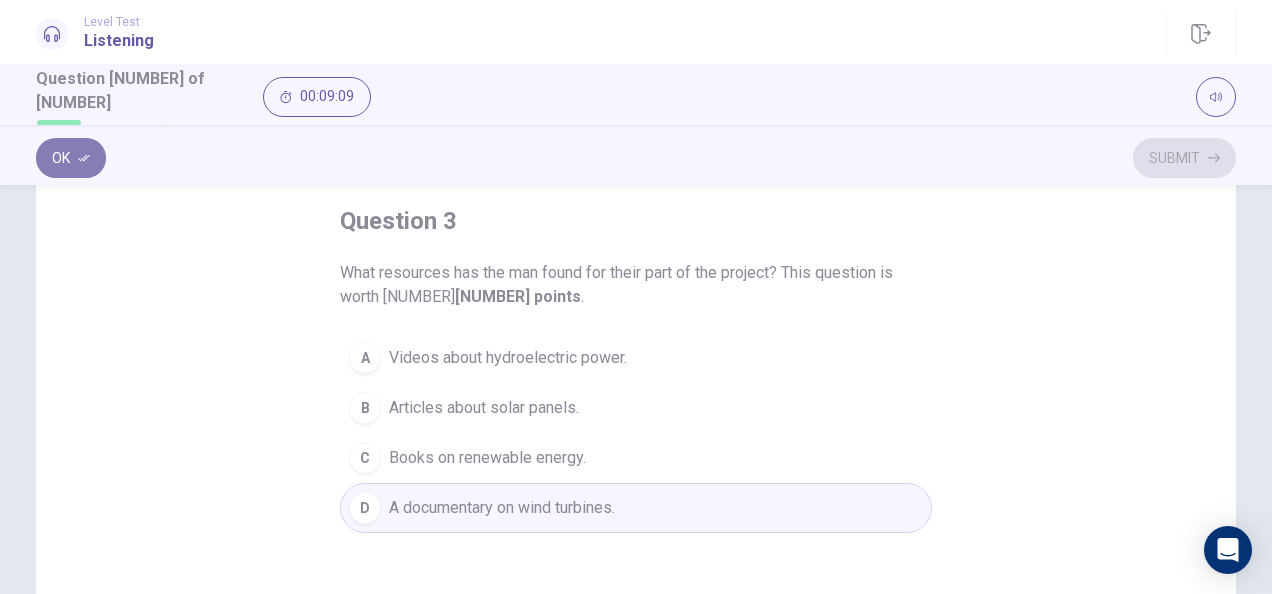 click on "Ok" at bounding box center (71, 158) 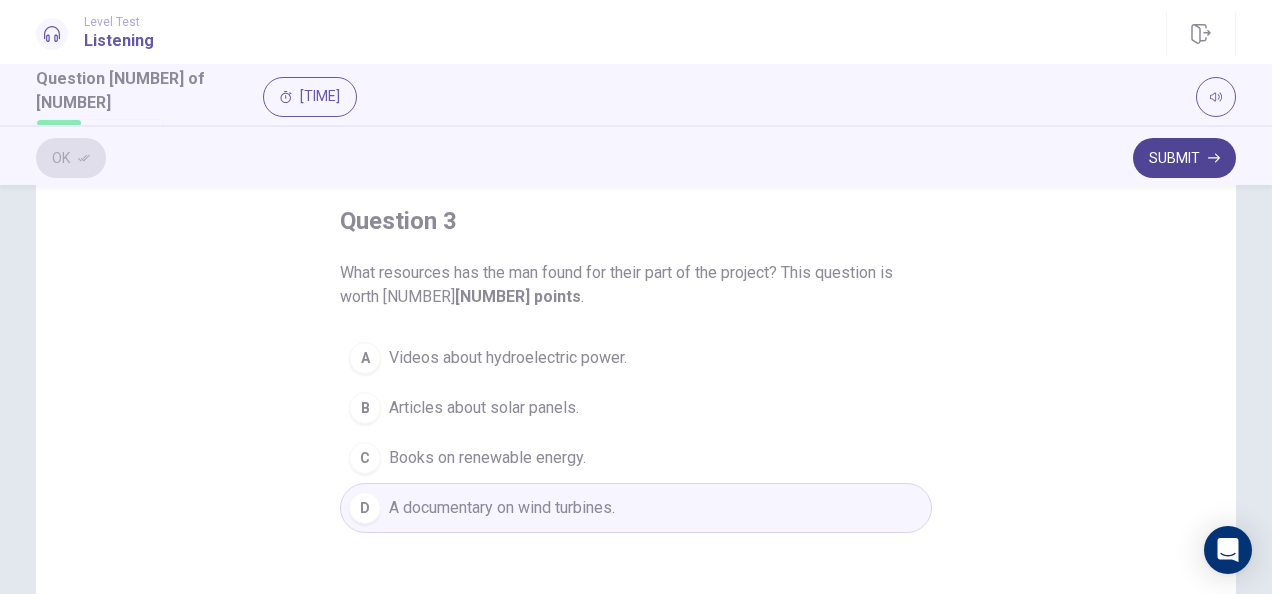 click on "Submit" at bounding box center [1184, 158] 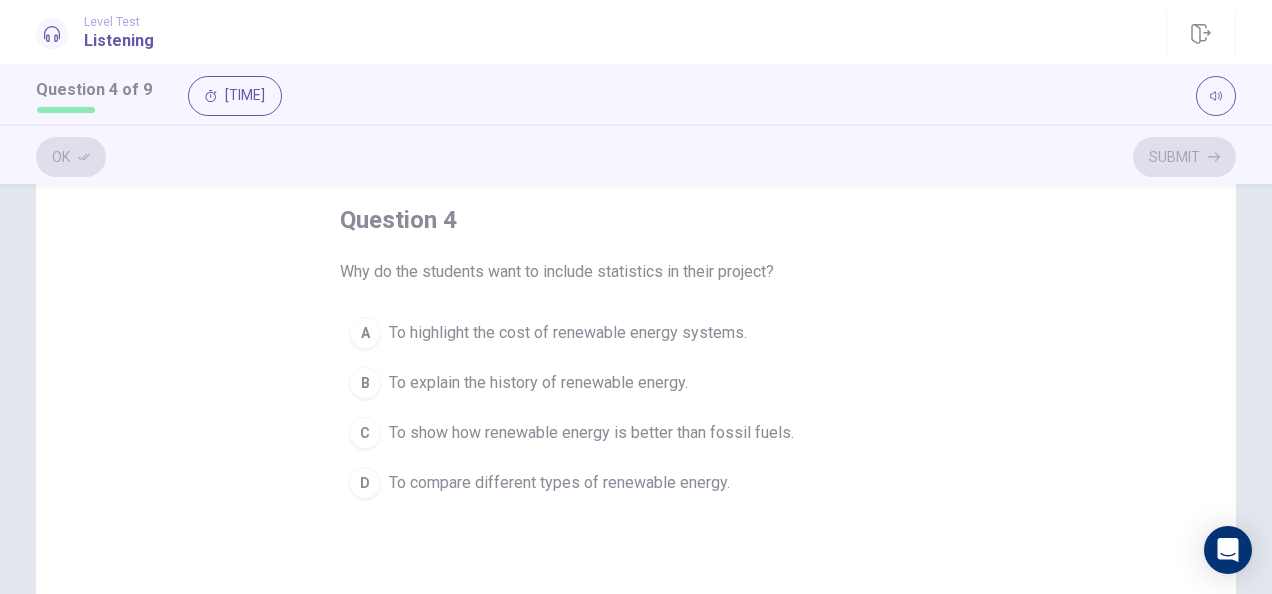 click on "To highlight the cost of renewable energy systems." at bounding box center (568, 333) 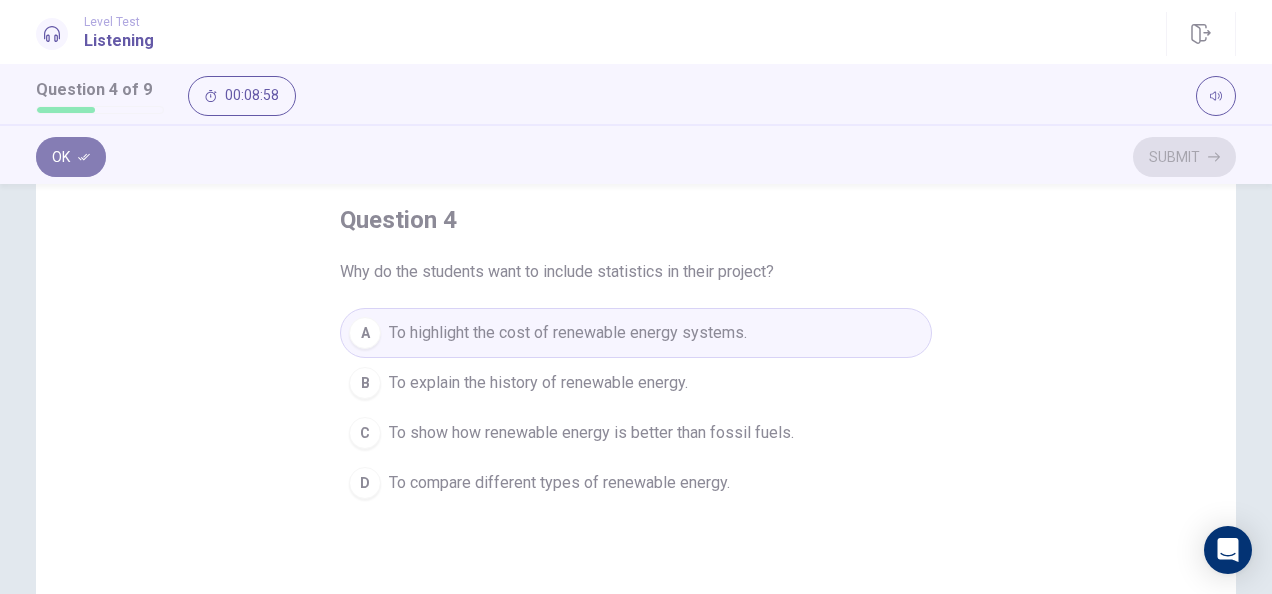 click on "Ok" at bounding box center (71, 157) 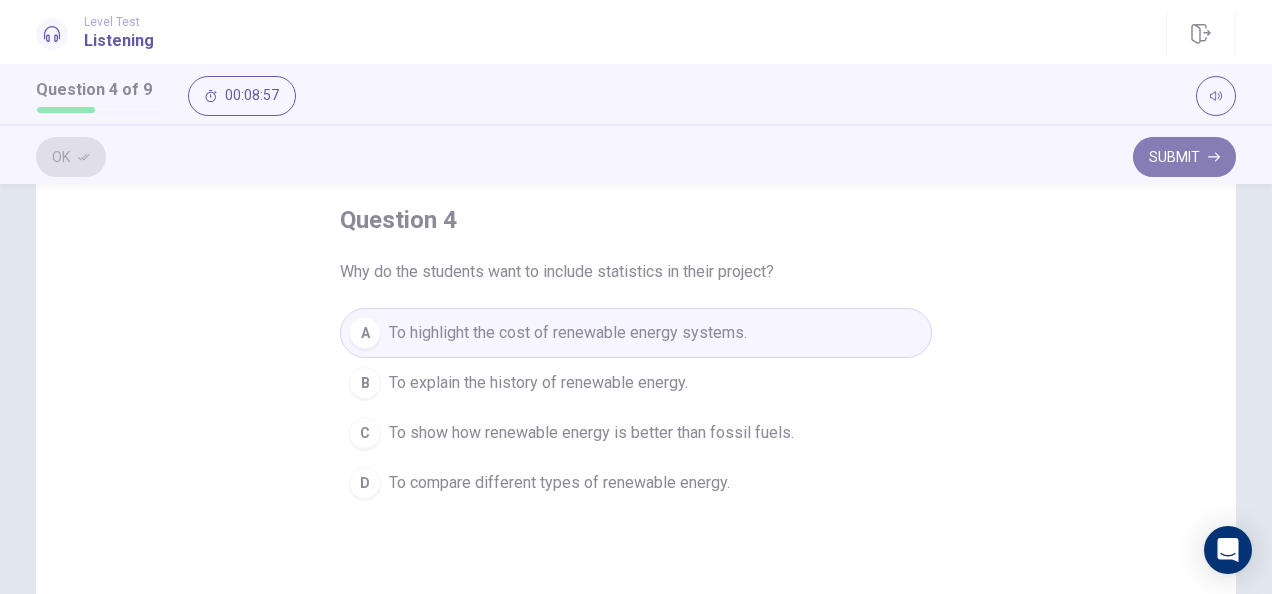 click on "Submit" at bounding box center [1184, 157] 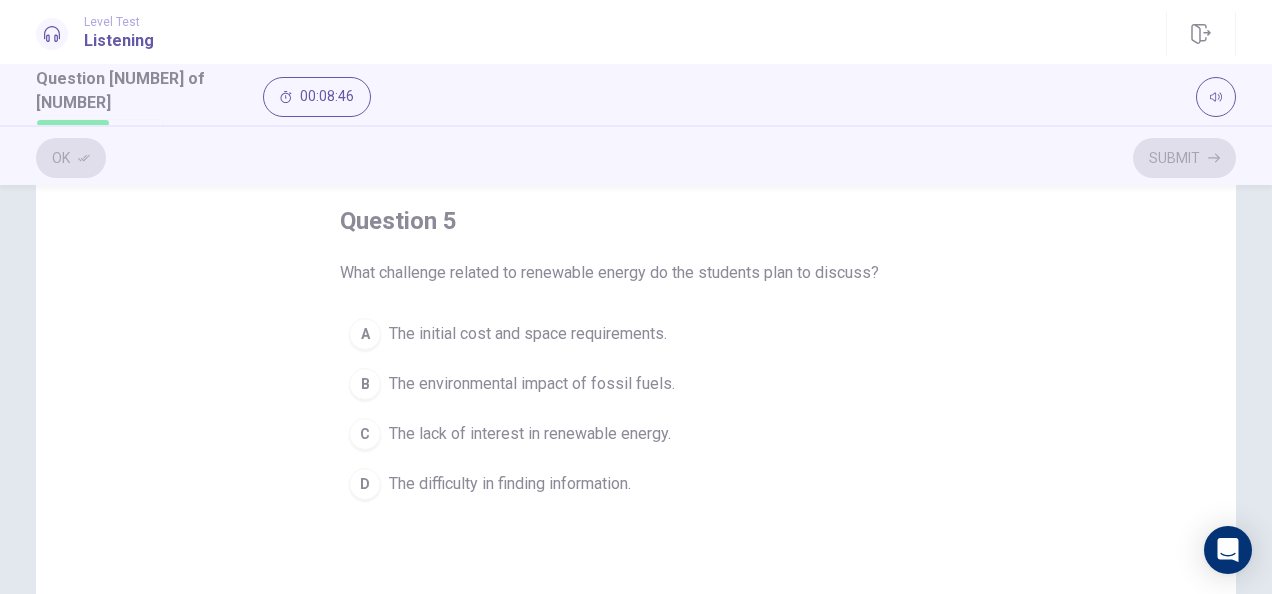 click on "The lack of interest in renewable energy." at bounding box center [530, 434] 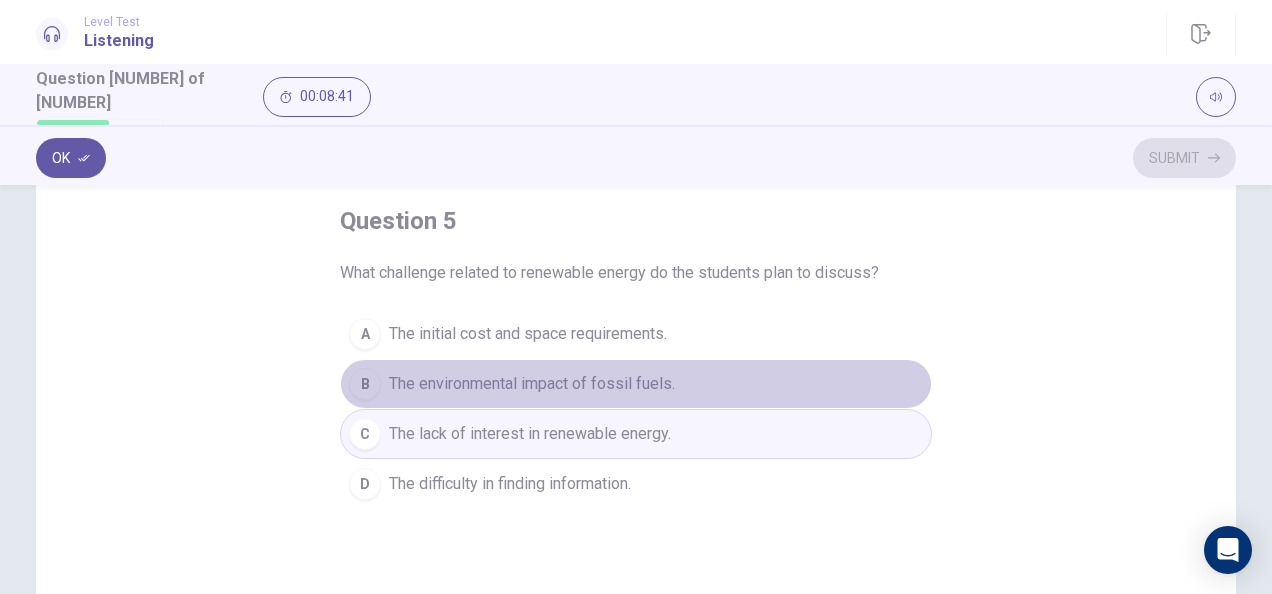 click on "The environmental impact of fossil fuels." at bounding box center (532, 384) 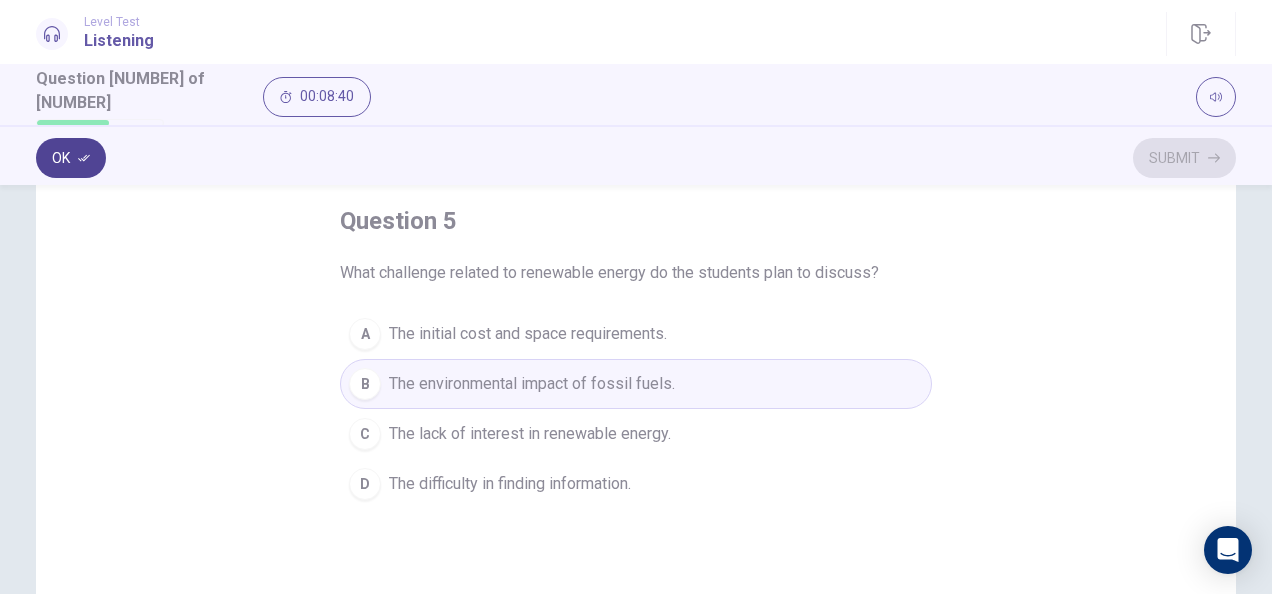 click on "Ok" at bounding box center (71, 158) 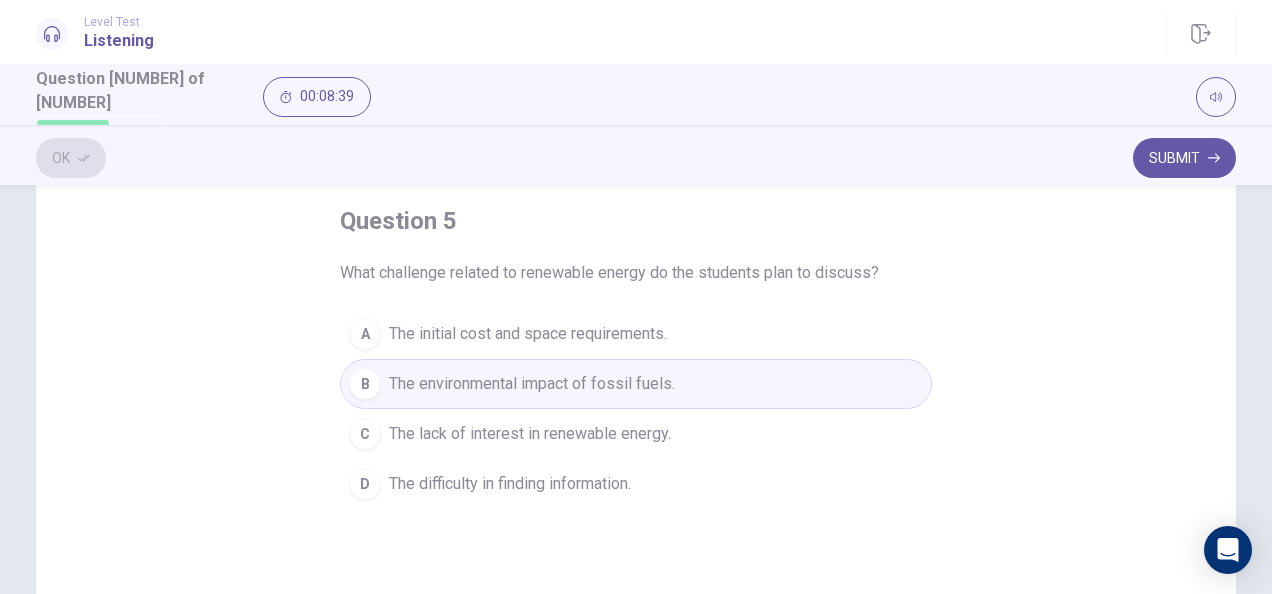 click on "Submit" at bounding box center (1184, 158) 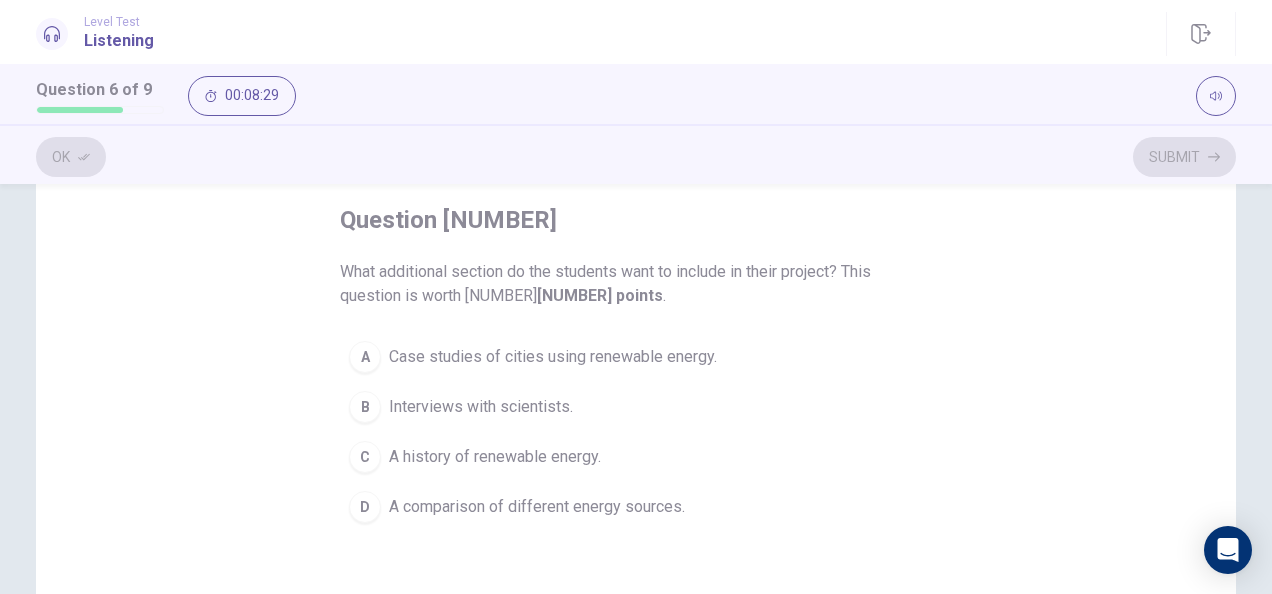 click on "Case studies of cities using renewable energy." at bounding box center (553, 357) 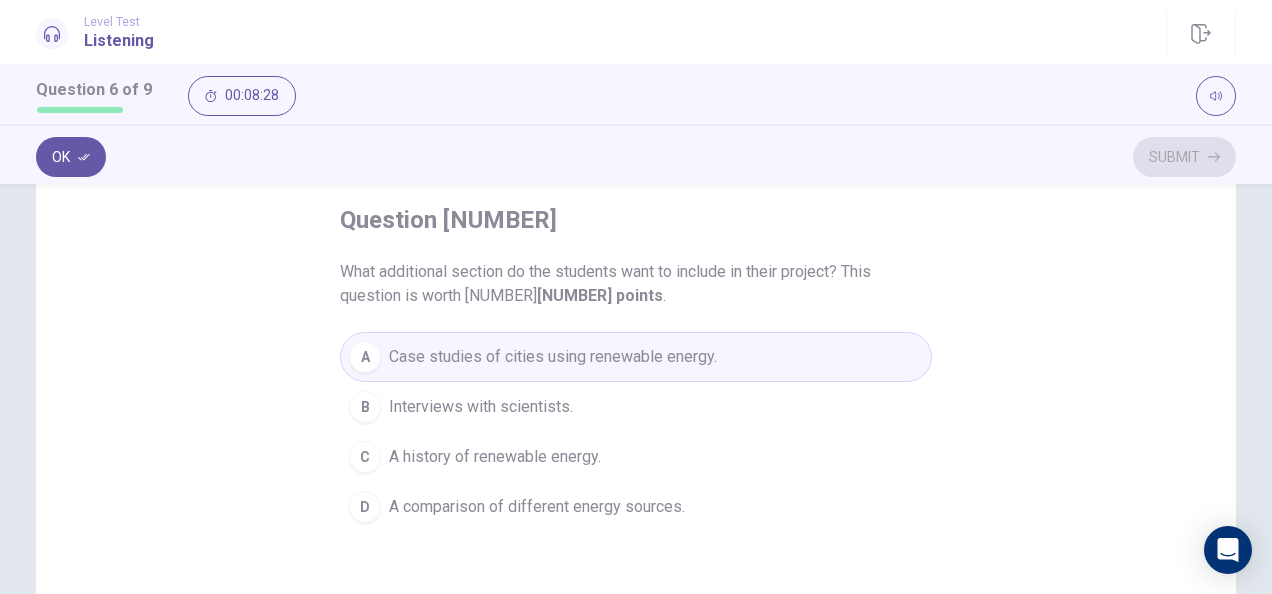 click on "Ok" at bounding box center [71, 157] 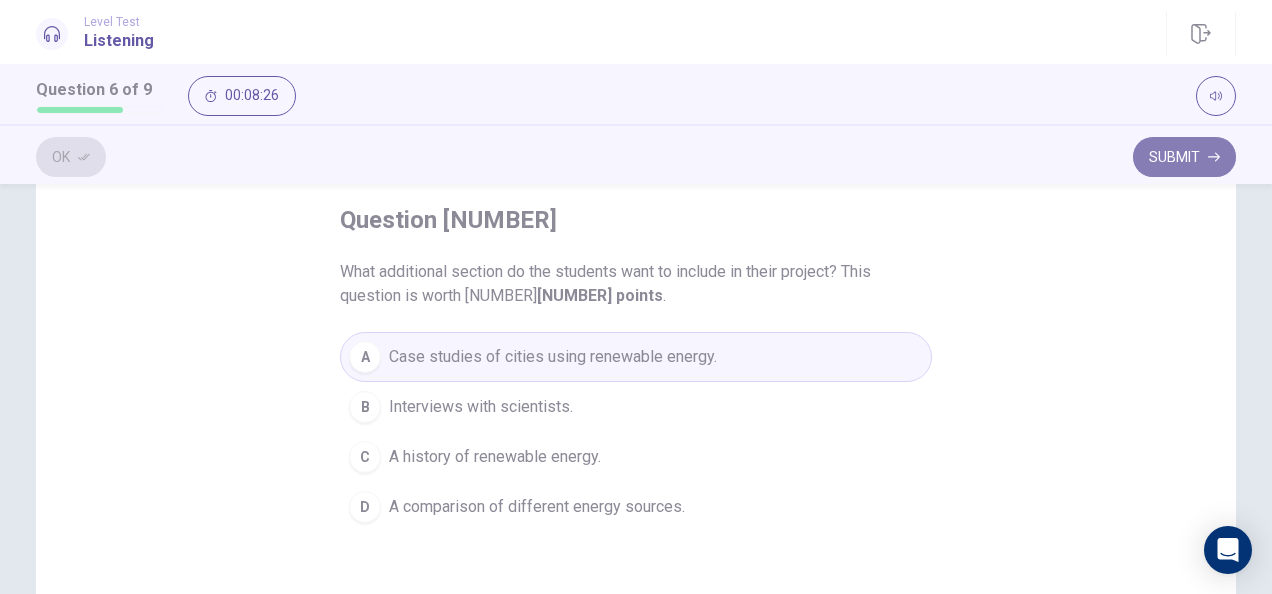 click on "Submit" at bounding box center [1184, 157] 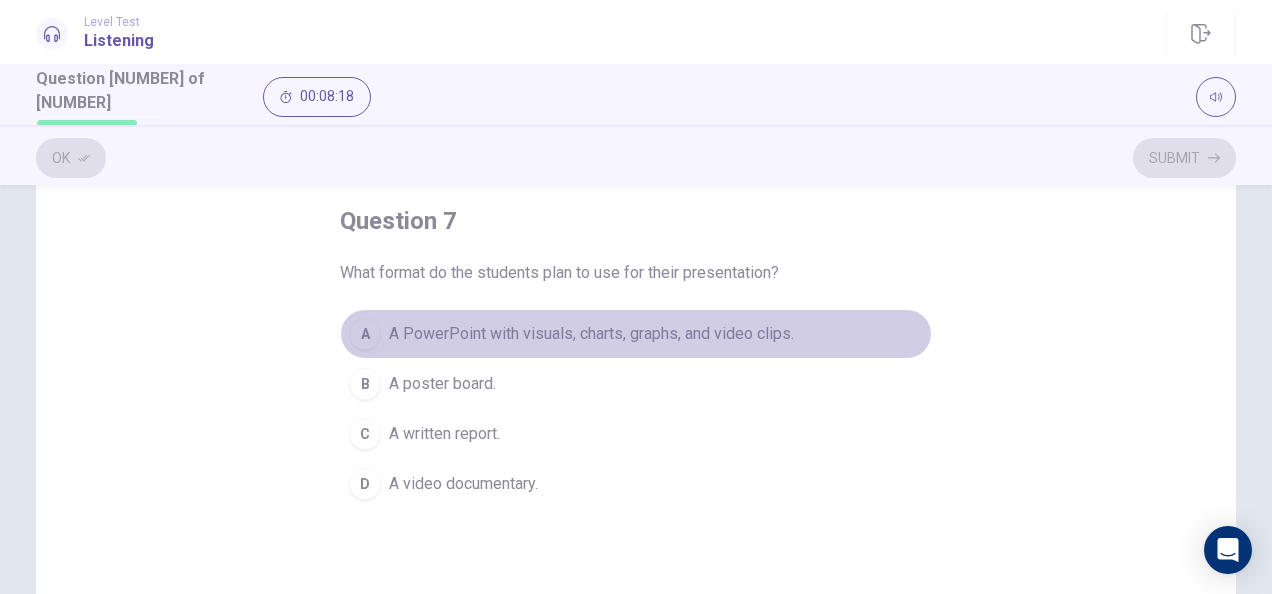 click on "A PowerPoint with visuals, charts, graphs, and video clips." at bounding box center (591, 334) 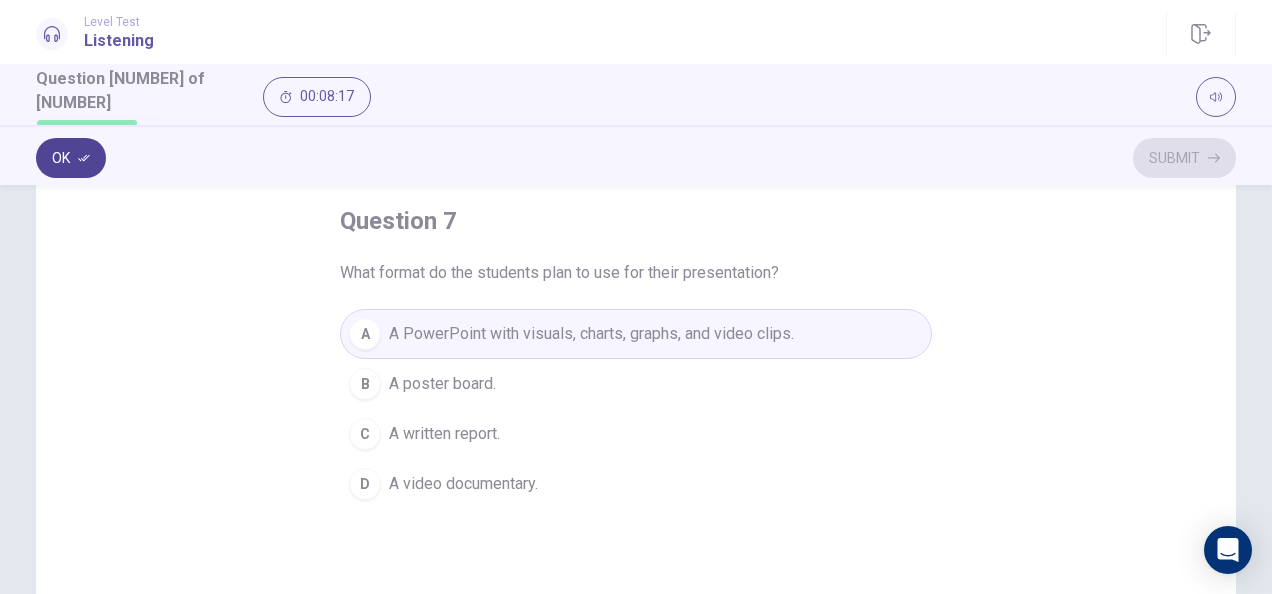 click on "Ok" at bounding box center (71, 158) 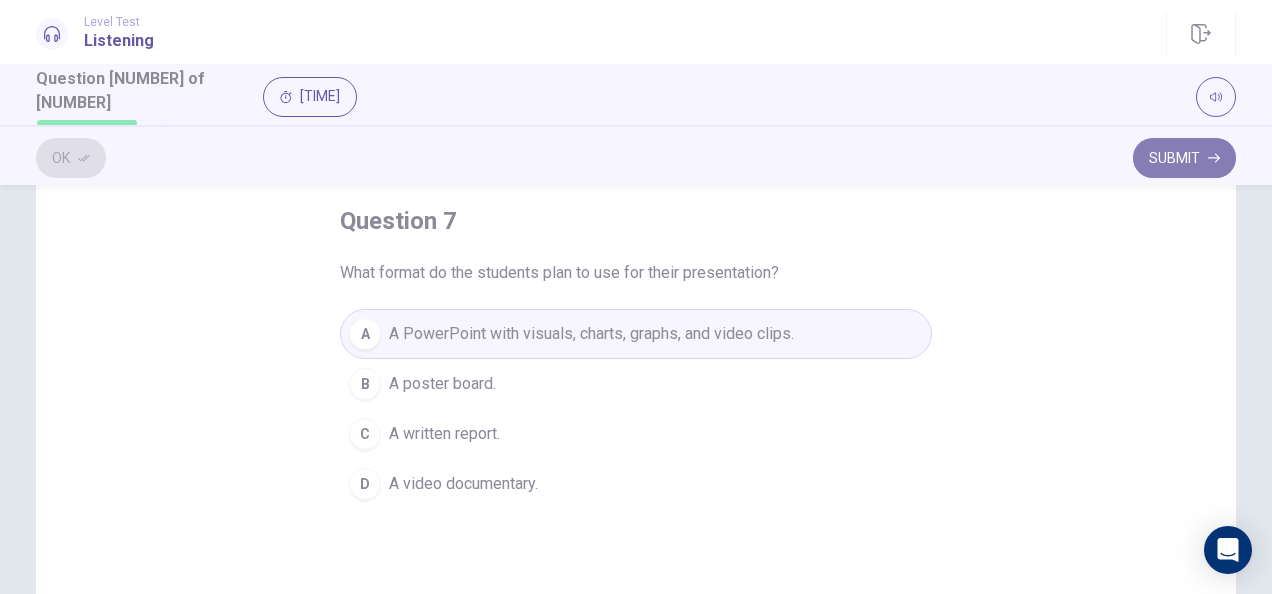 click on "Submit" at bounding box center [1184, 158] 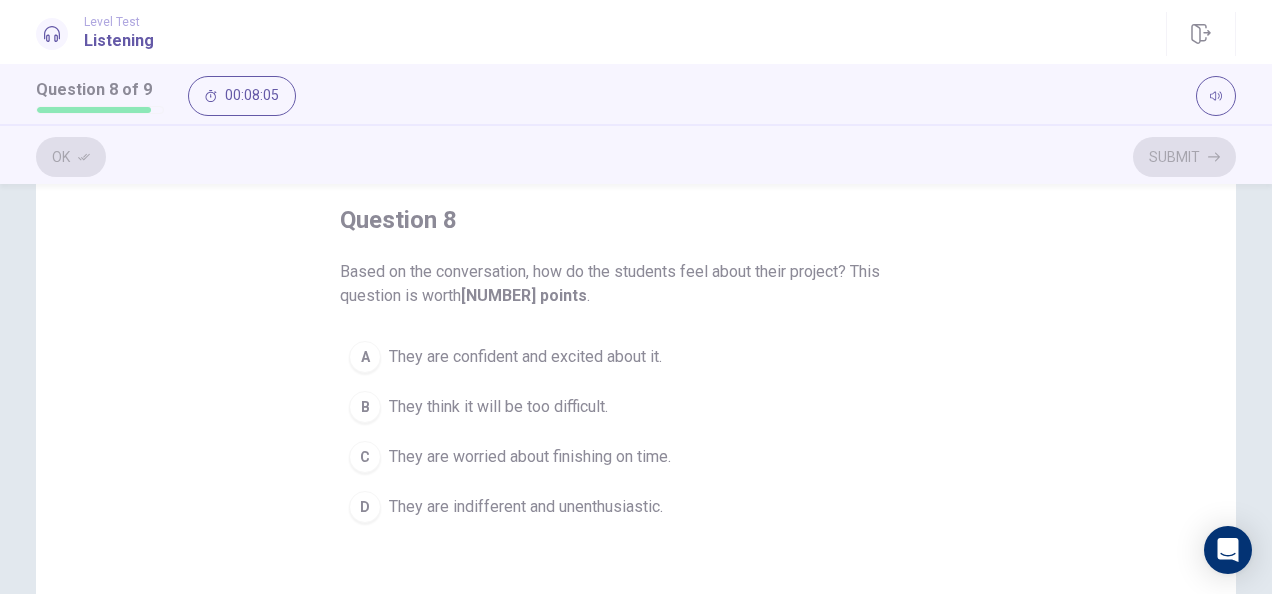 click on "They are worried about finishing on time." at bounding box center [530, 457] 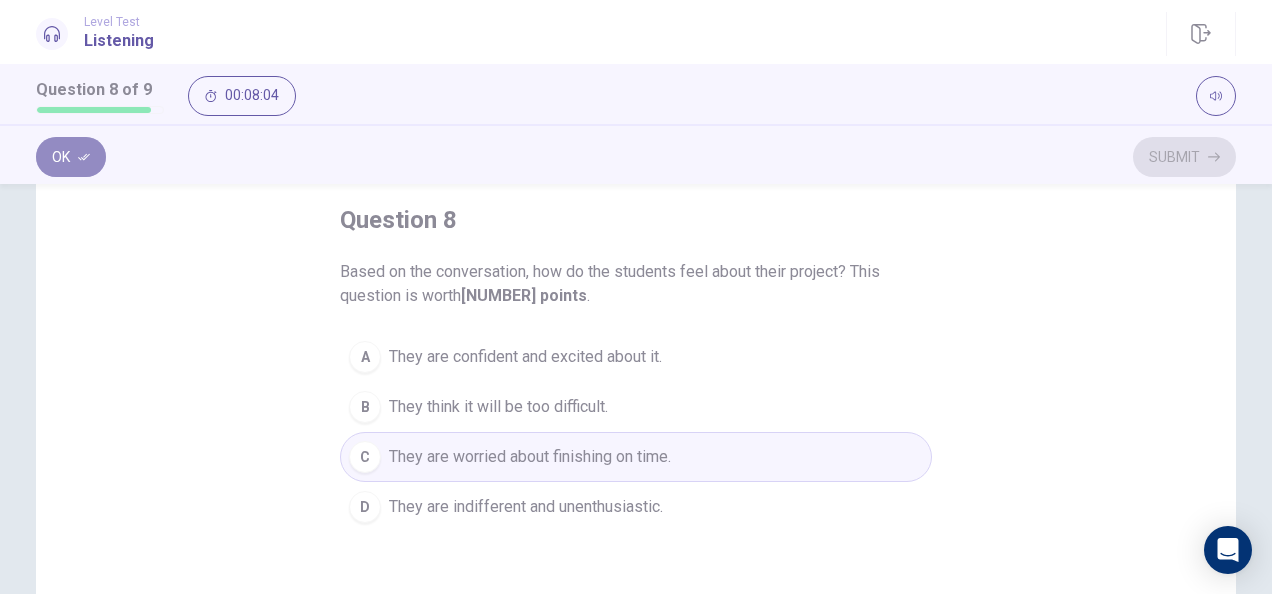 drag, startPoint x: 83, startPoint y: 159, endPoint x: 356, endPoint y: 202, distance: 276.3657 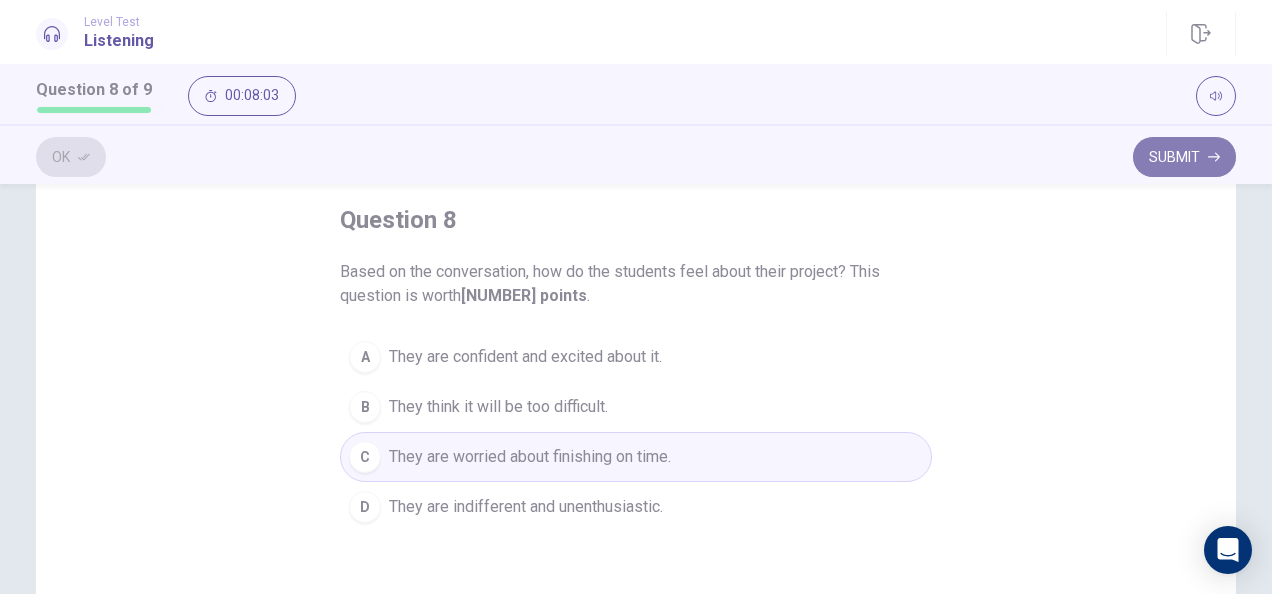 click on "Submit" at bounding box center [1184, 157] 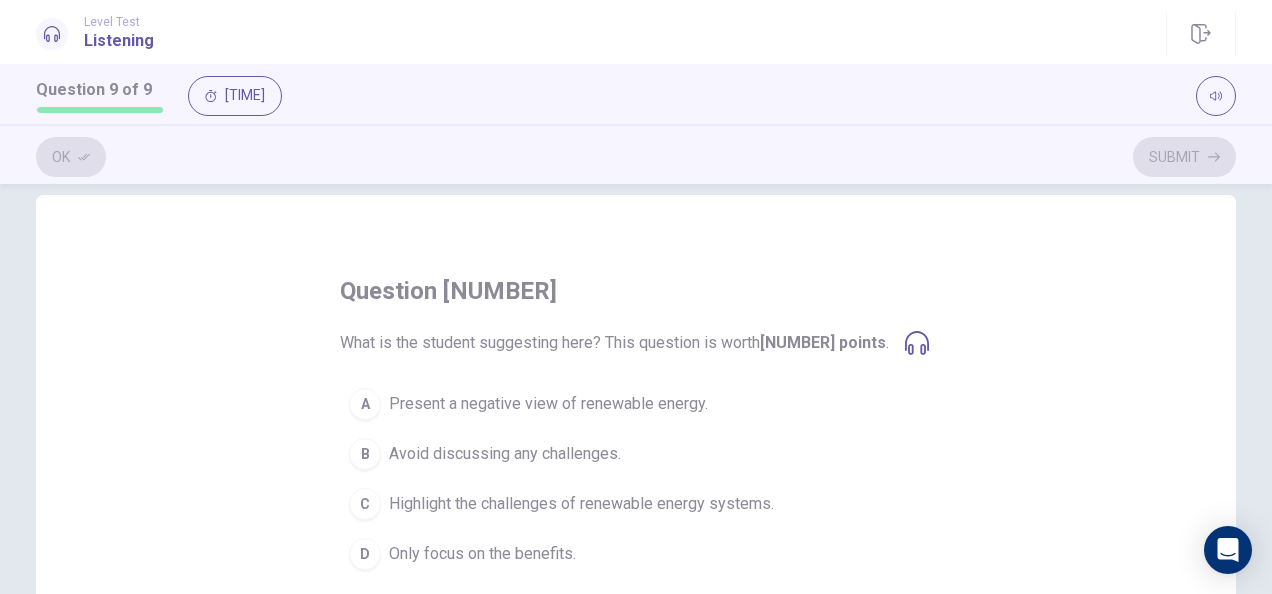 scroll, scrollTop: 129, scrollLeft: 0, axis: vertical 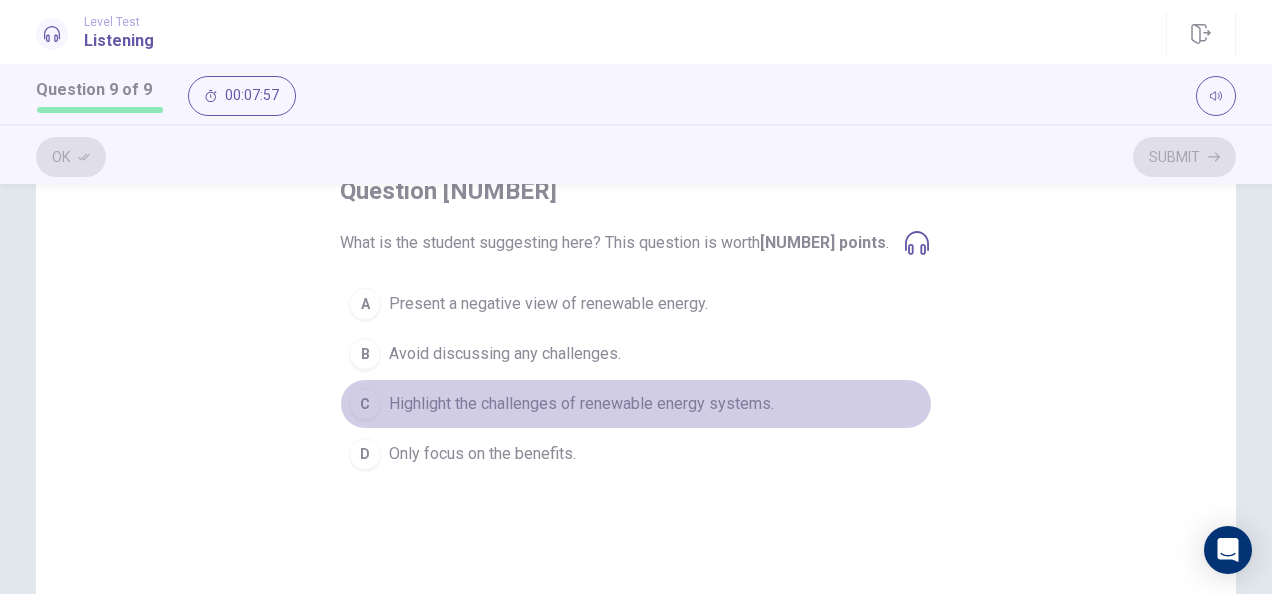 click on "Highlight the challenges of renewable energy systems." at bounding box center (581, 404) 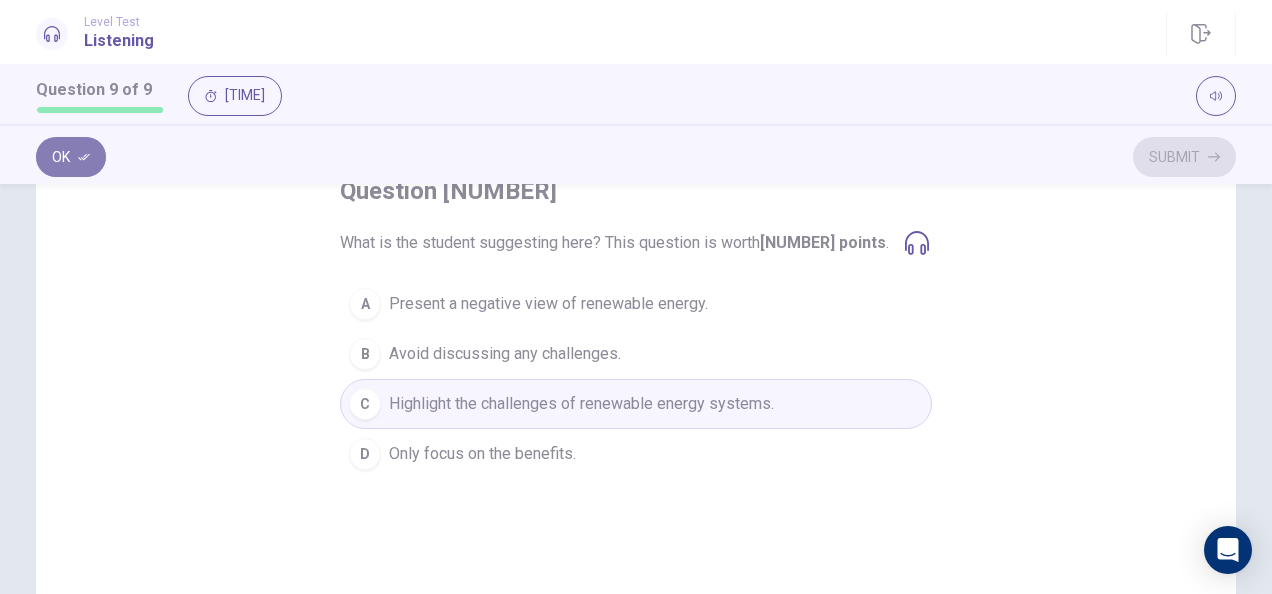 click 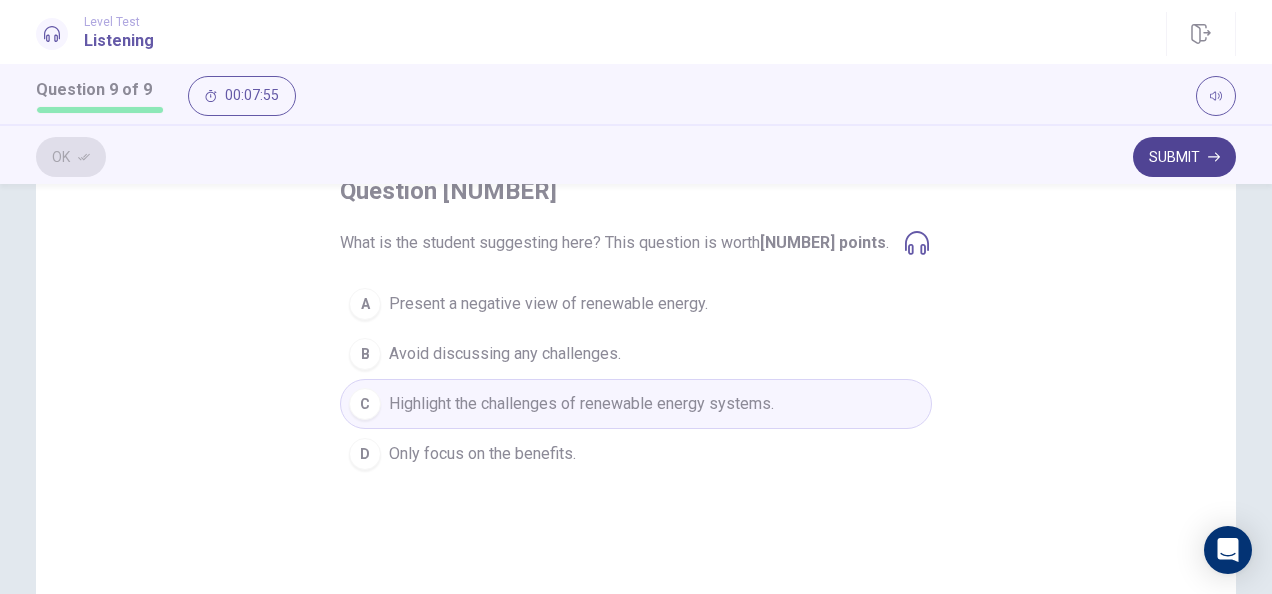 click on "Submit" at bounding box center (1184, 157) 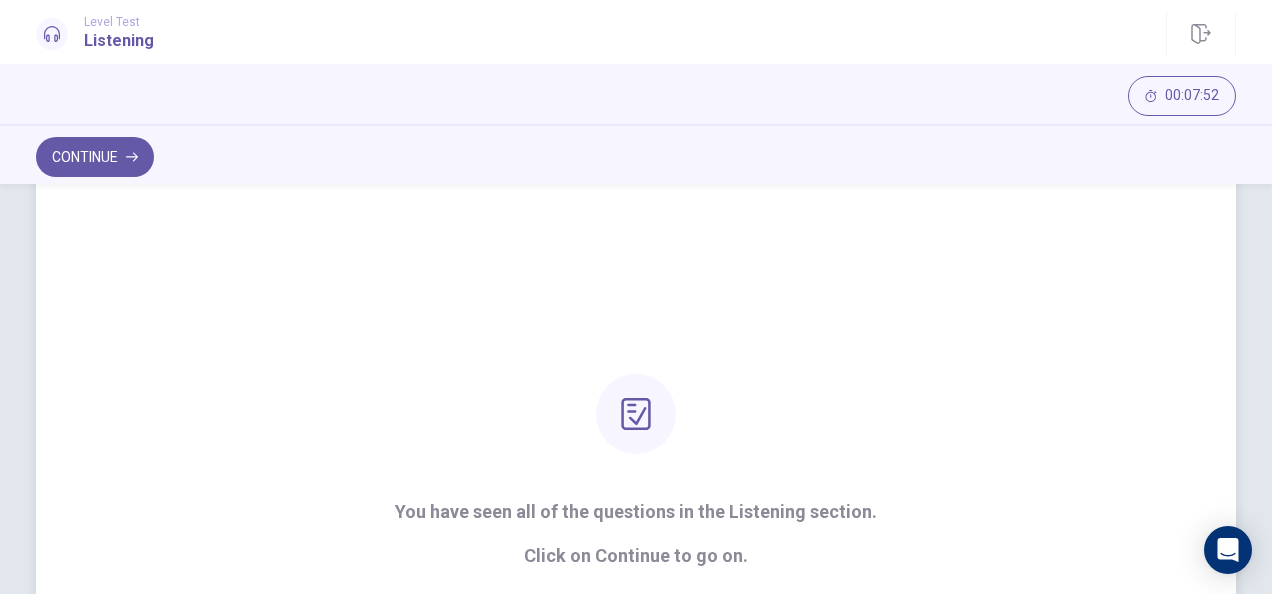 scroll, scrollTop: 0, scrollLeft: 0, axis: both 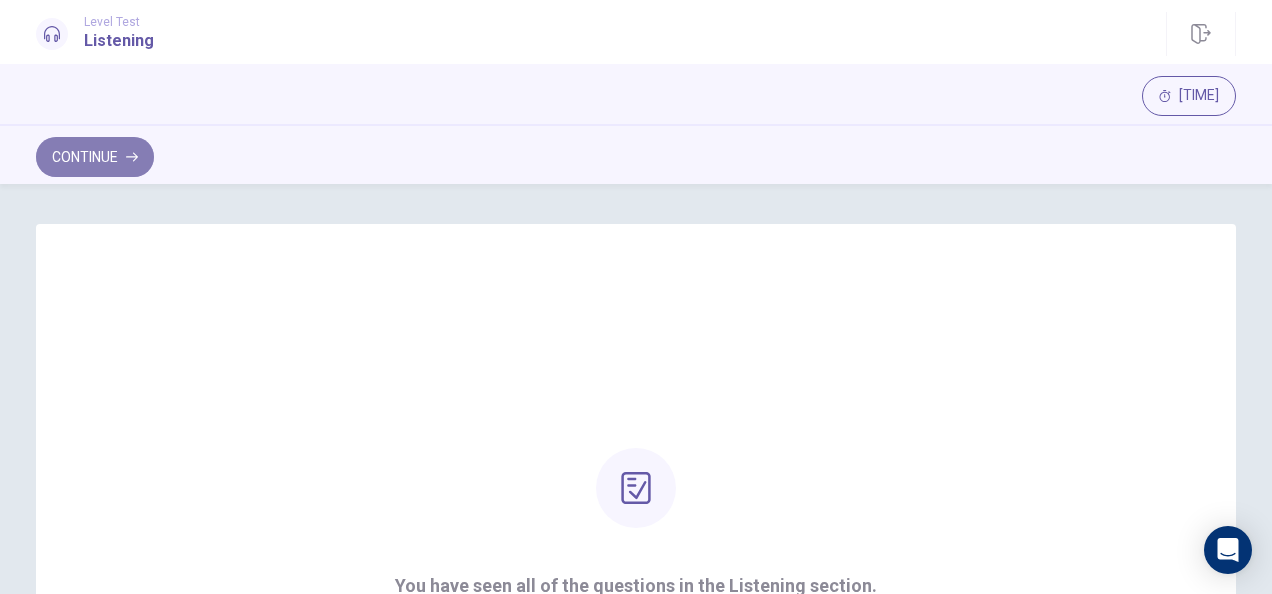 click on "Continue" at bounding box center [95, 157] 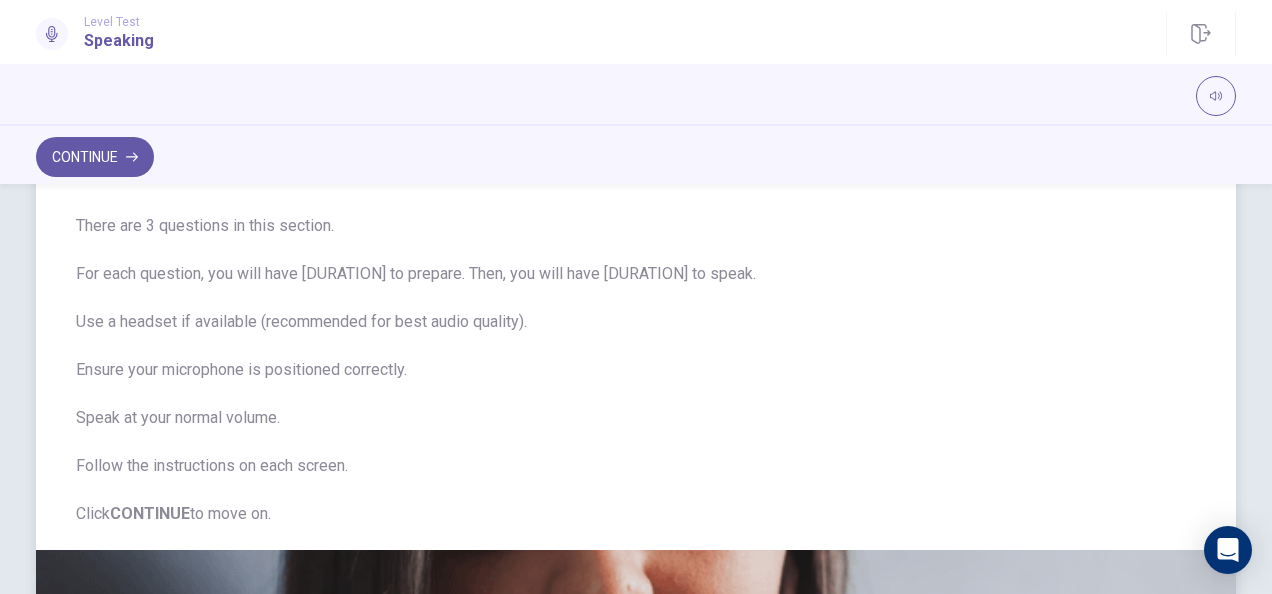 scroll, scrollTop: 0, scrollLeft: 0, axis: both 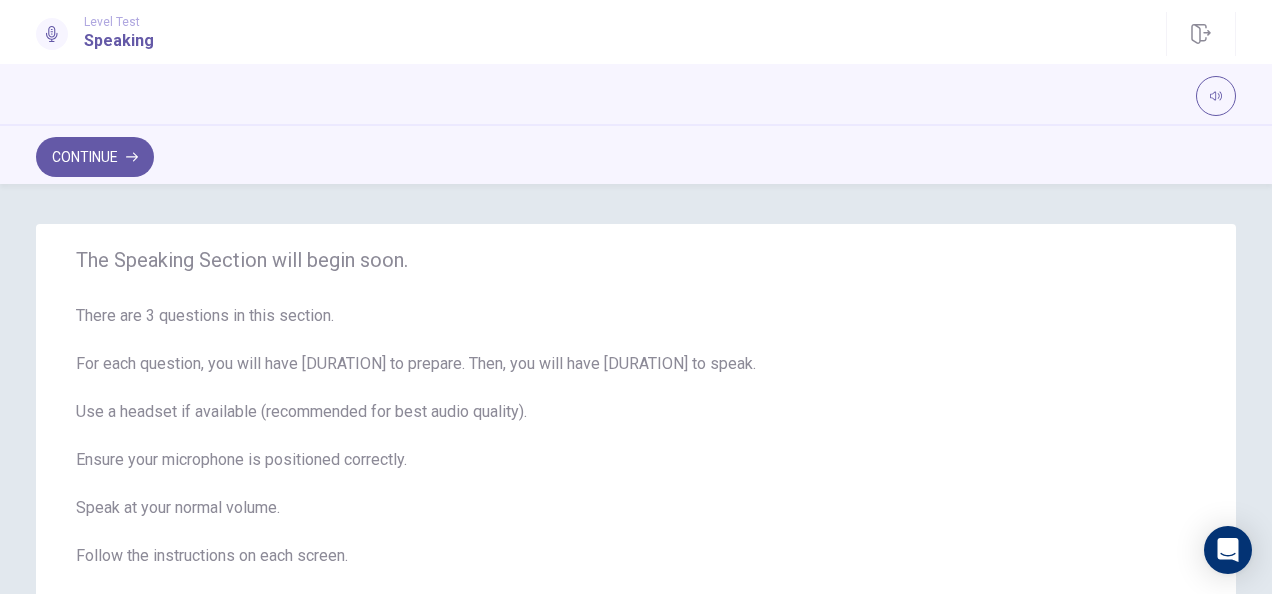 click on "Continue" at bounding box center (636, 154) 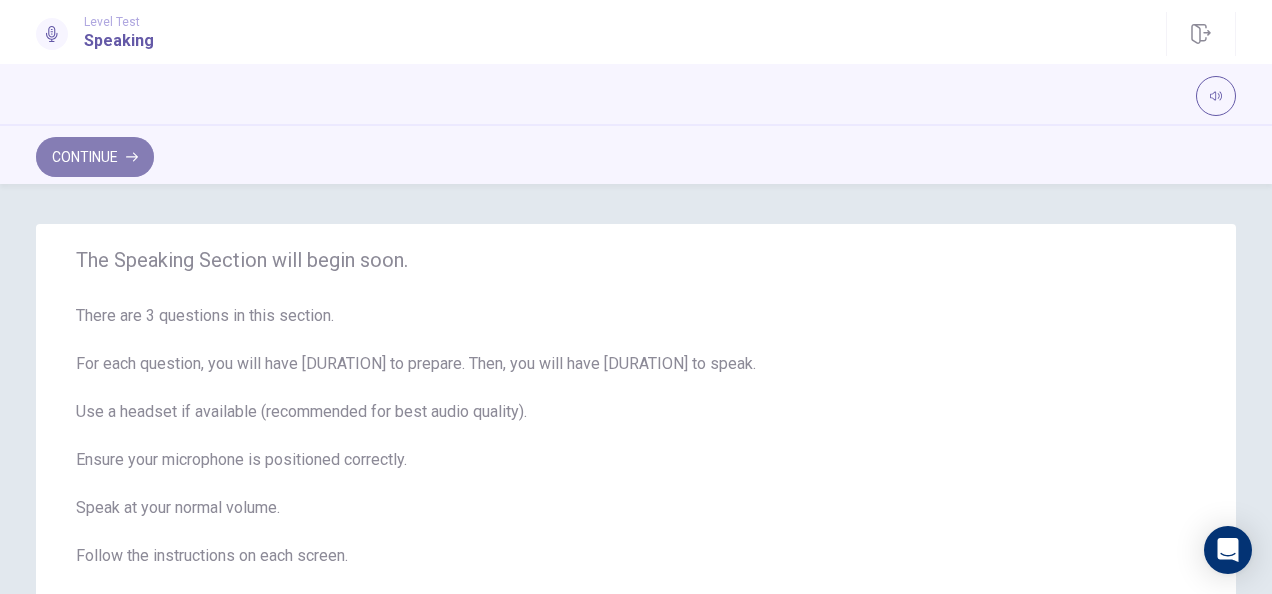 click on "Continue" at bounding box center (95, 157) 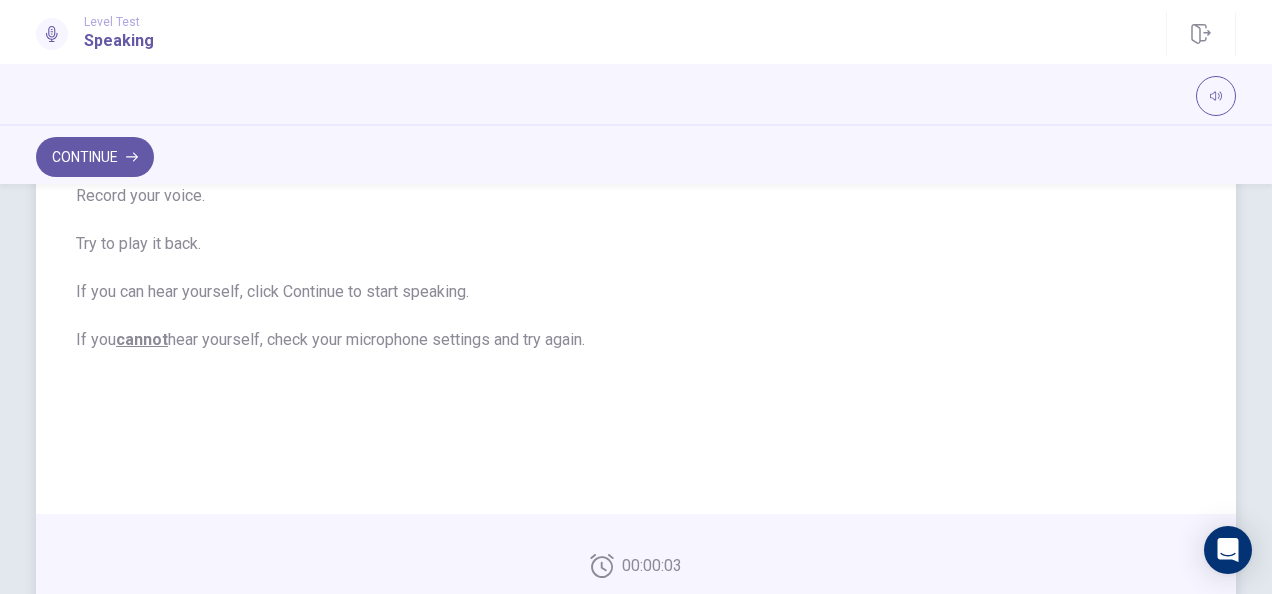 scroll, scrollTop: 506, scrollLeft: 0, axis: vertical 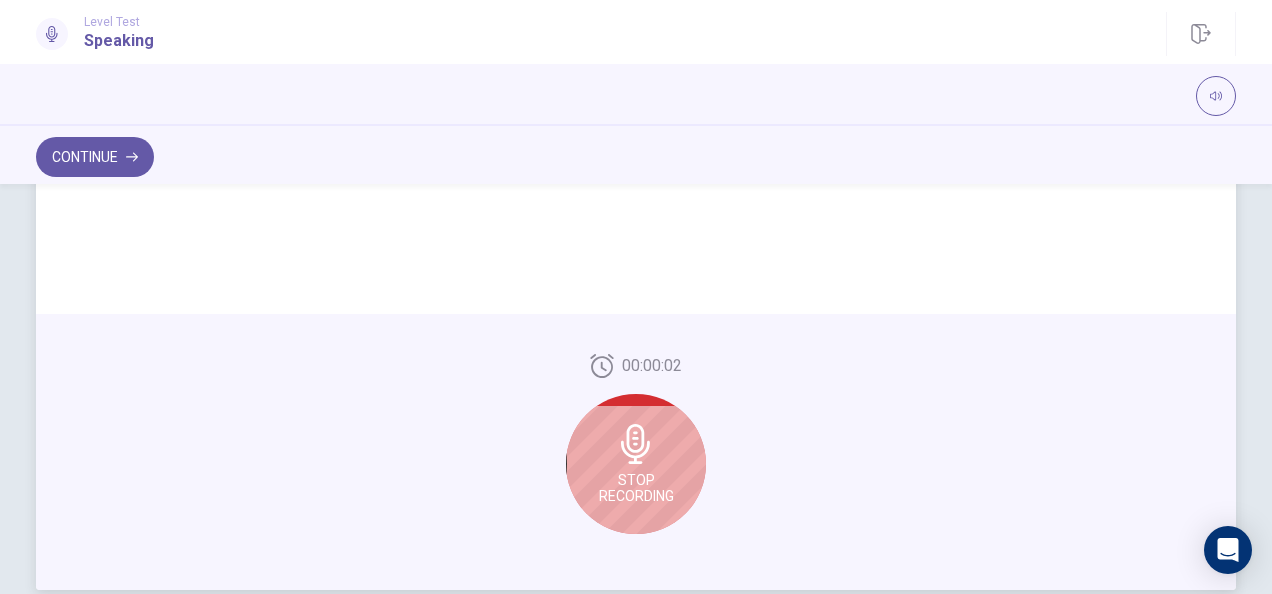 click 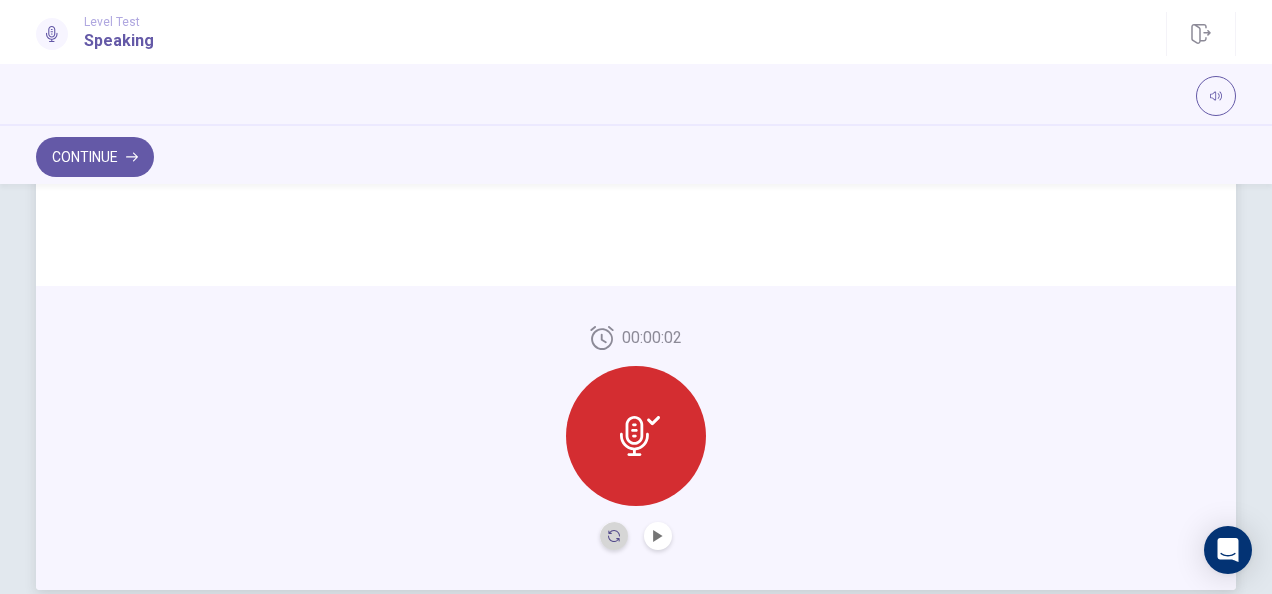 click 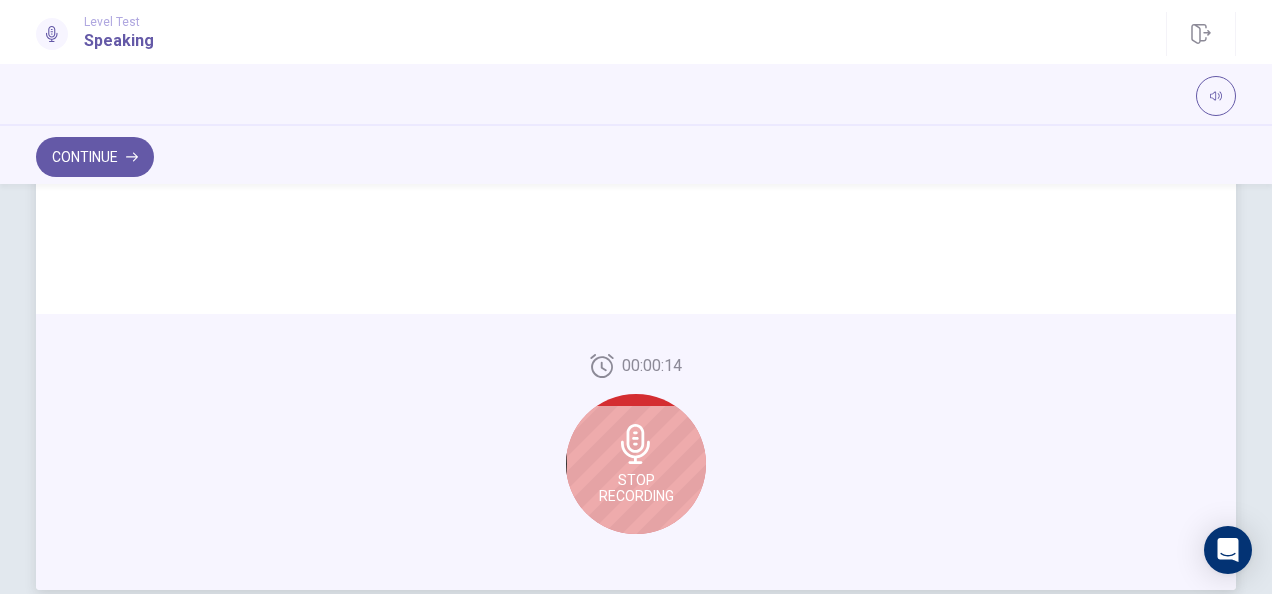 scroll, scrollTop: 606, scrollLeft: 0, axis: vertical 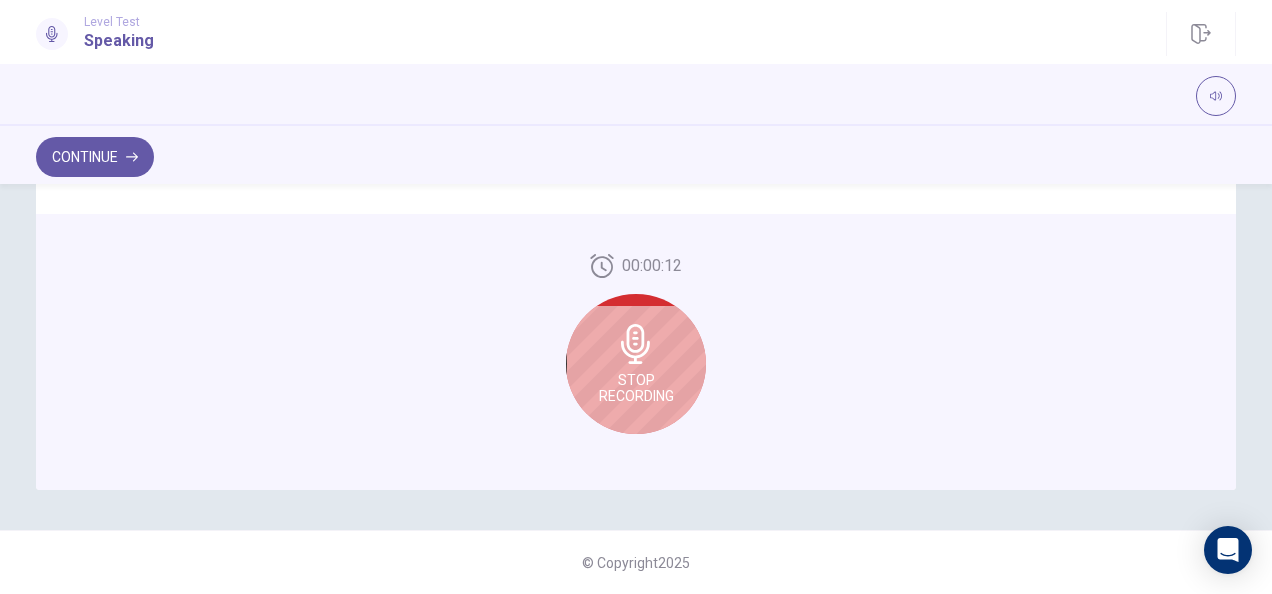 click on "Stop   Recording" at bounding box center [636, 364] 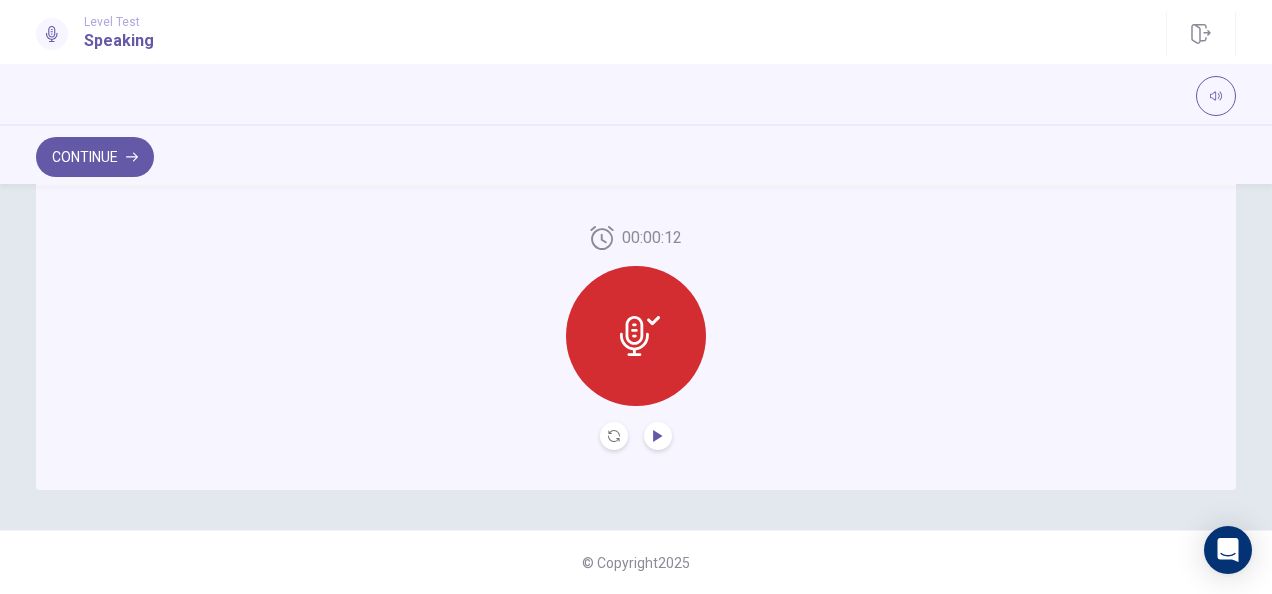 click 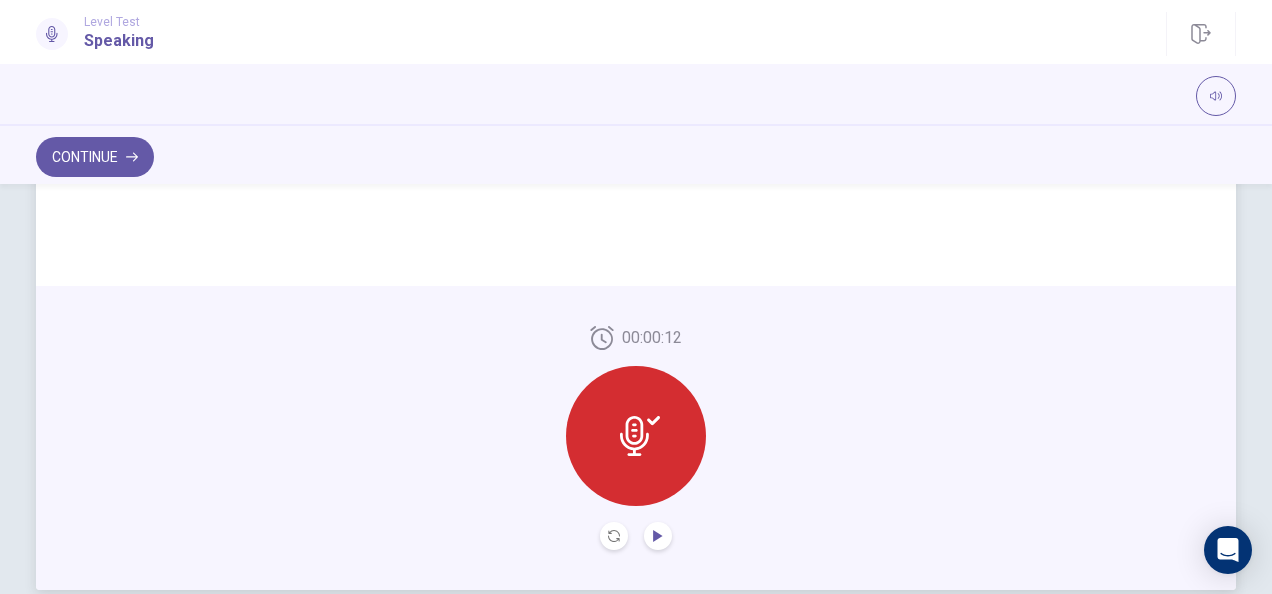 scroll, scrollTop: 606, scrollLeft: 0, axis: vertical 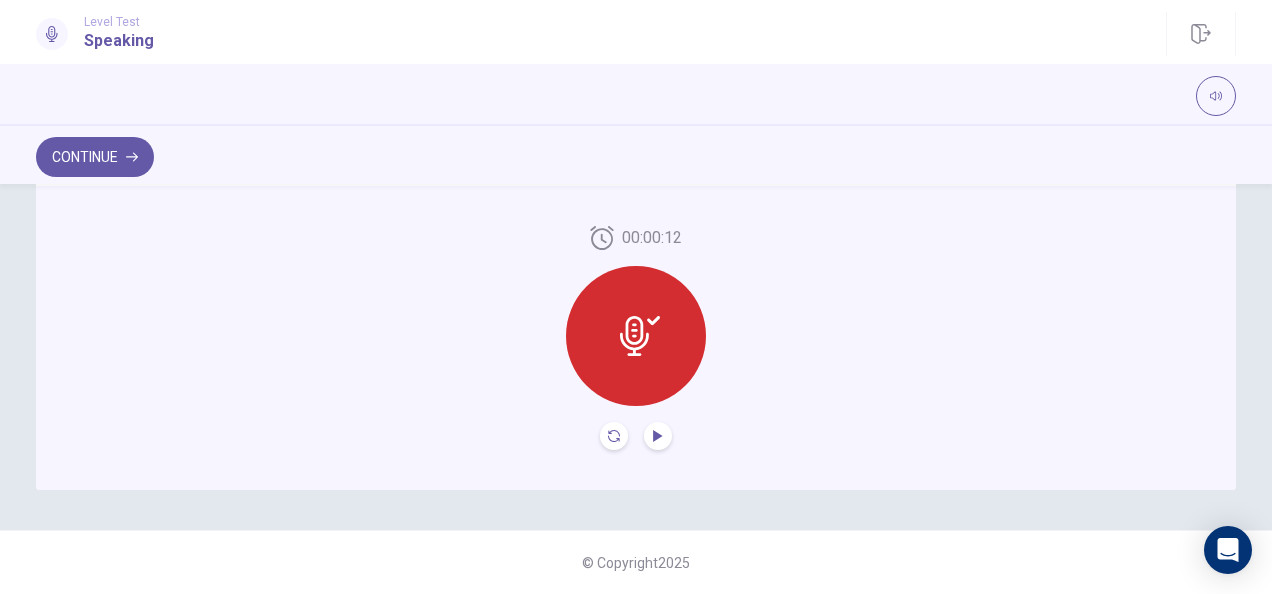 click 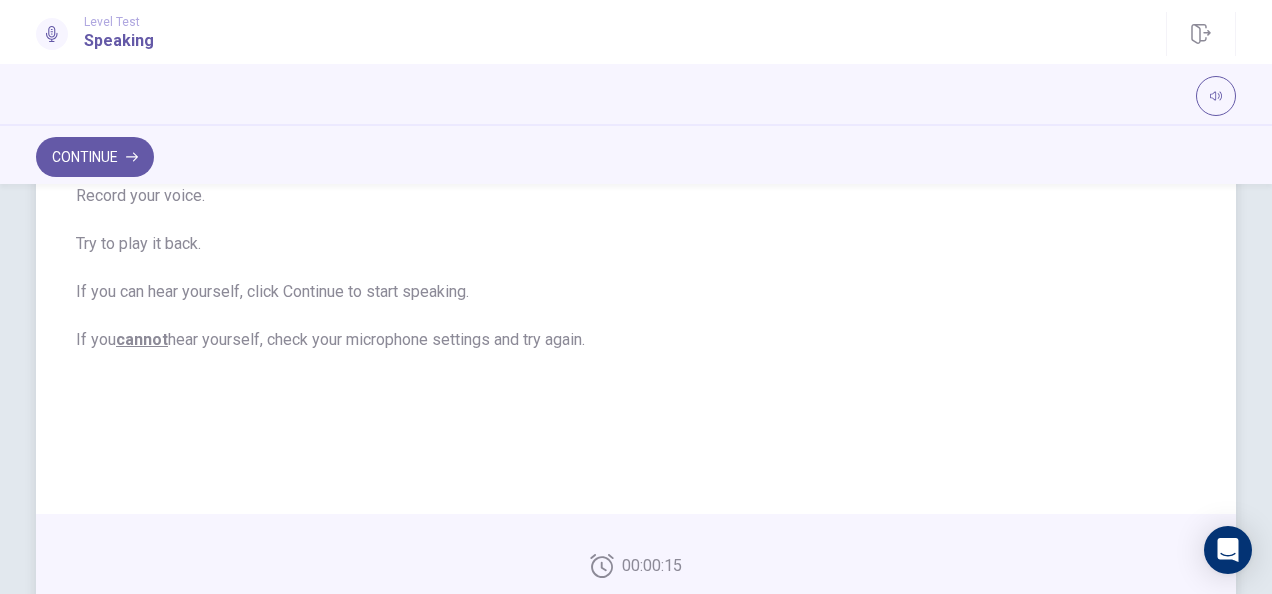 scroll, scrollTop: 106, scrollLeft: 0, axis: vertical 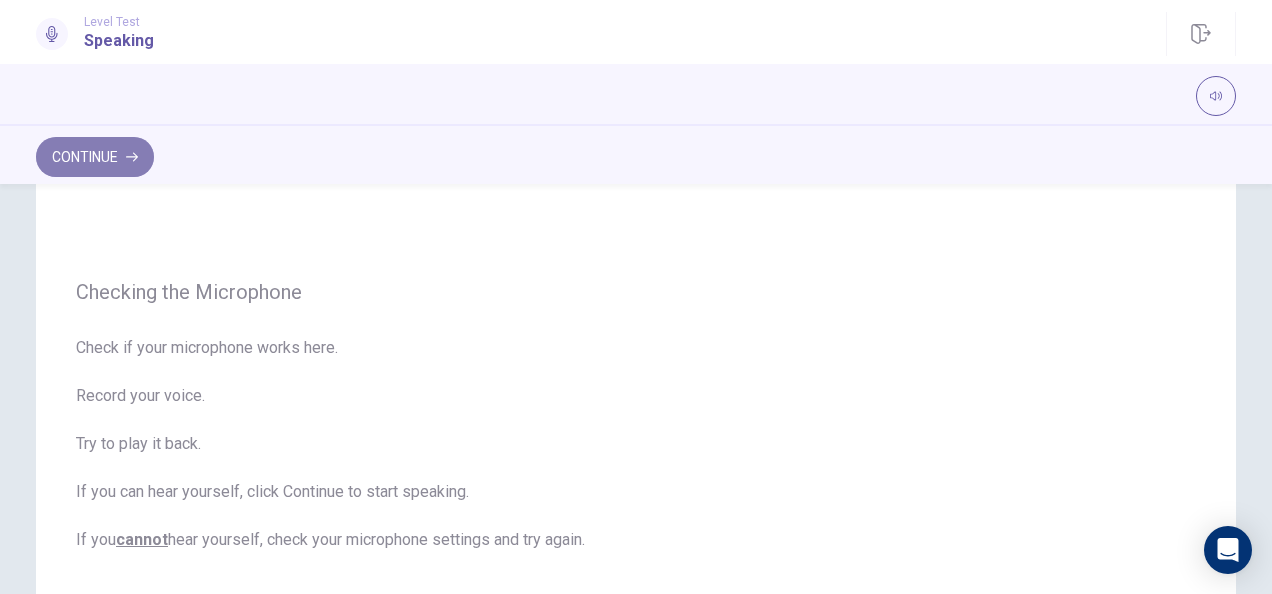 click on "Continue" at bounding box center (95, 157) 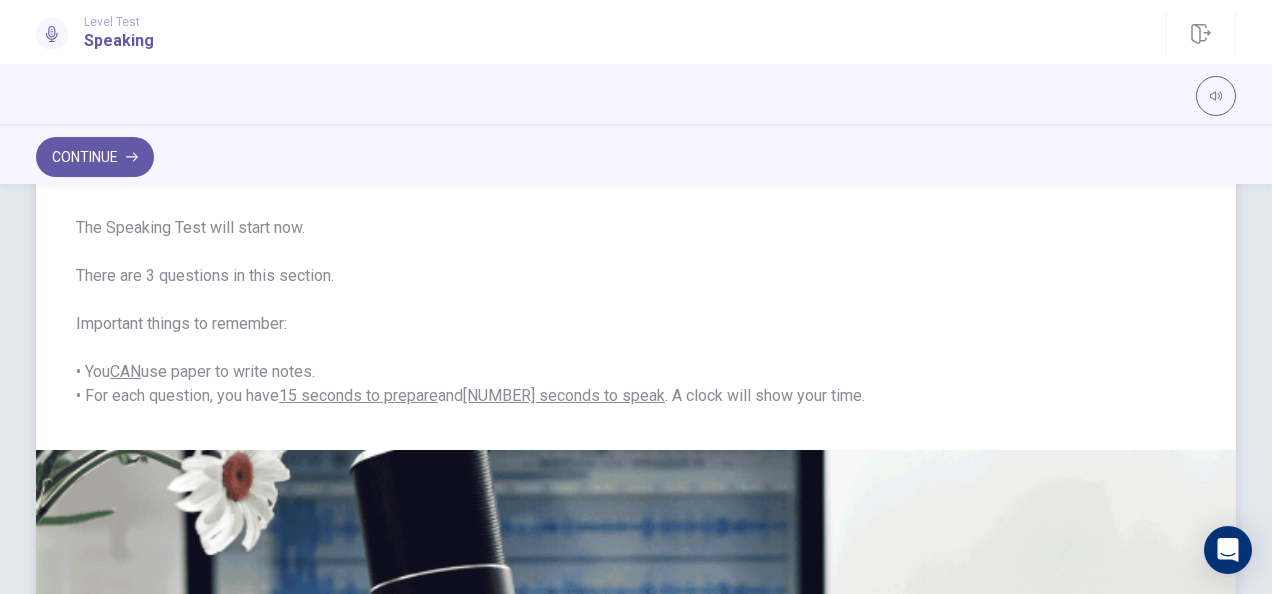 scroll, scrollTop: 0, scrollLeft: 0, axis: both 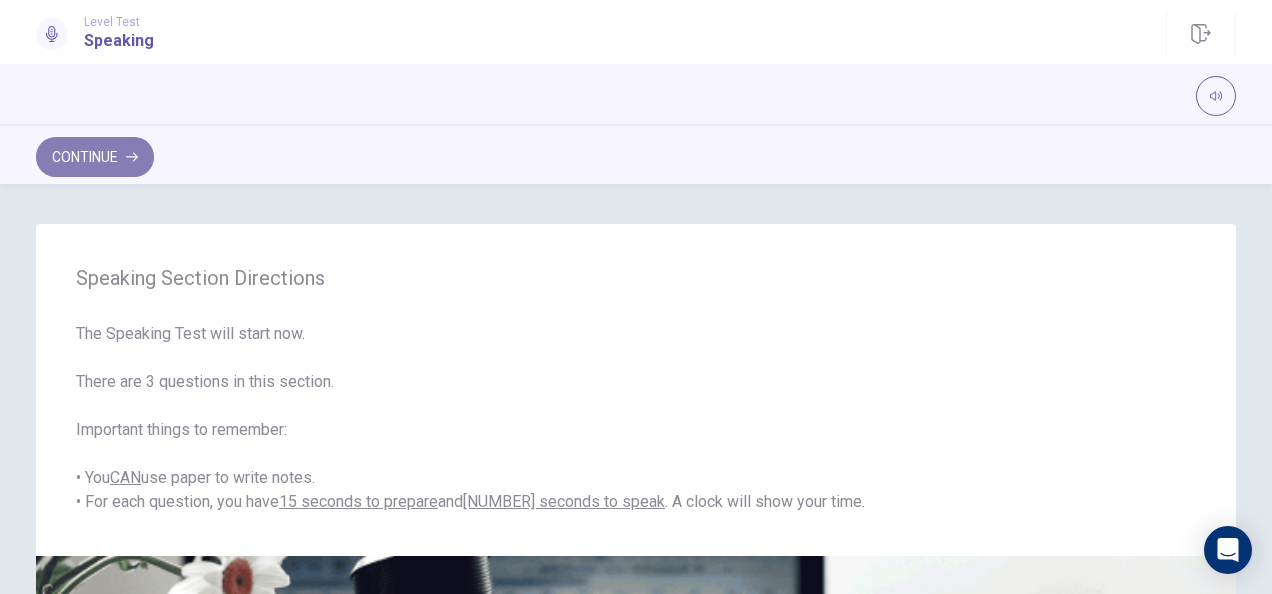 click on "Continue" at bounding box center [95, 157] 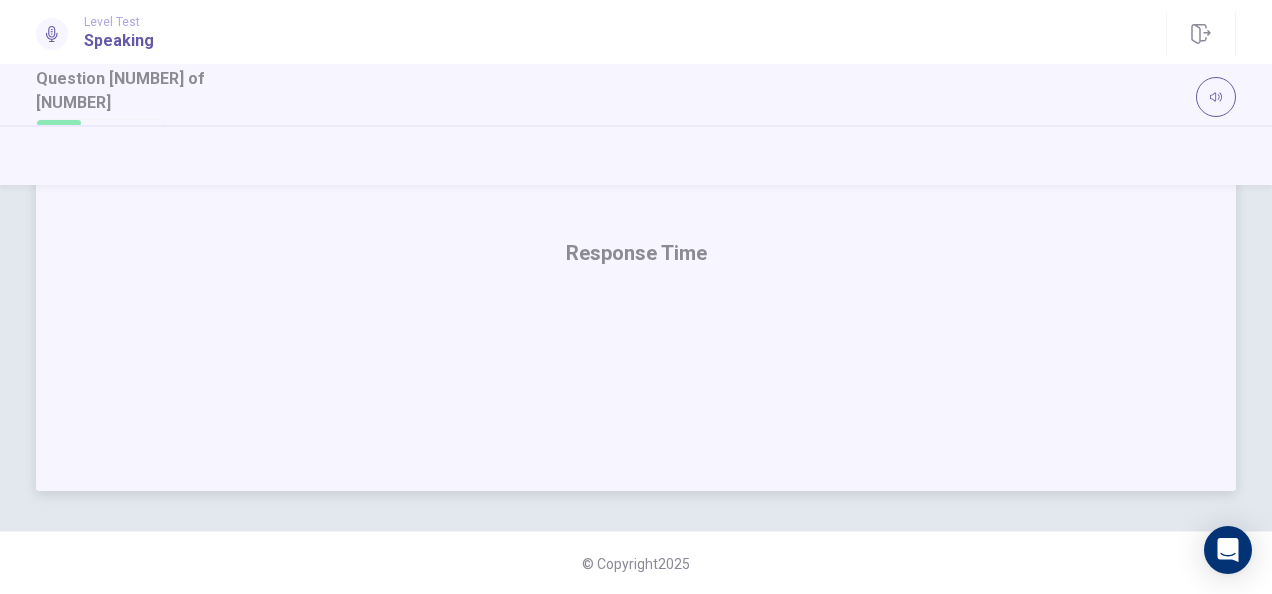 scroll, scrollTop: 406, scrollLeft: 0, axis: vertical 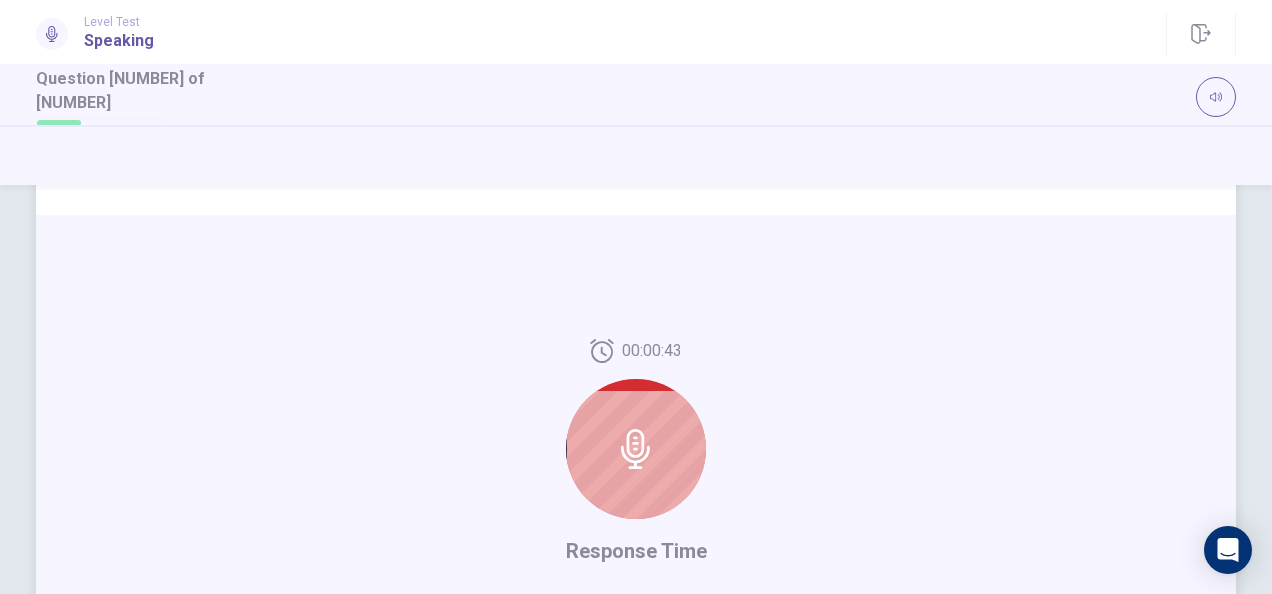 click at bounding box center [636, 449] 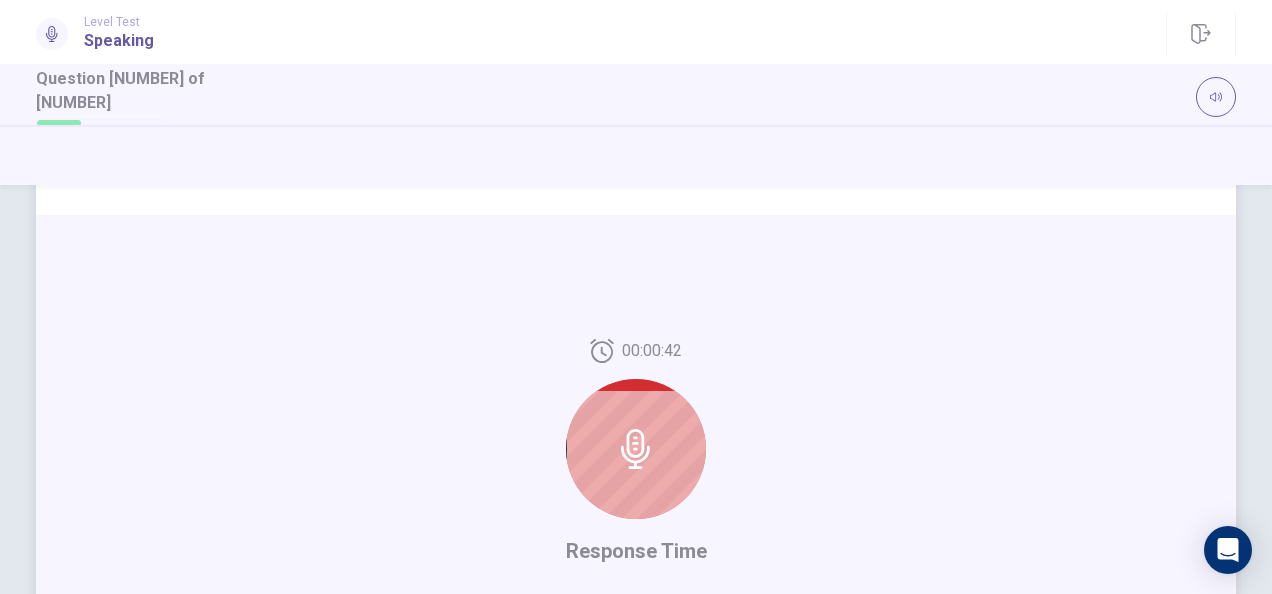 drag, startPoint x: 628, startPoint y: 448, endPoint x: 642, endPoint y: 448, distance: 14 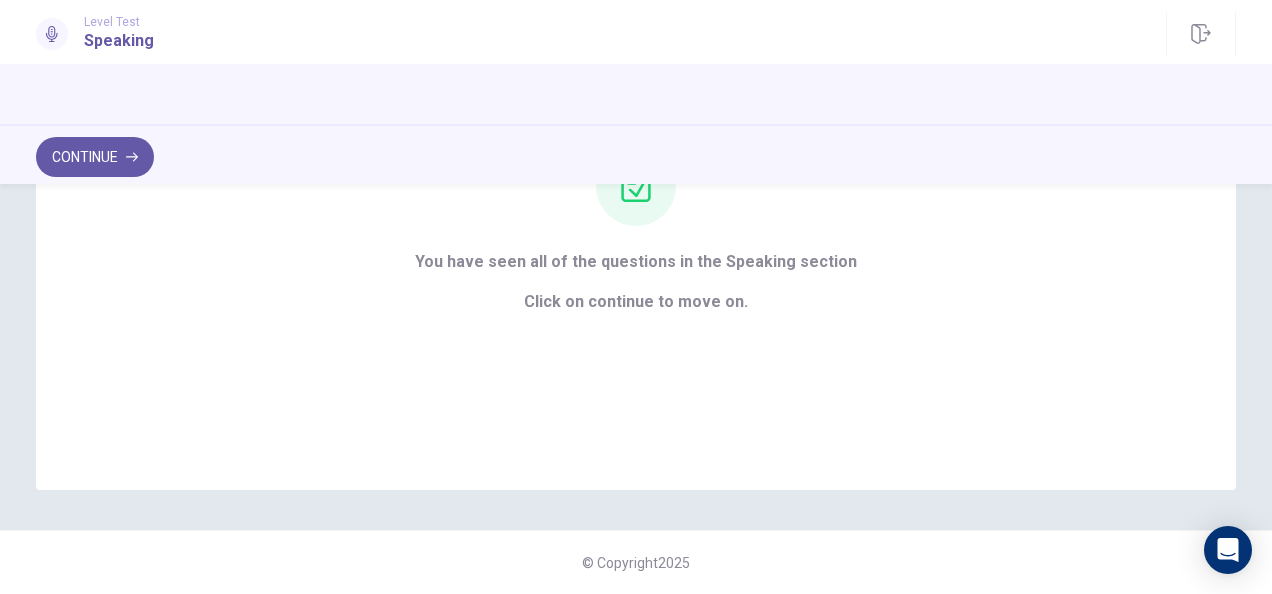 scroll, scrollTop: 54, scrollLeft: 0, axis: vertical 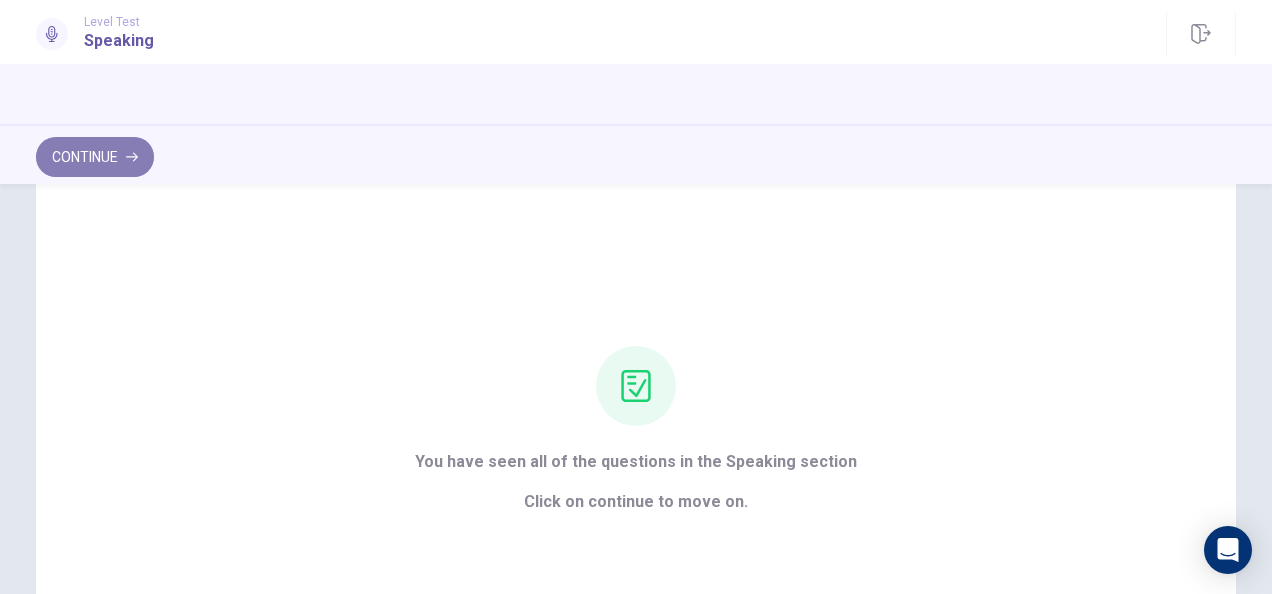 click on "Continue" at bounding box center (95, 157) 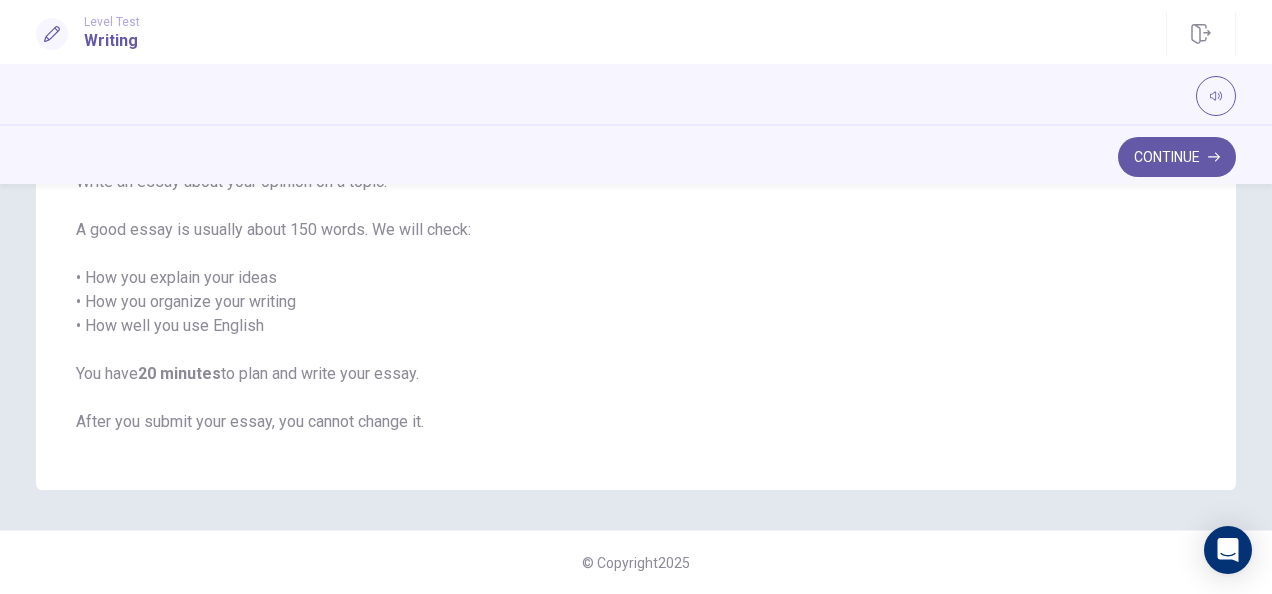 scroll, scrollTop: 82, scrollLeft: 0, axis: vertical 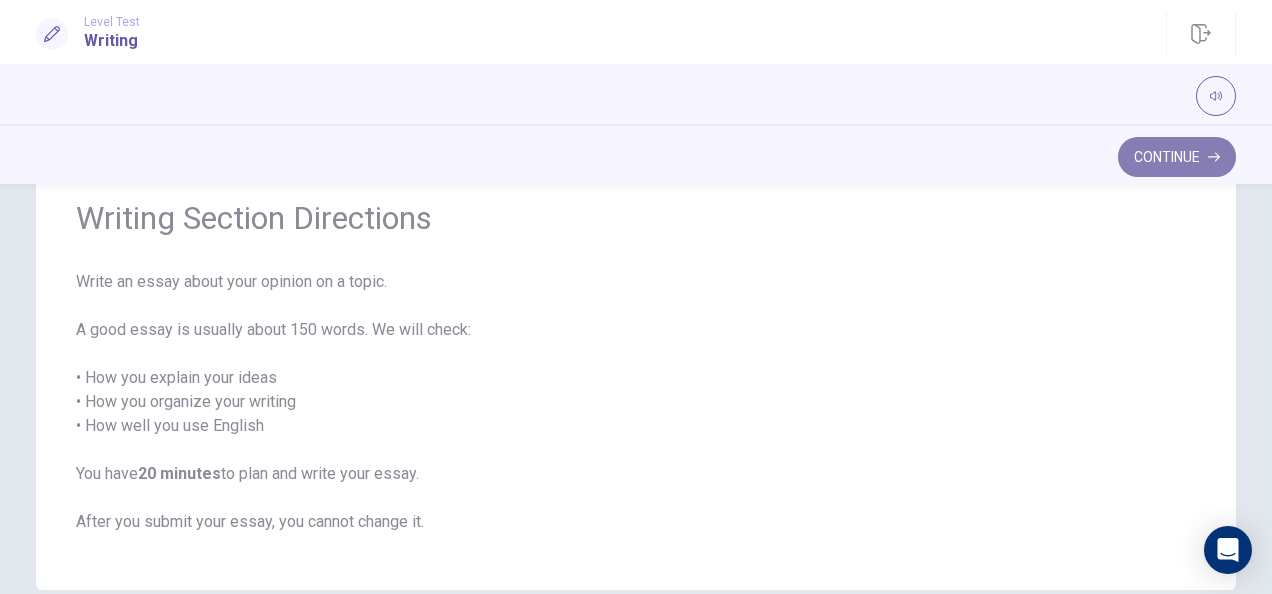 click on "Continue" at bounding box center [1177, 157] 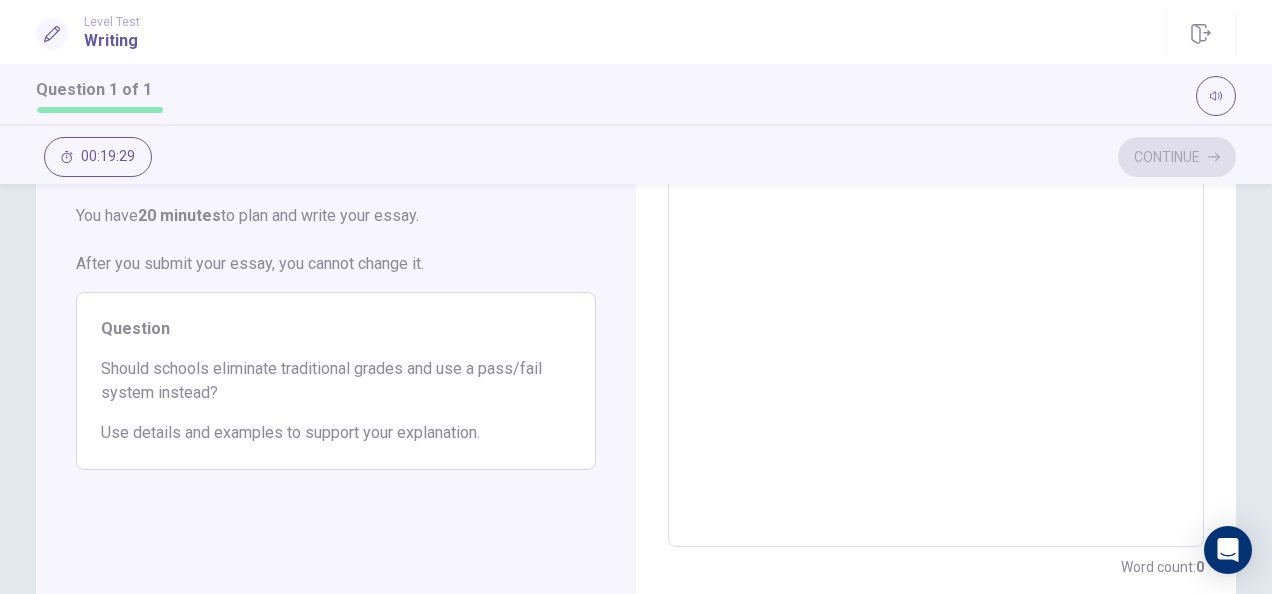 scroll, scrollTop: 100, scrollLeft: 0, axis: vertical 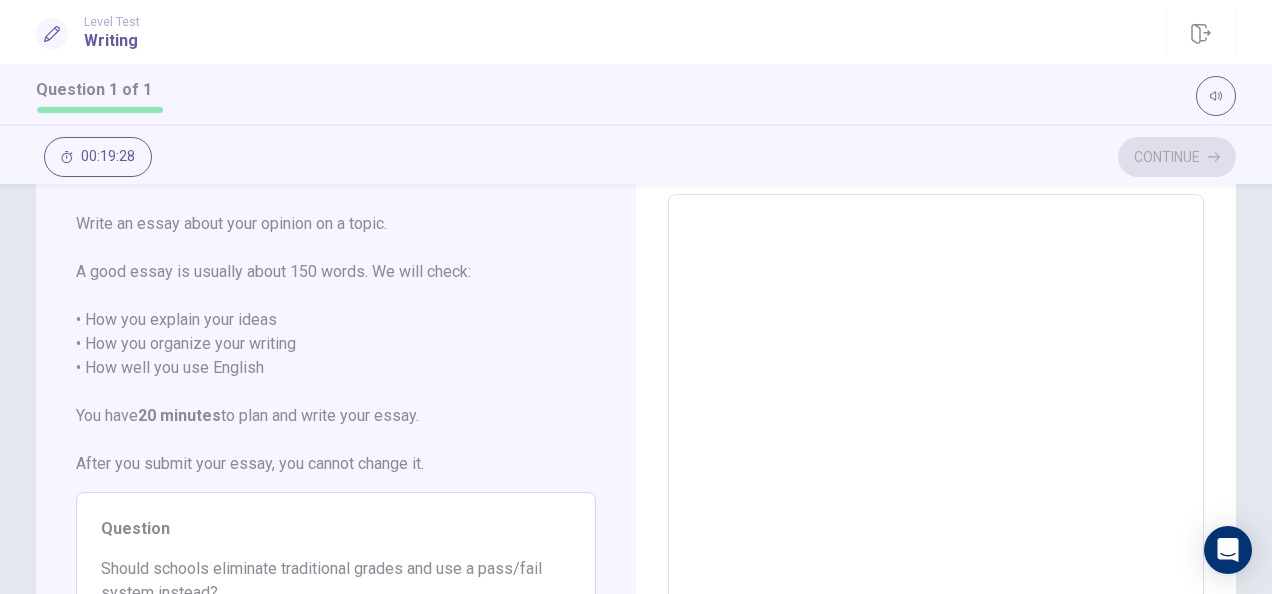 click at bounding box center (936, 471) 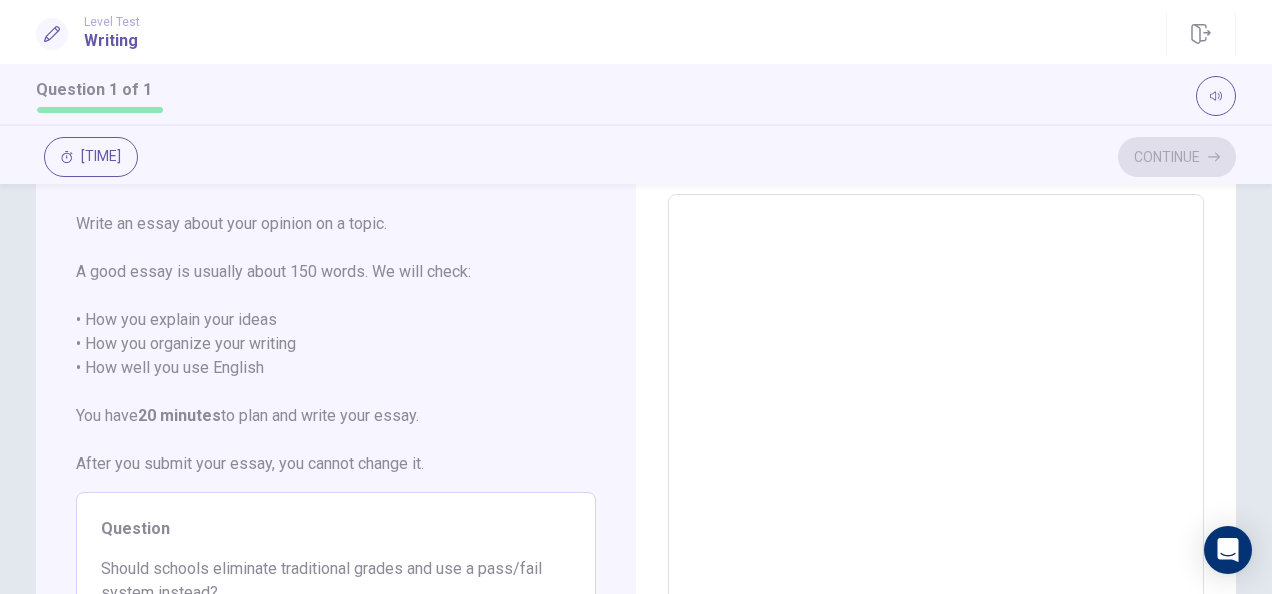 type on "*" 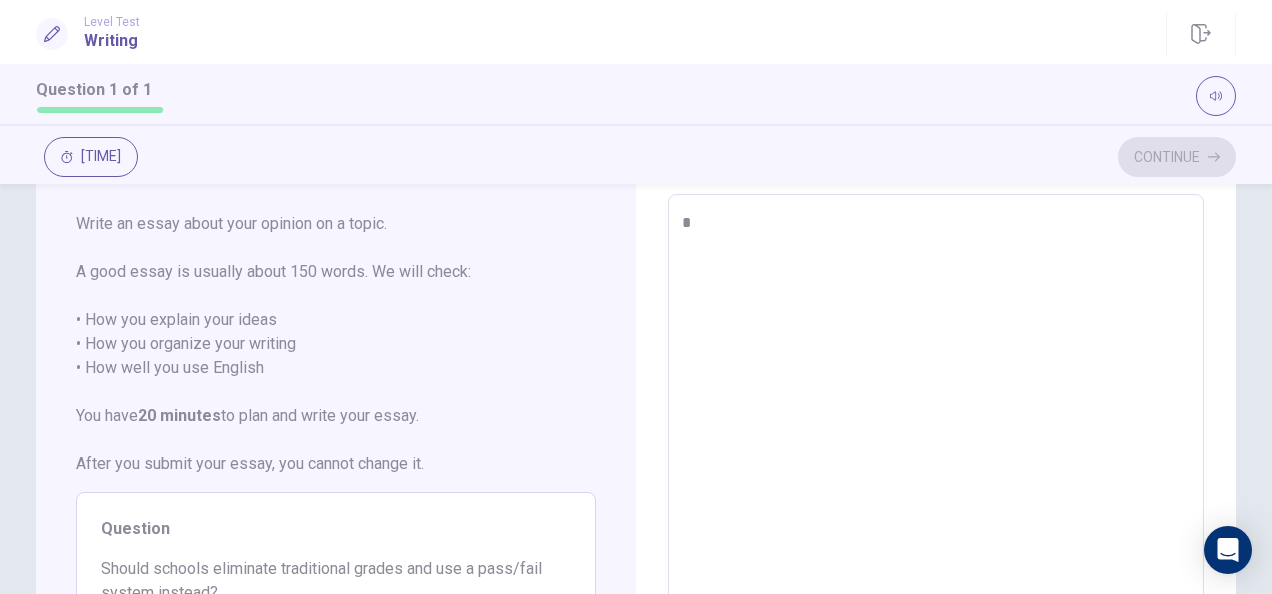 type on "*" 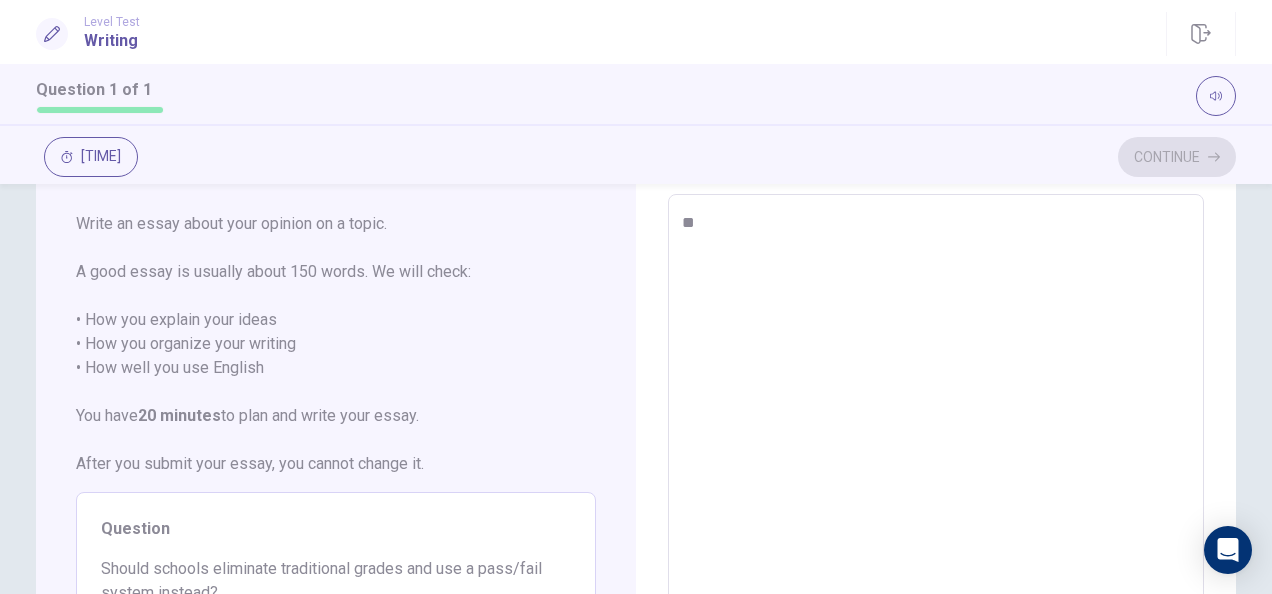 type on "*" 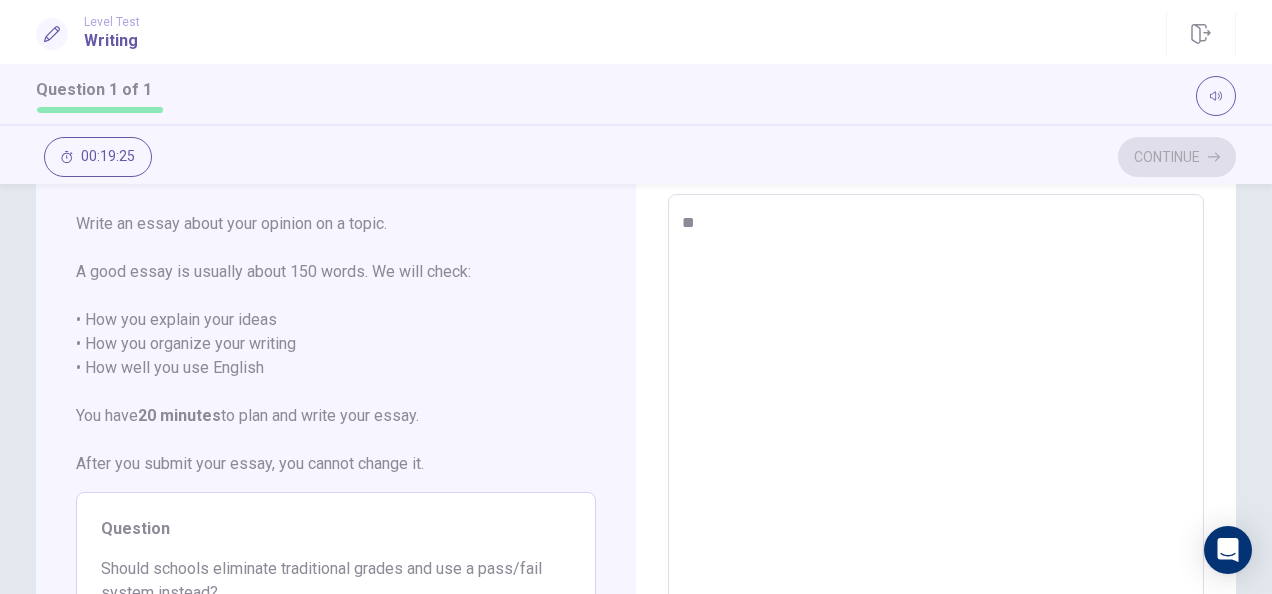 type on "***" 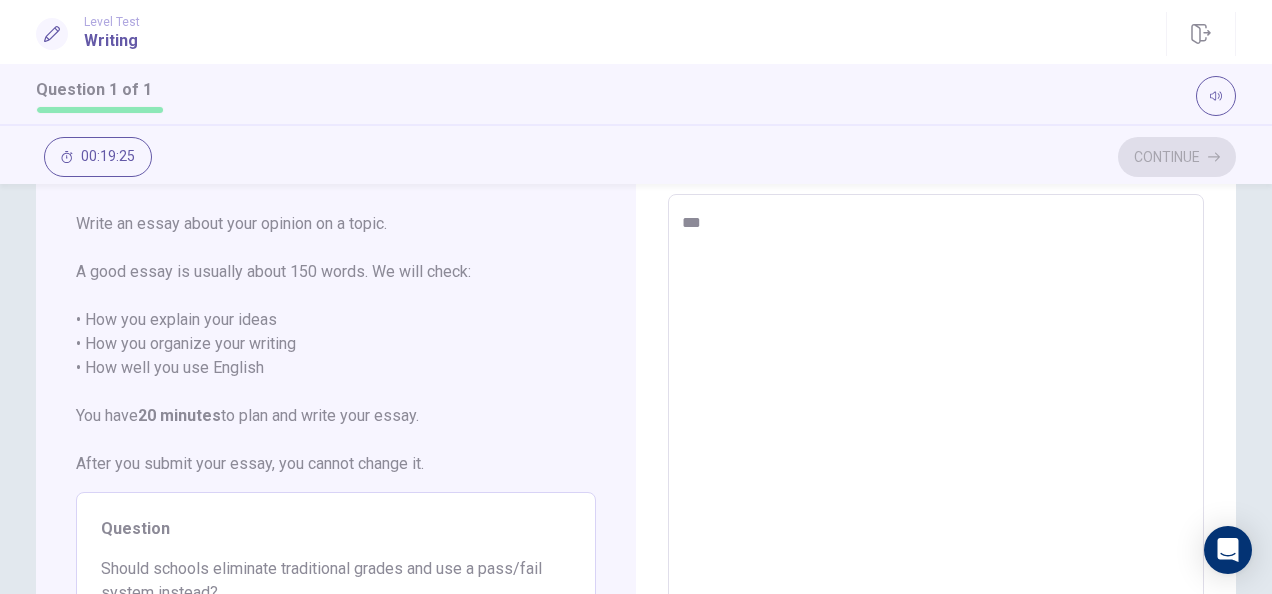 type on "*" 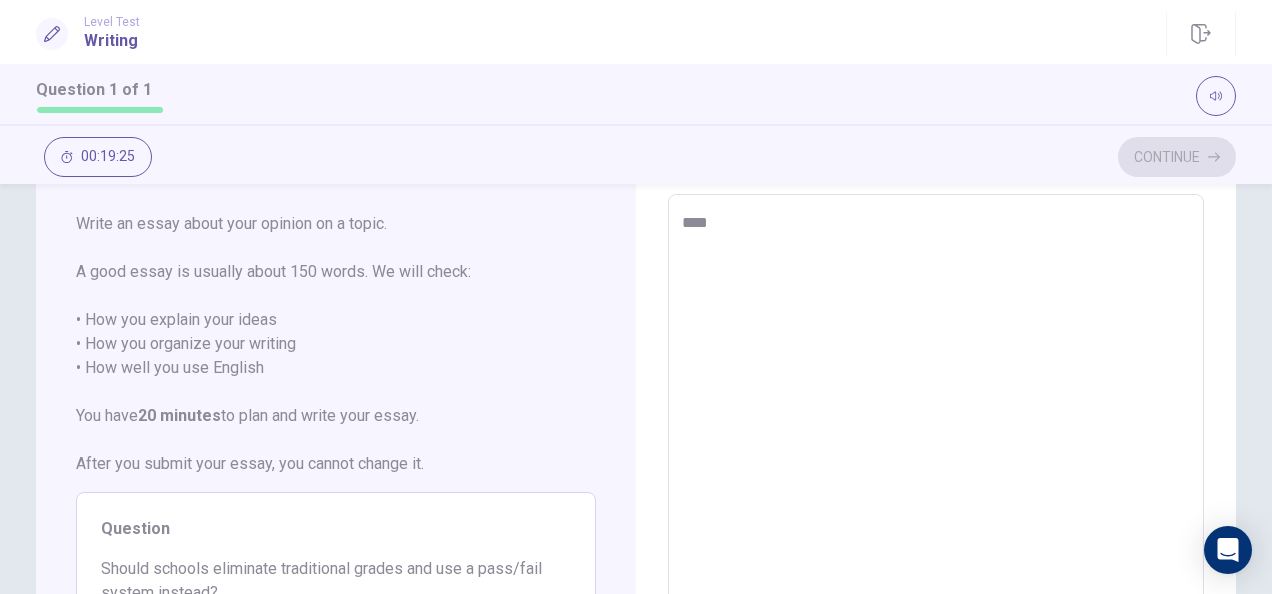type on "*" 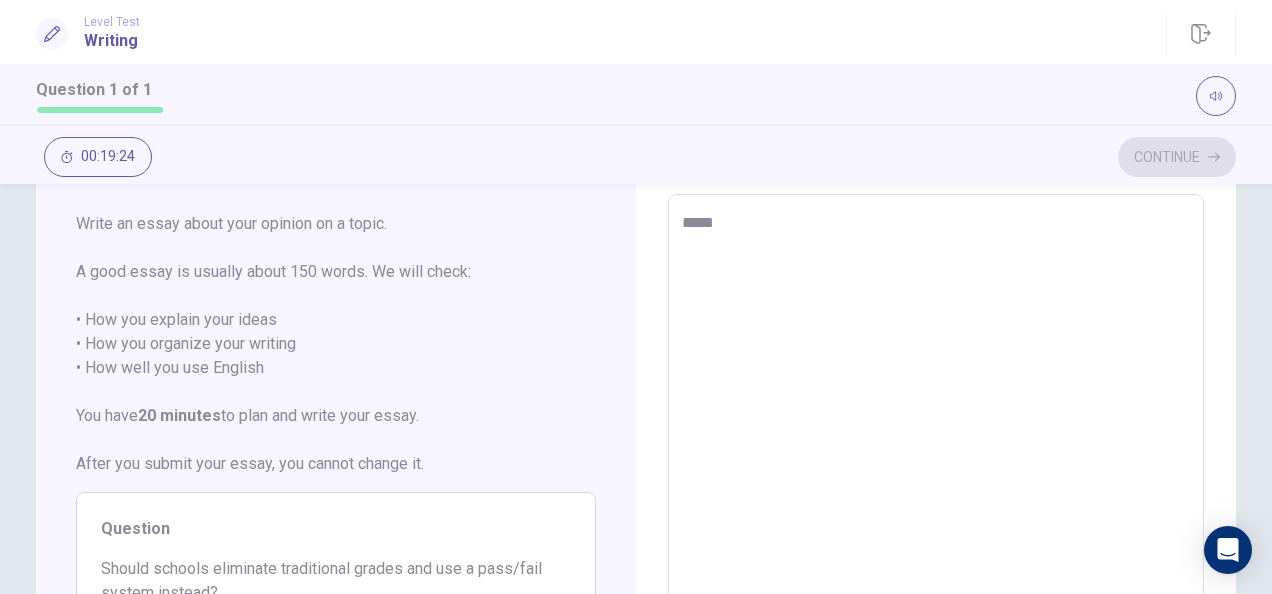 type on "*" 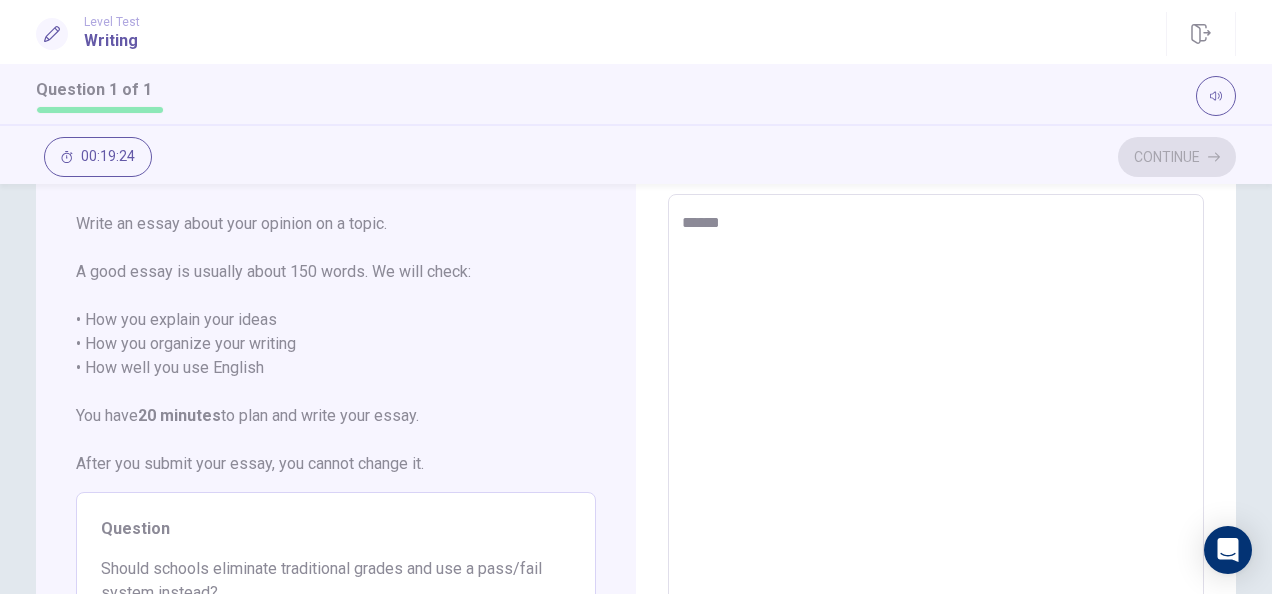 type on "*" 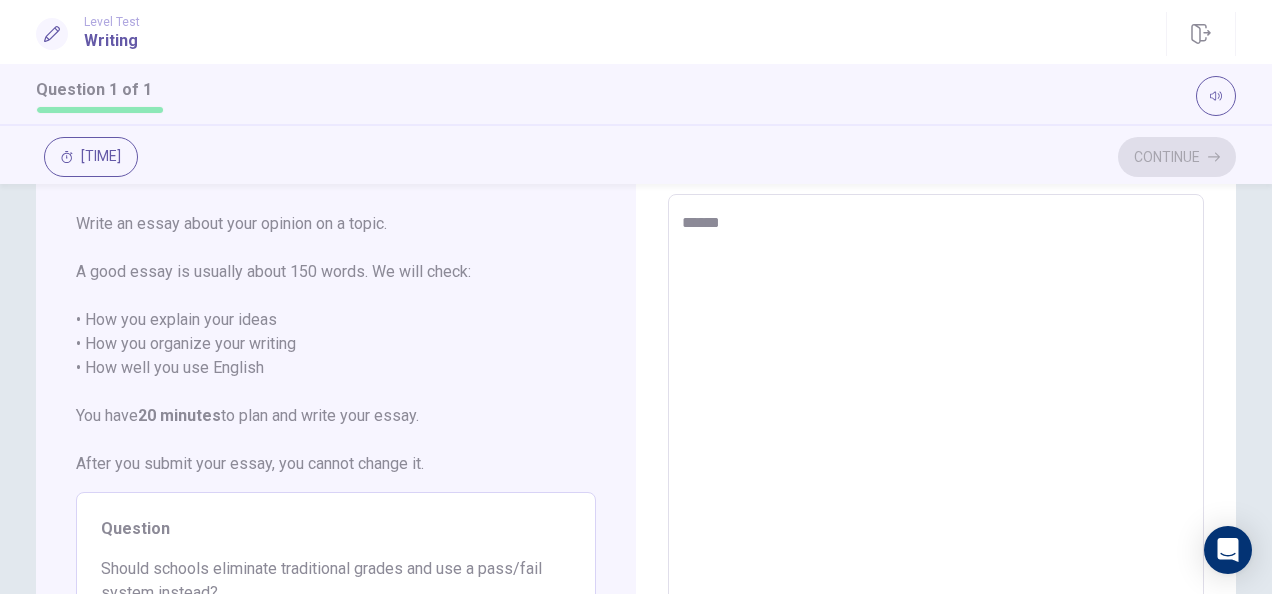 type on "*******" 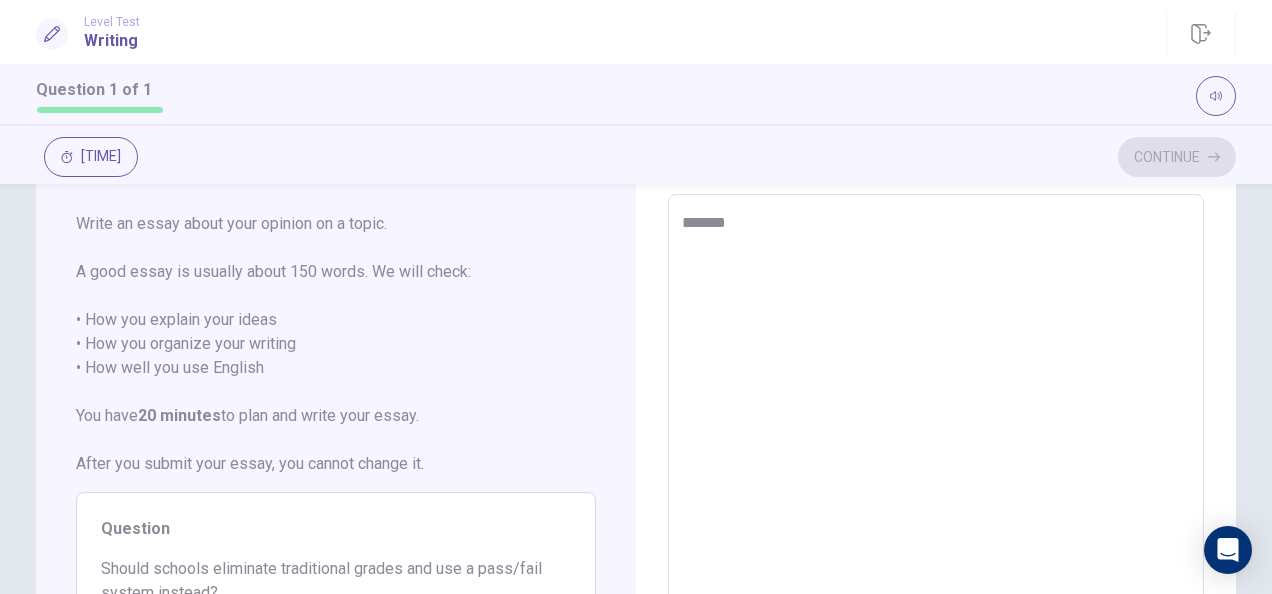 type on "*" 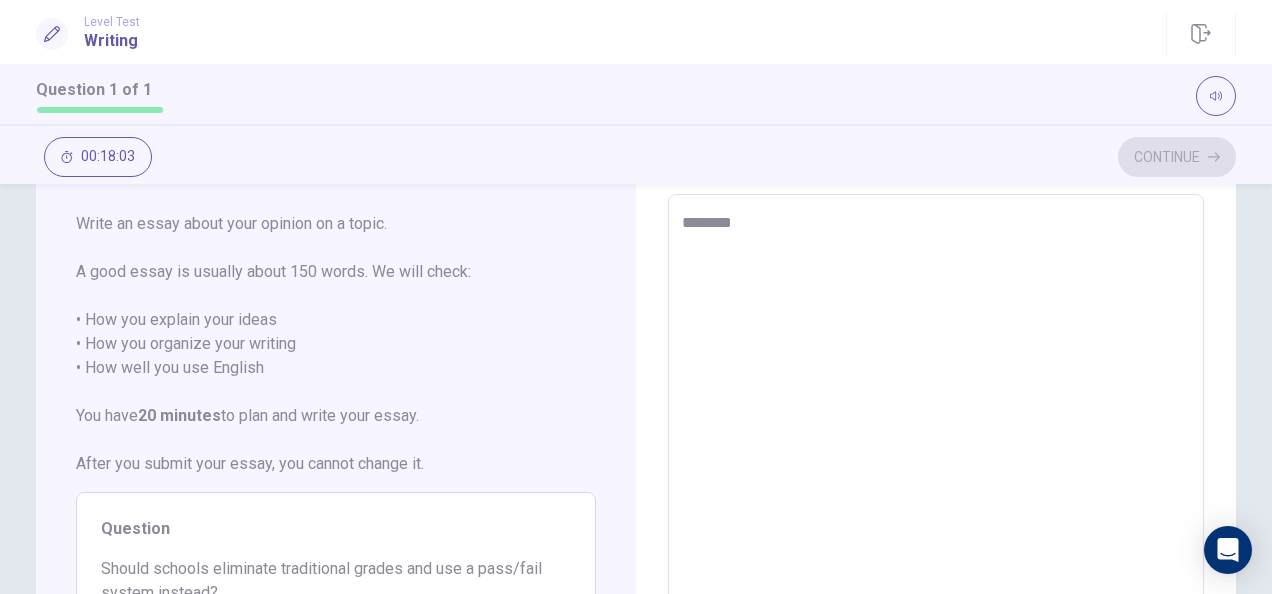 scroll, scrollTop: 0, scrollLeft: 0, axis: both 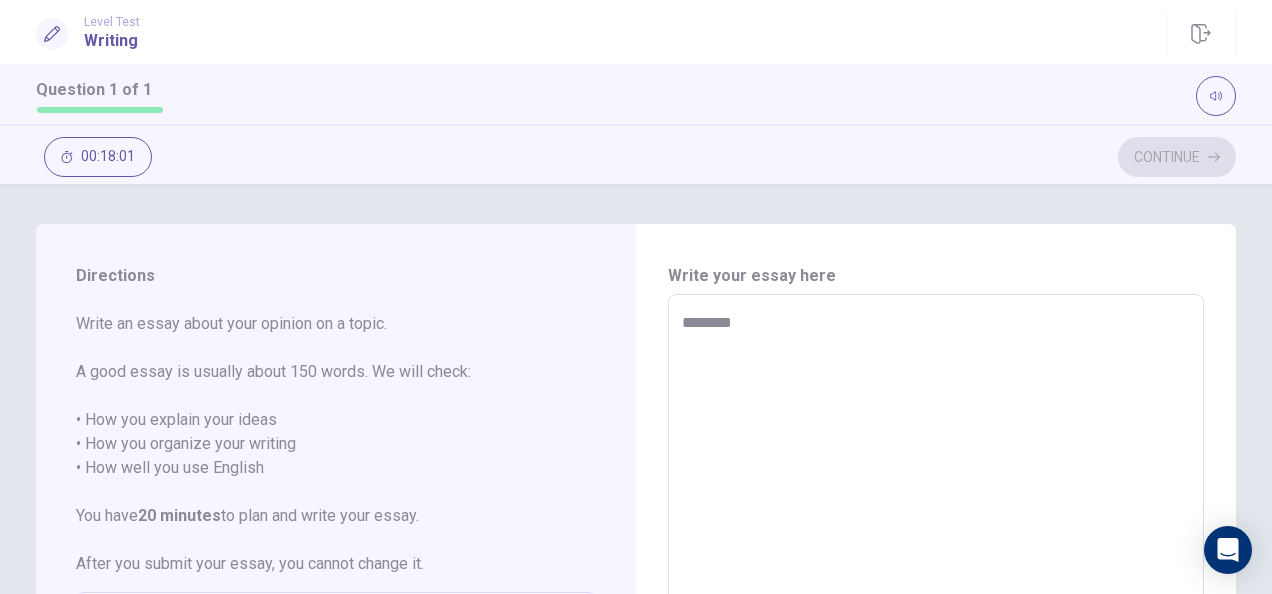 click on "*******" at bounding box center [935, 571] 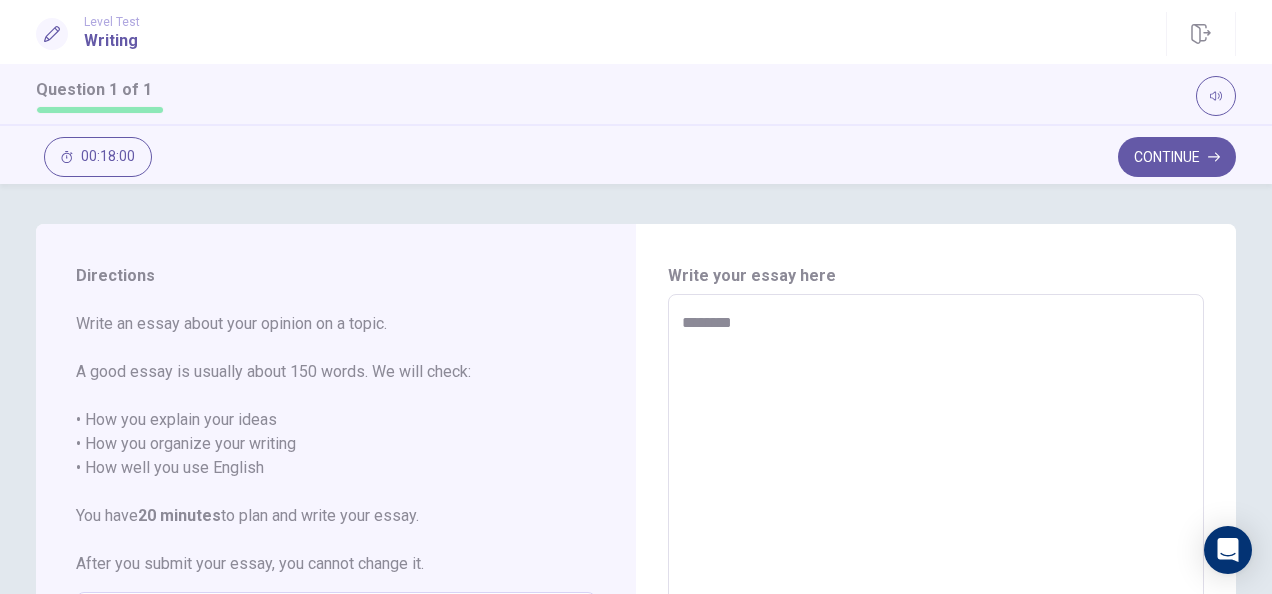 type on "*********" 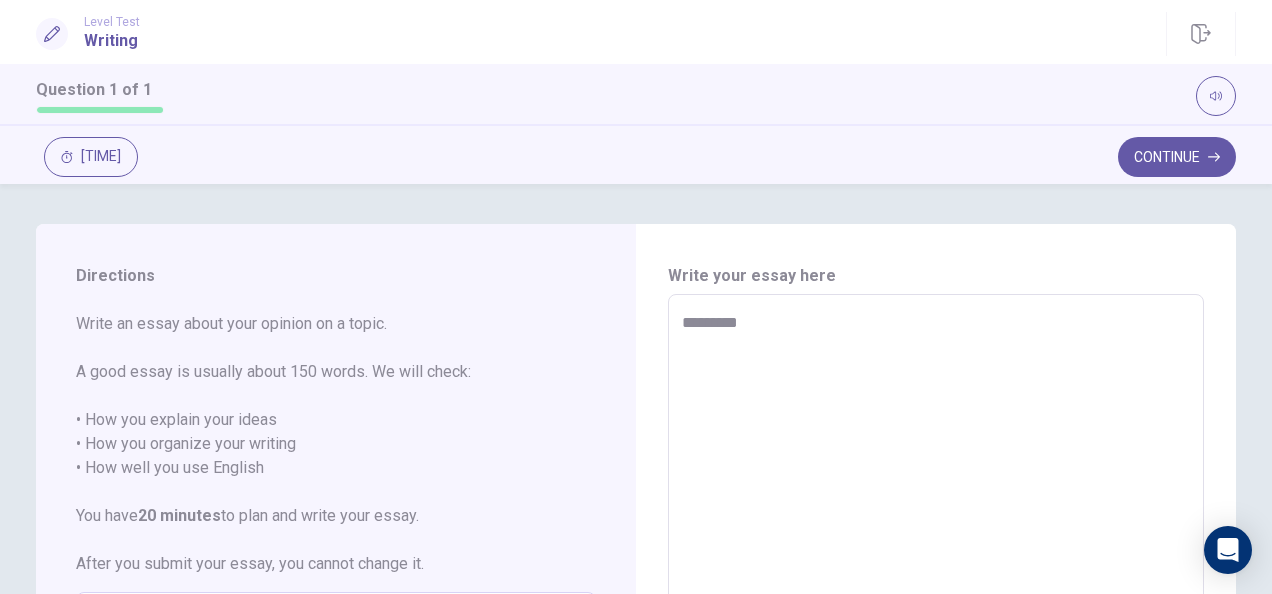 type on "*" 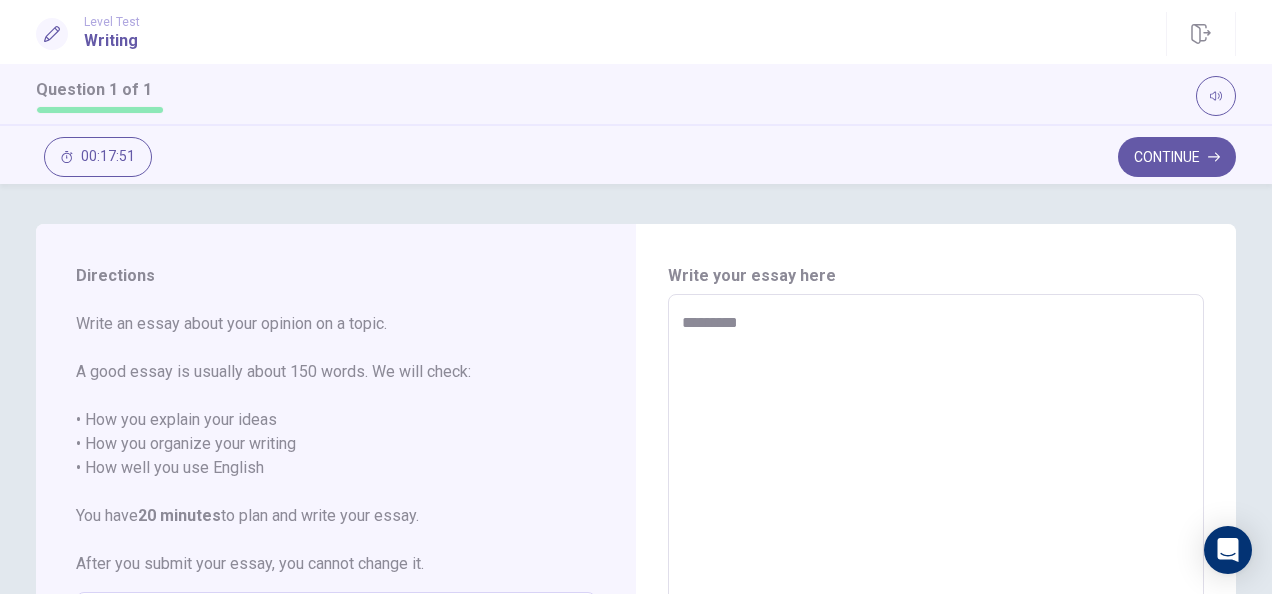 type on "**********" 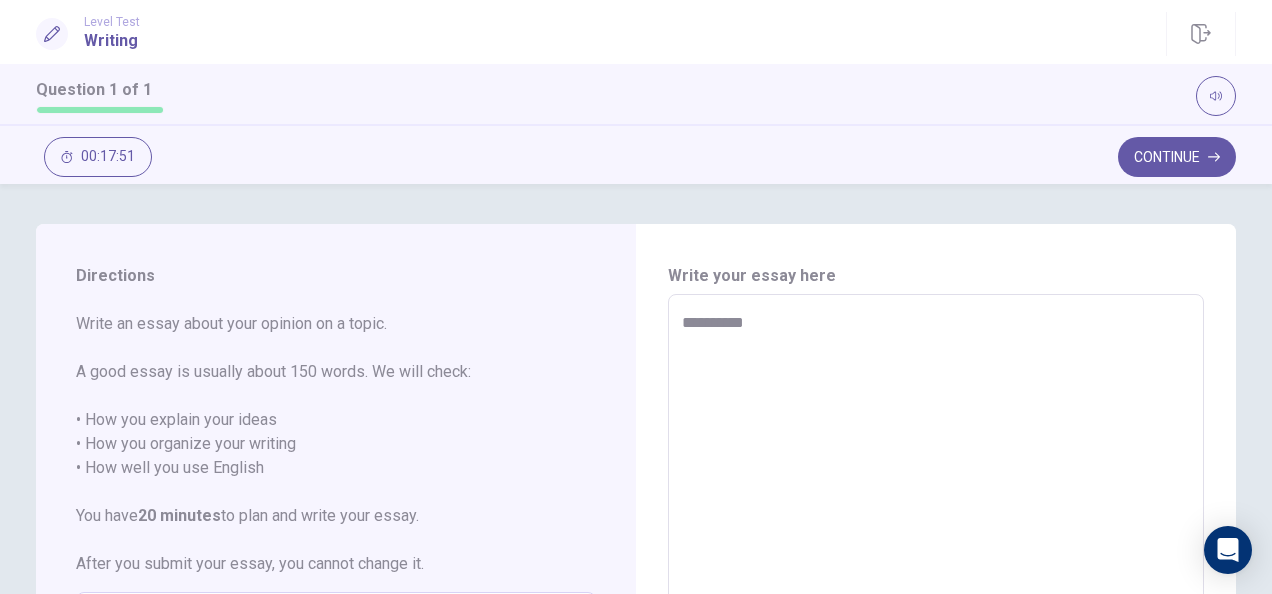 type on "*" 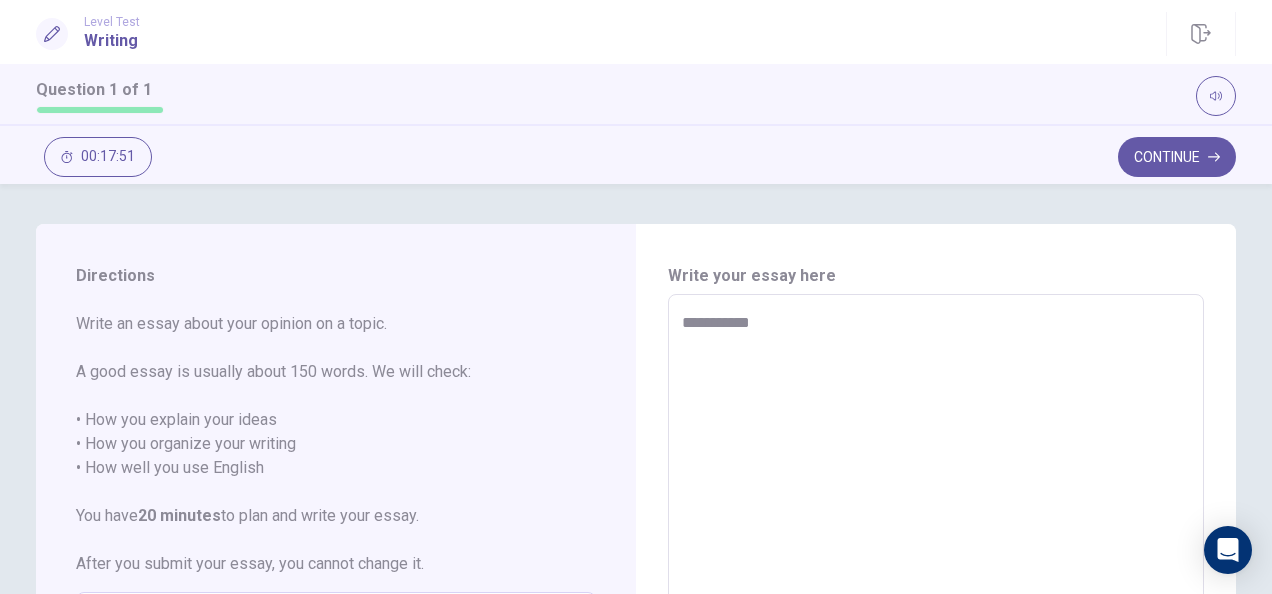 type on "*" 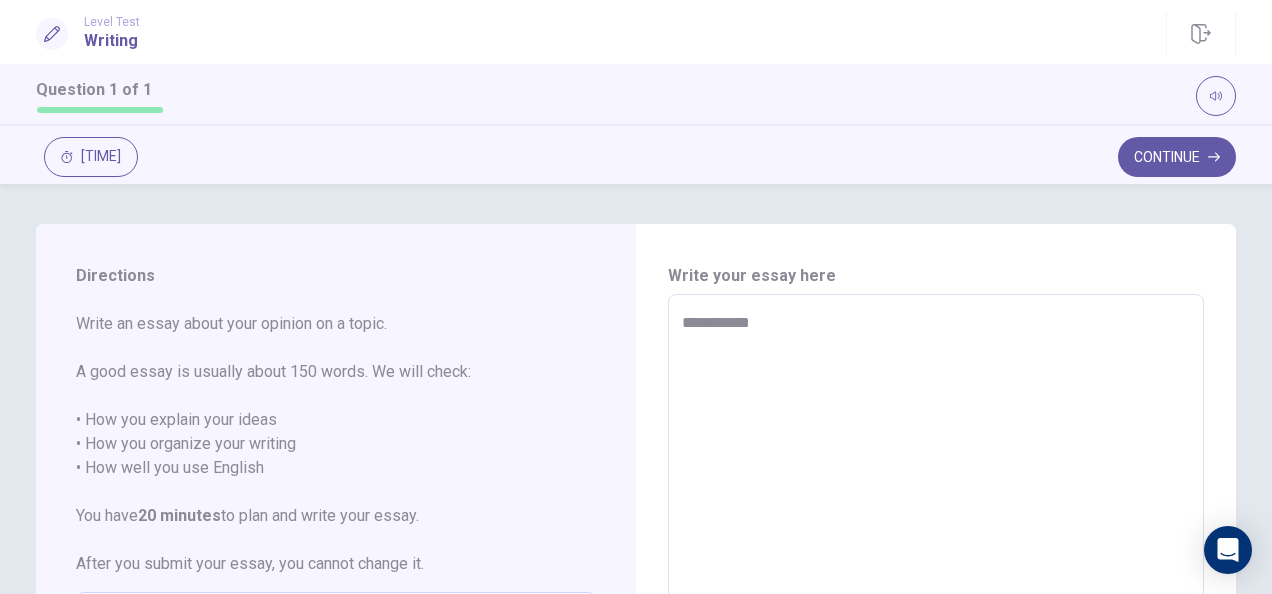 type on "**********" 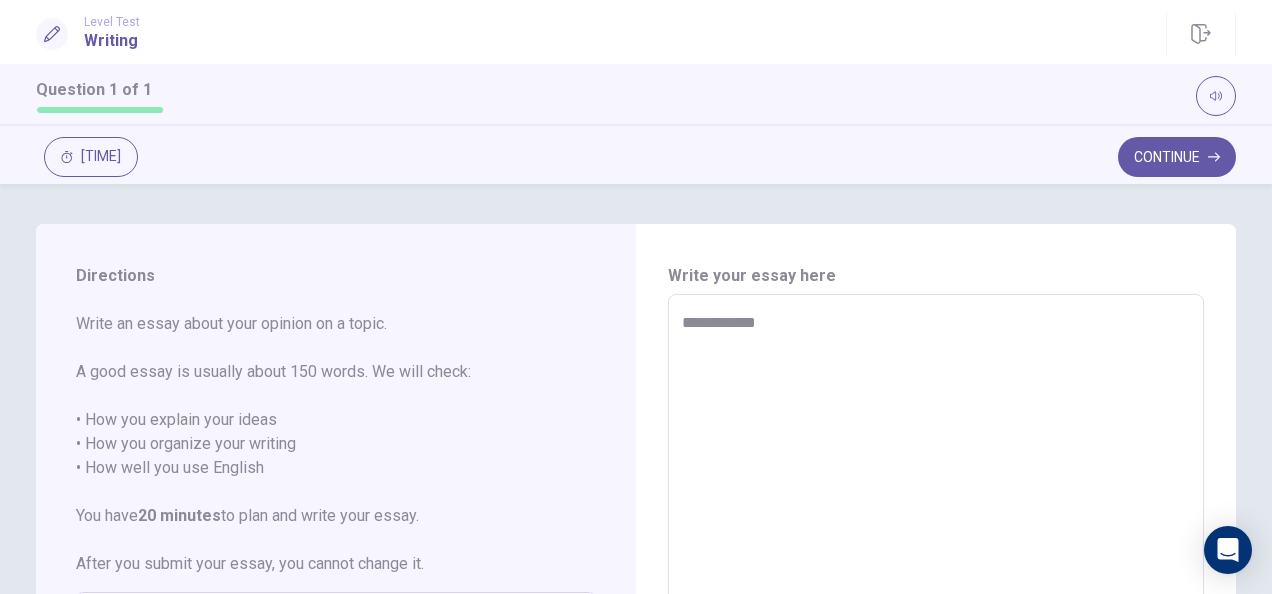 type on "*" 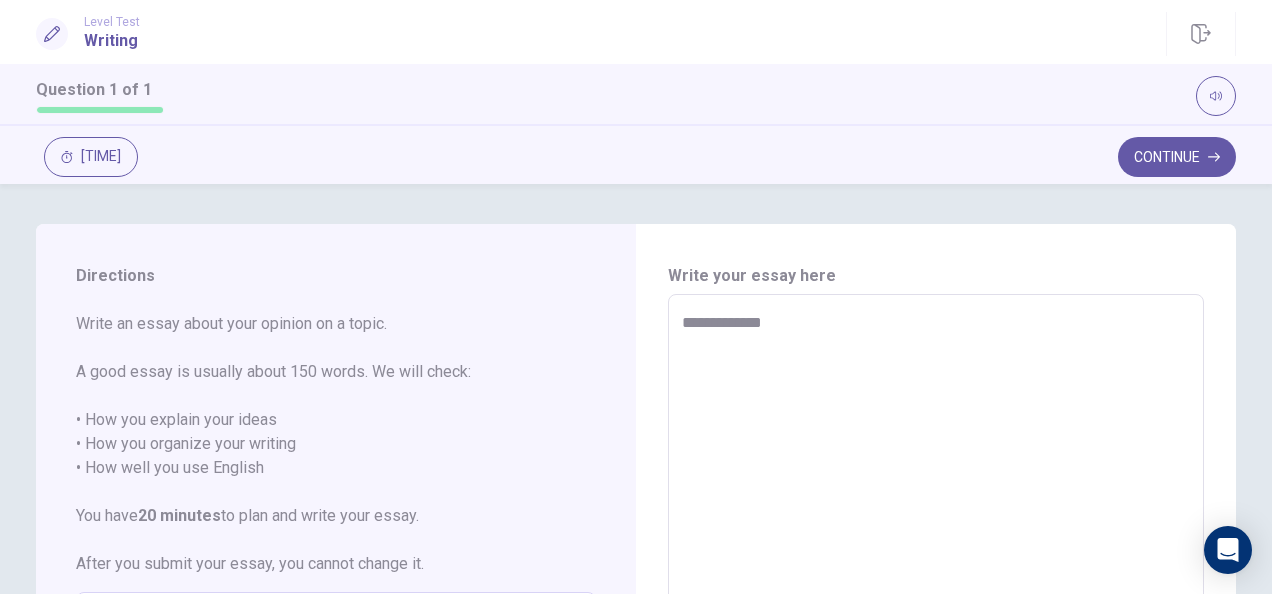 type on "*" 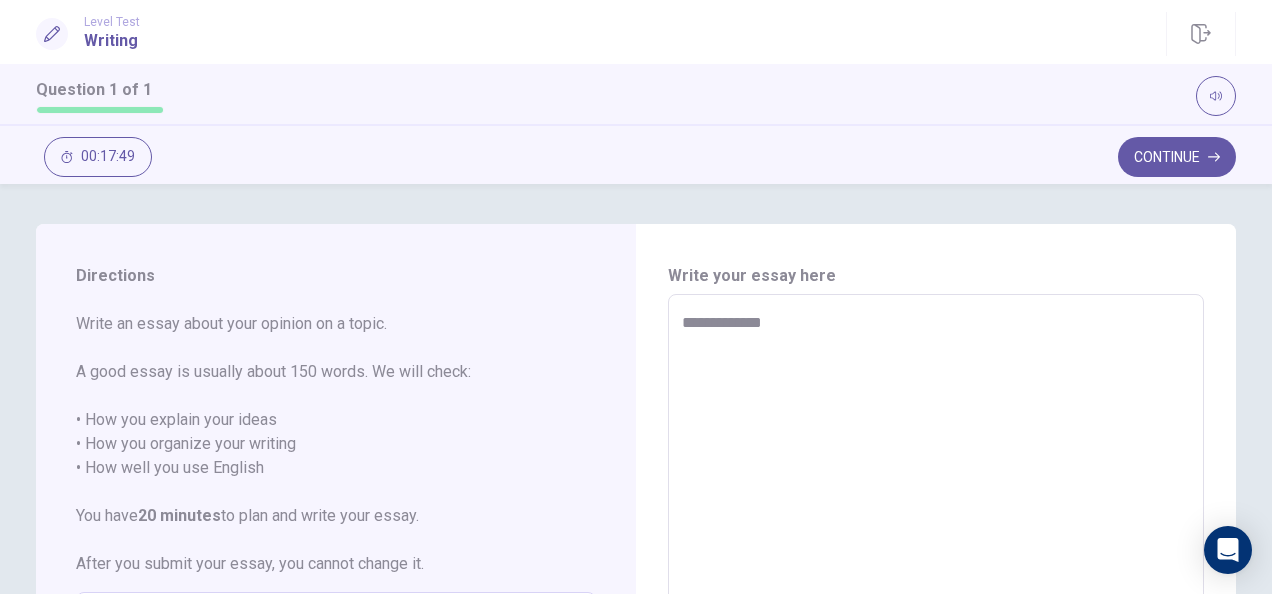 type on "**********" 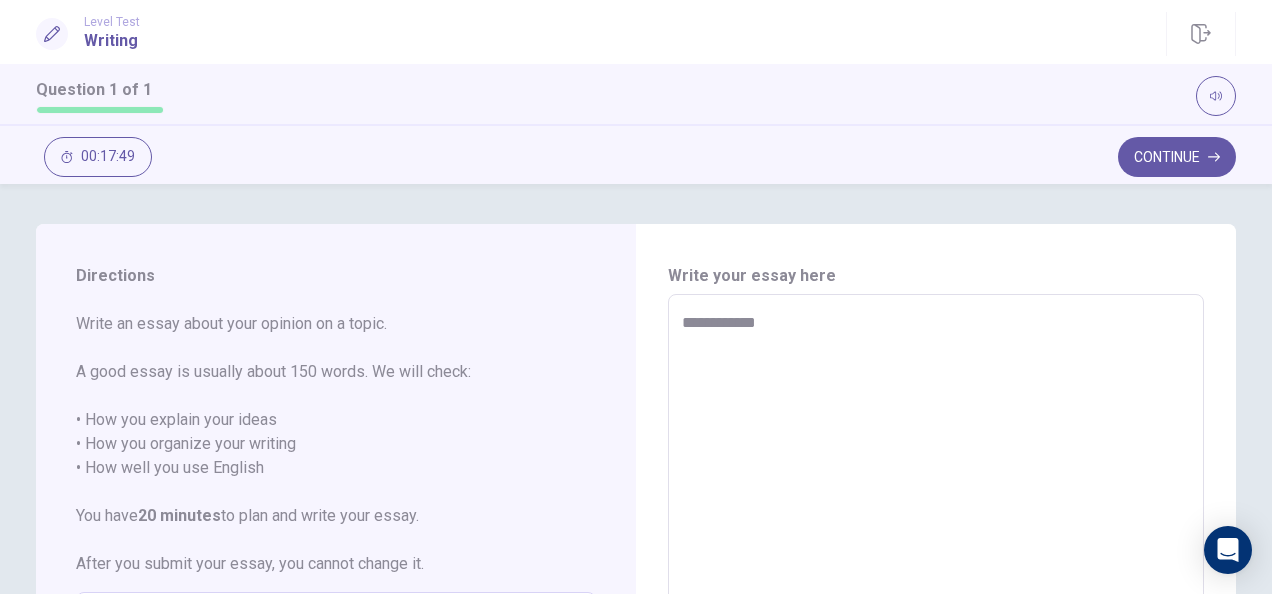 type on "*" 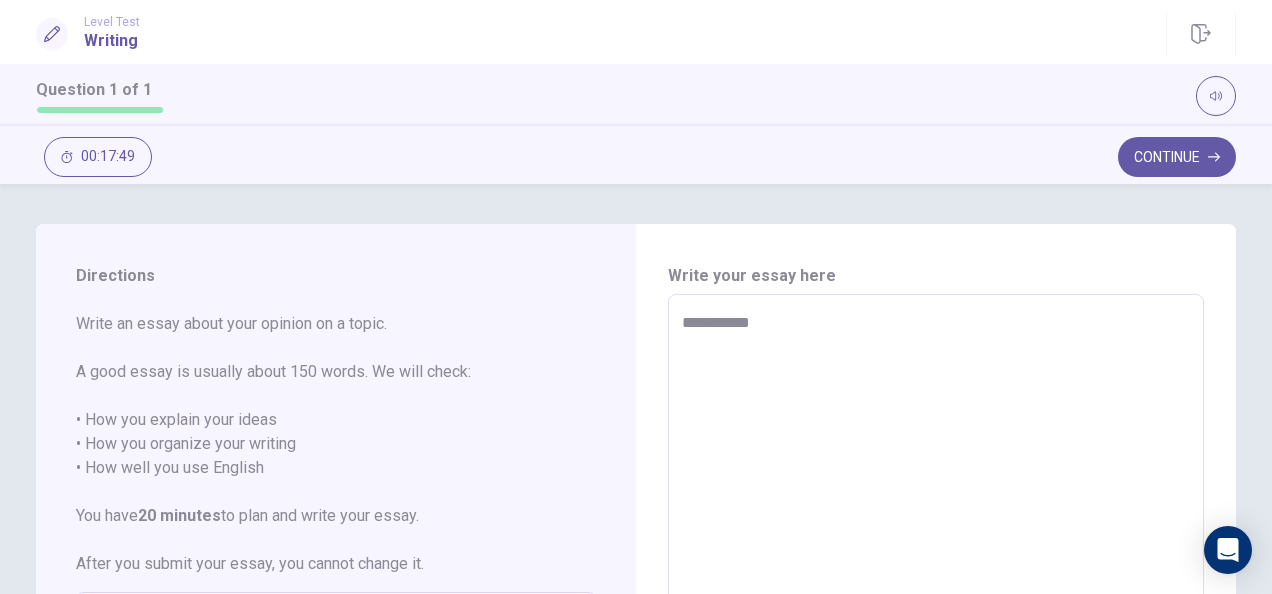 type on "*" 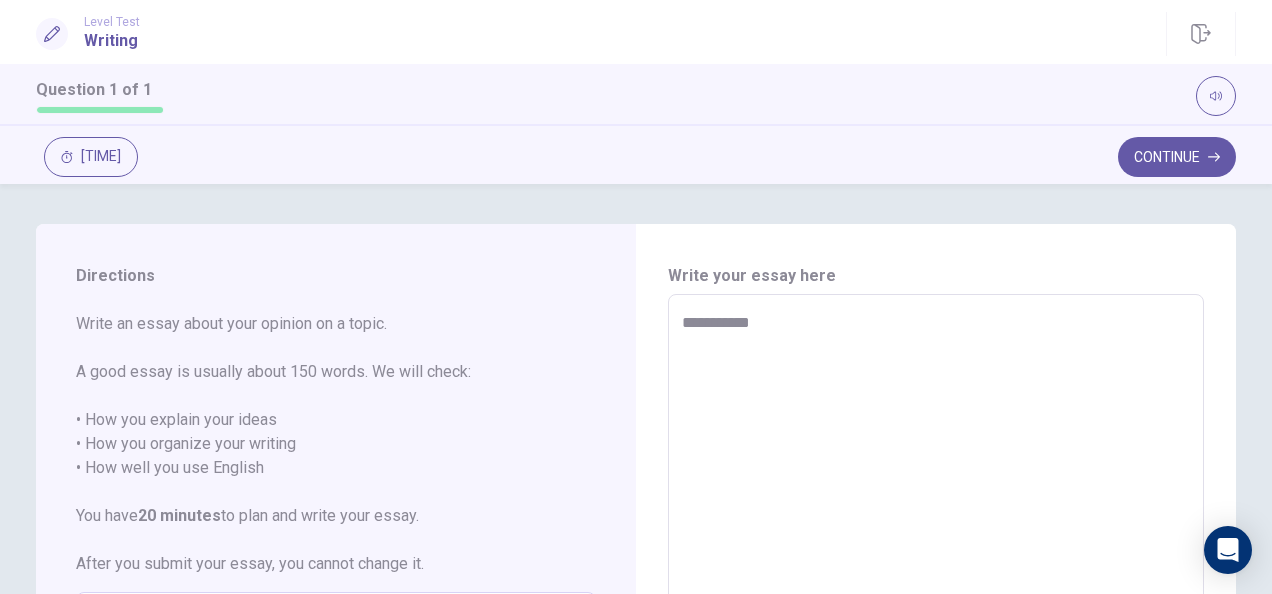 type on "**********" 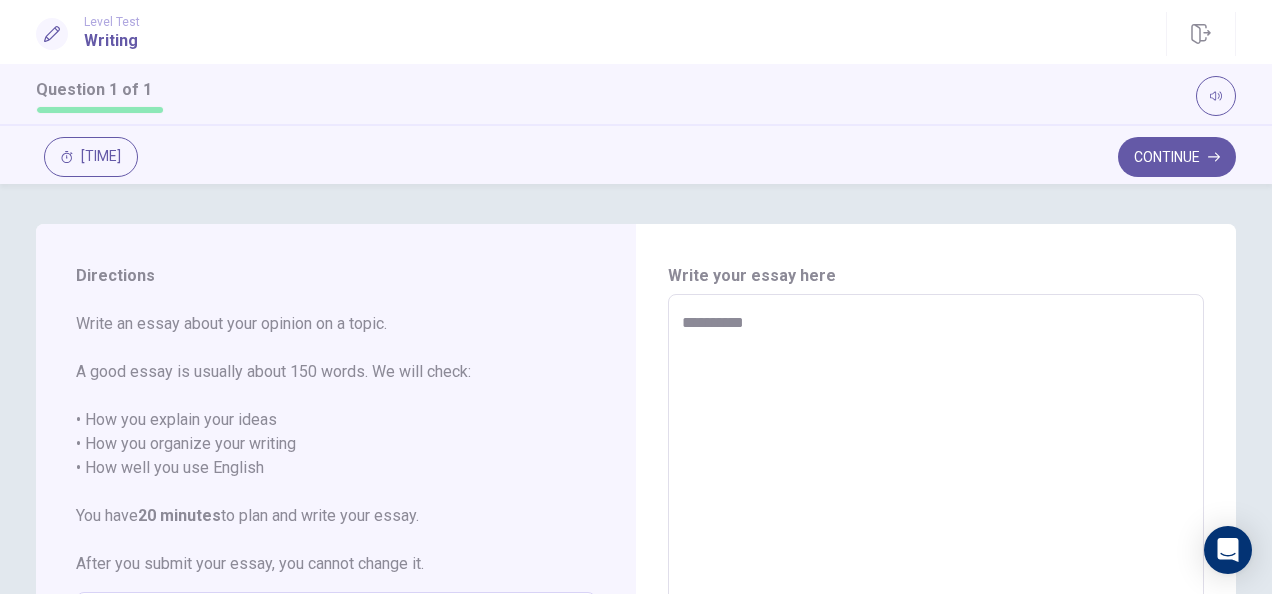 type on "*" 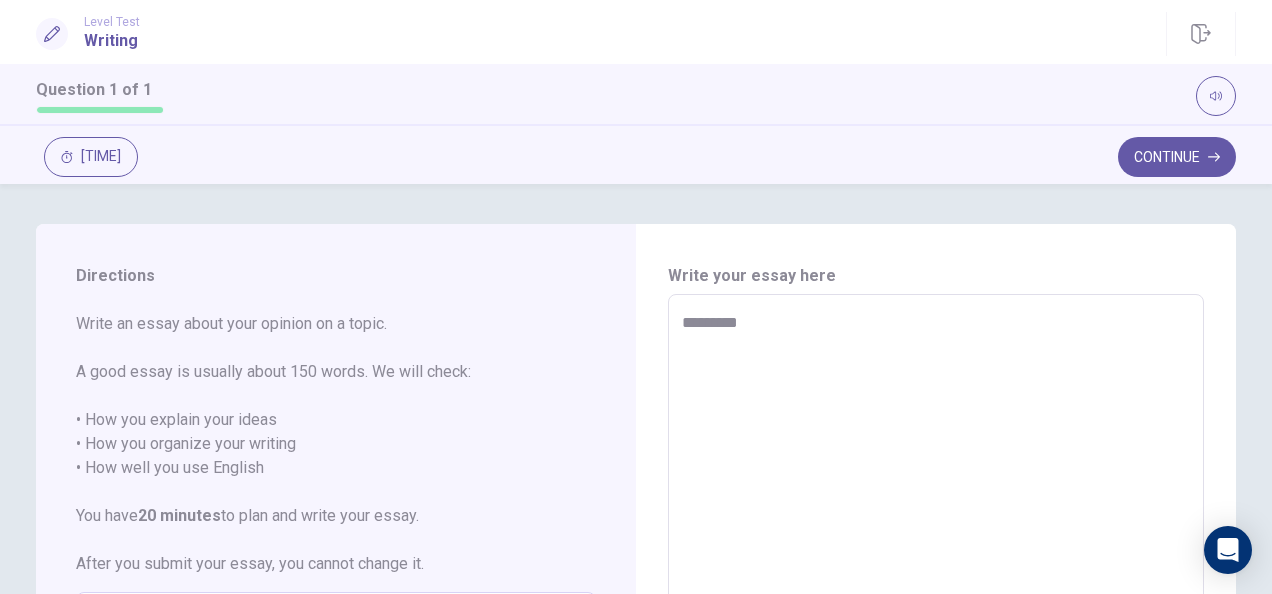 type on "*" 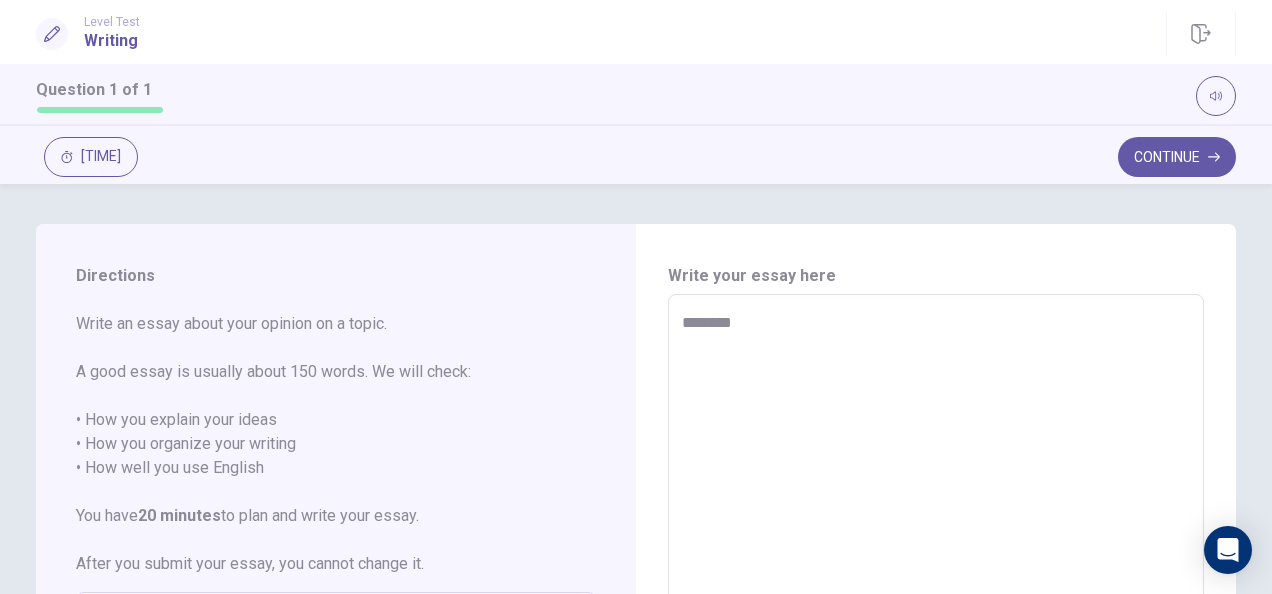type on "*" 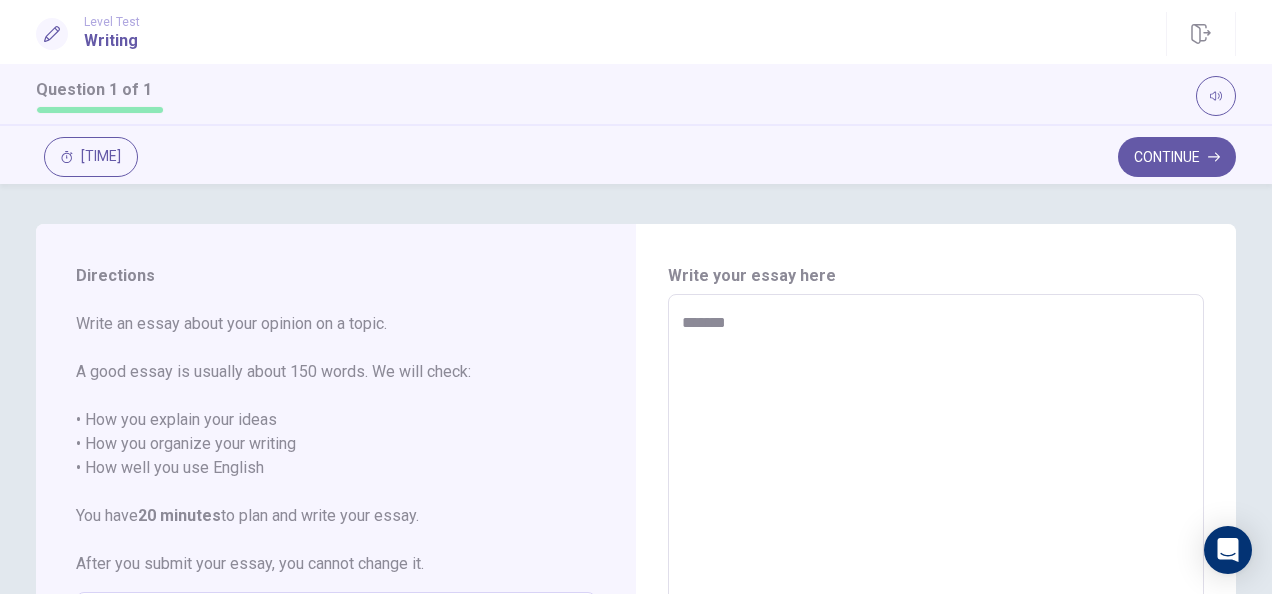 type on "*" 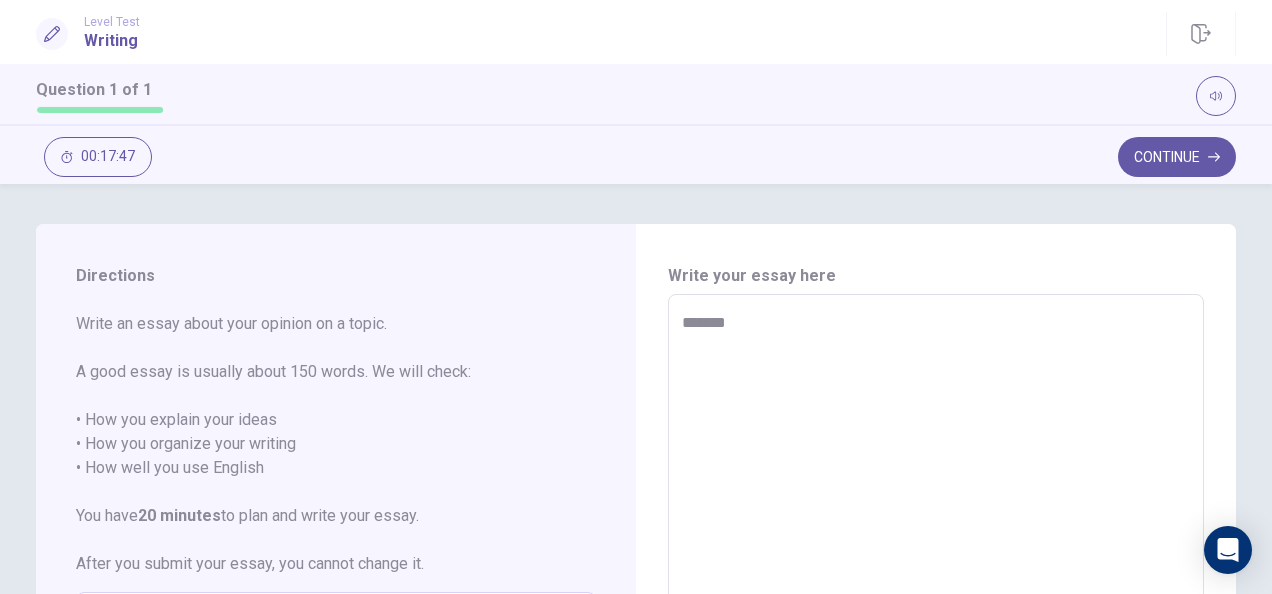 type on "******" 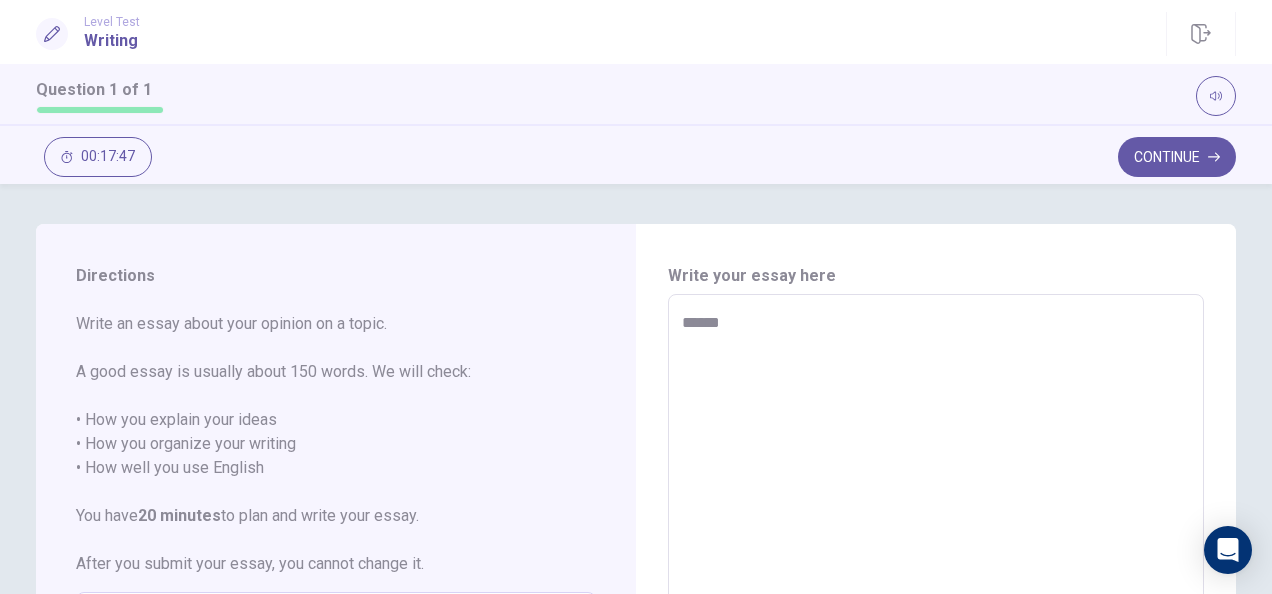 type on "*" 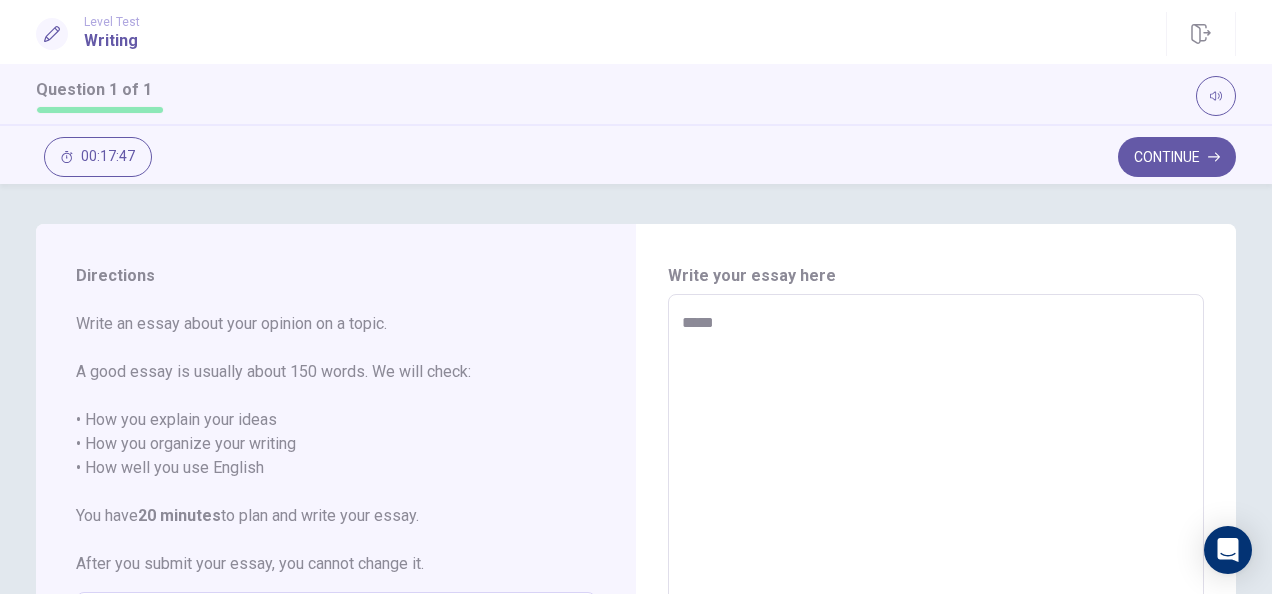 type on "*" 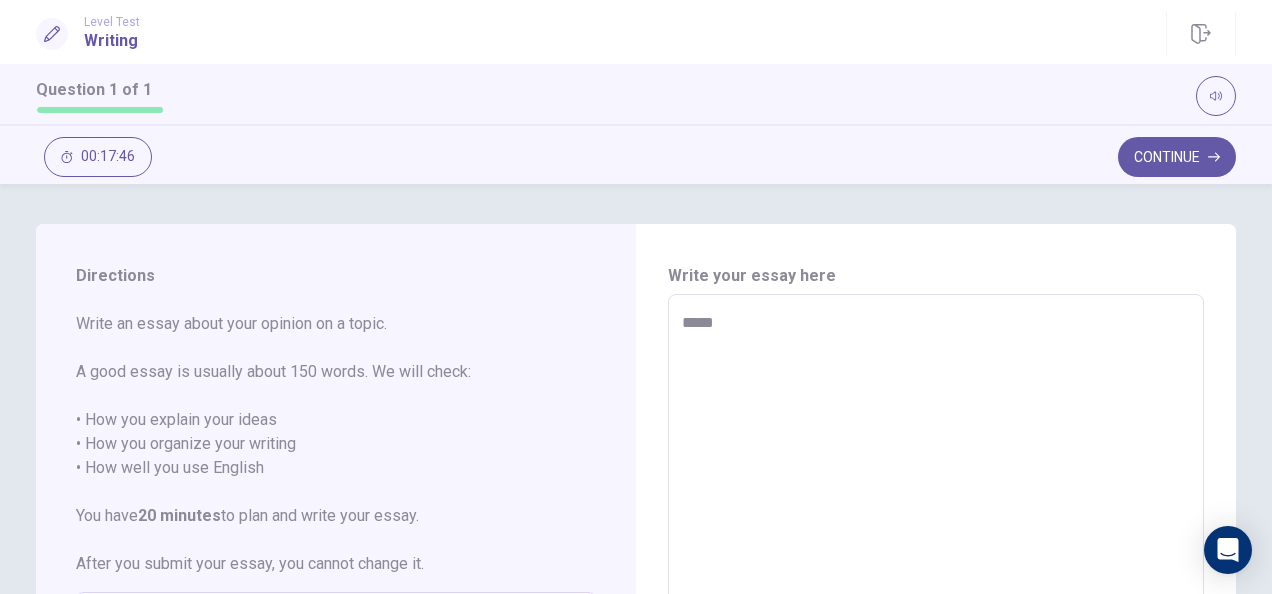 type on "****" 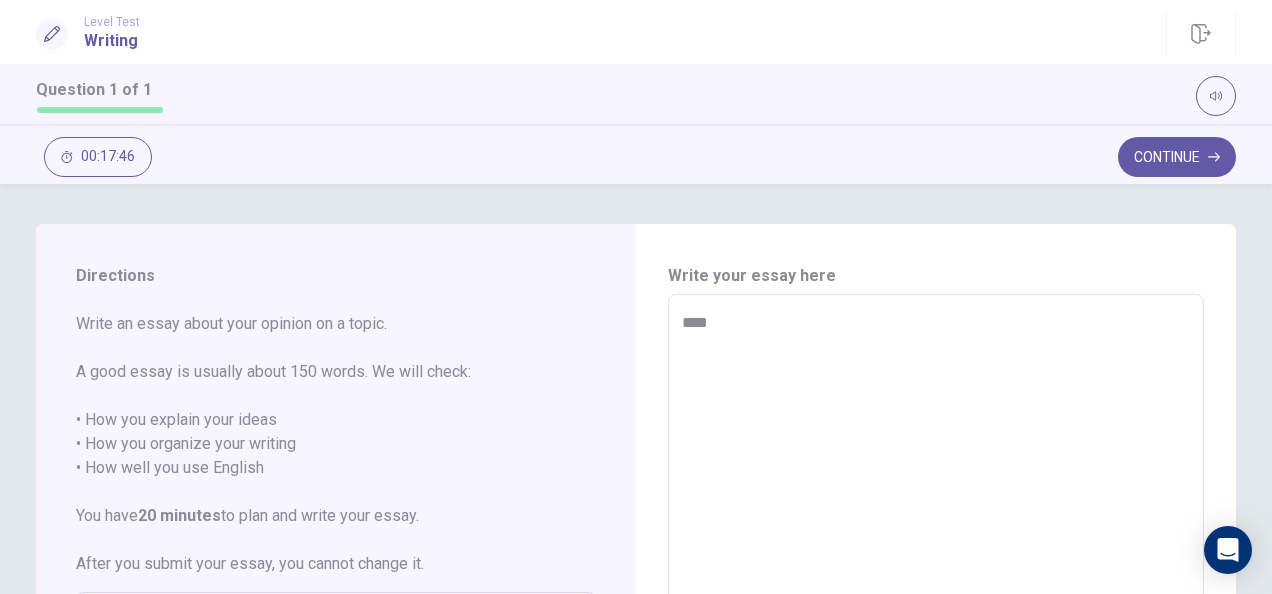 type on "*" 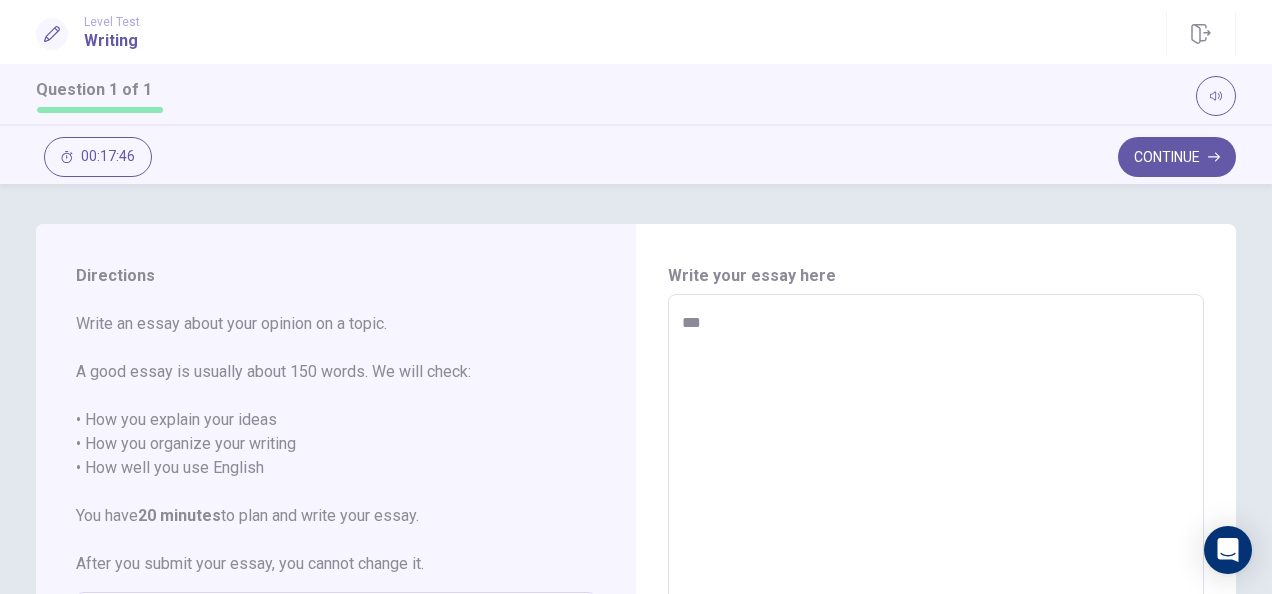 type on "*" 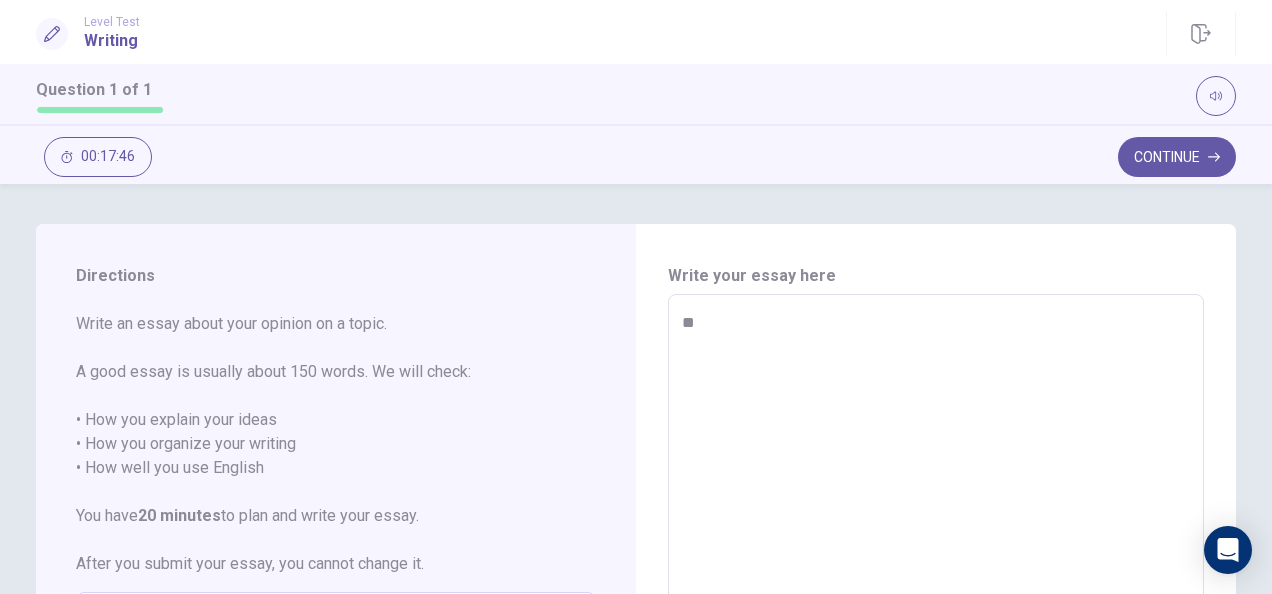 type on "*" 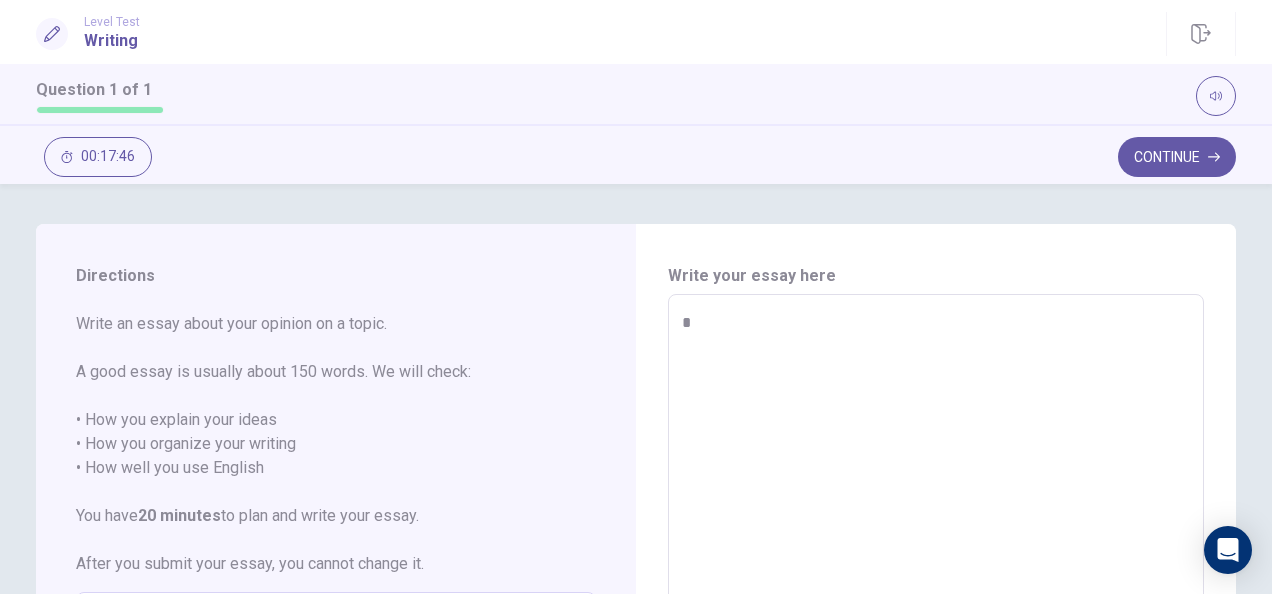type on "*" 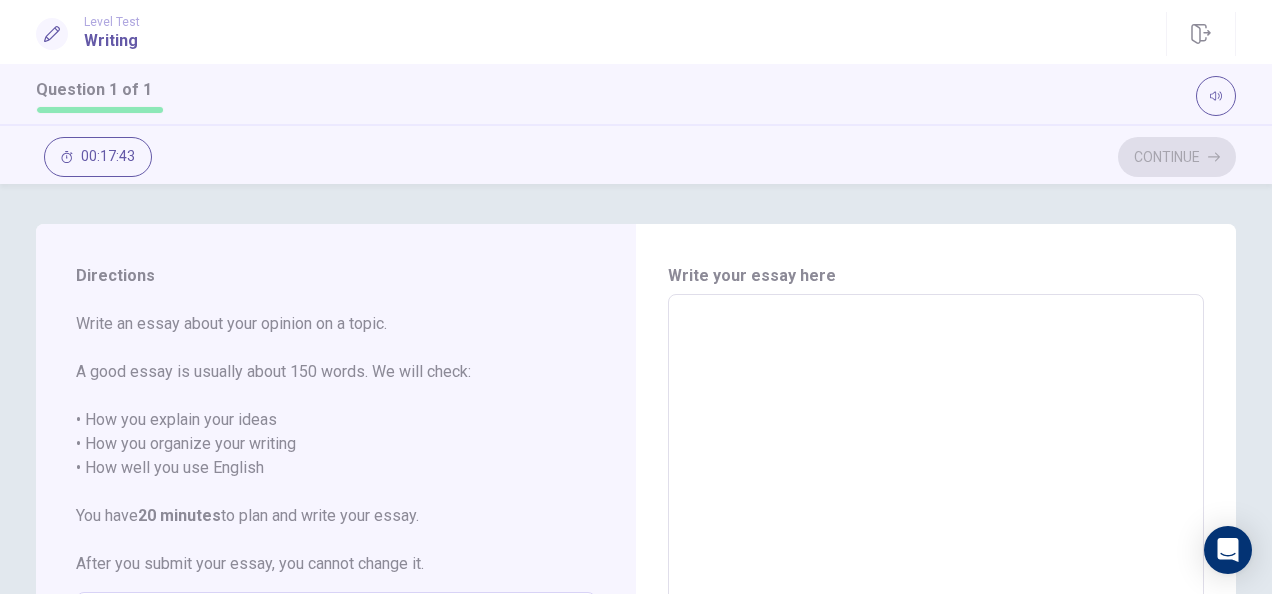 type on "*" 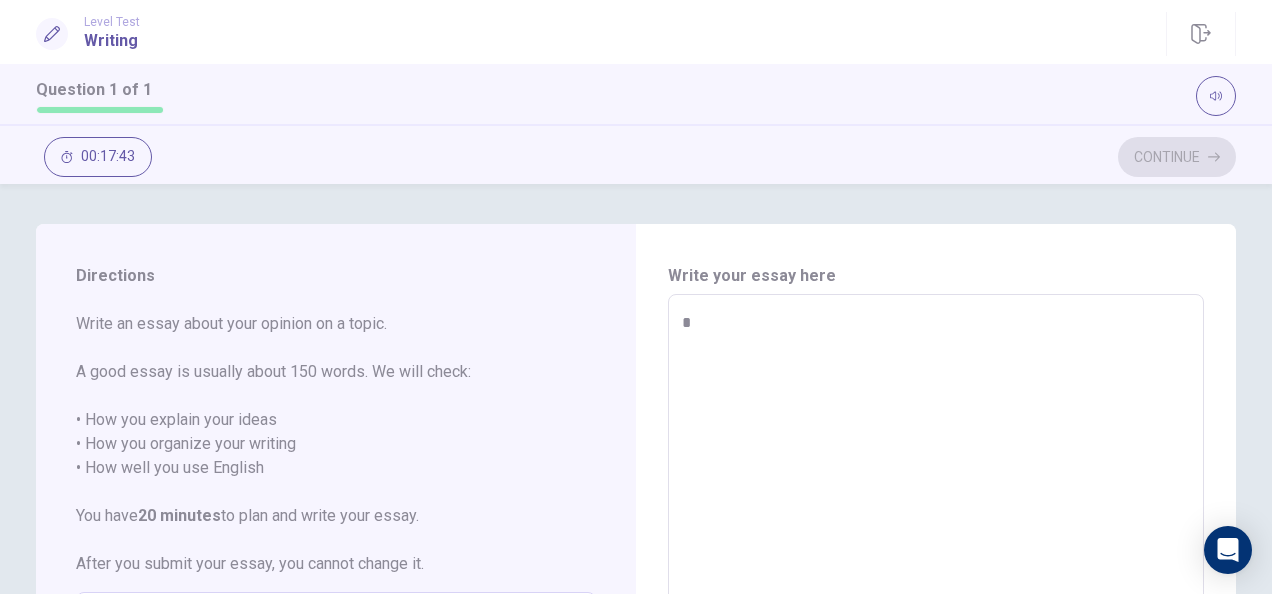 type on "*" 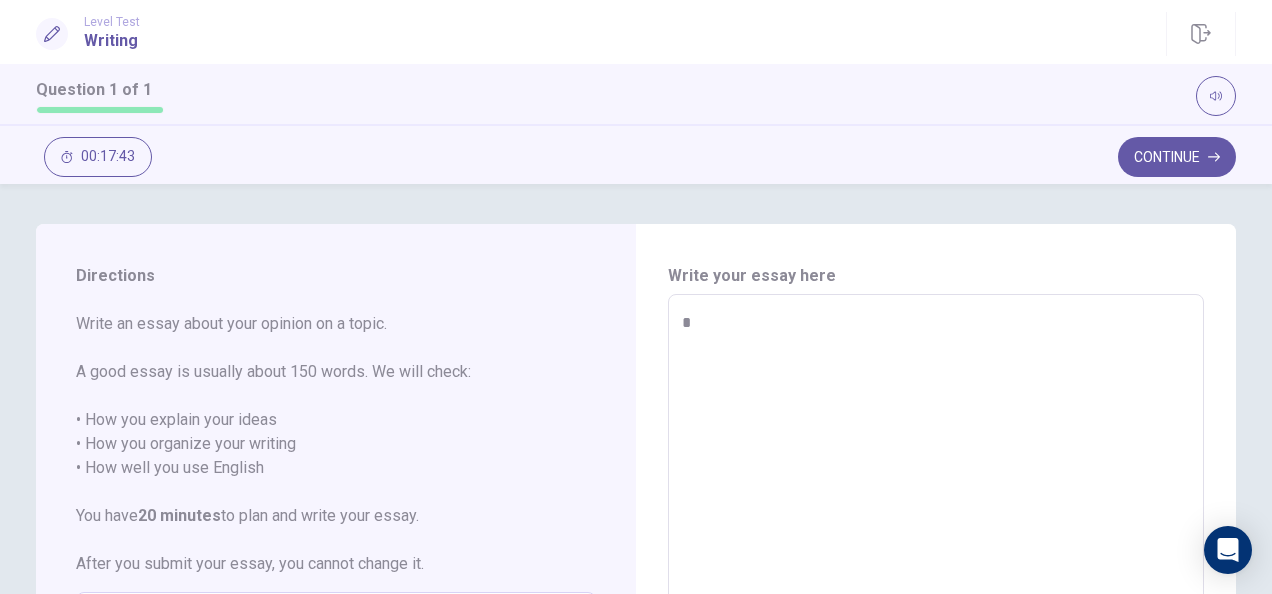 type on "*" 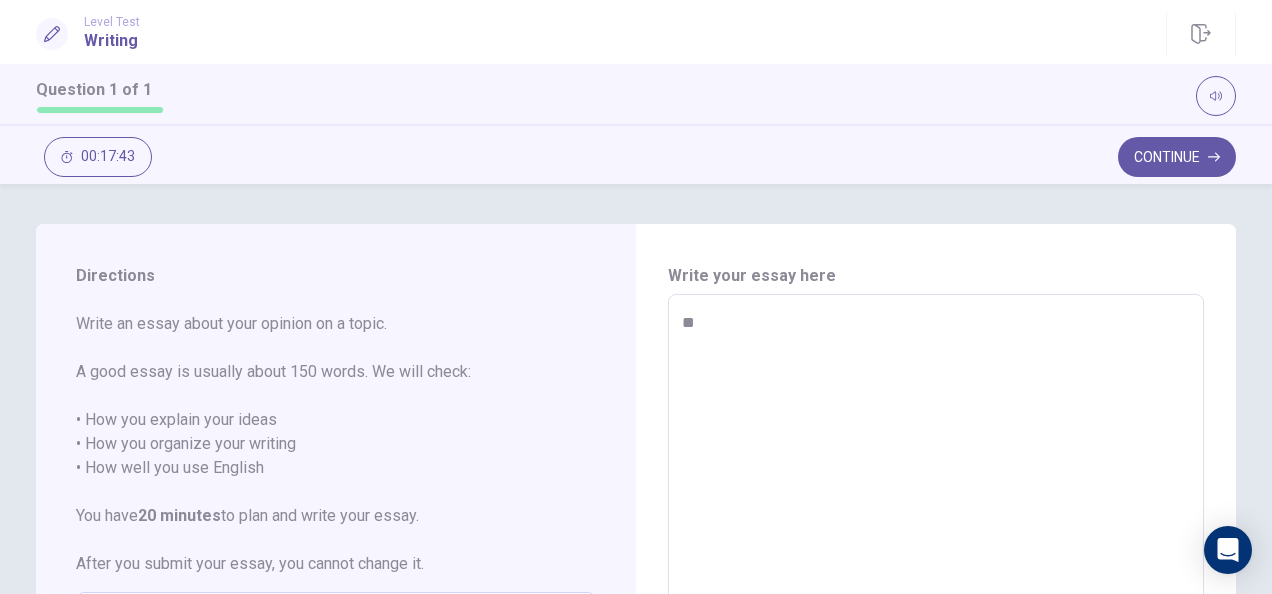 type on "*" 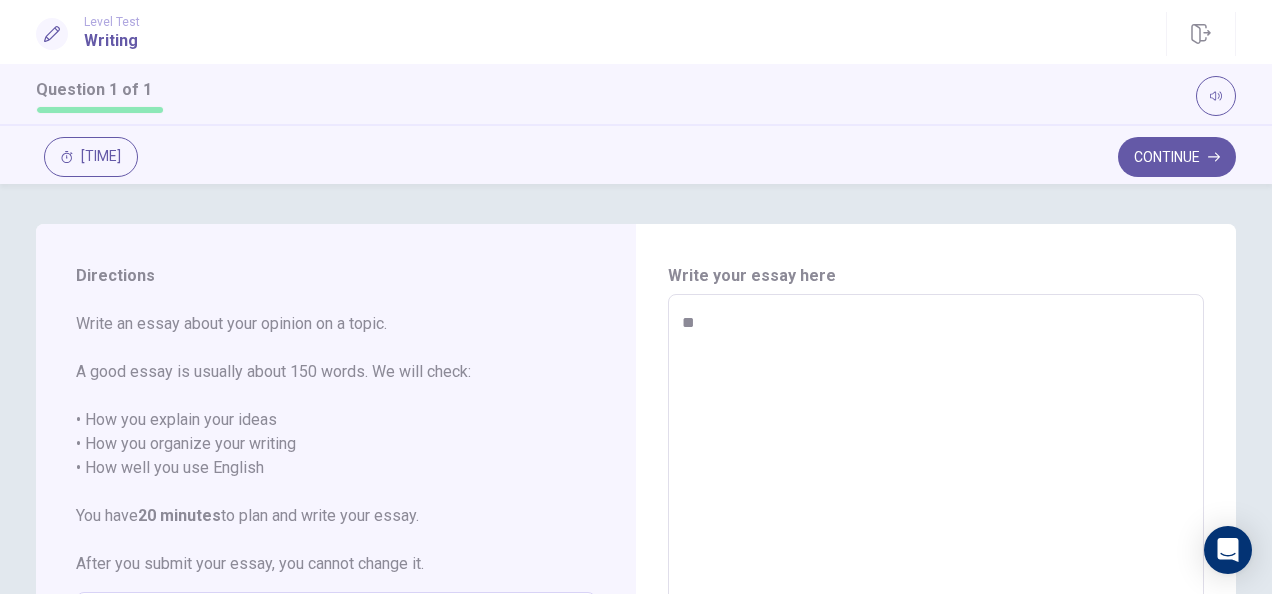 type on "***" 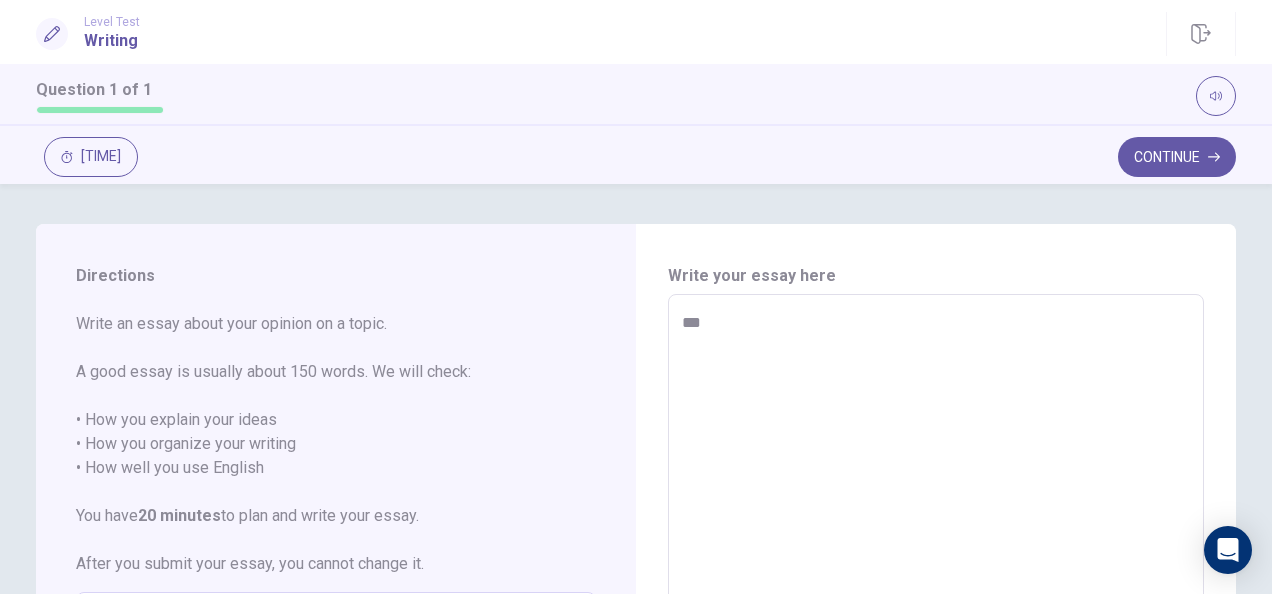 type on "*" 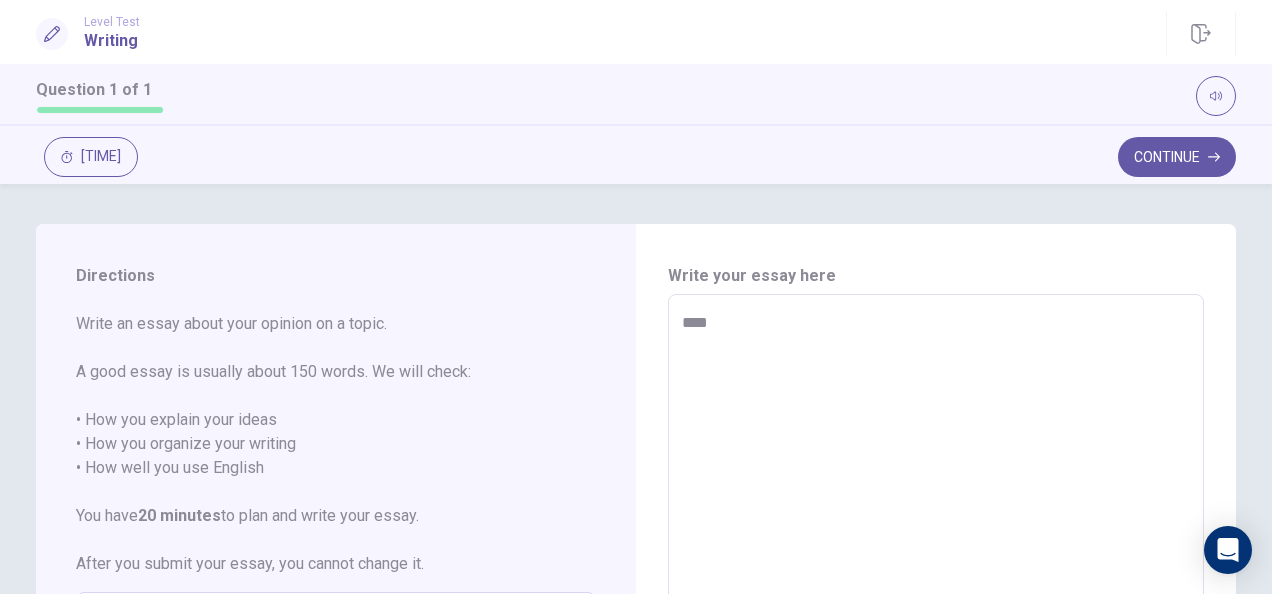 type on "*" 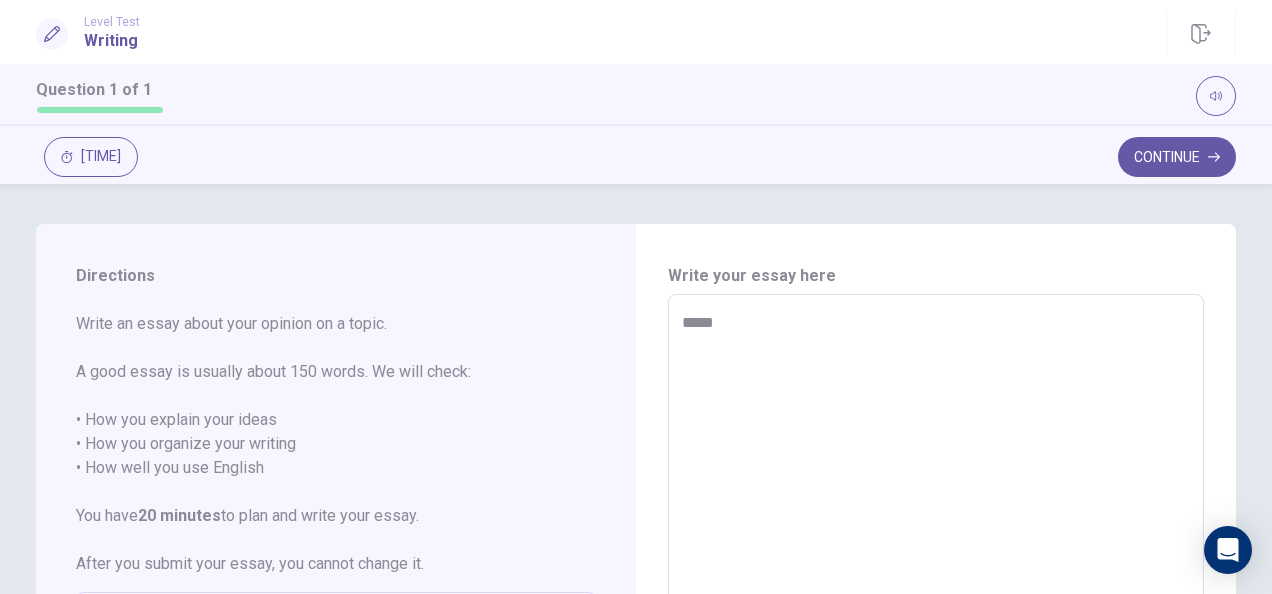 type on "*" 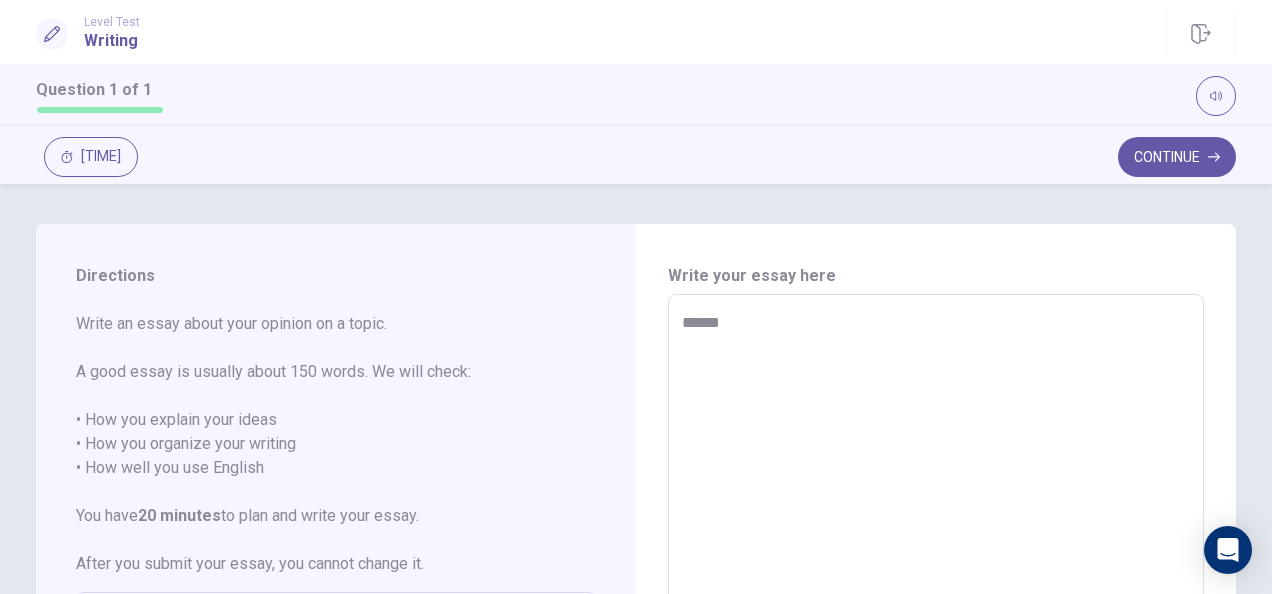 type on "*" 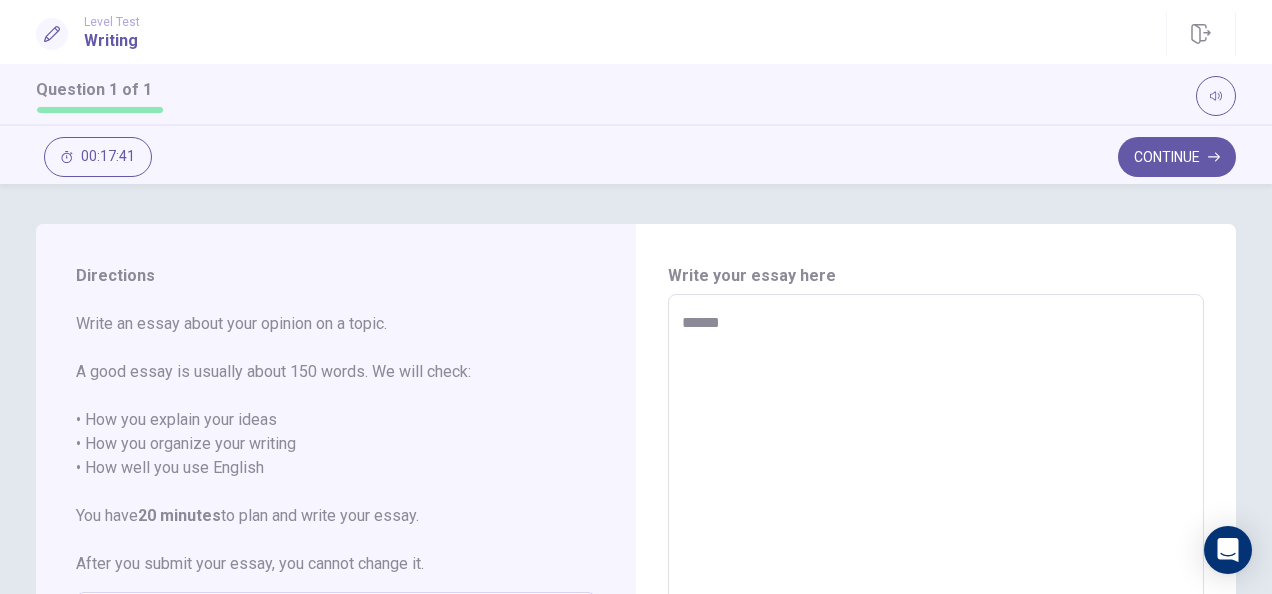 type on "*******" 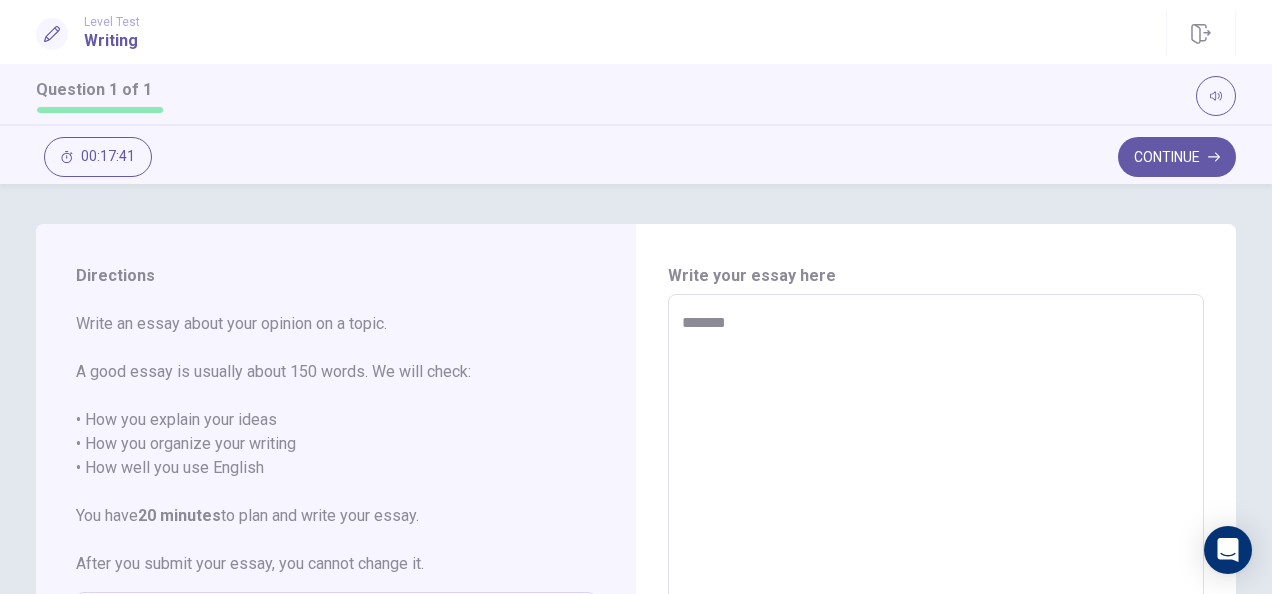 type on "*" 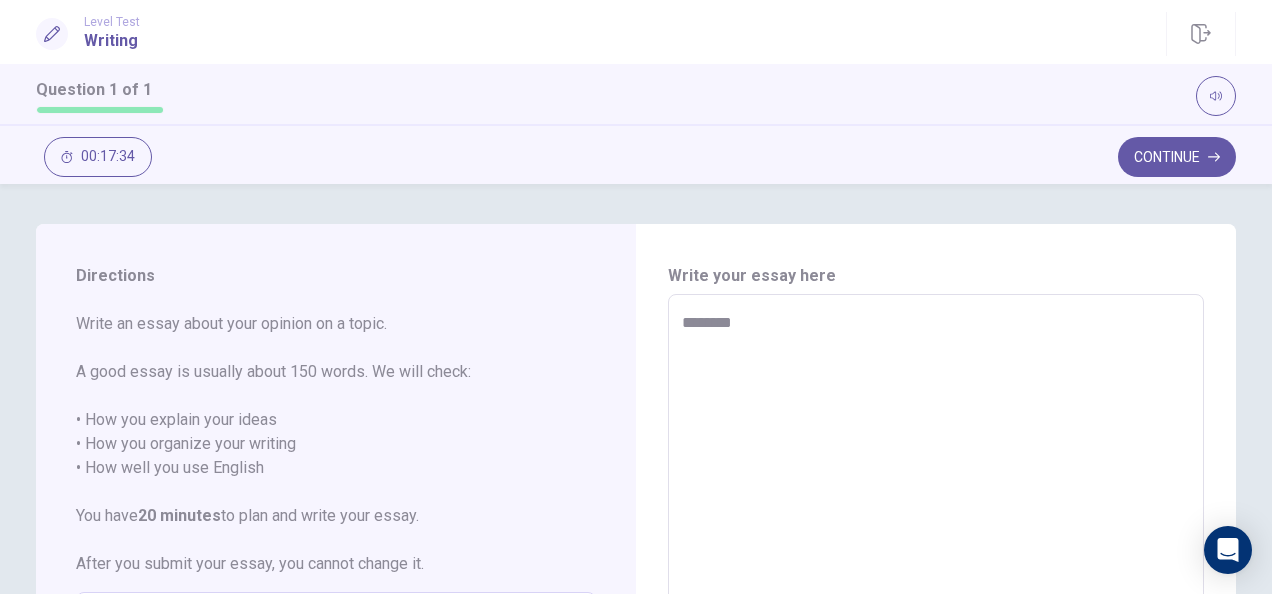 type on "*" 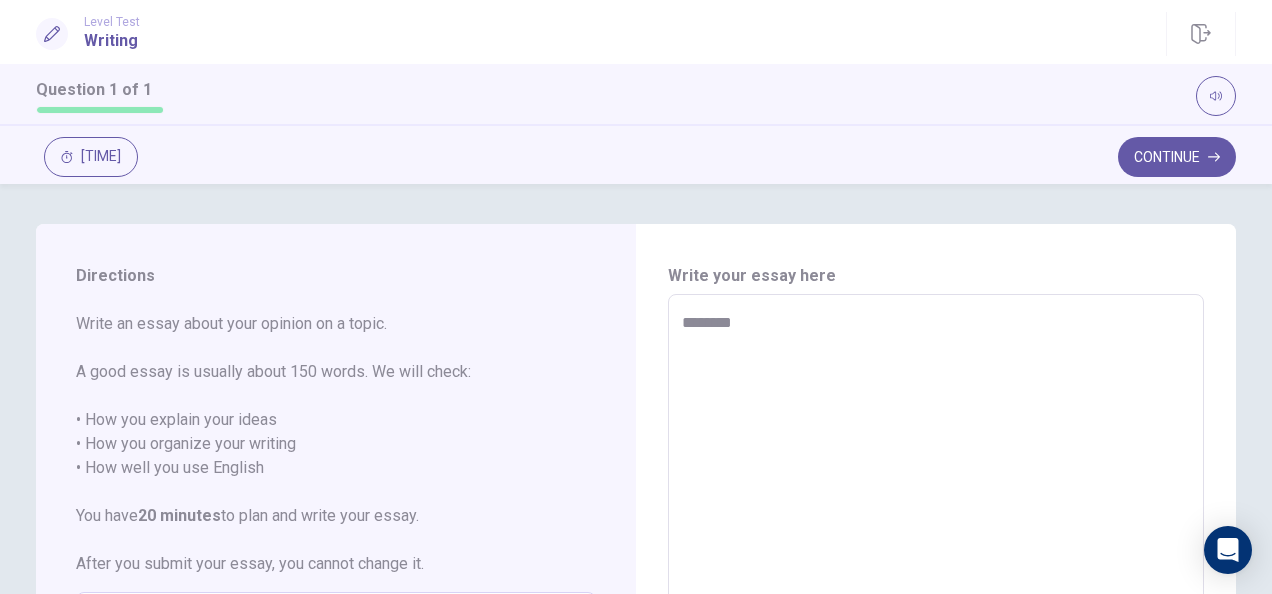type on "*********" 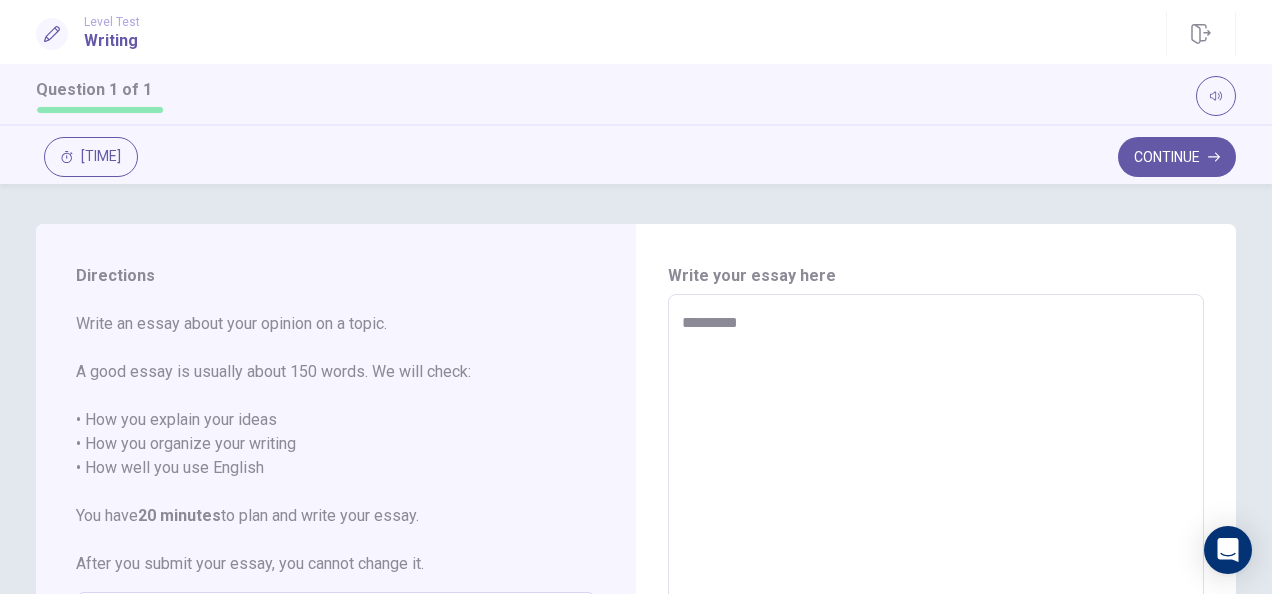 type on "*" 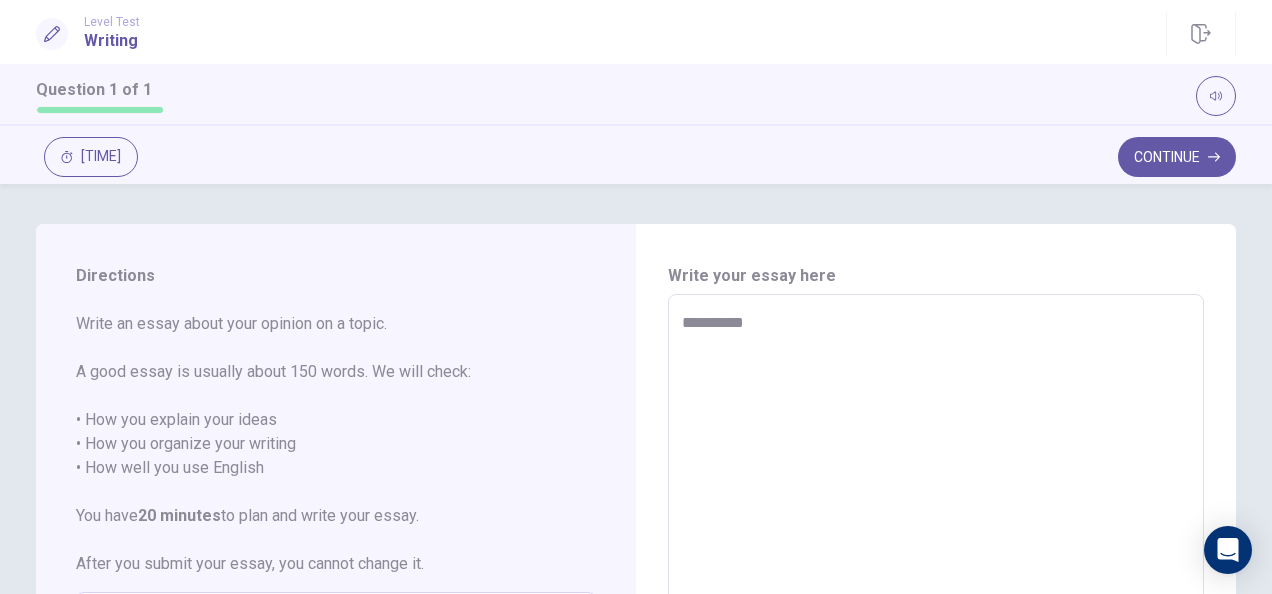 type on "*" 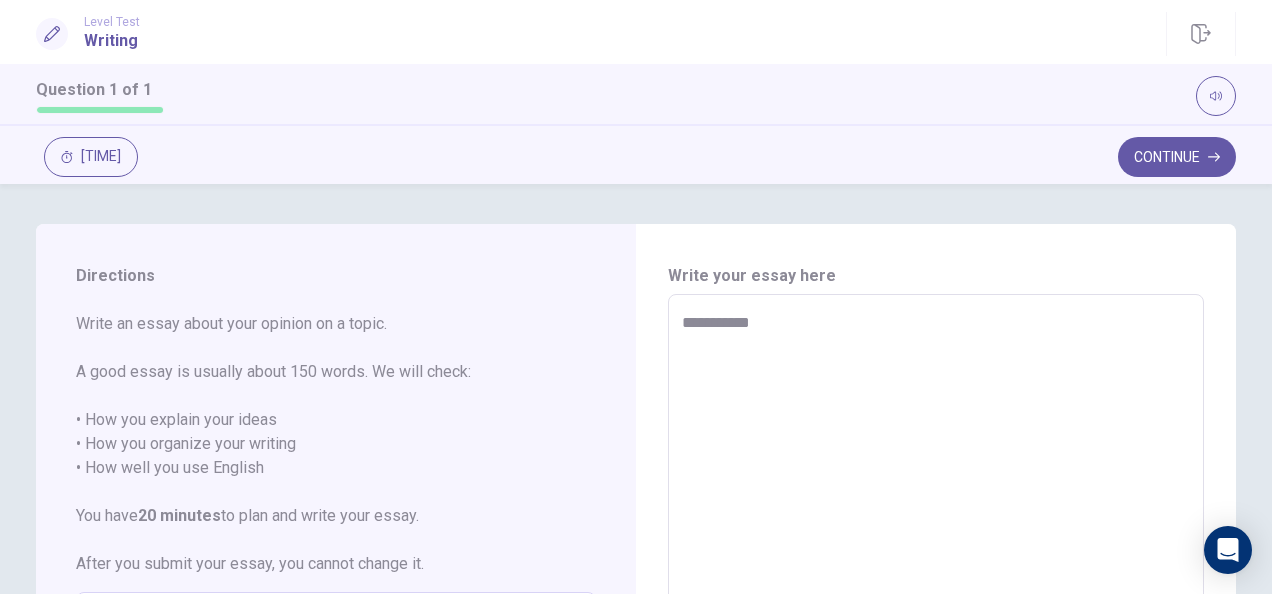 type on "*" 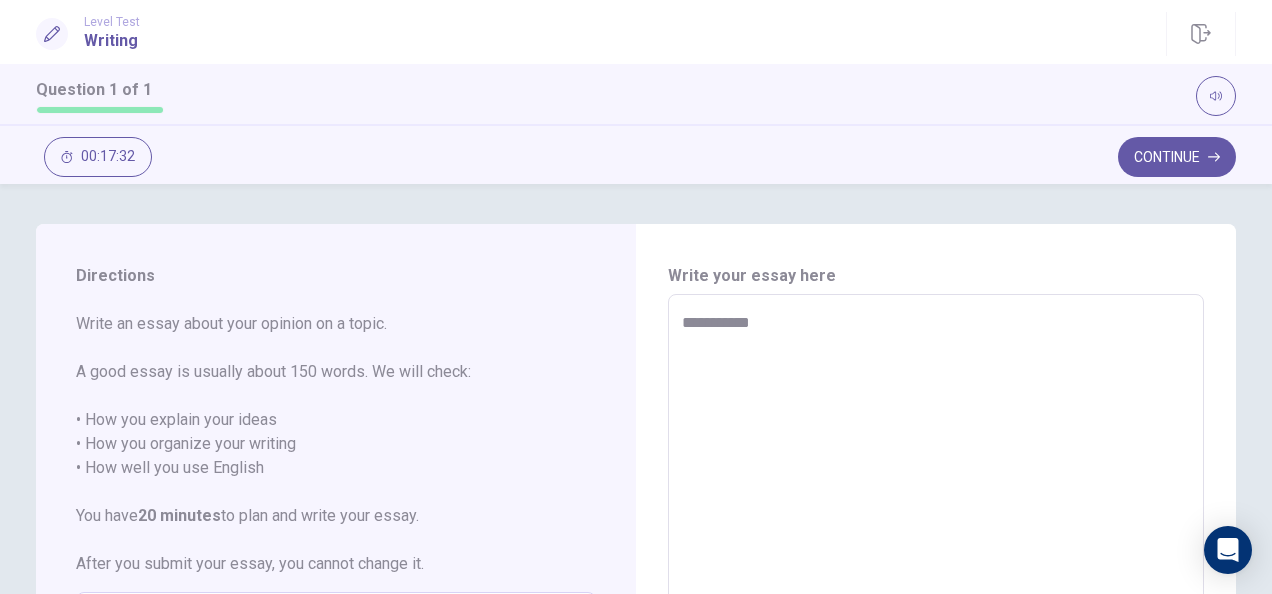 type on "**********" 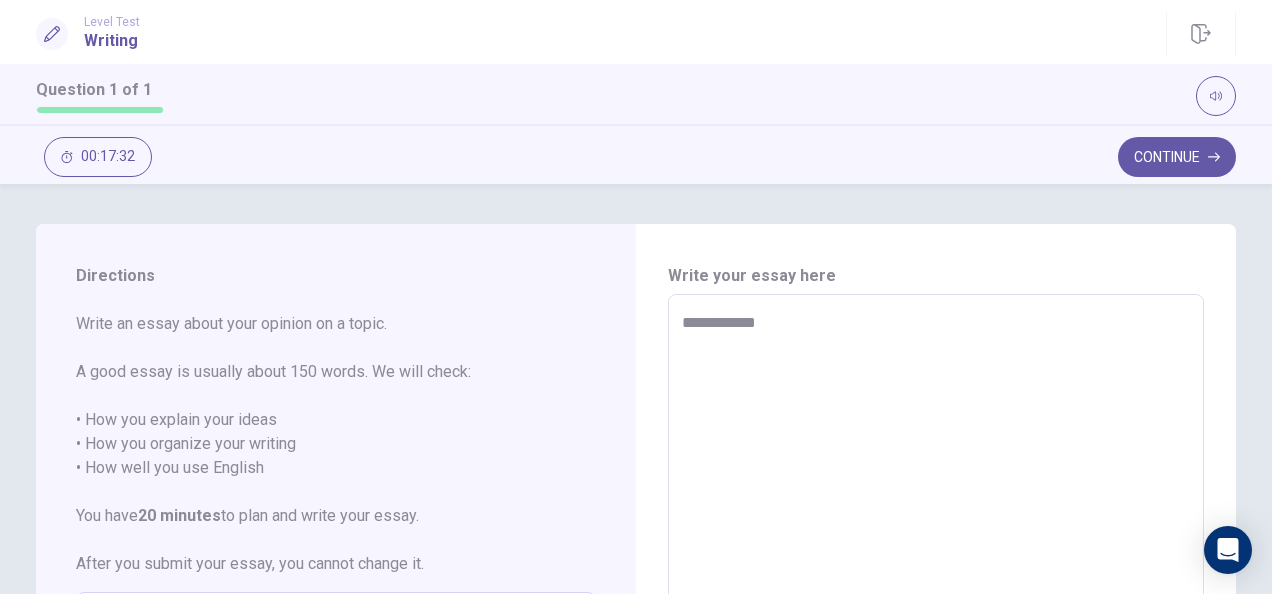 type on "*" 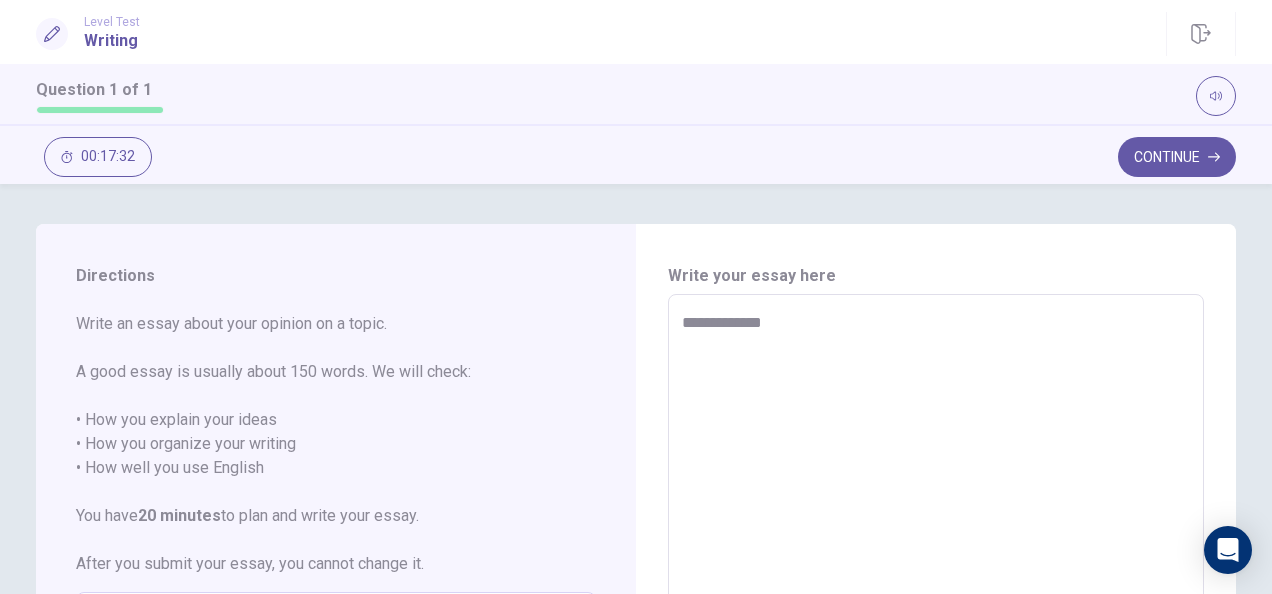 type on "*" 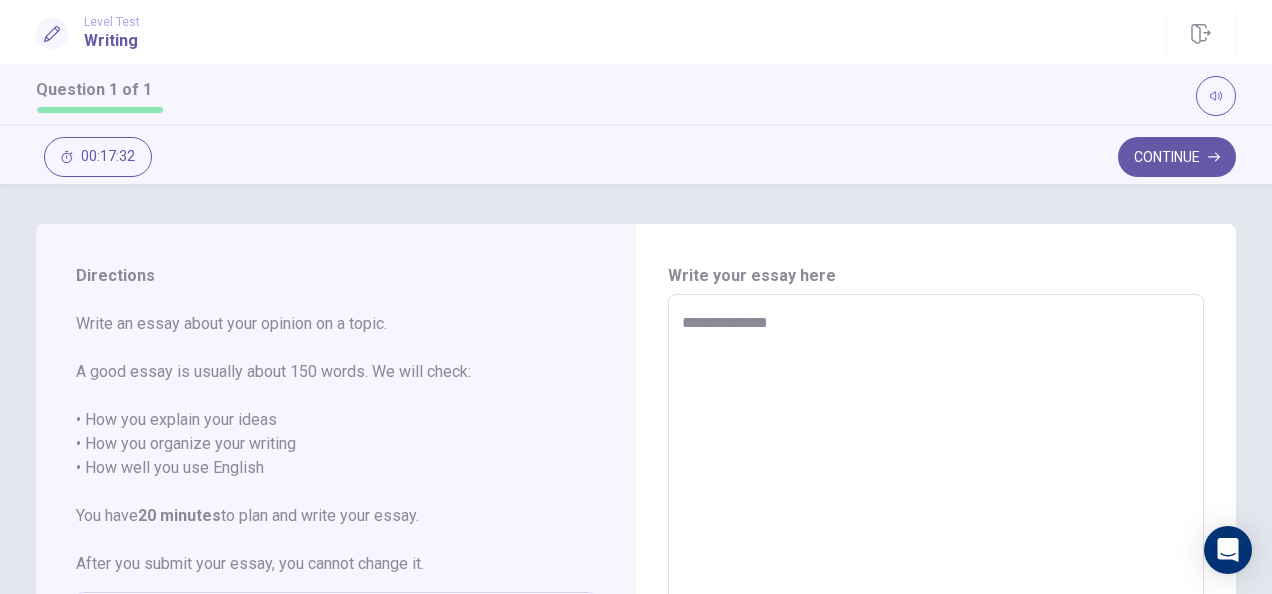 type on "*" 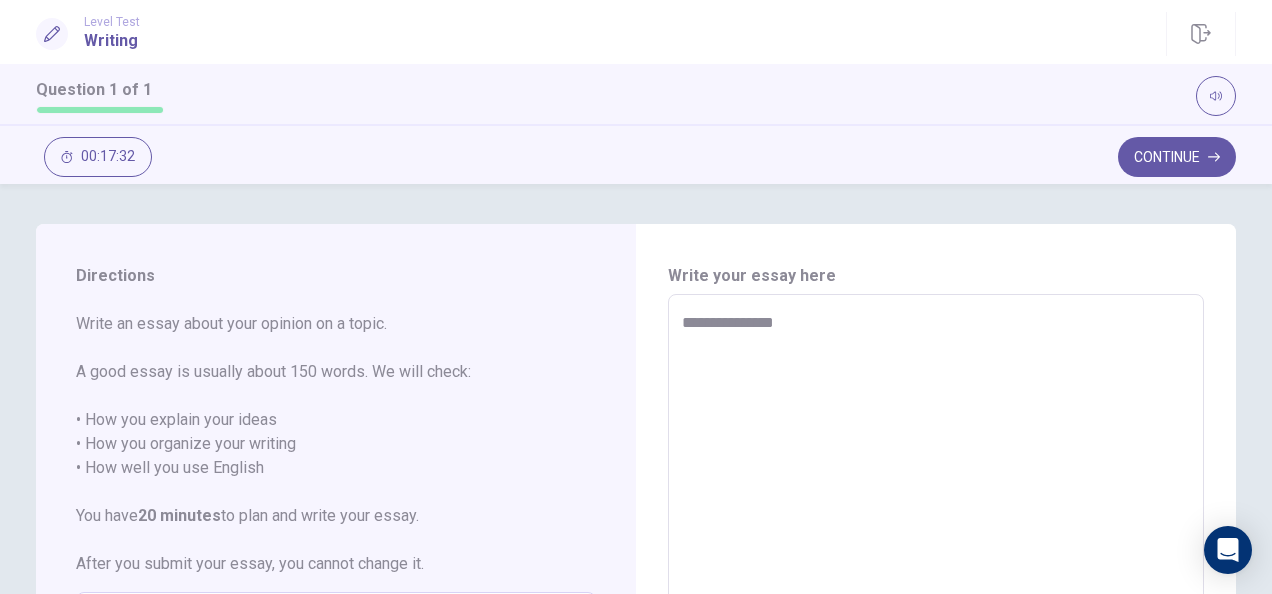 type on "*" 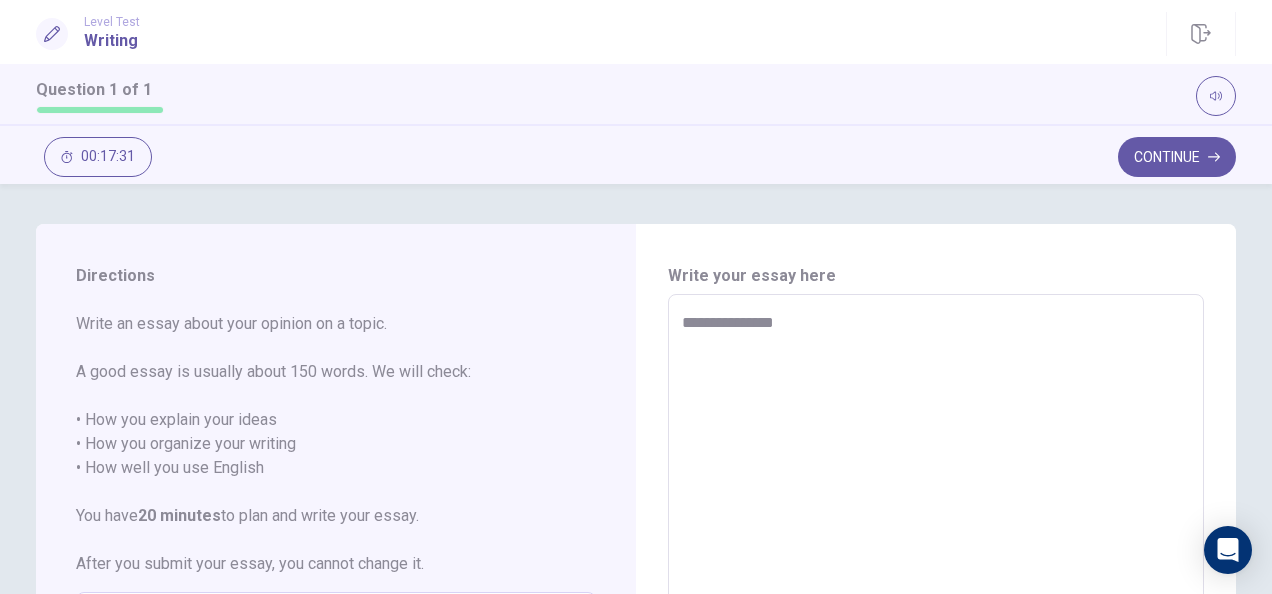 type on "**********" 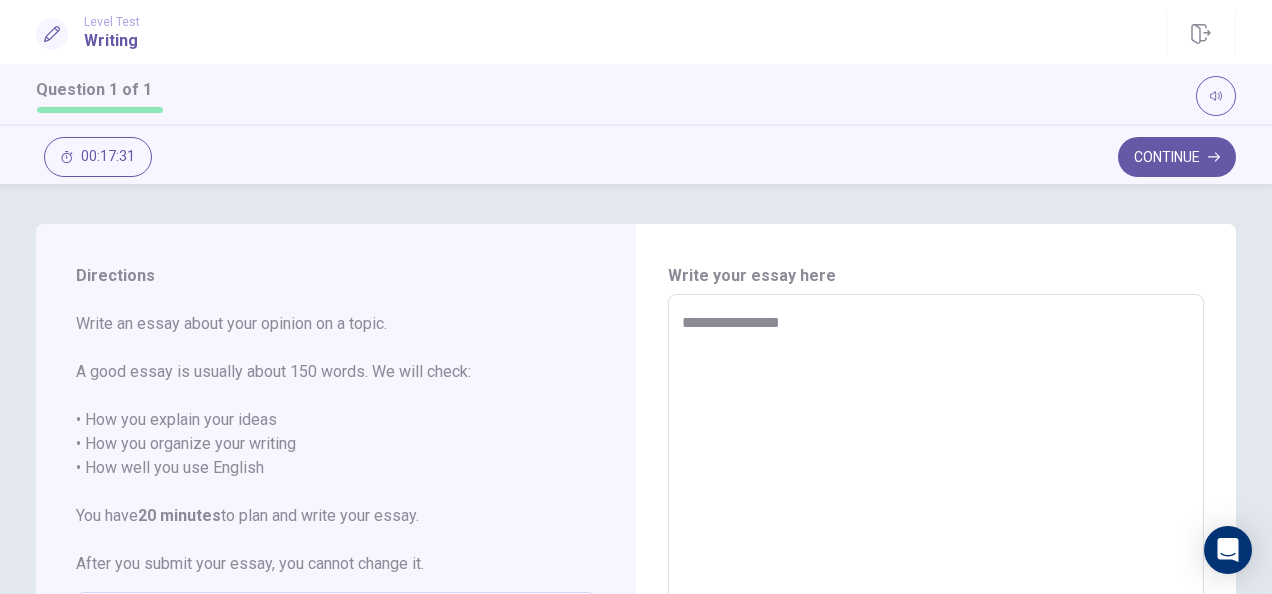 type on "*" 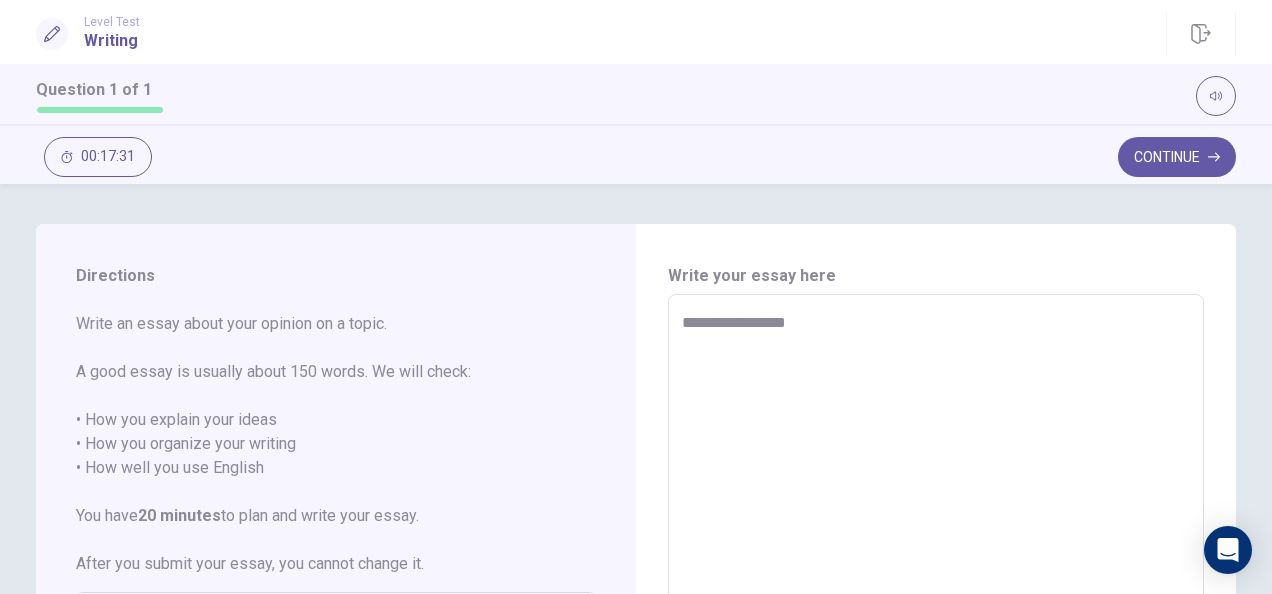type on "*" 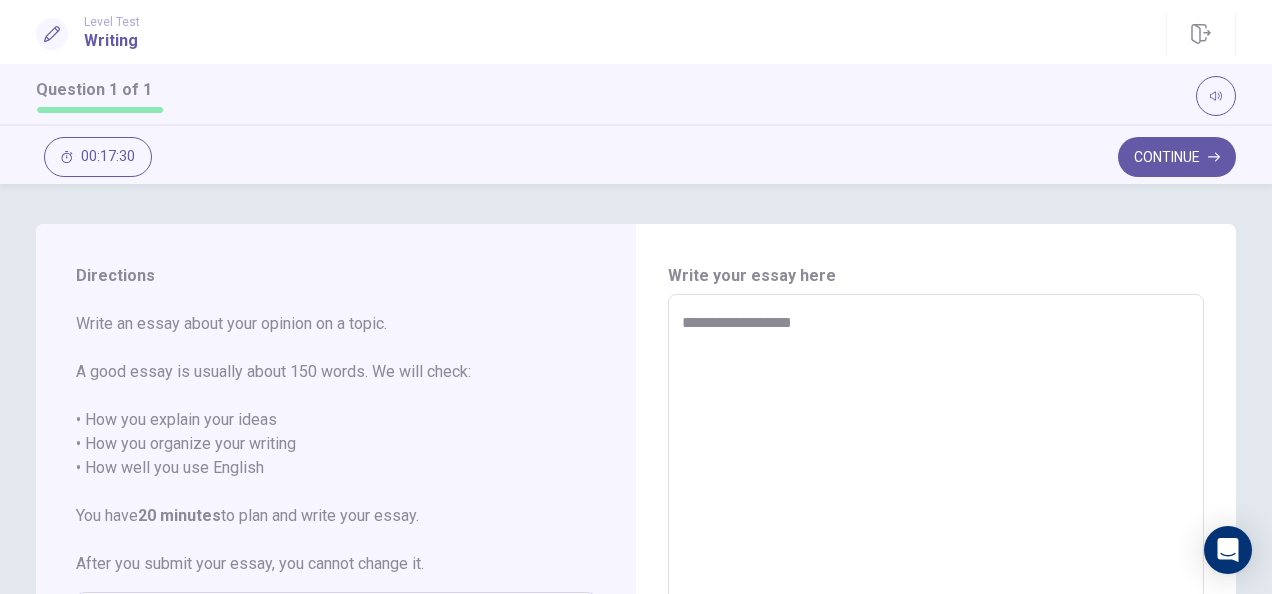 type on "*" 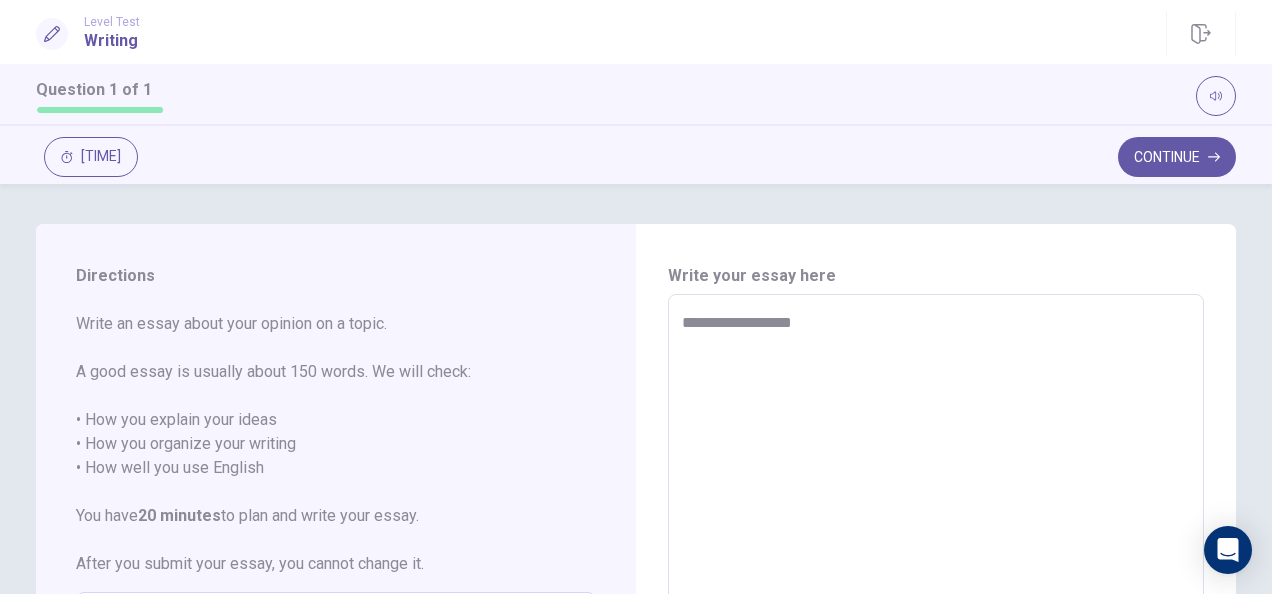 type on "**********" 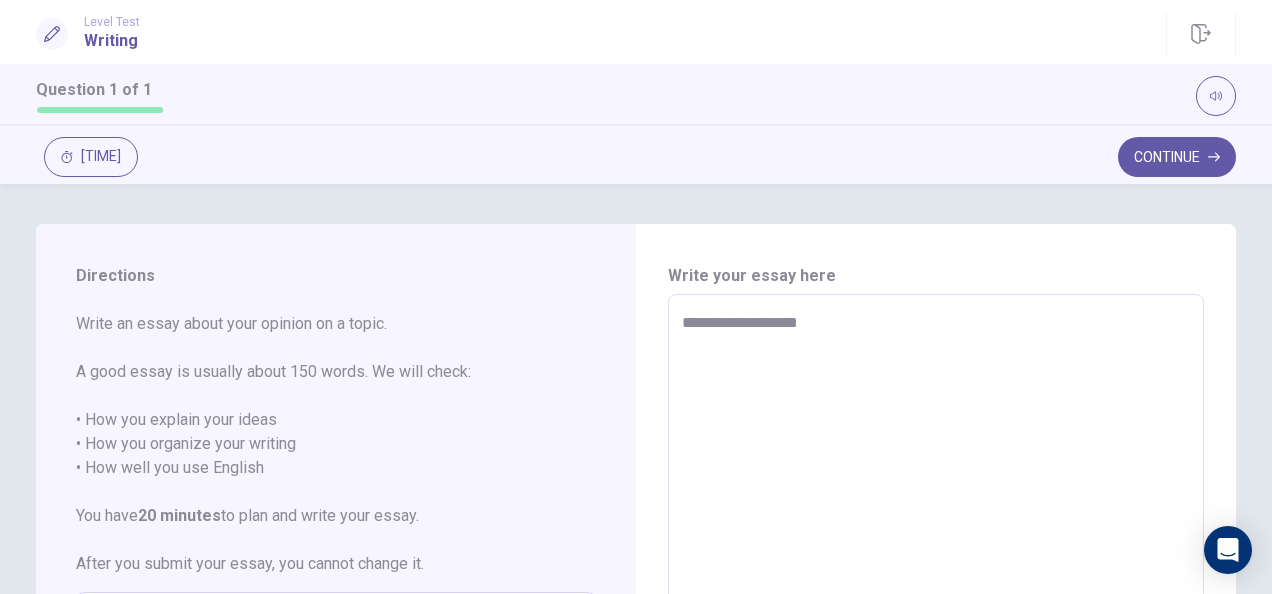 type on "*" 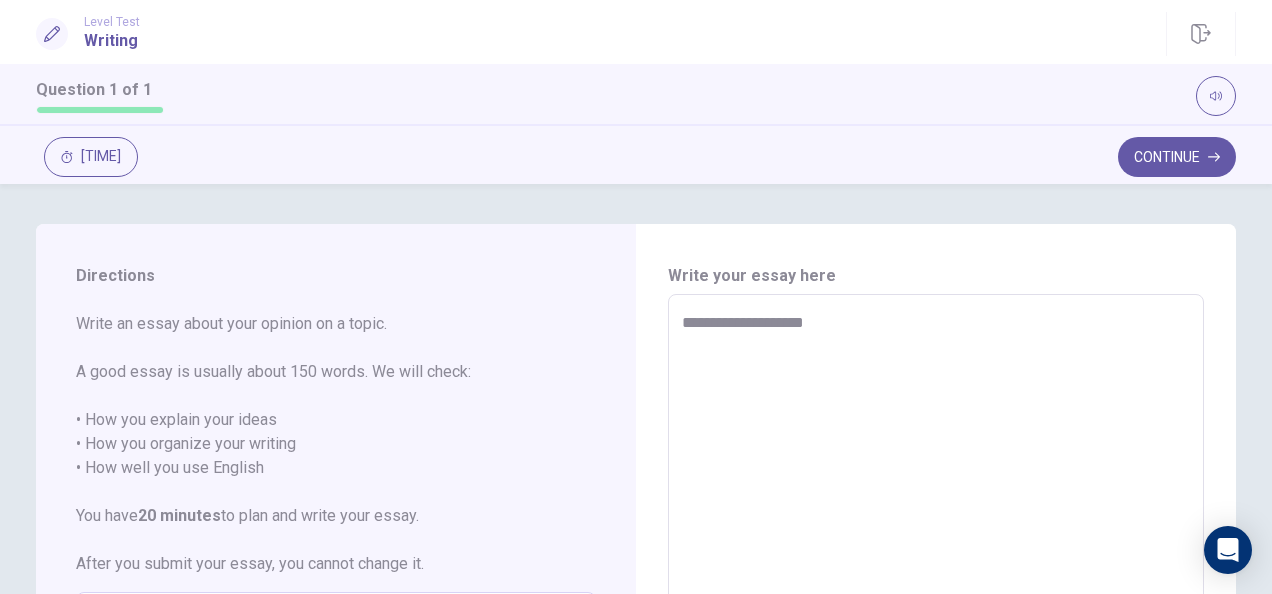 type on "*" 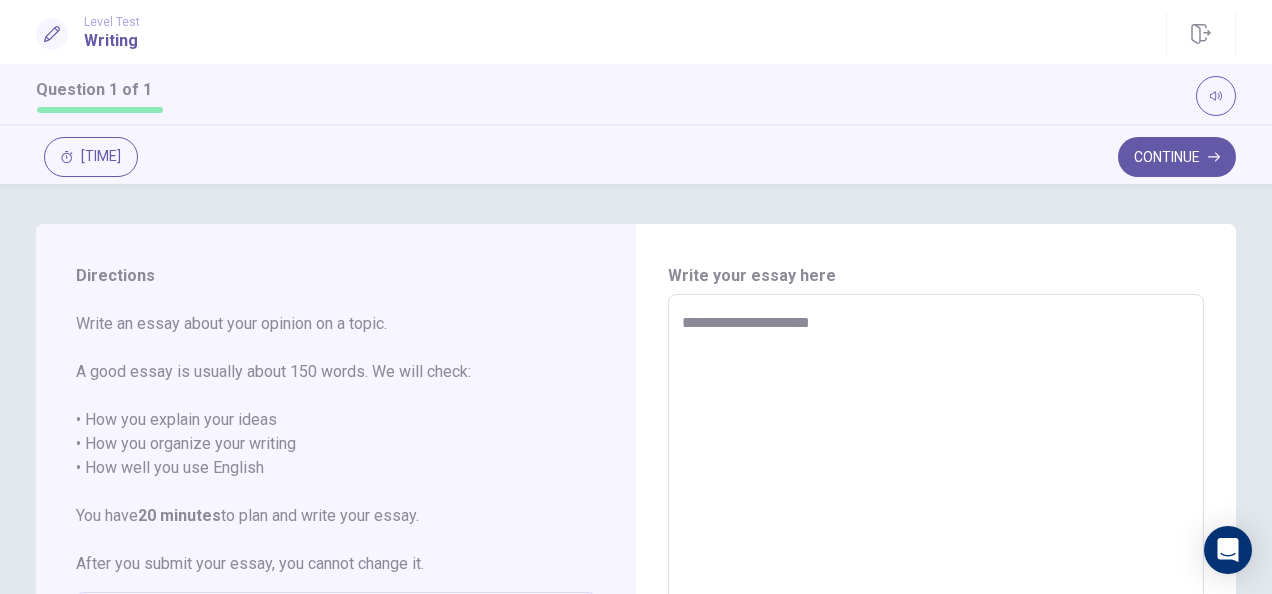 type on "**********" 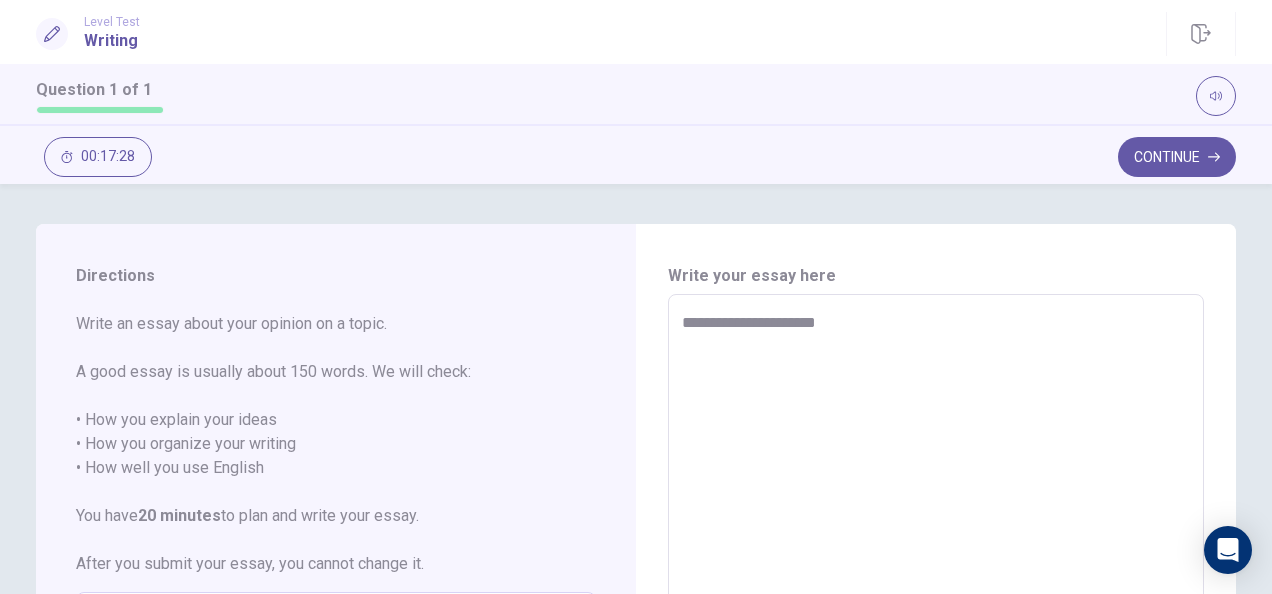 type on "*" 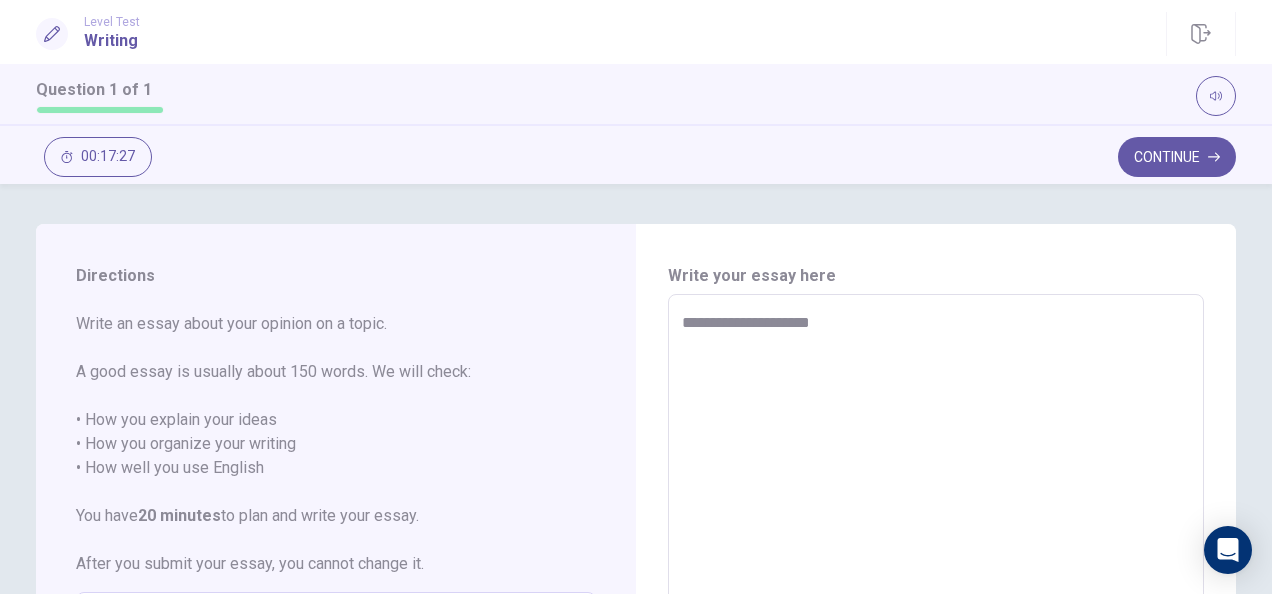 type on "*" 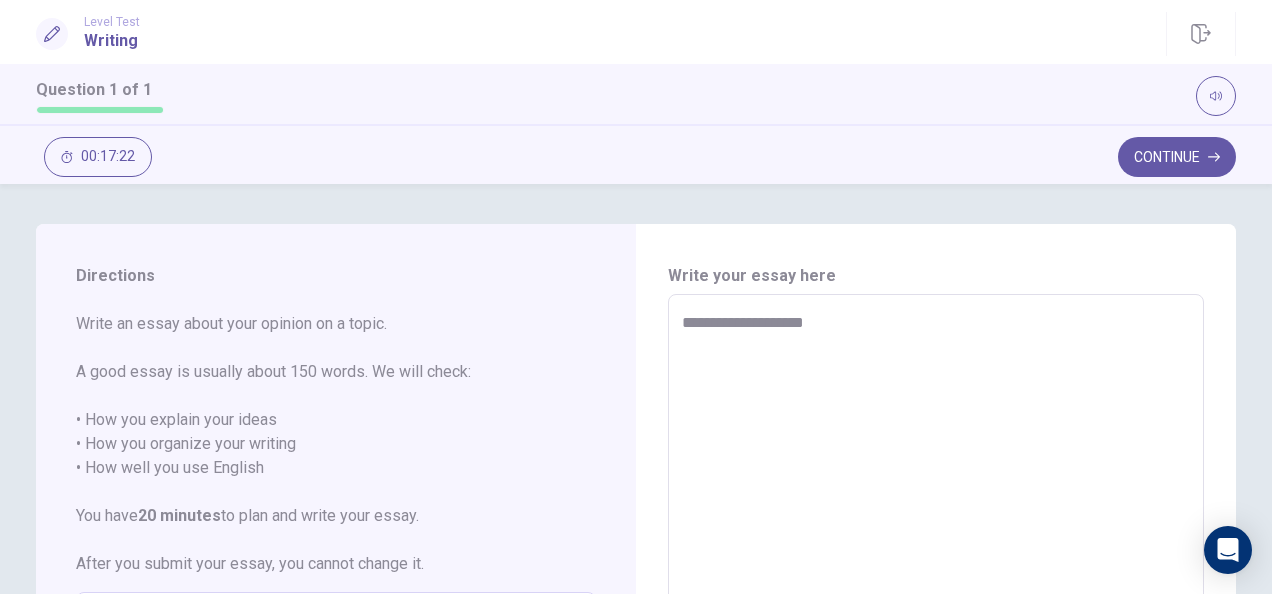 type on "*" 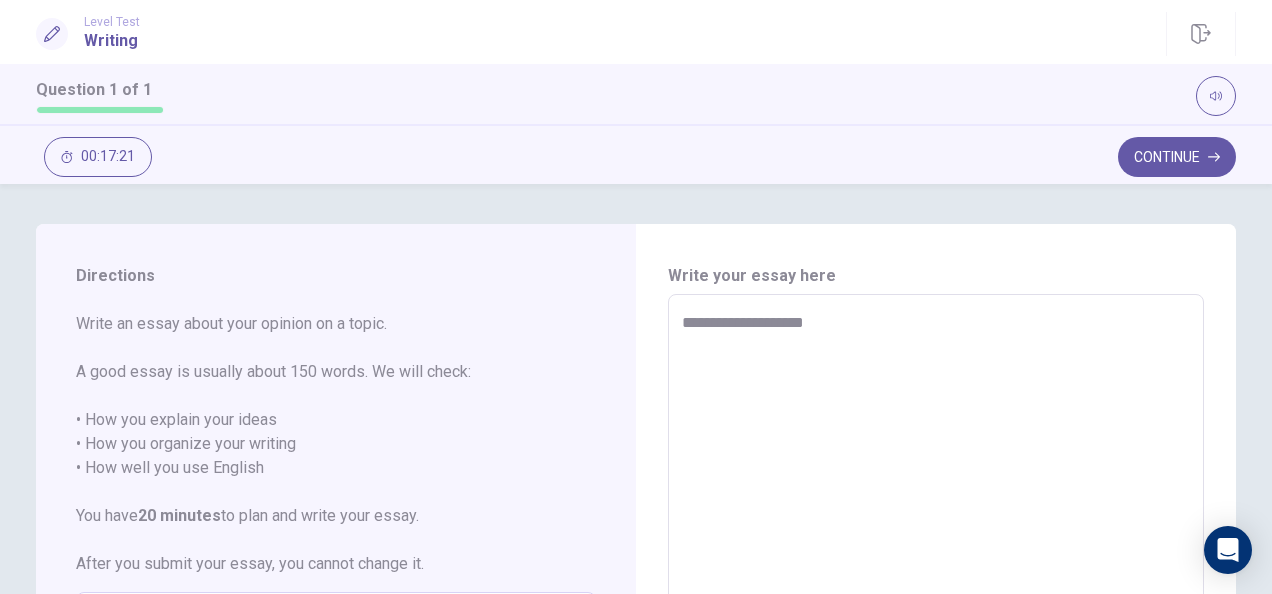 type on "**********" 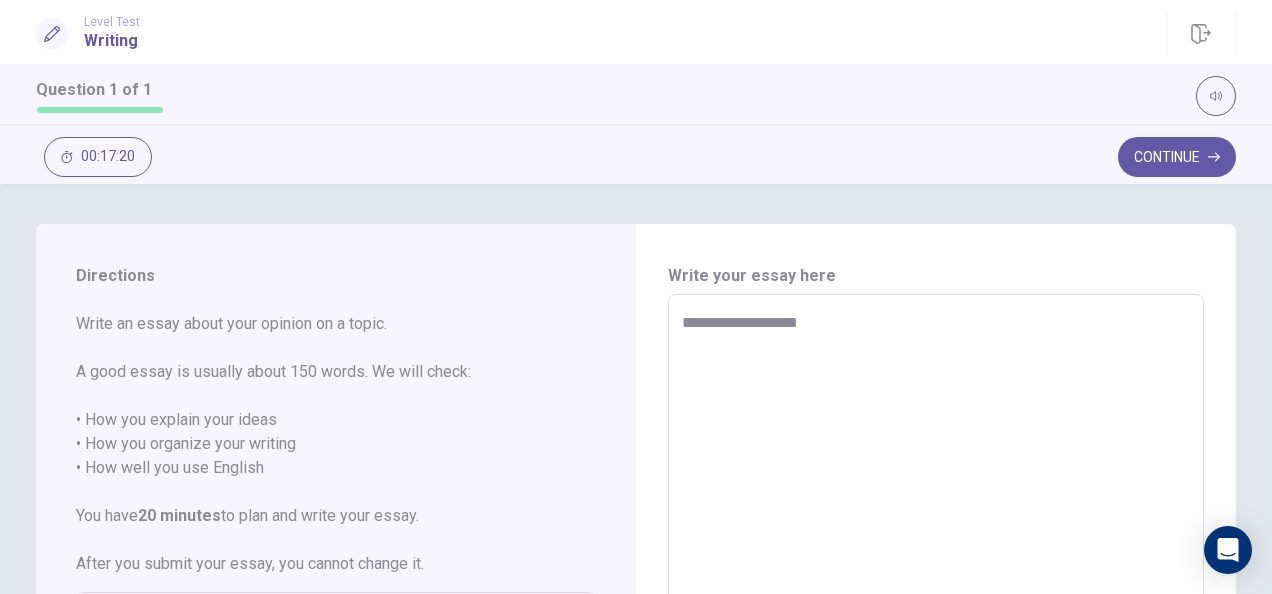 type on "*" 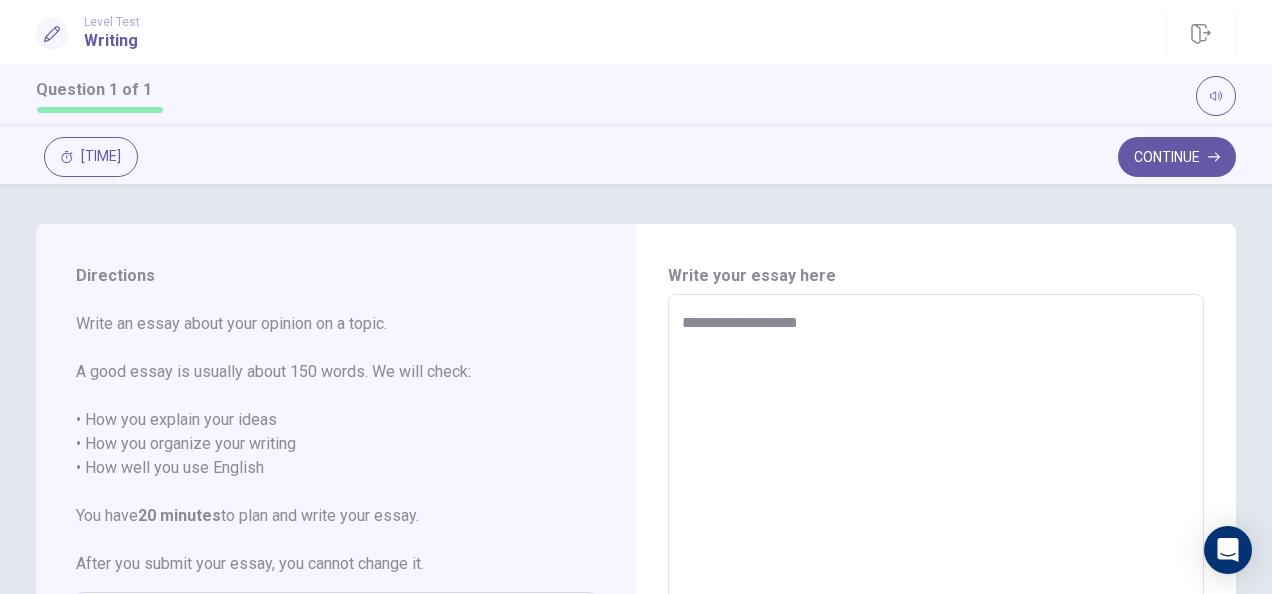 type on "**********" 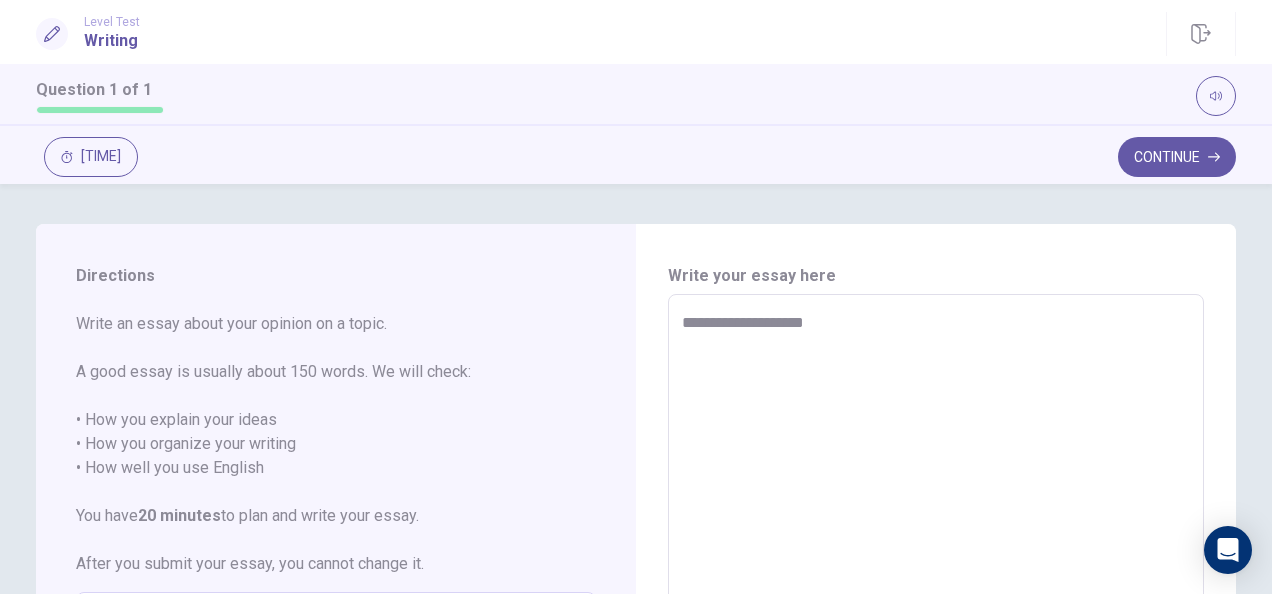 type on "*" 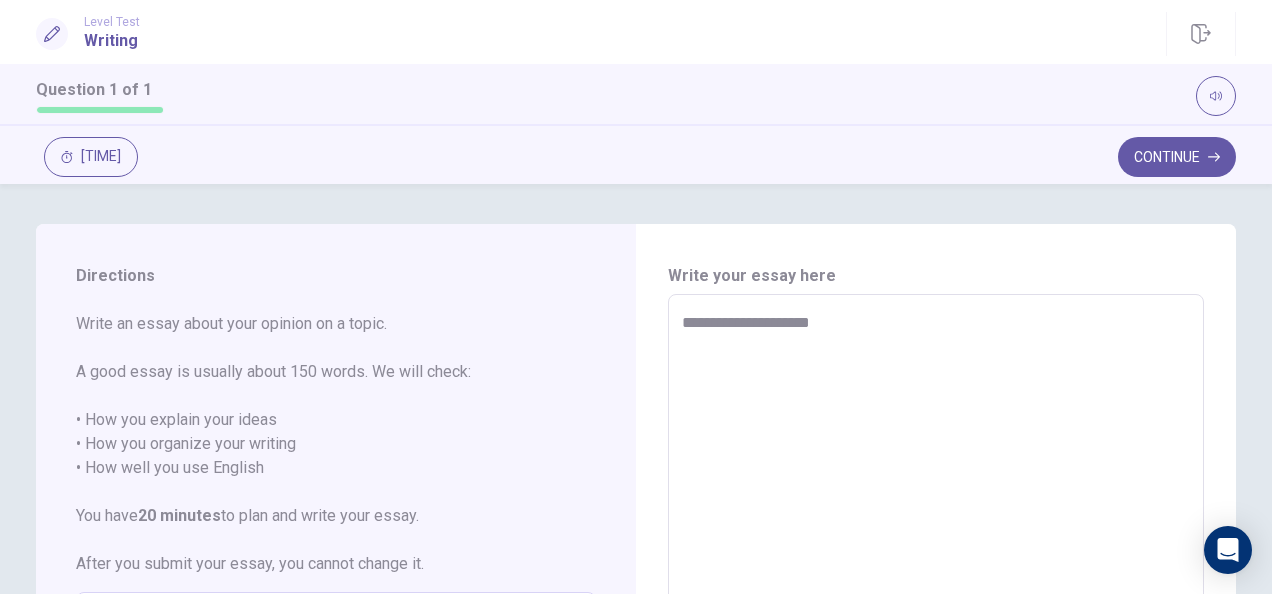type on "*" 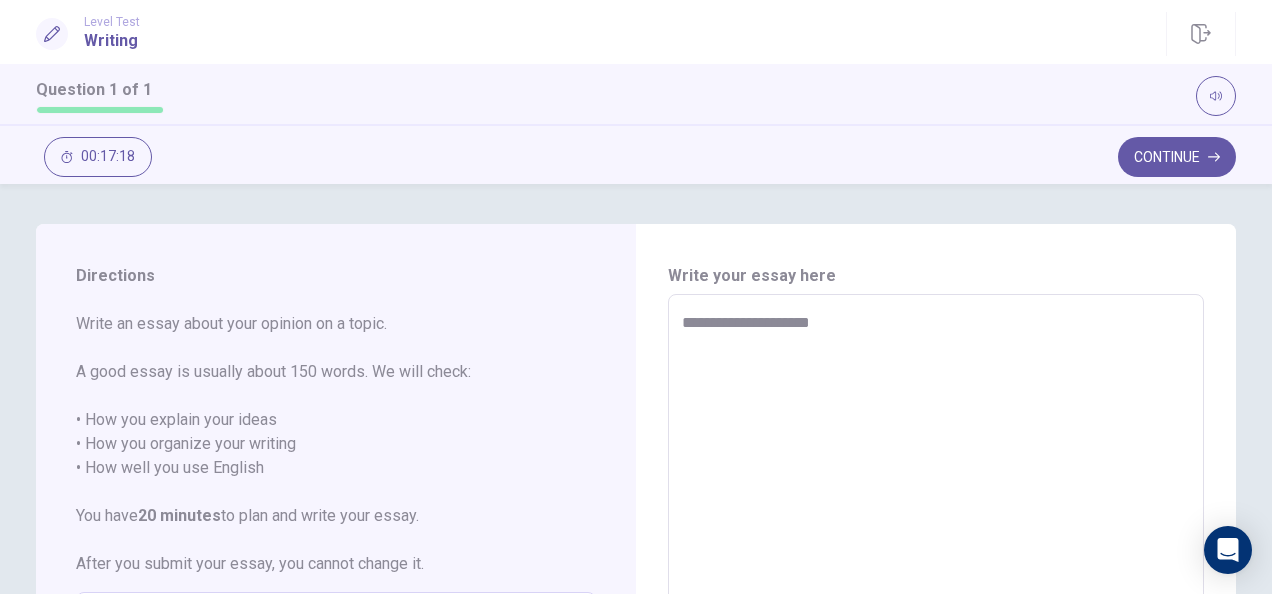type on "**********" 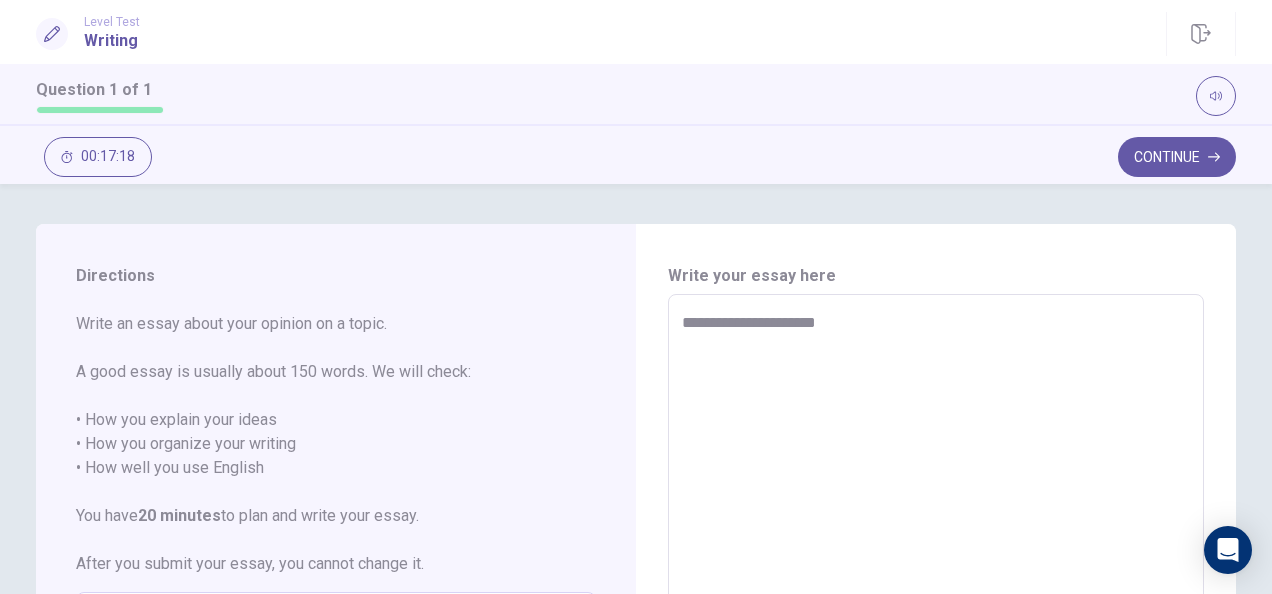 type on "*" 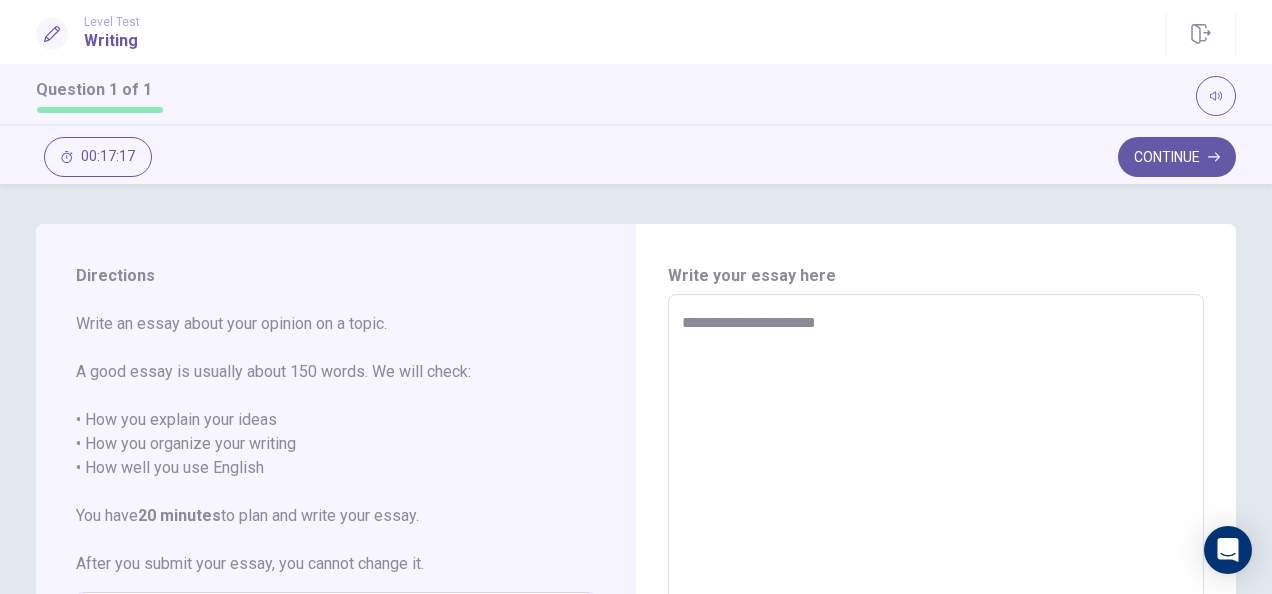 type on "**********" 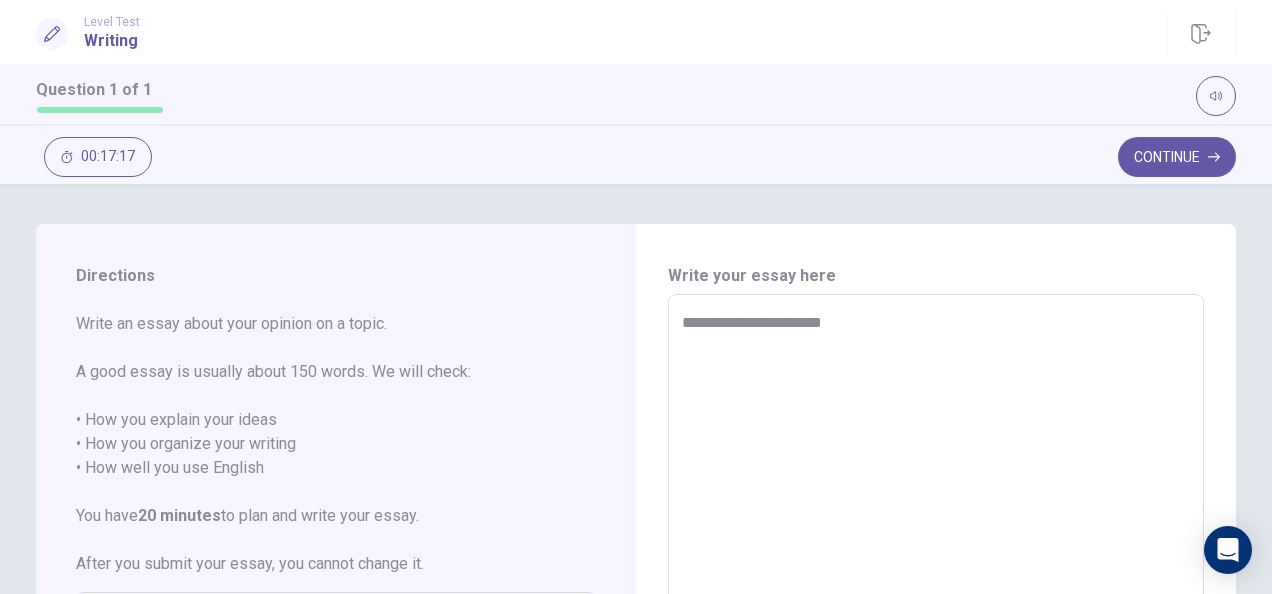 type on "*" 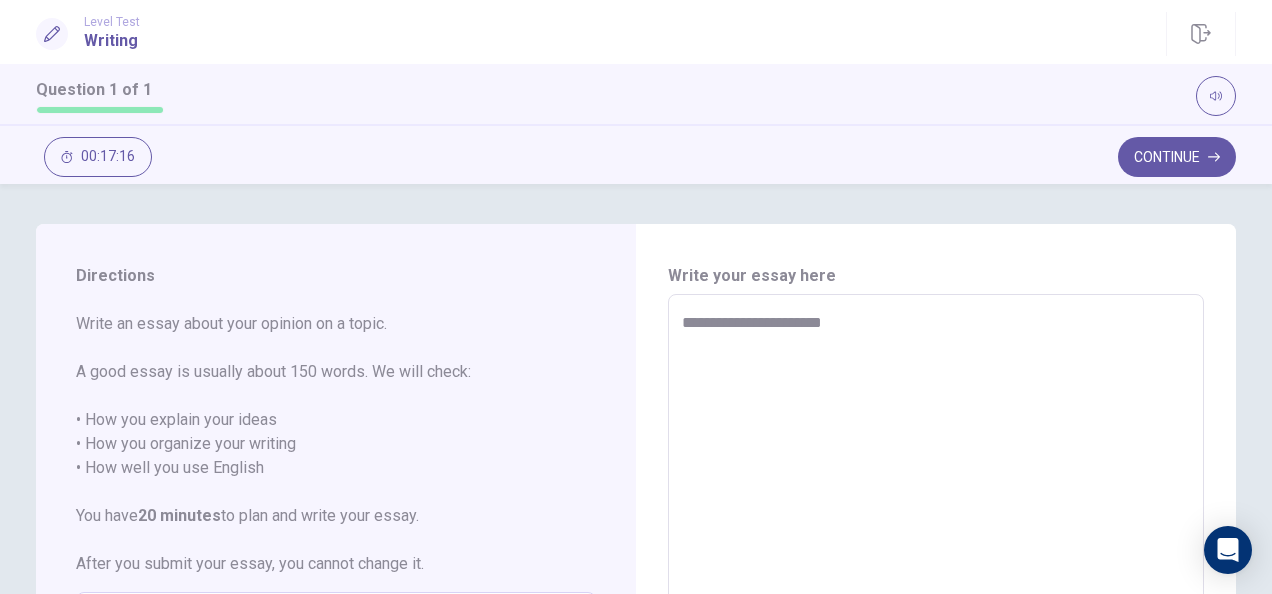 type on "**********" 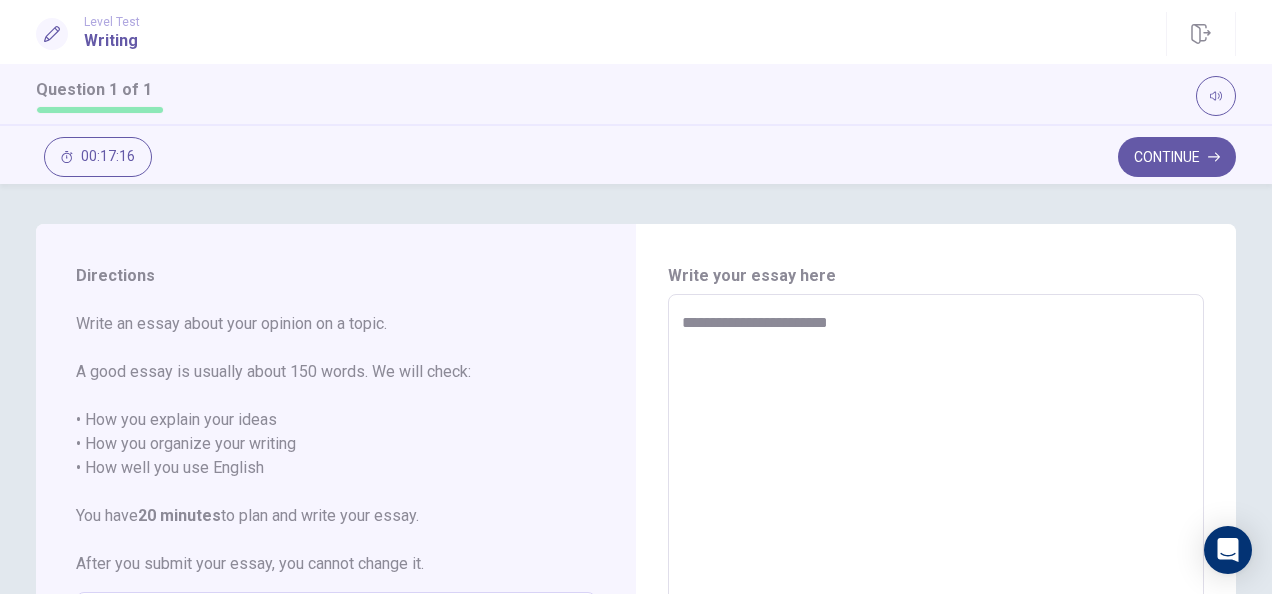 type on "*" 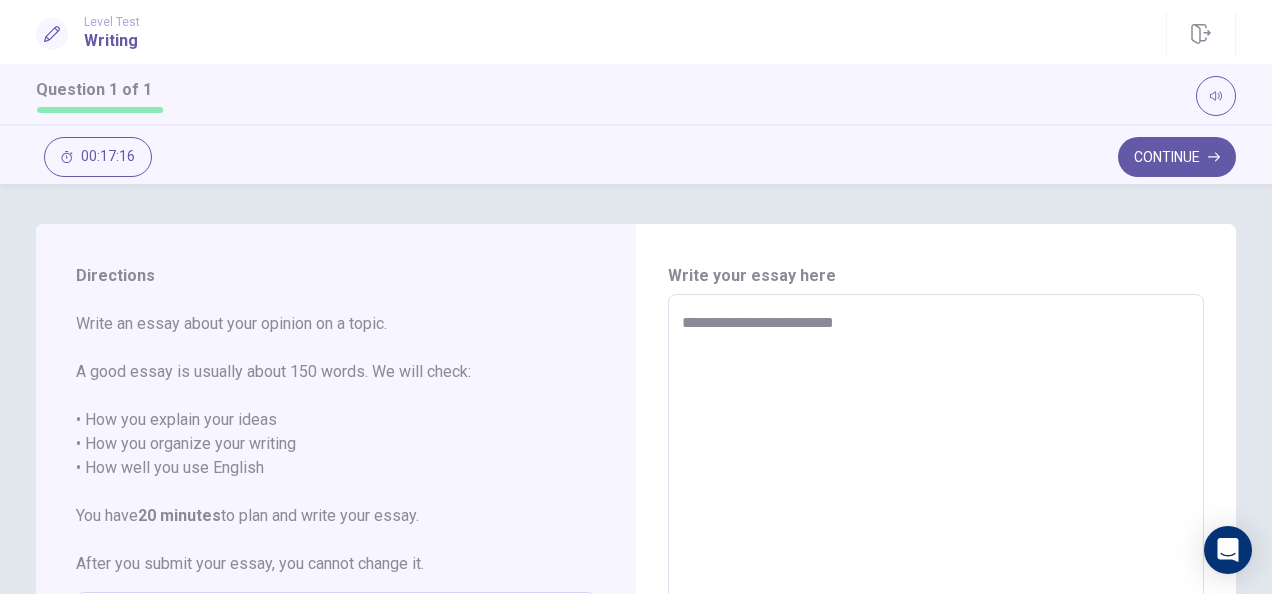 type on "*" 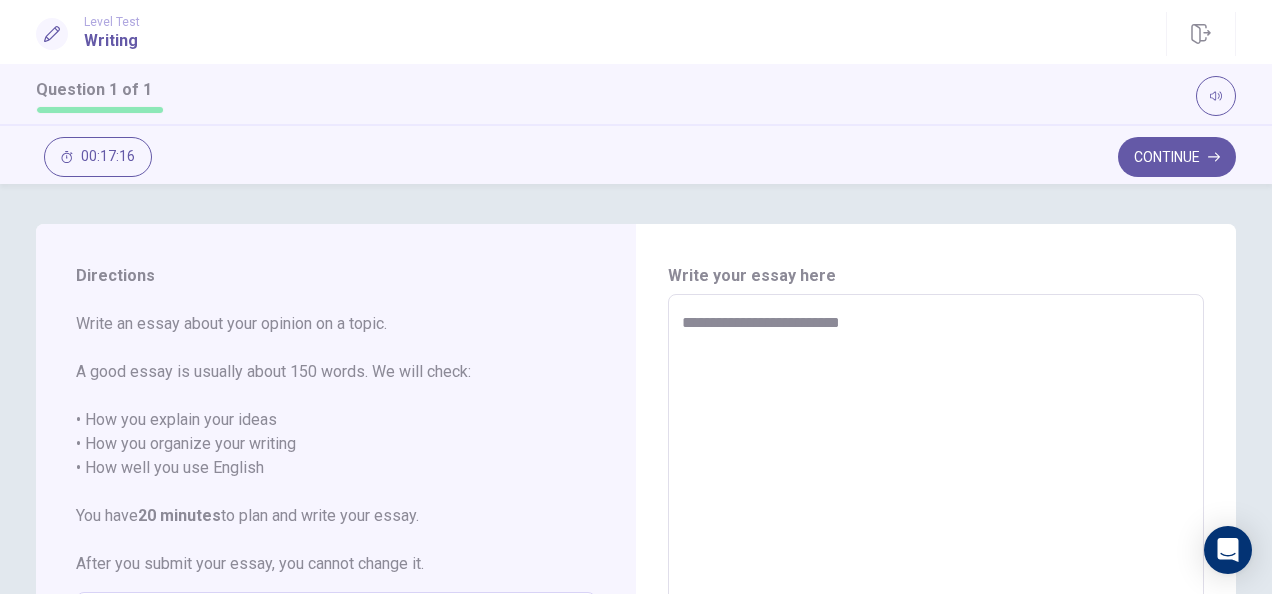 type on "*" 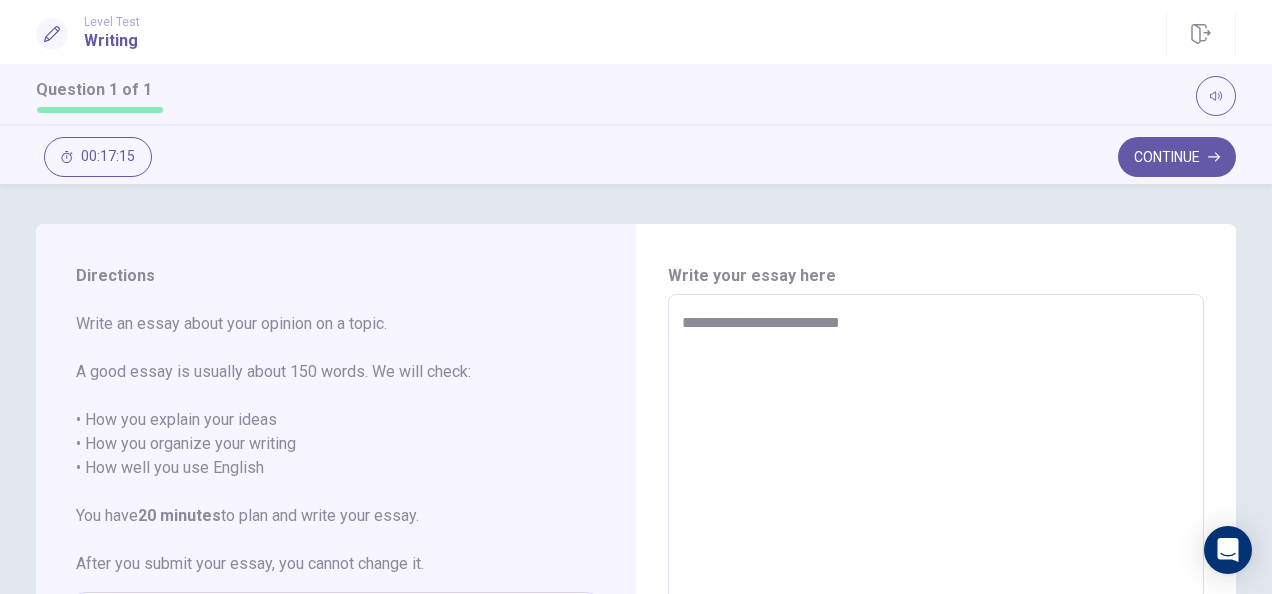 type on "**********" 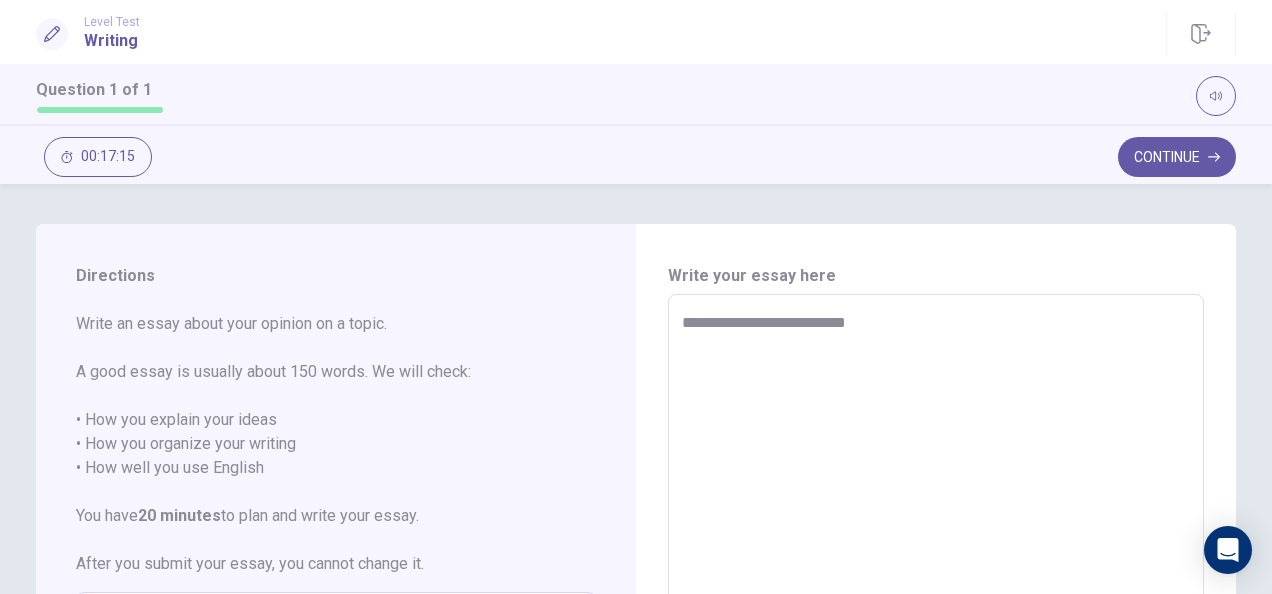 type on "*" 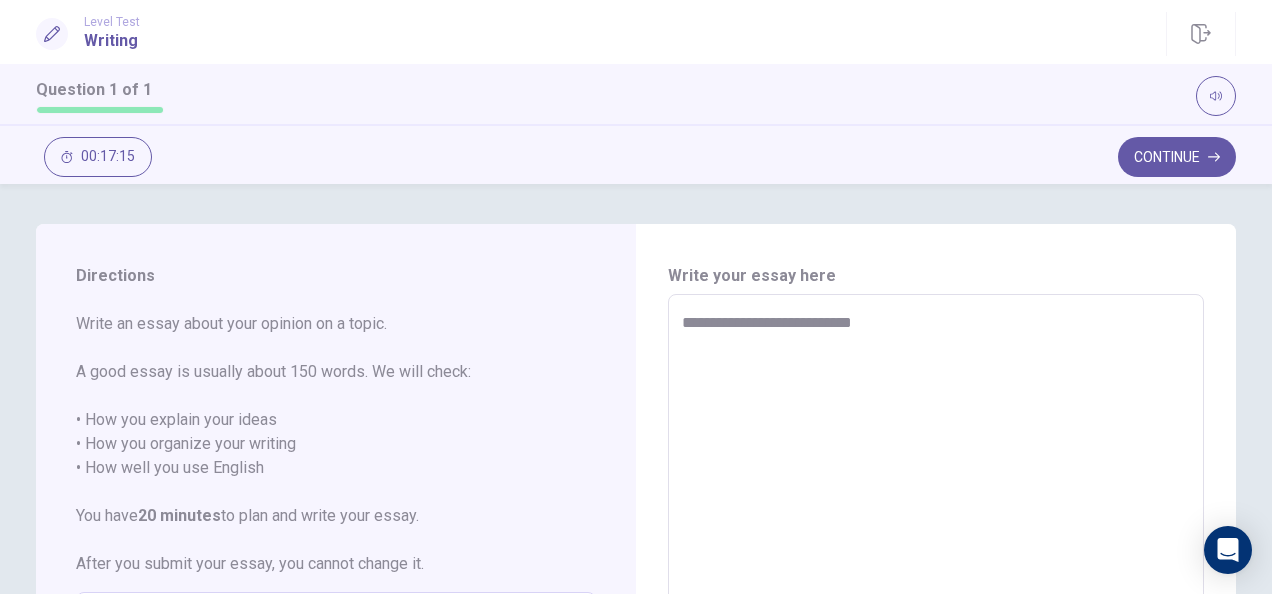 type on "*" 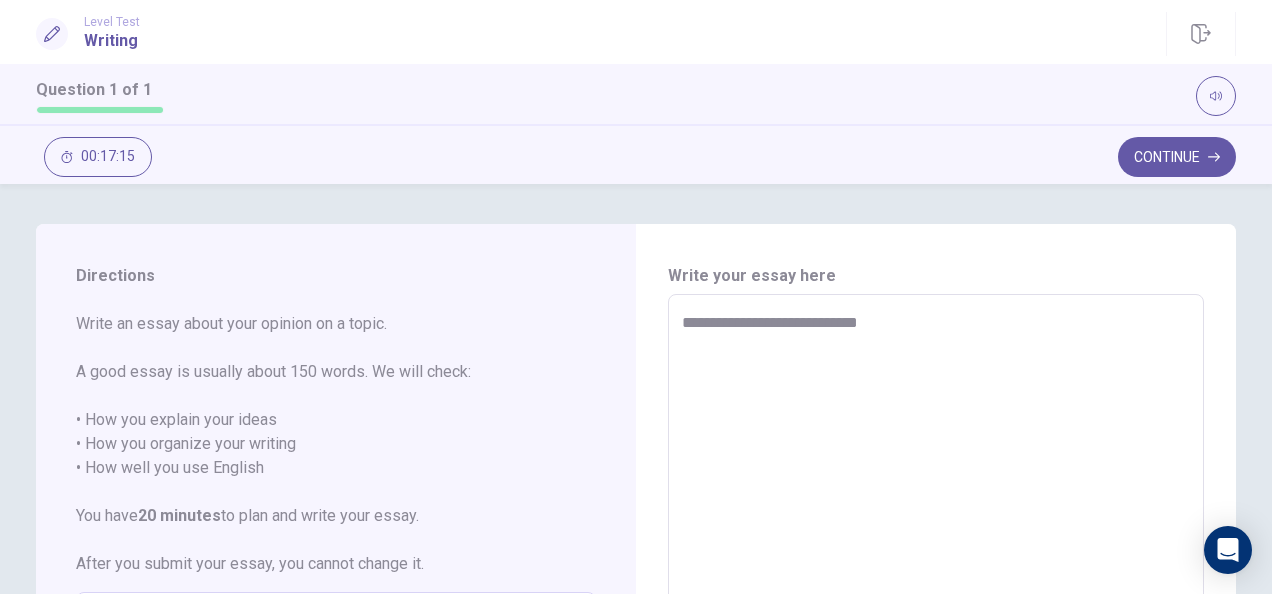type on "*" 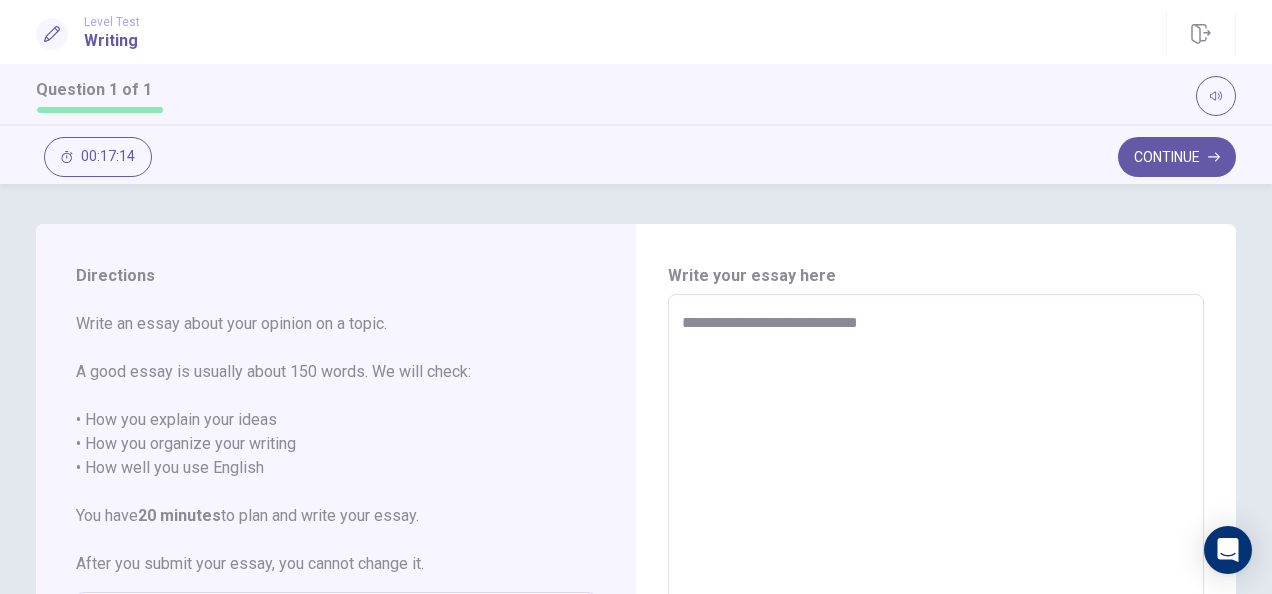type on "**********" 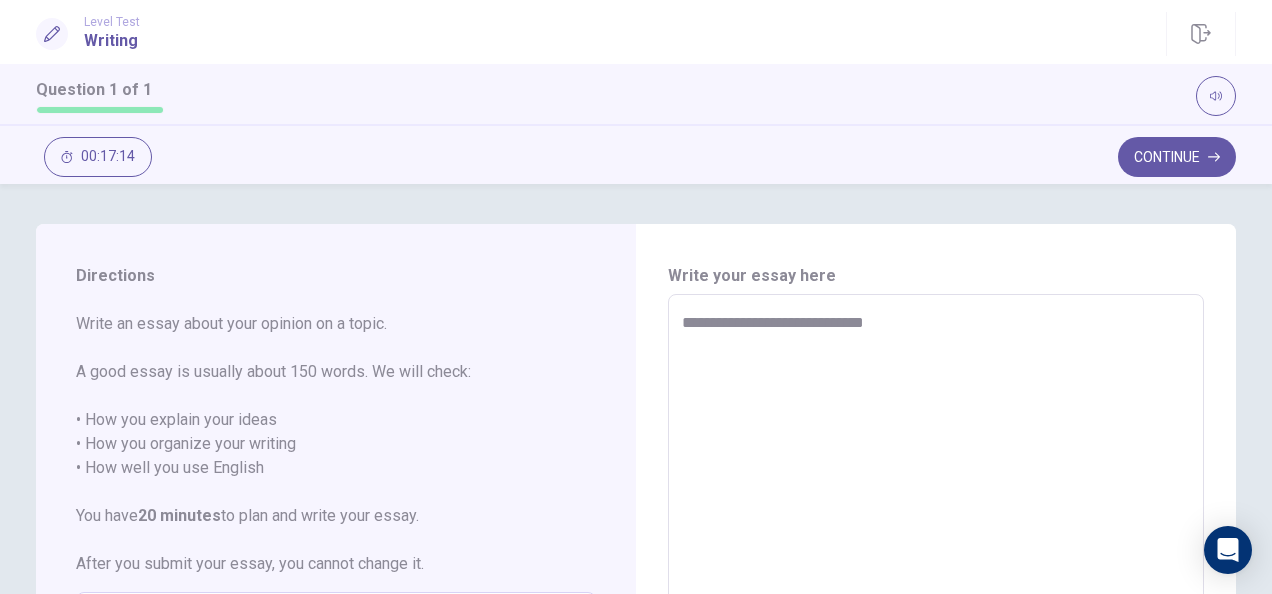 type on "*" 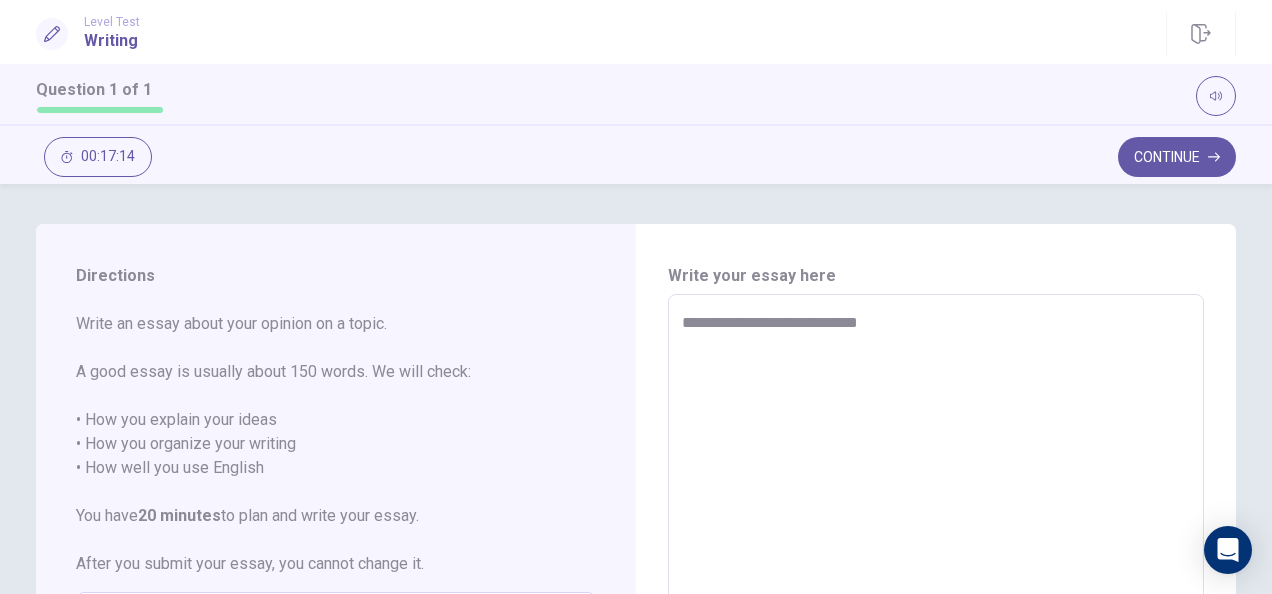 type on "*" 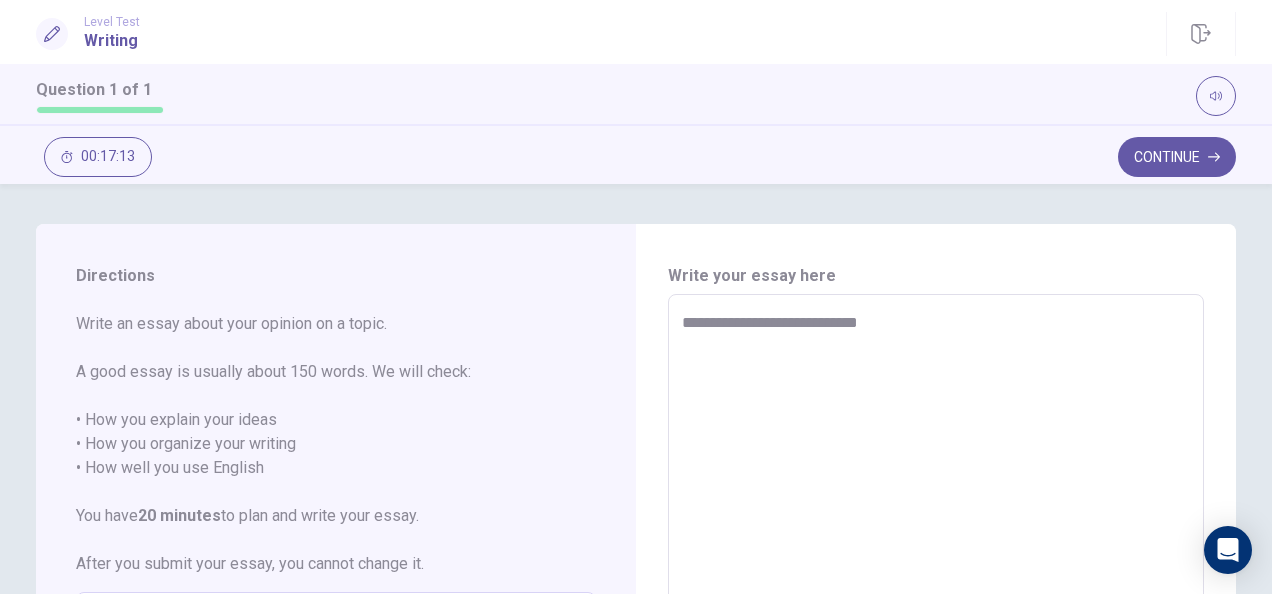 type on "**********" 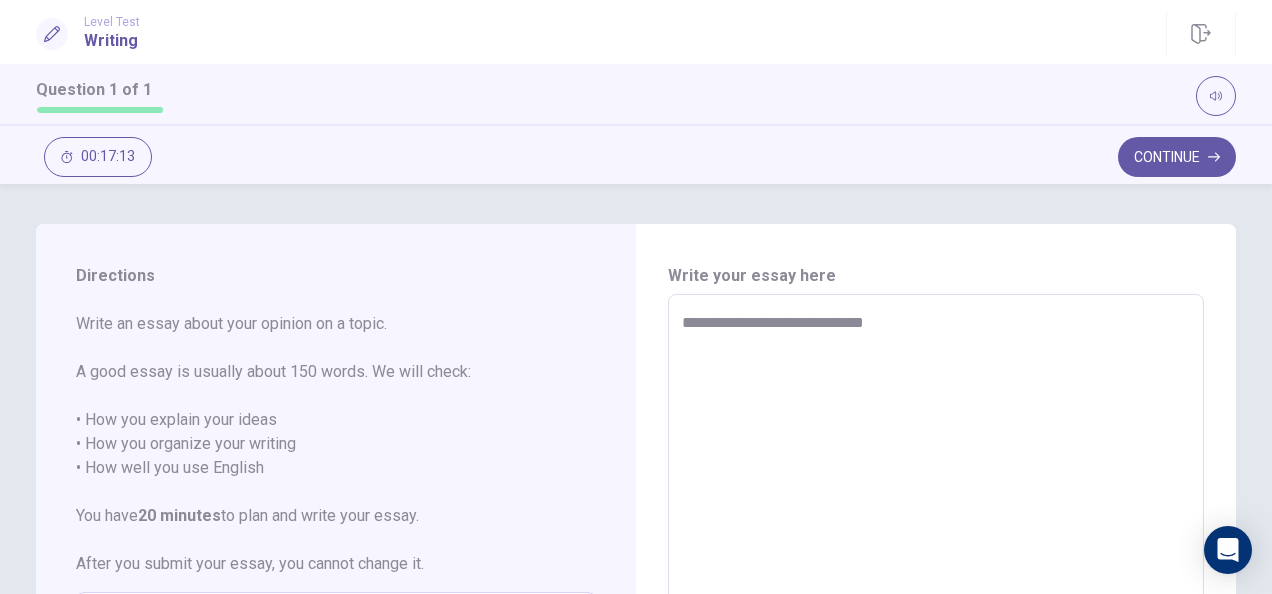 type on "*" 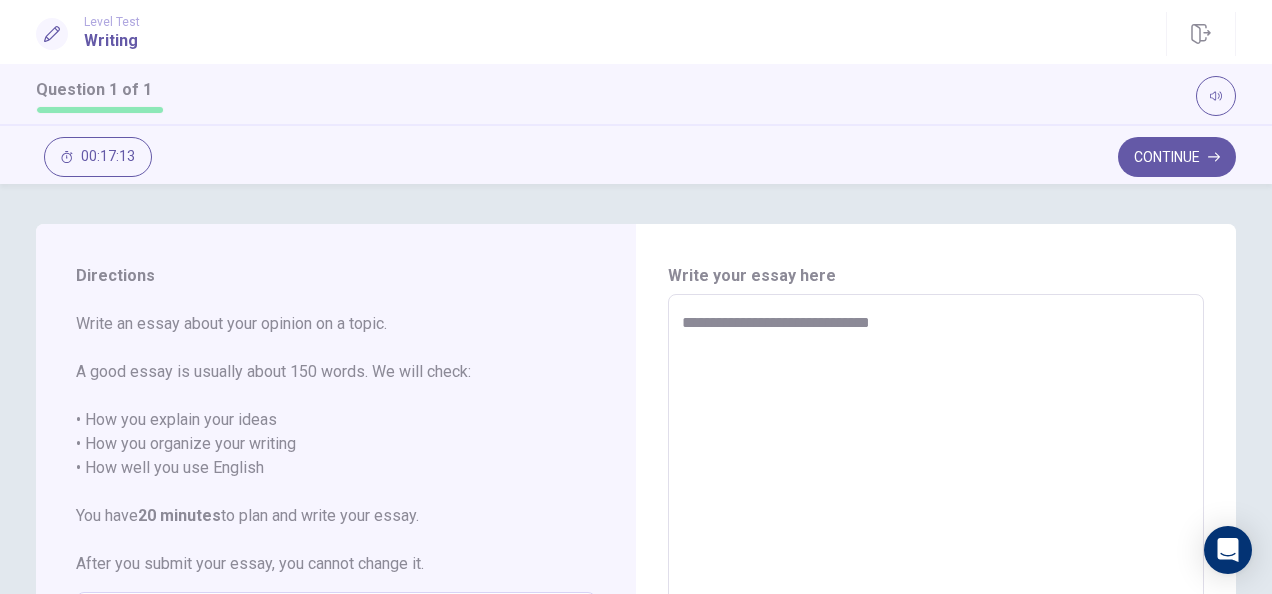 type on "*" 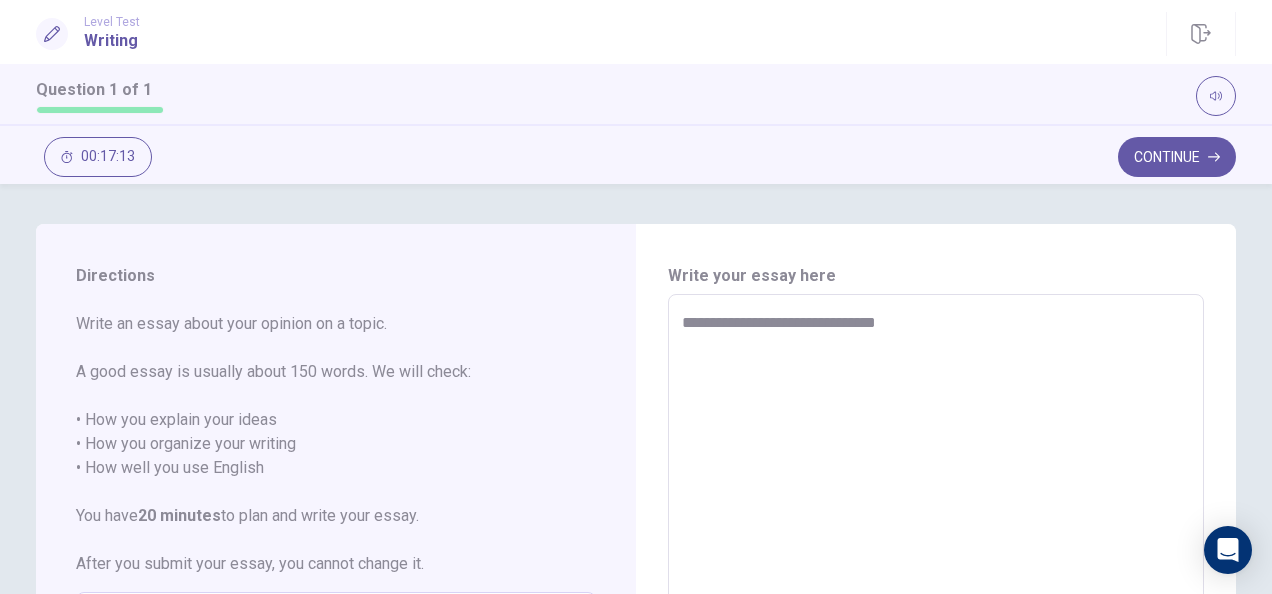 type on "*" 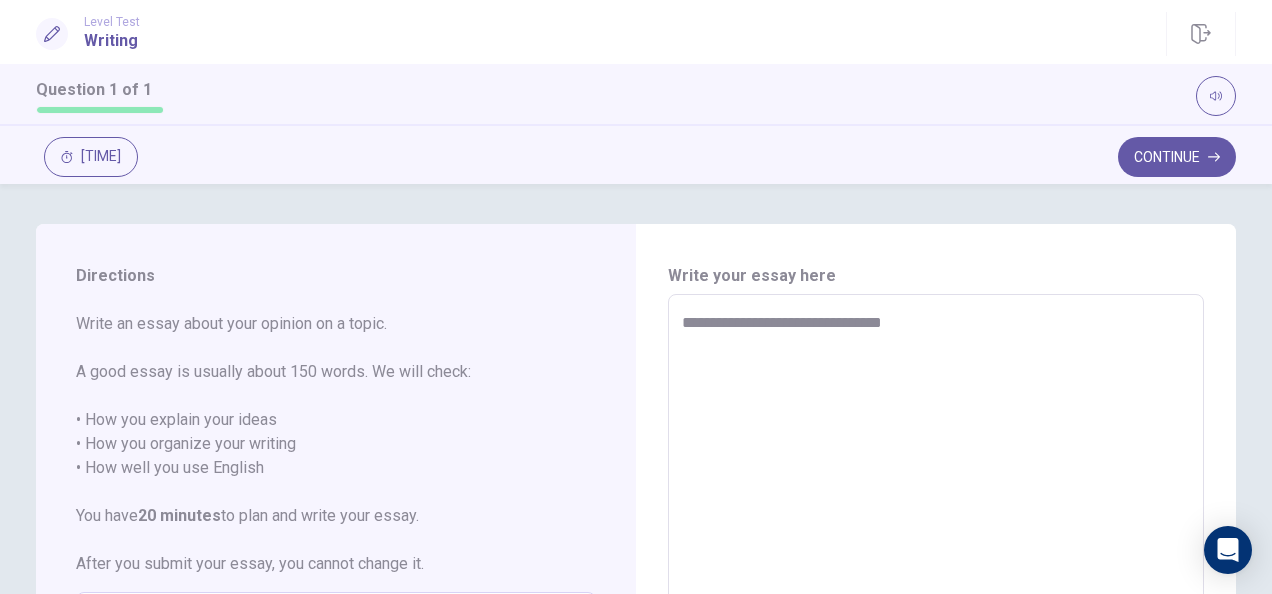 type on "*" 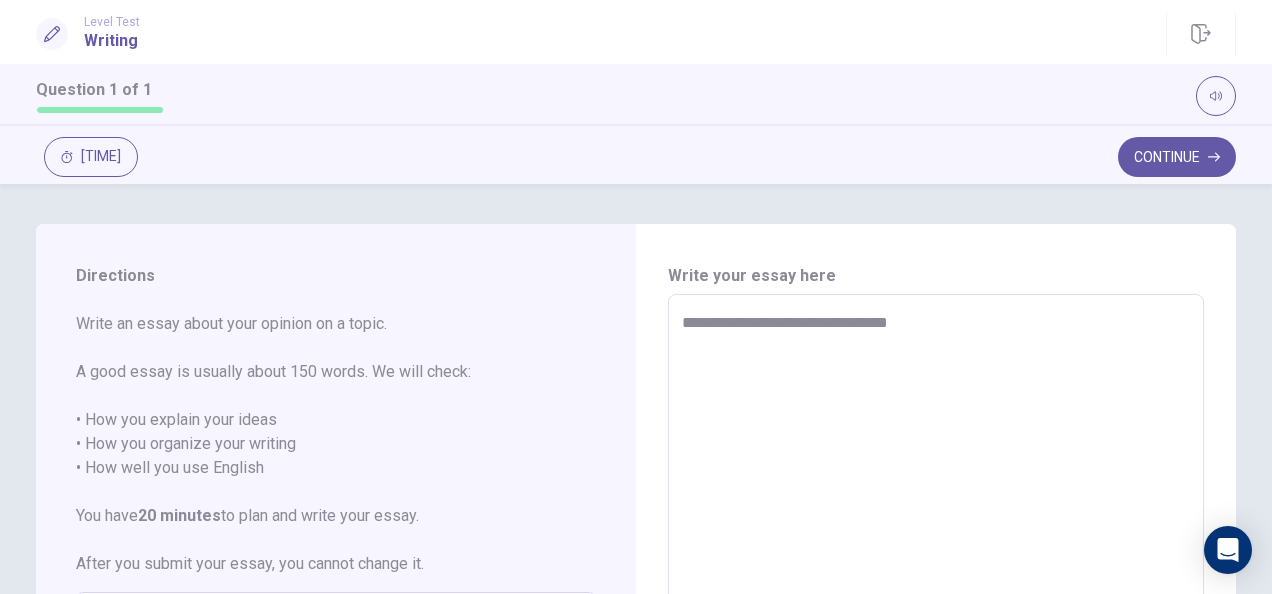 type on "*" 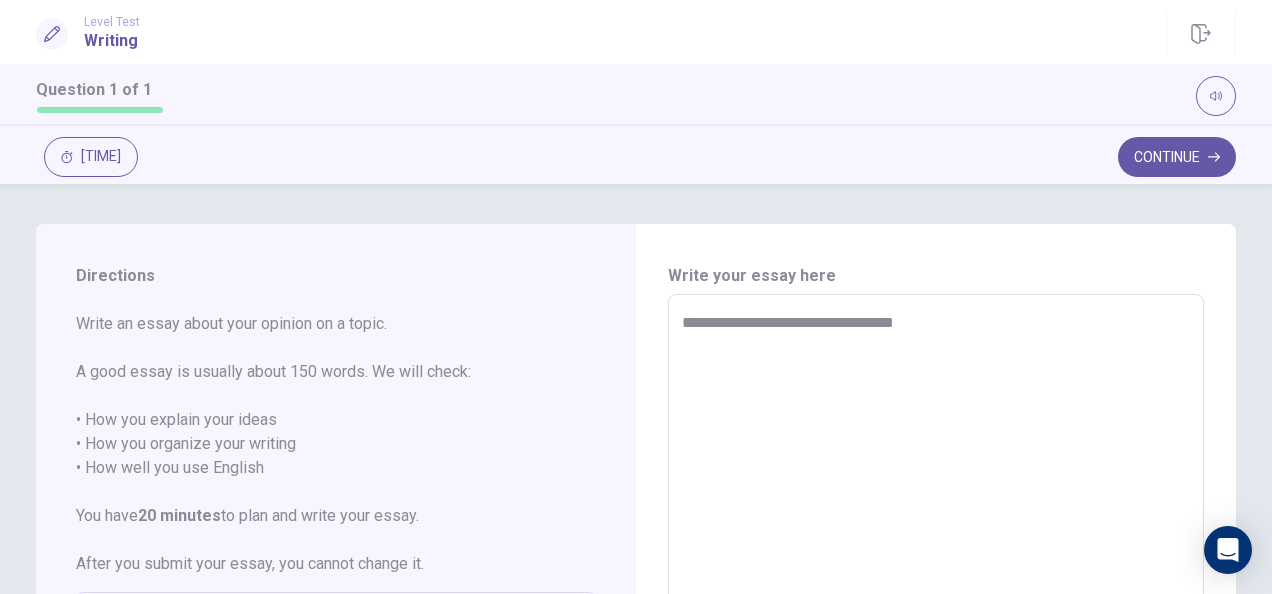 type on "*" 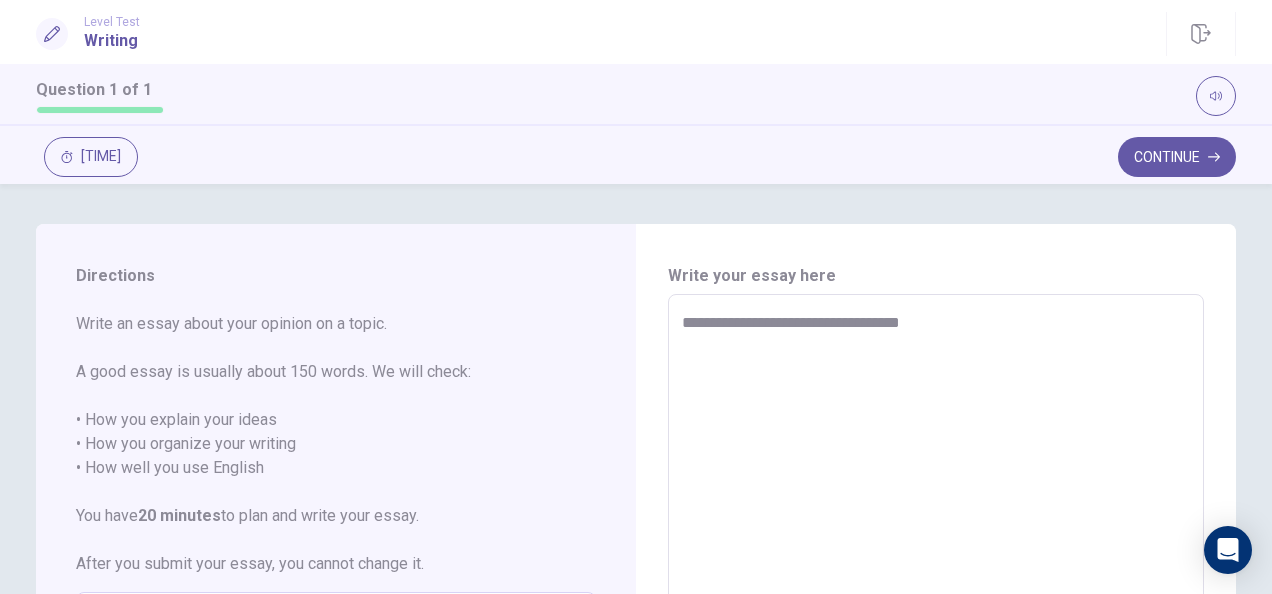 type on "*" 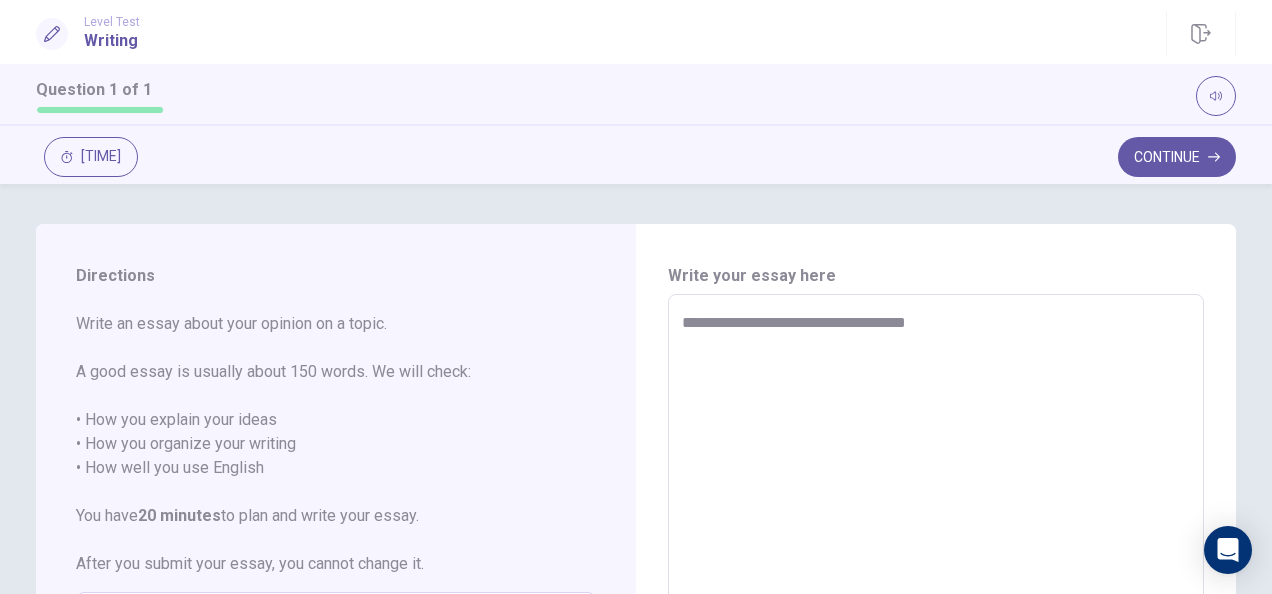type on "*" 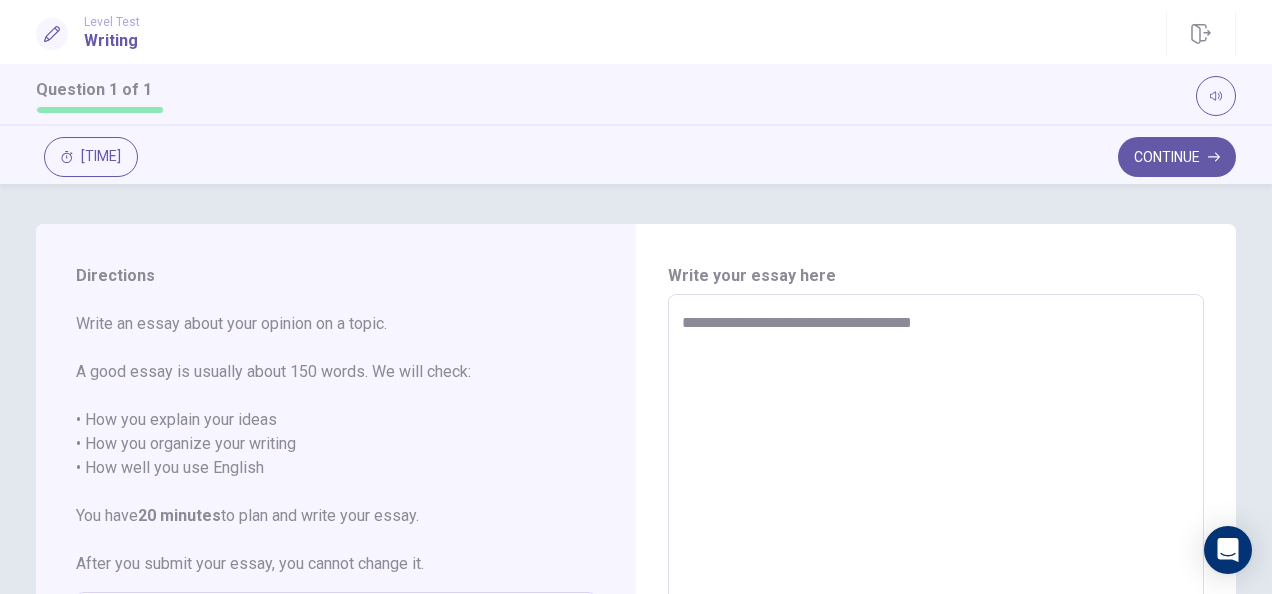 type on "*" 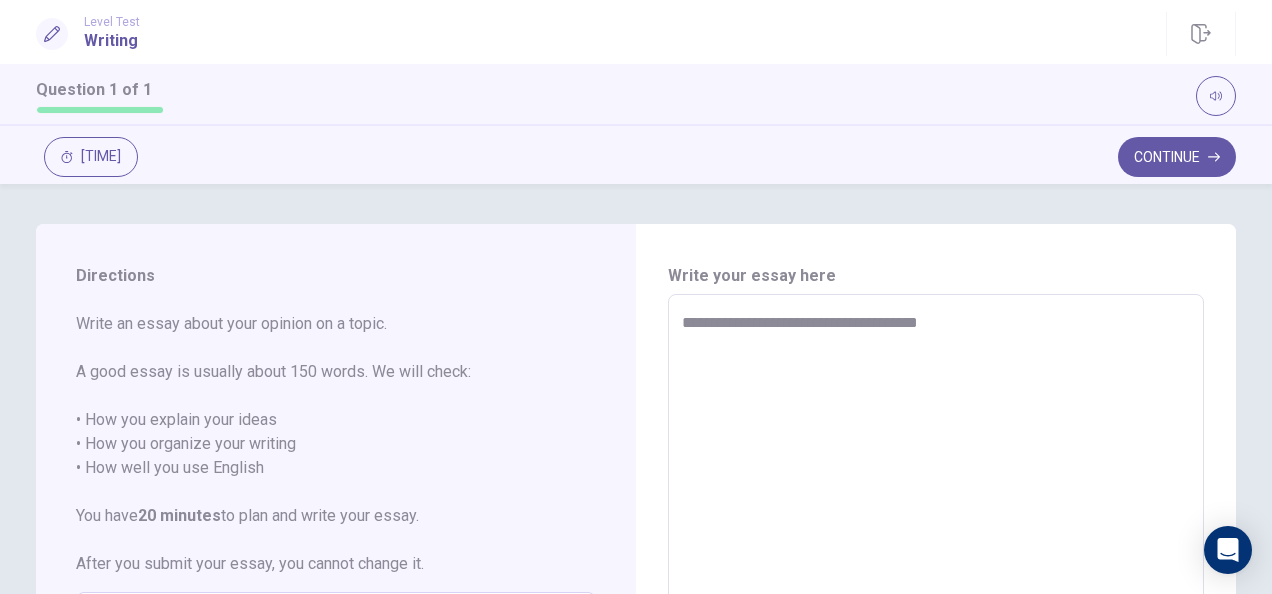 type on "*" 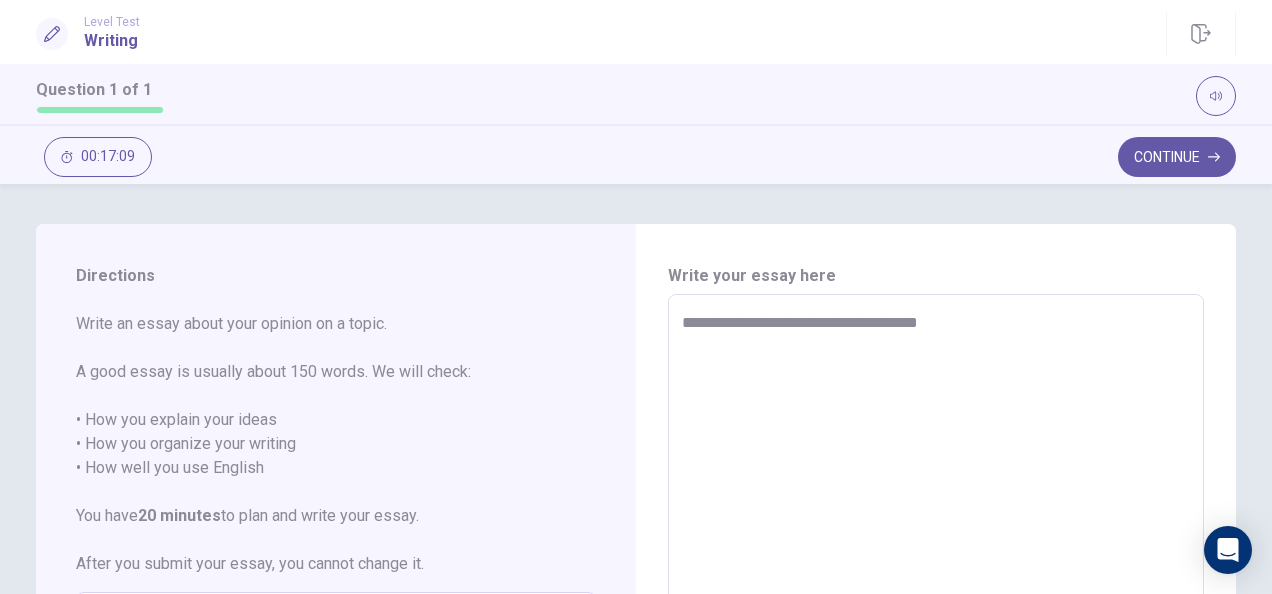 type on "**********" 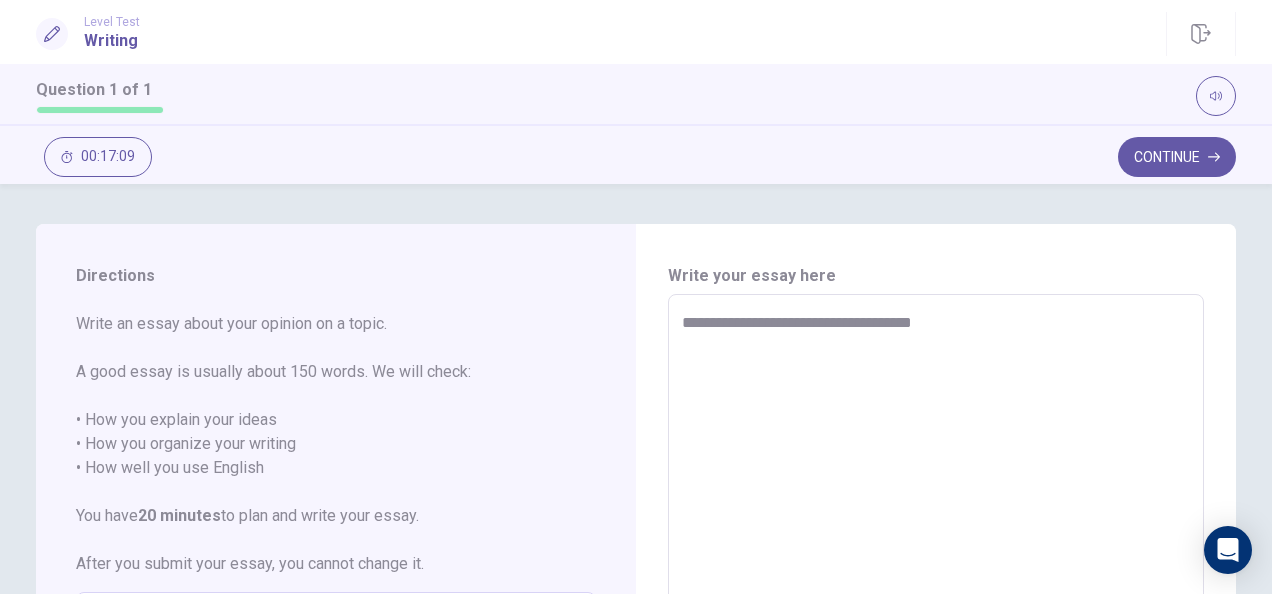 type on "*" 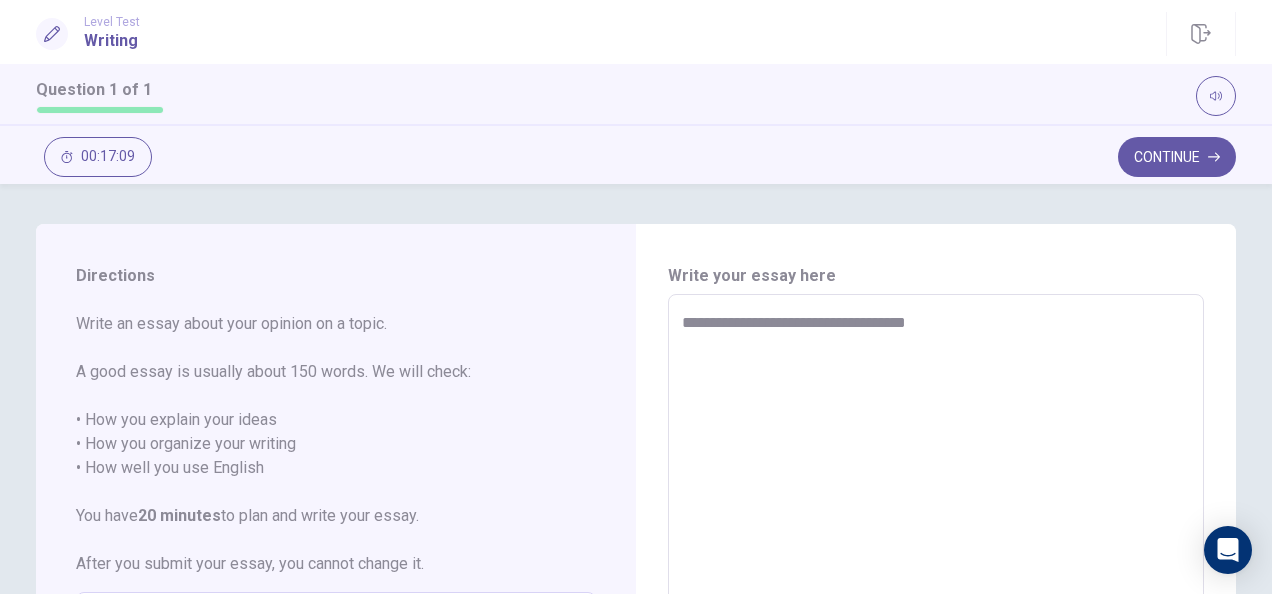 type on "*" 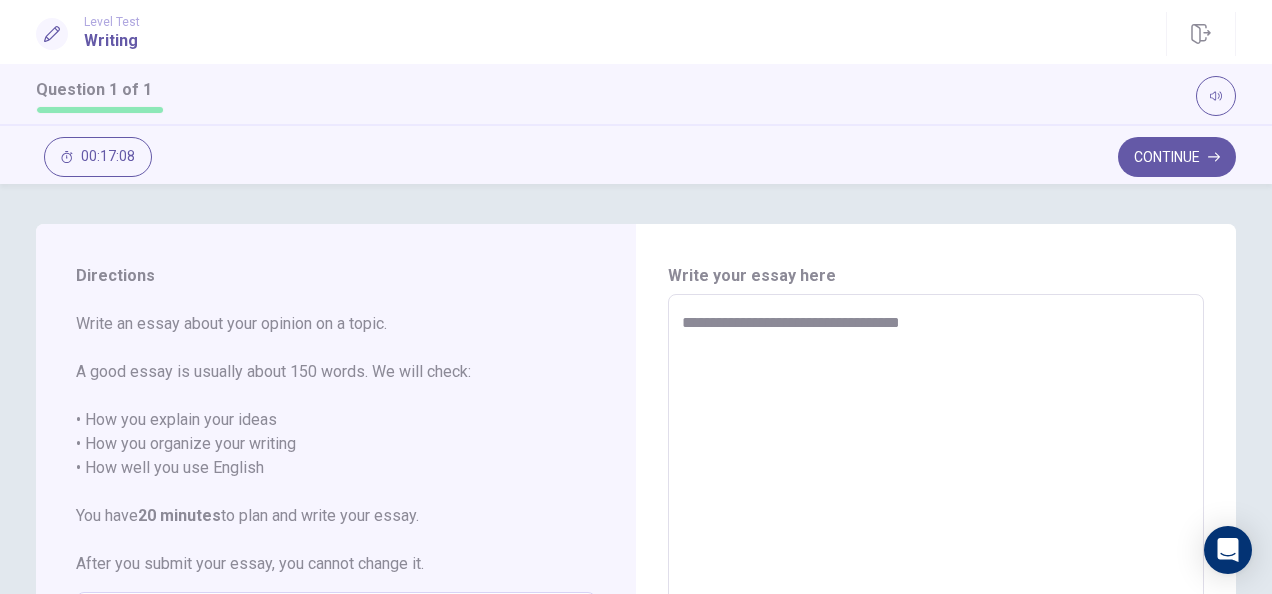 type on "*" 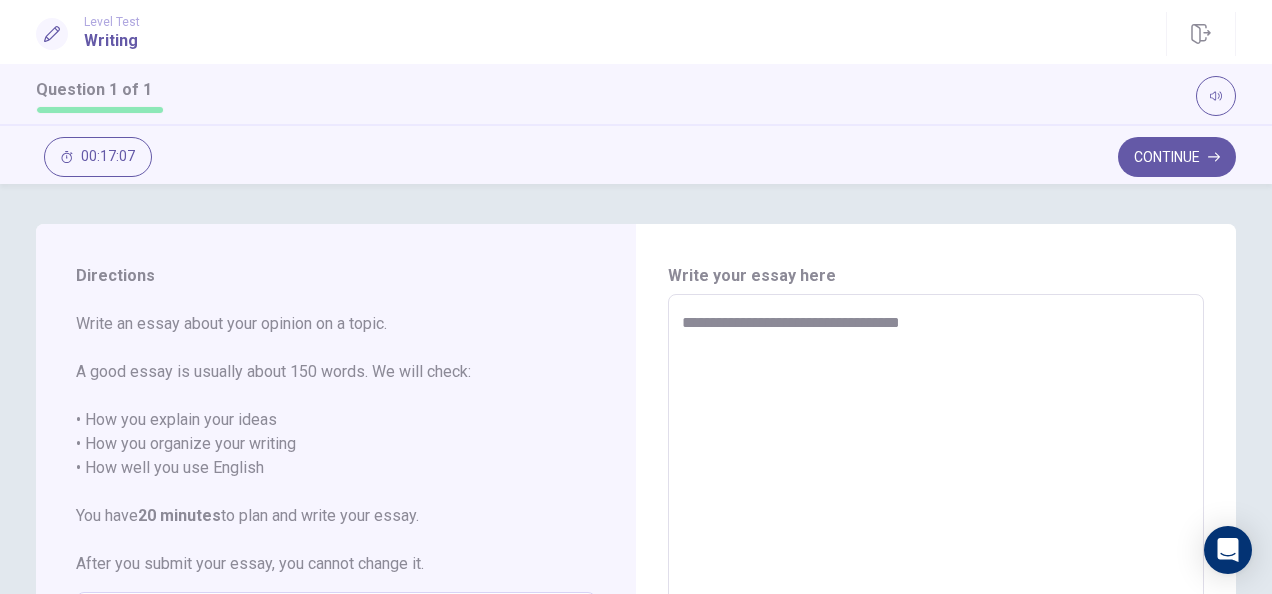 type on "**********" 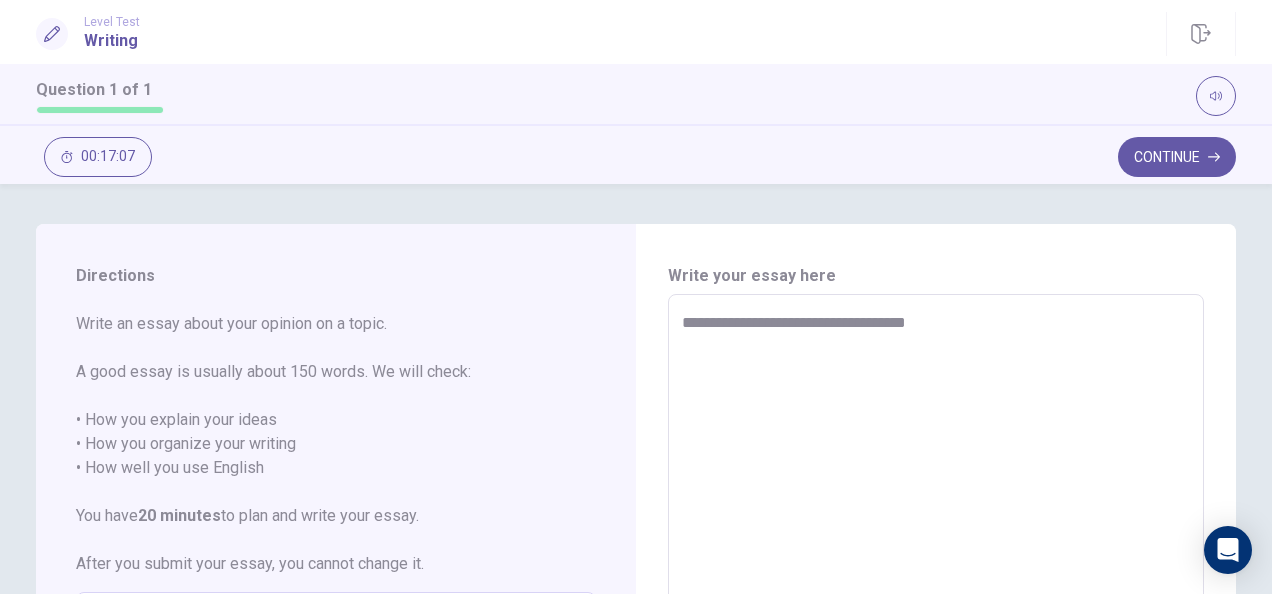 type on "*" 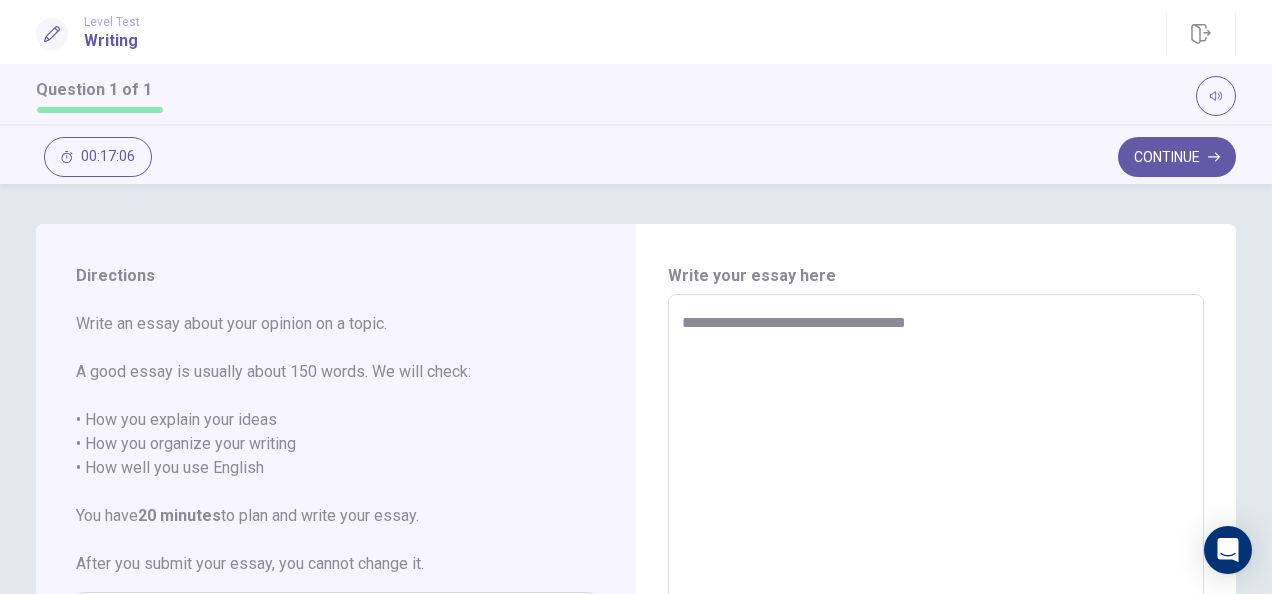 type on "**********" 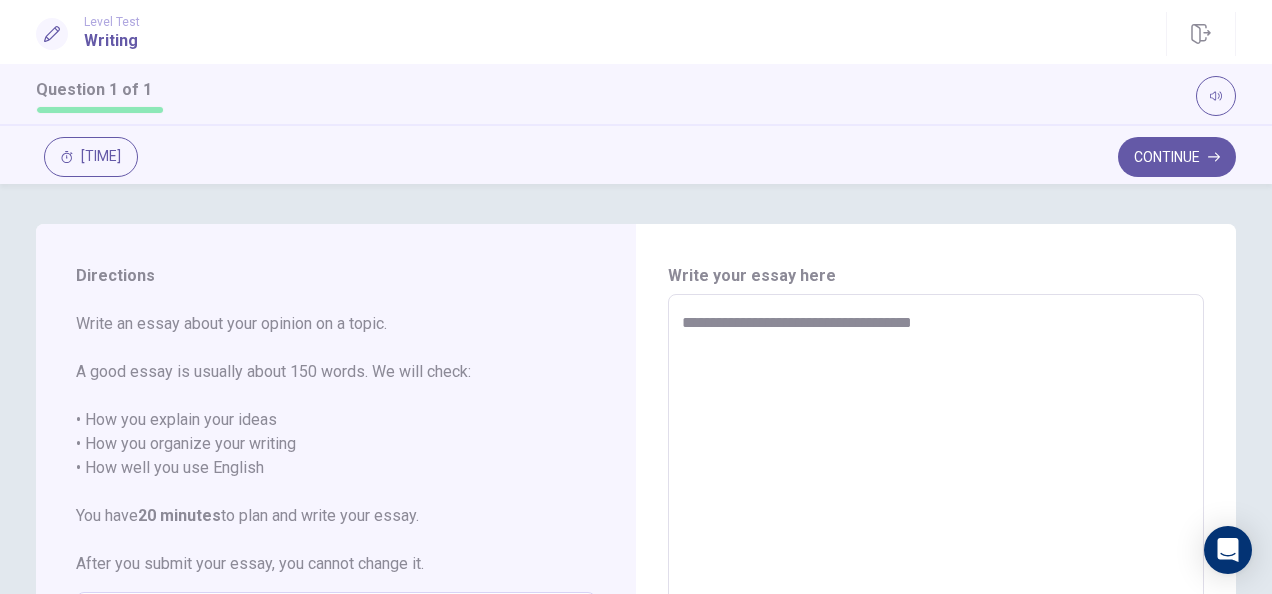 type on "*" 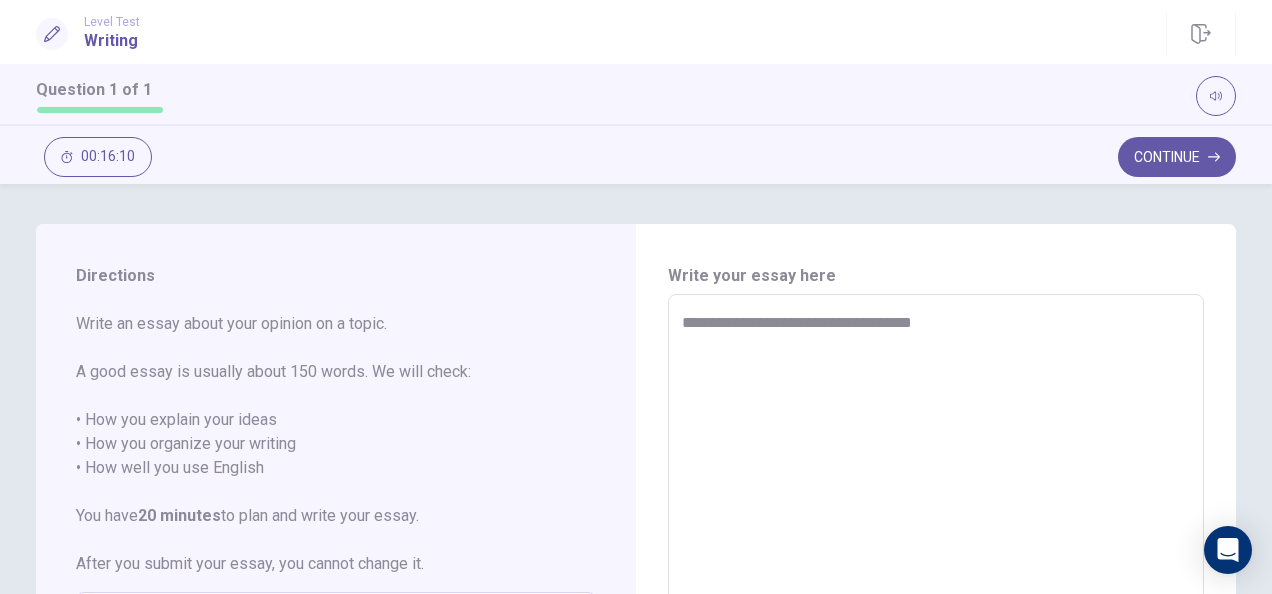type on "**********" 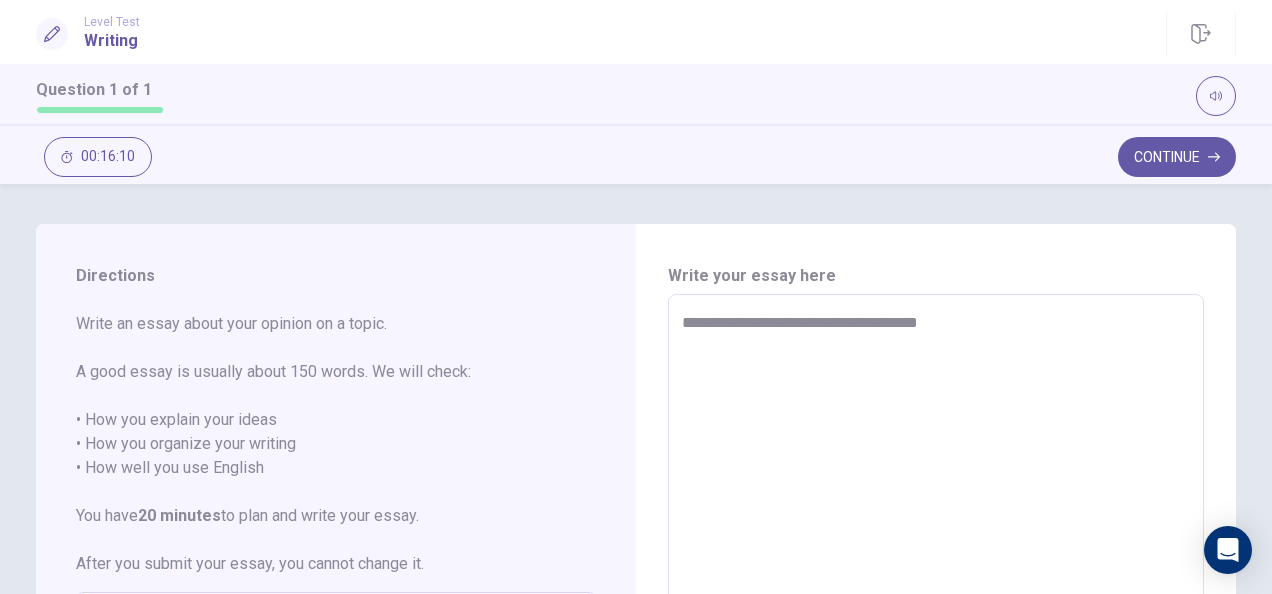 type on "*" 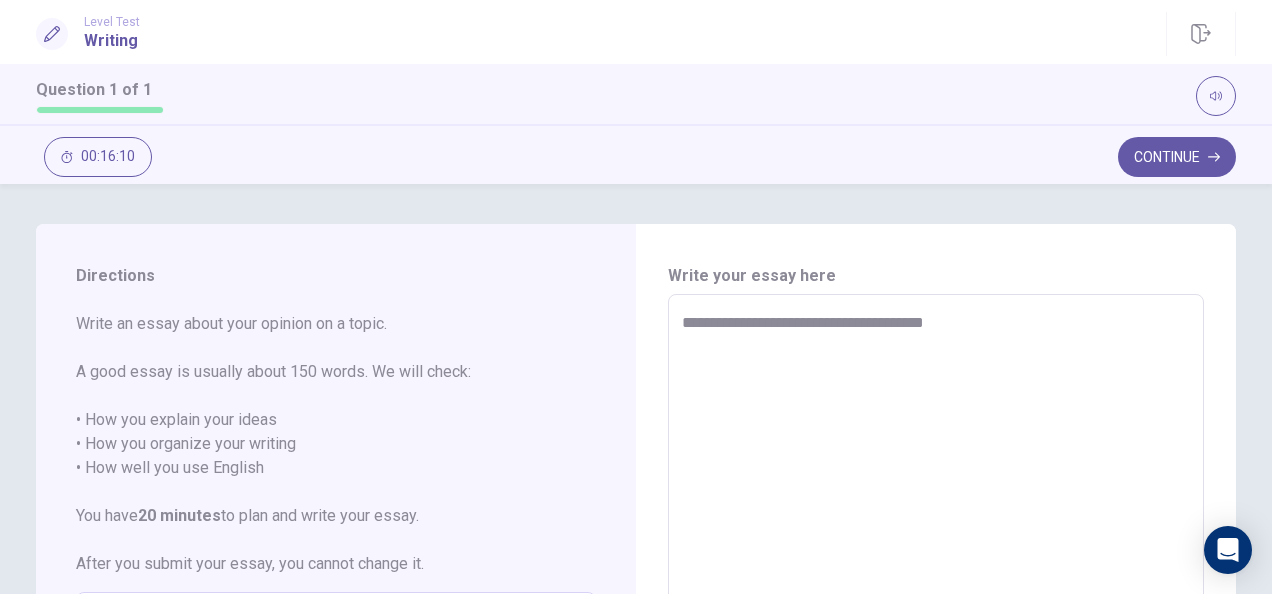 type on "*" 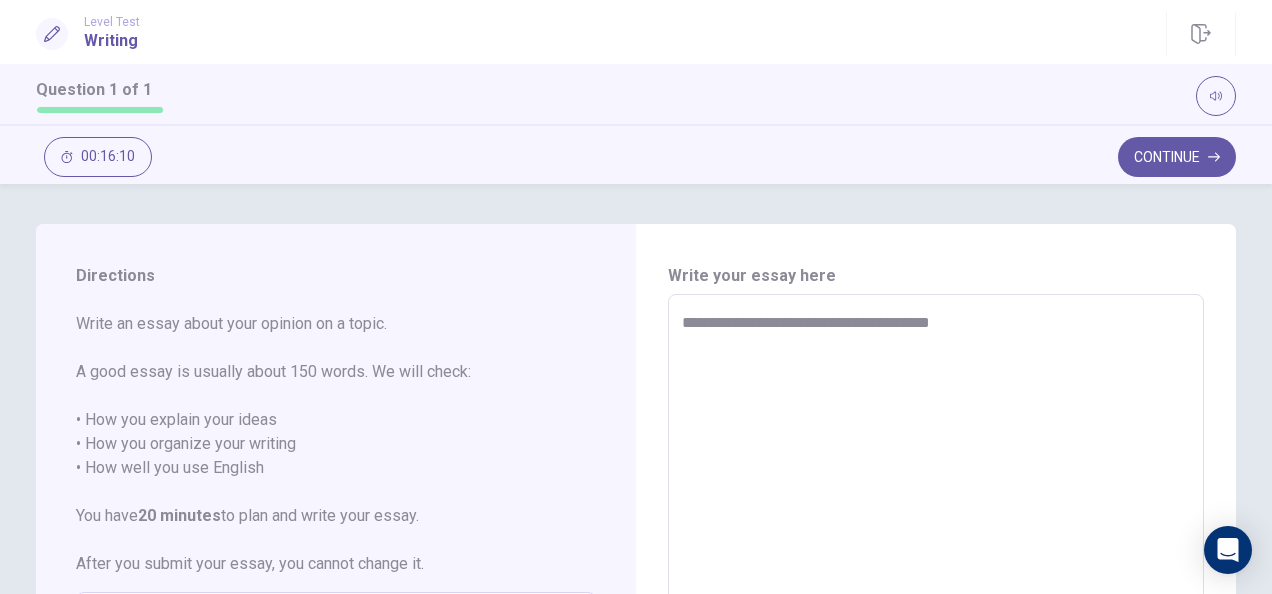 type on "*" 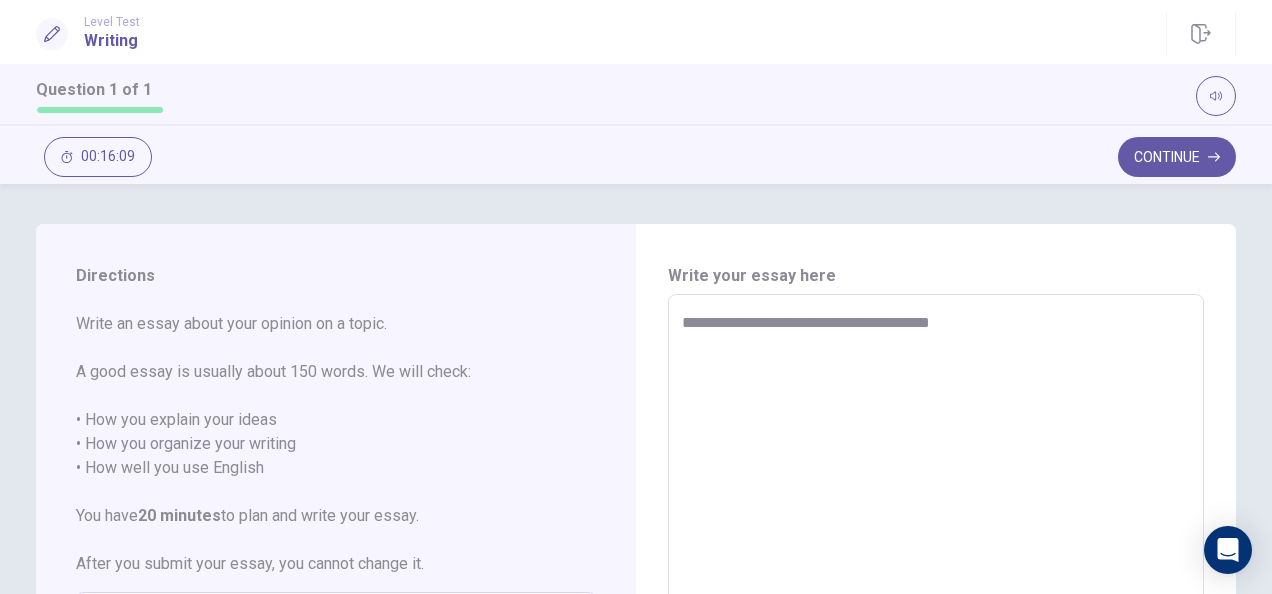 type on "**********" 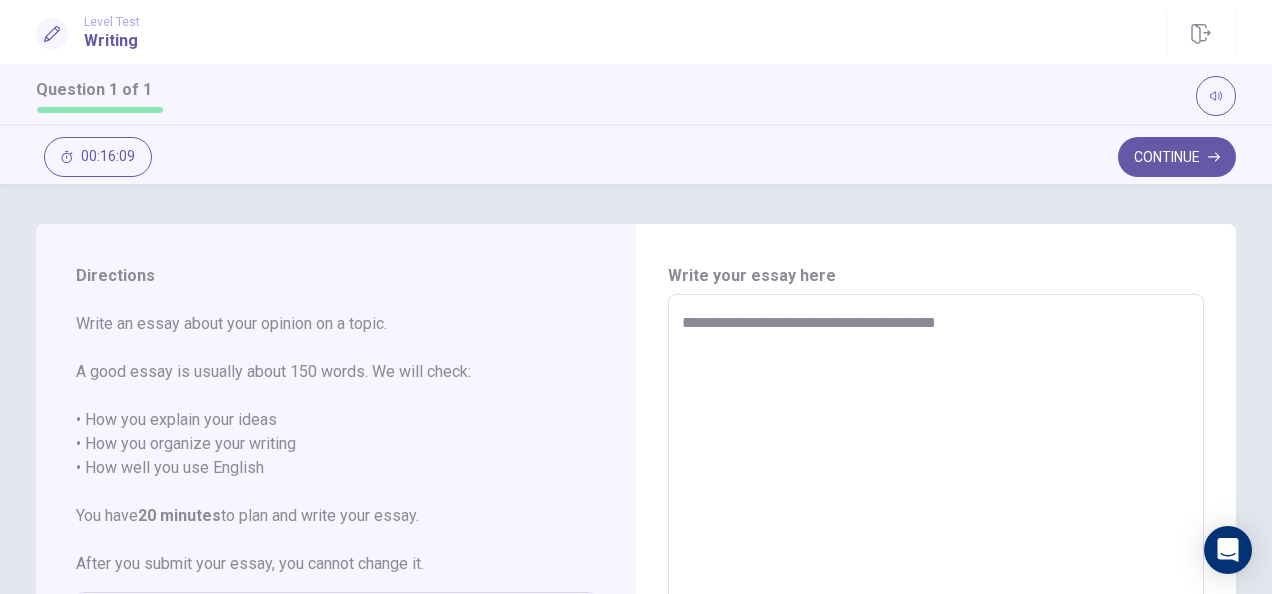 type on "*" 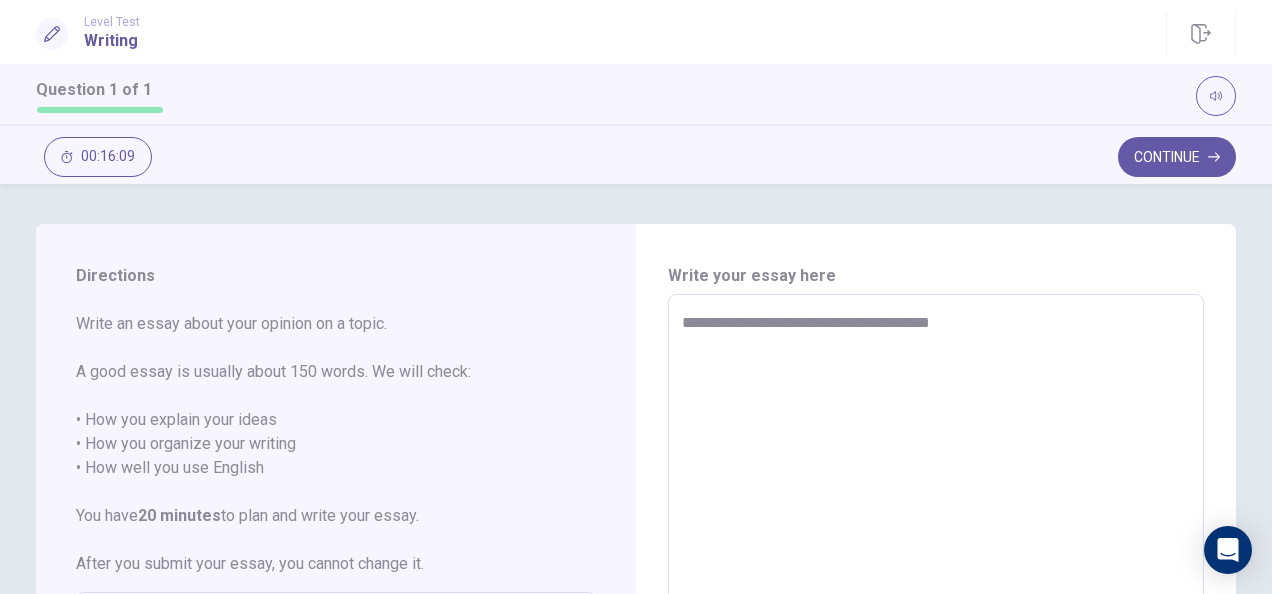 type on "*" 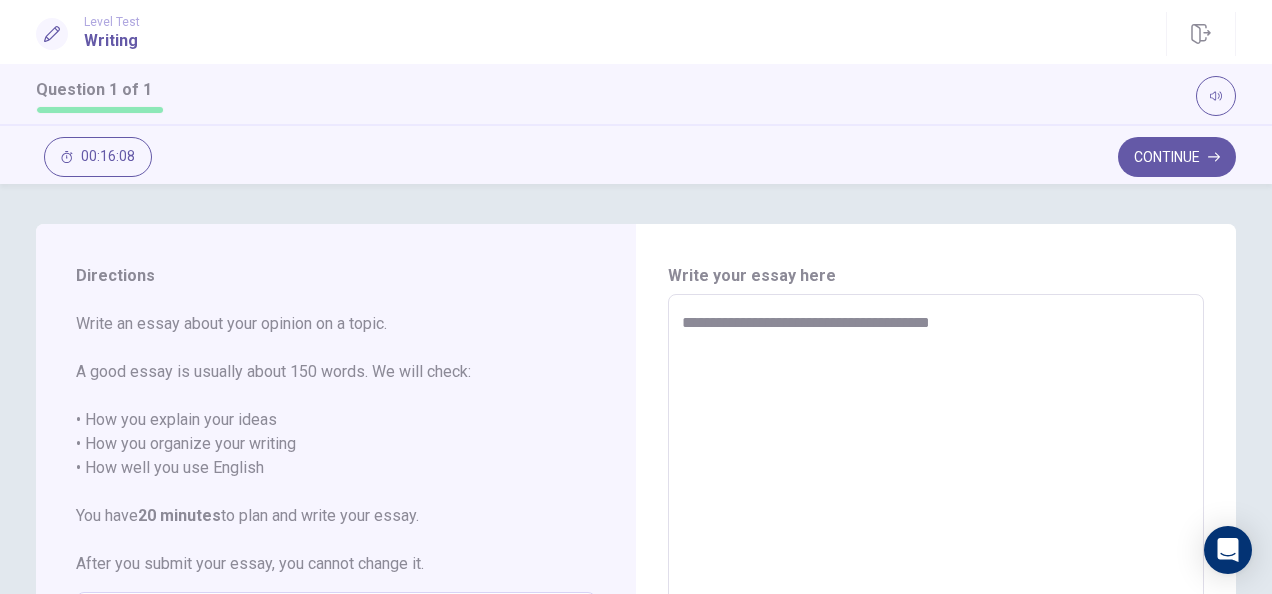 type on "**********" 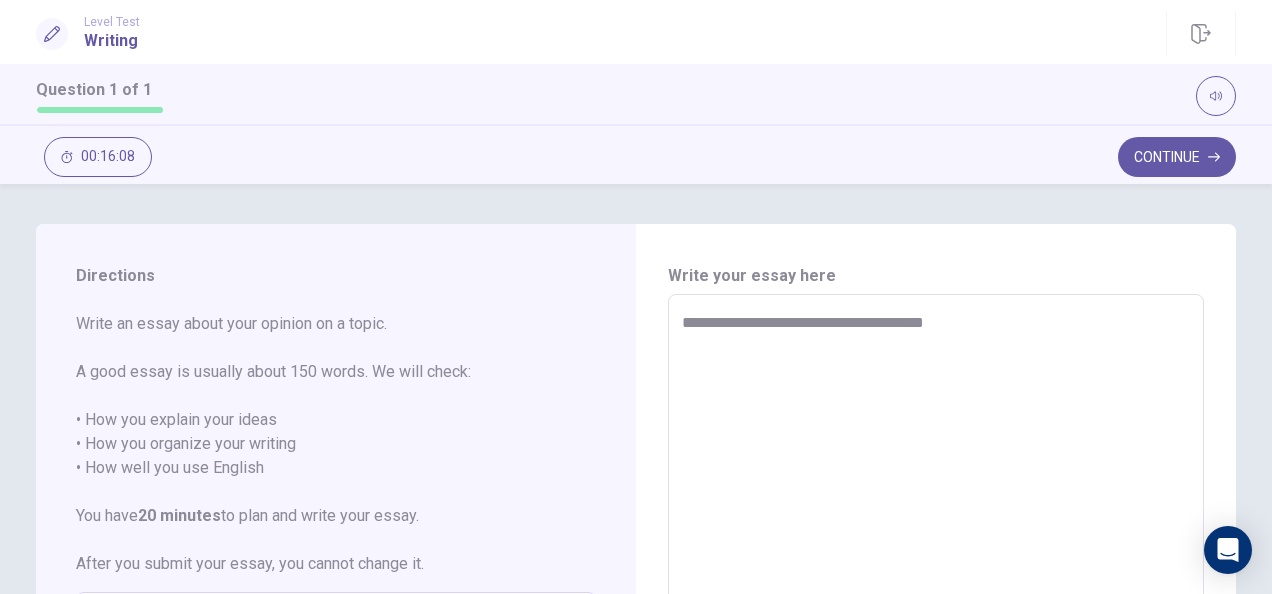 type on "*" 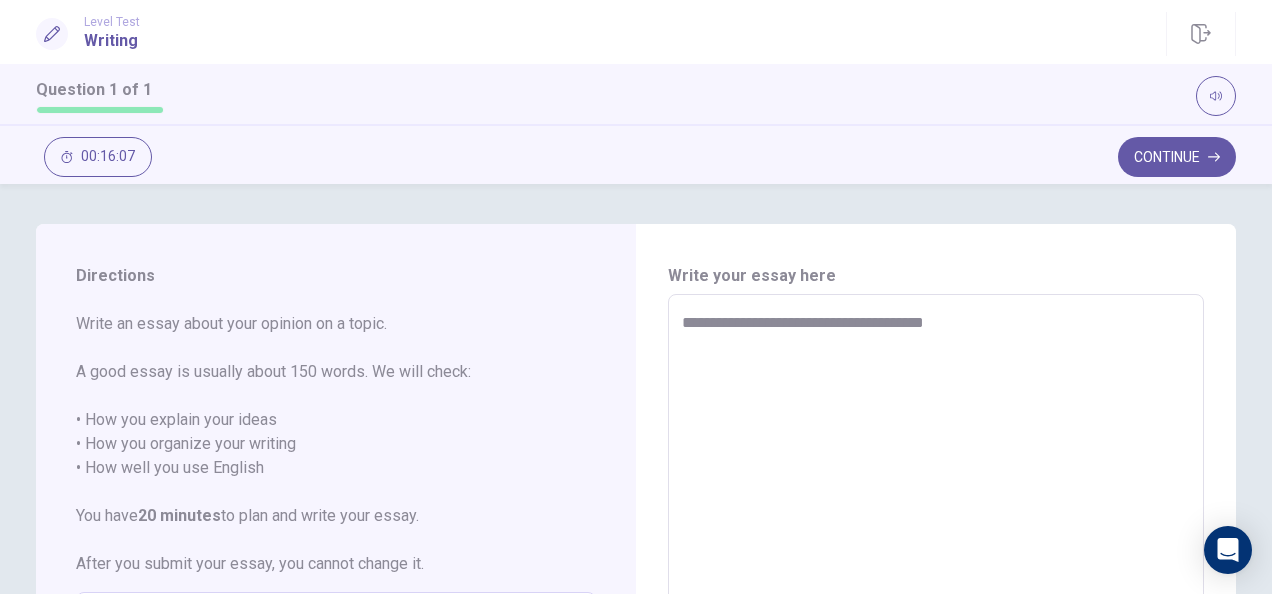 type on "**********" 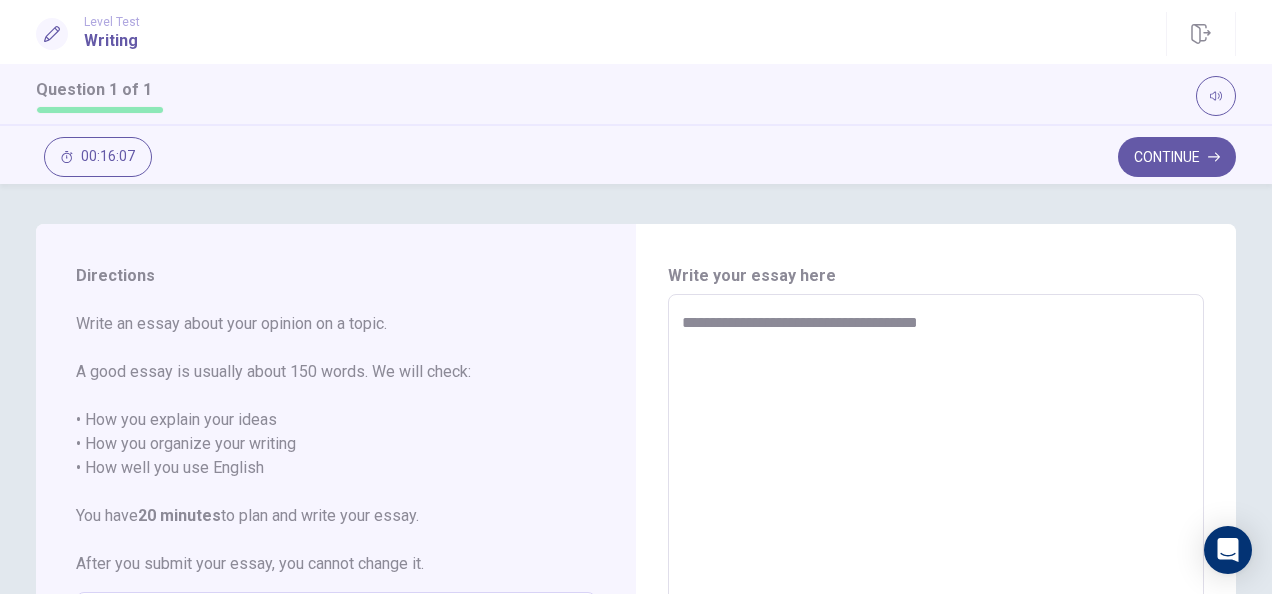 type on "*" 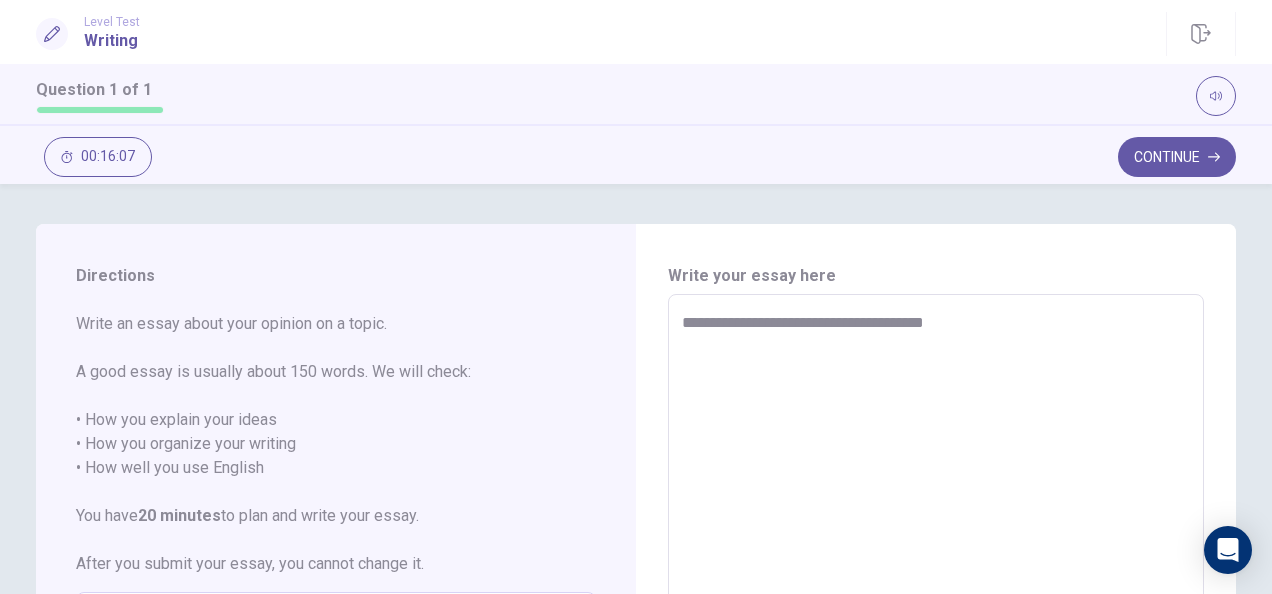 type on "*" 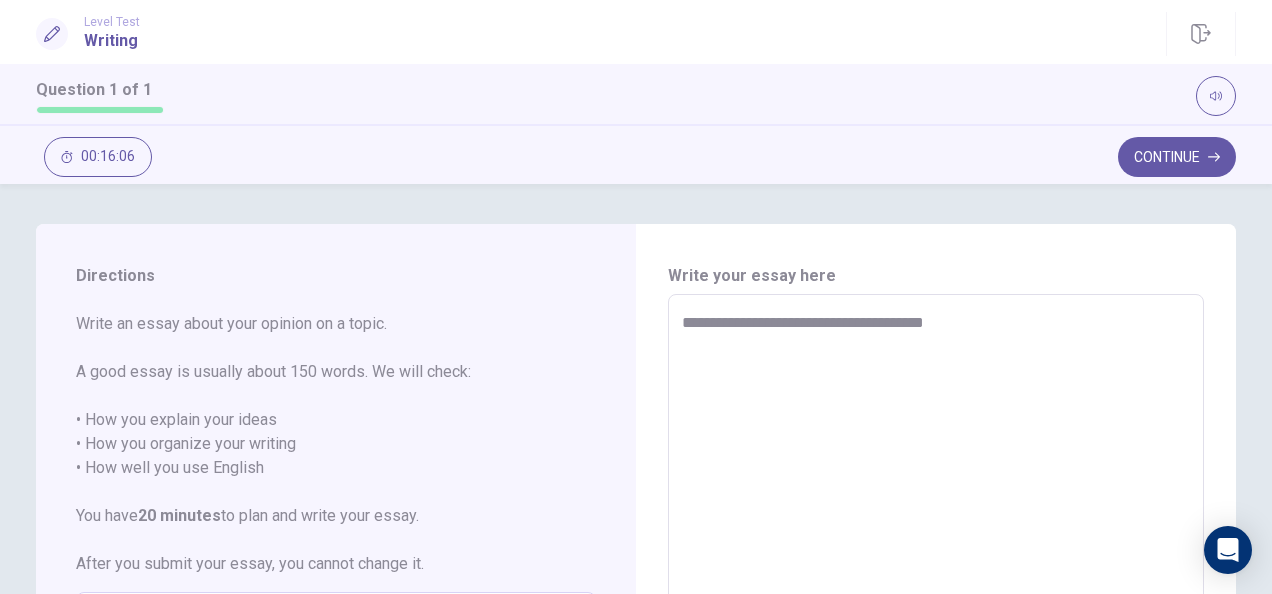 type on "**********" 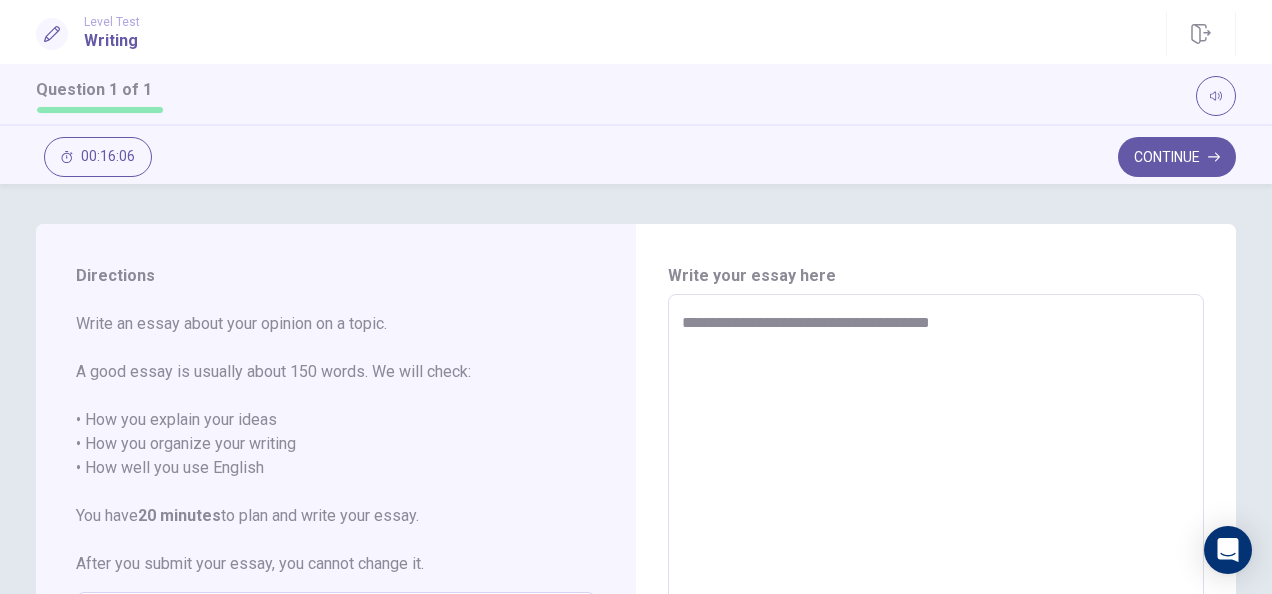 type on "*" 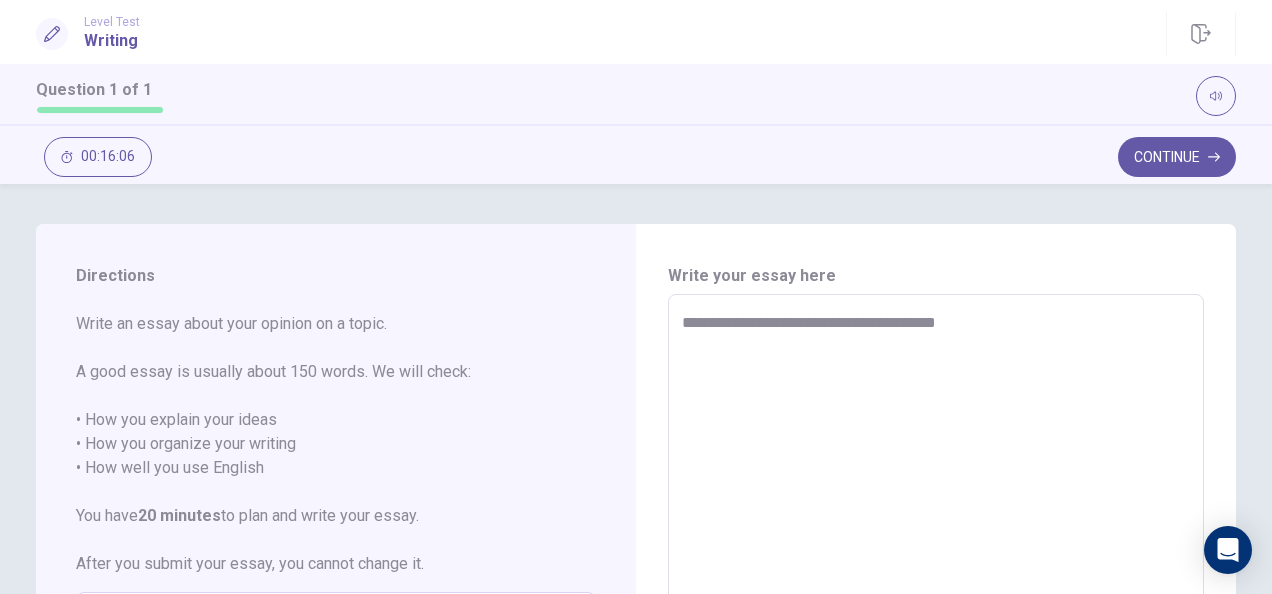 type on "*" 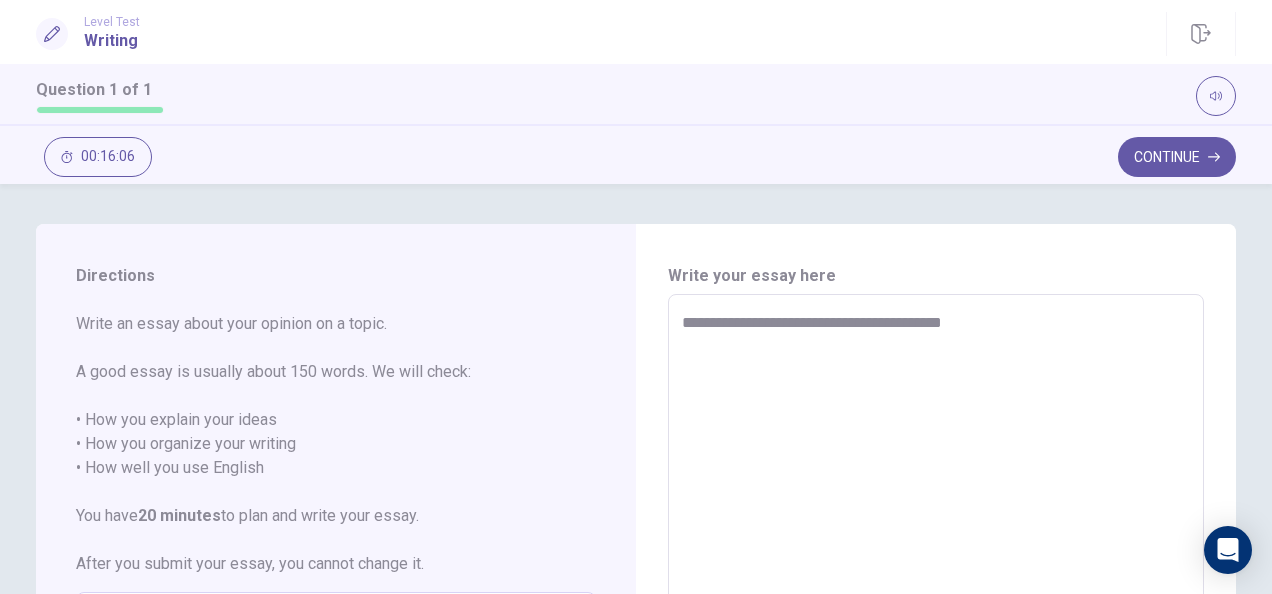 type on "*" 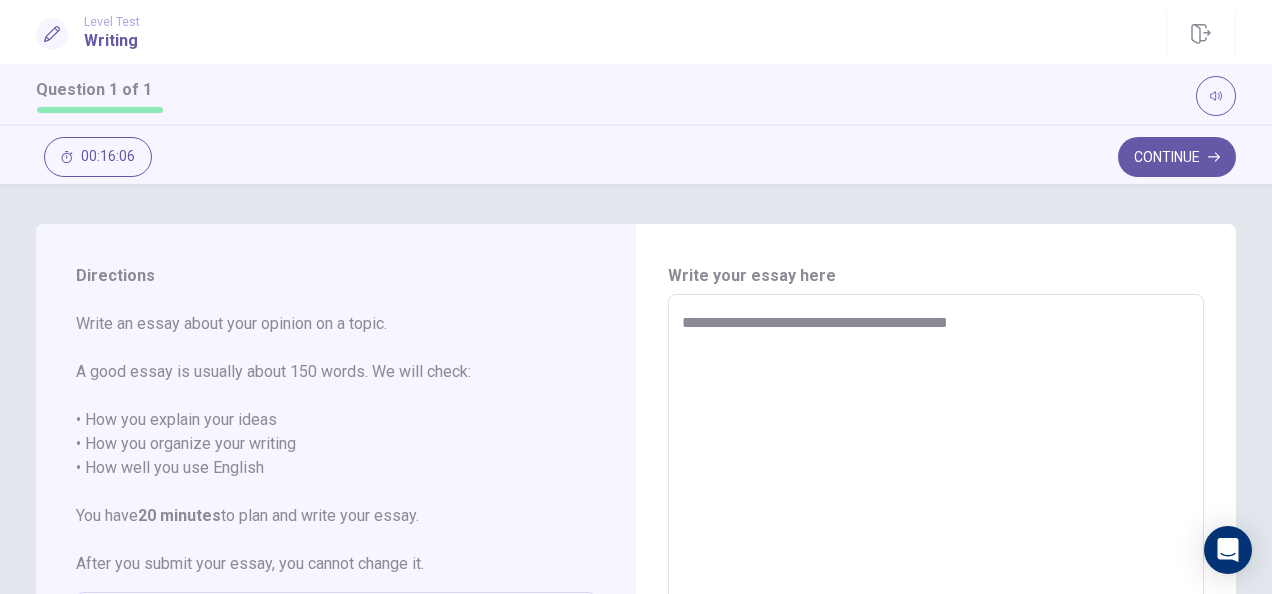 type on "*" 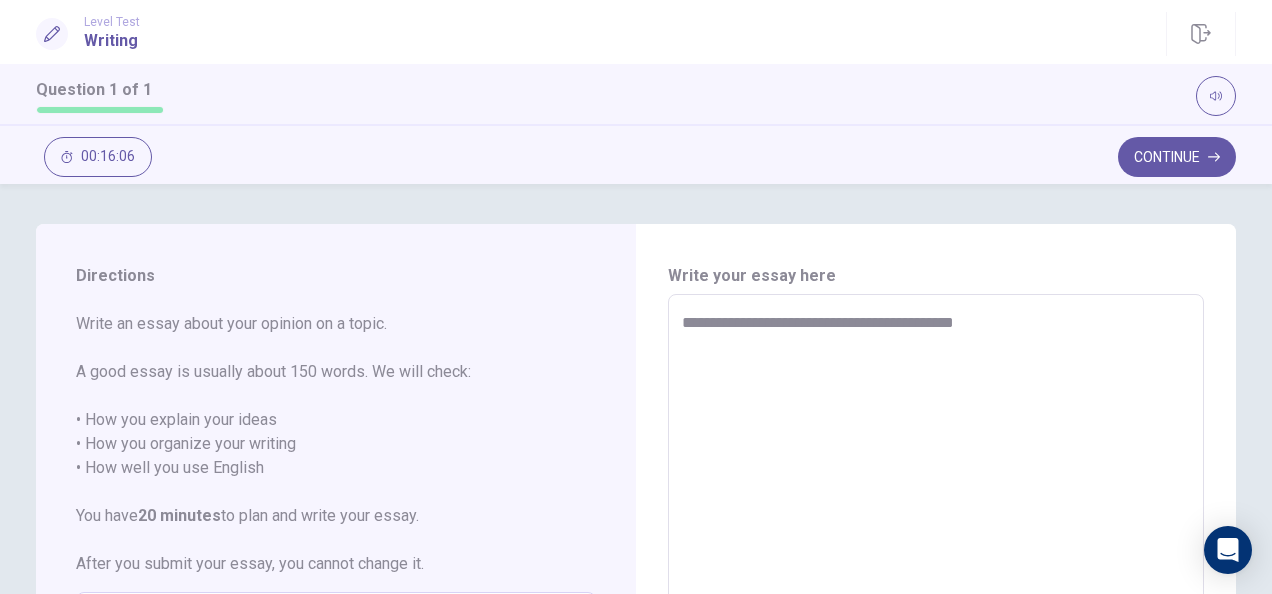 type on "*" 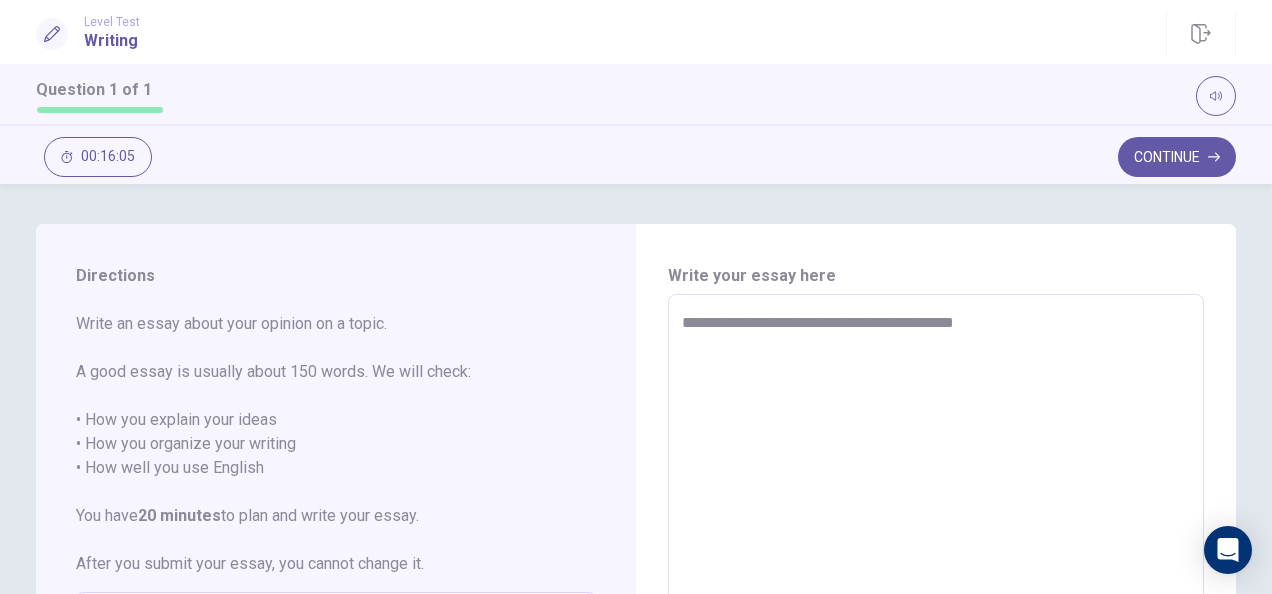 type on "**********" 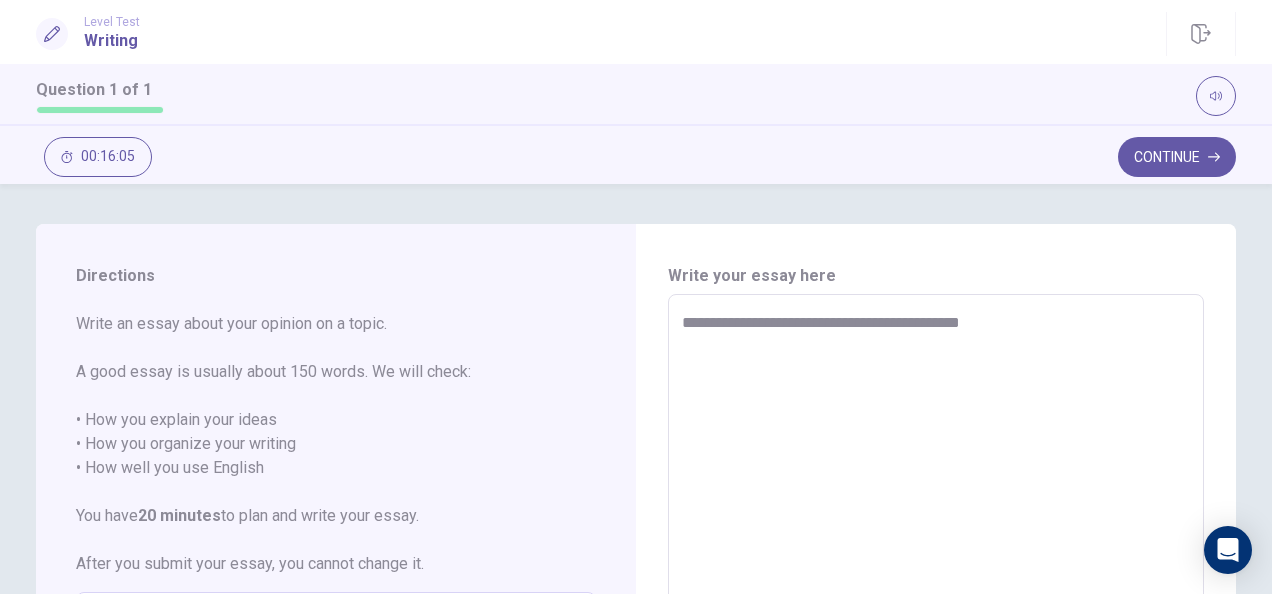 type on "*" 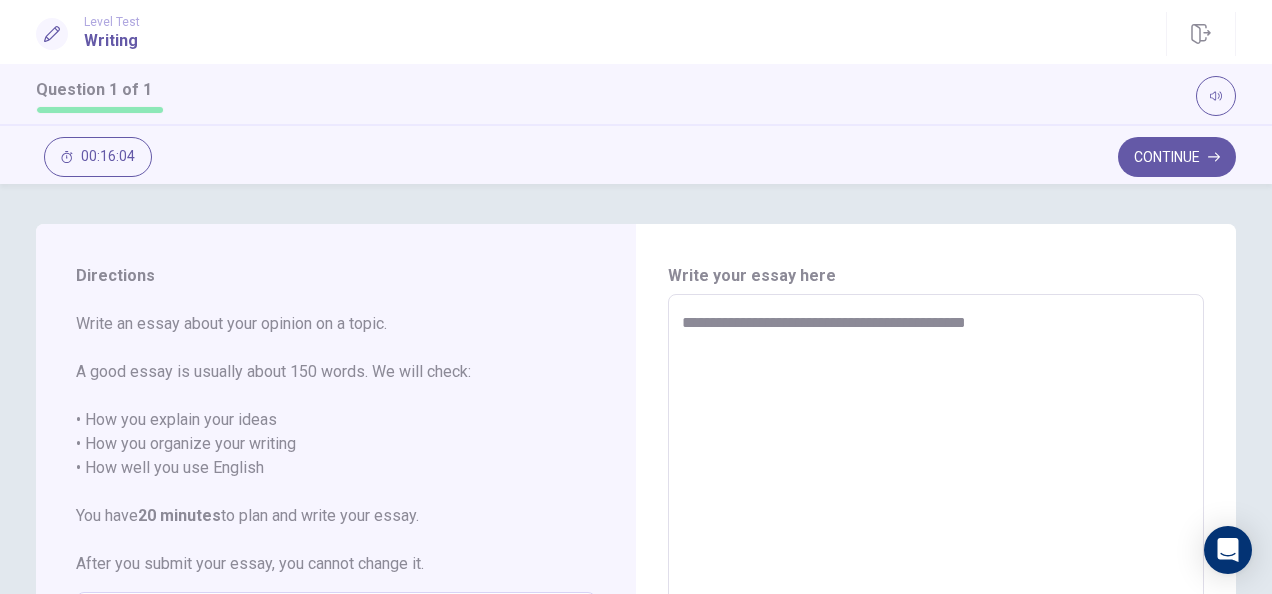 type on "*" 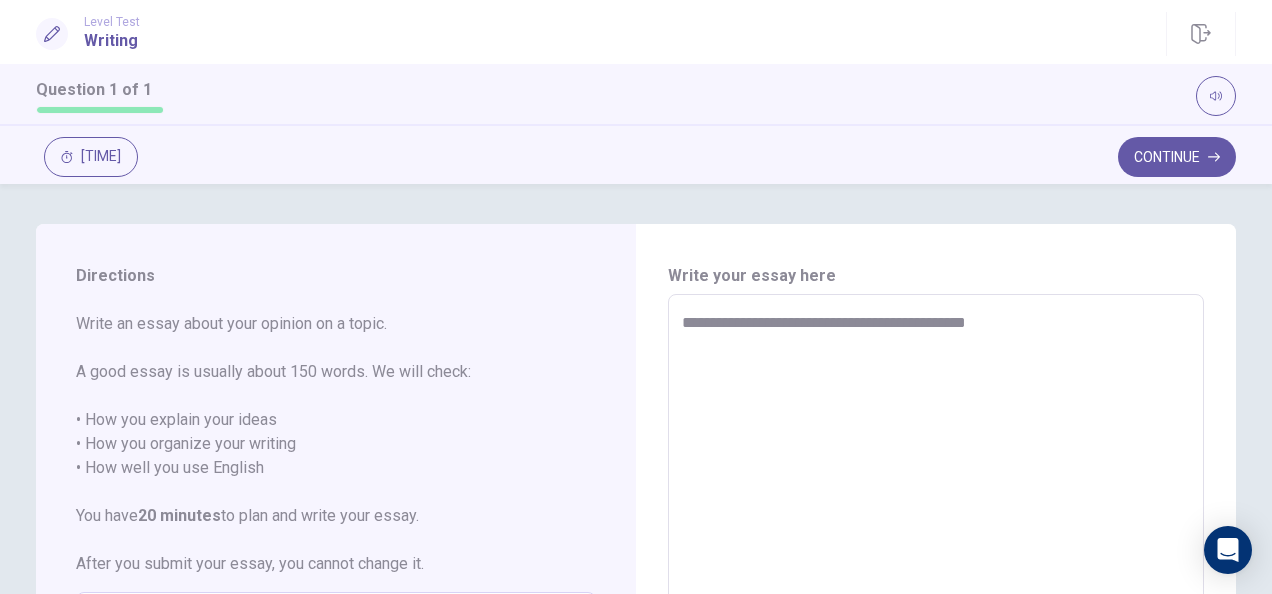 type on "**********" 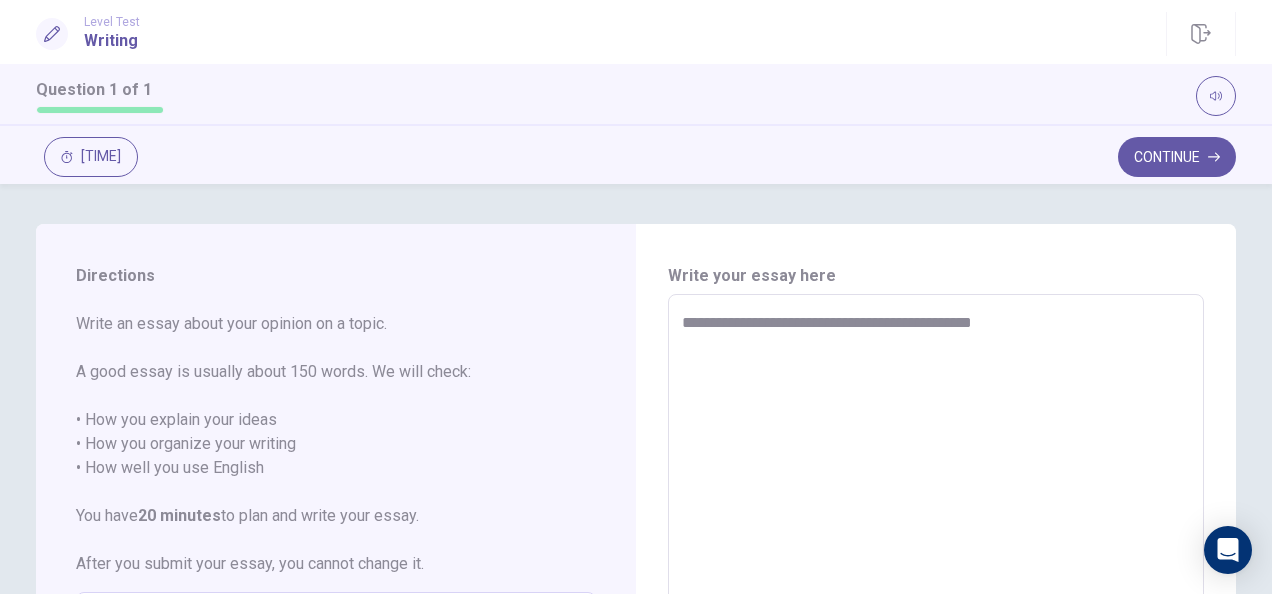 type on "*" 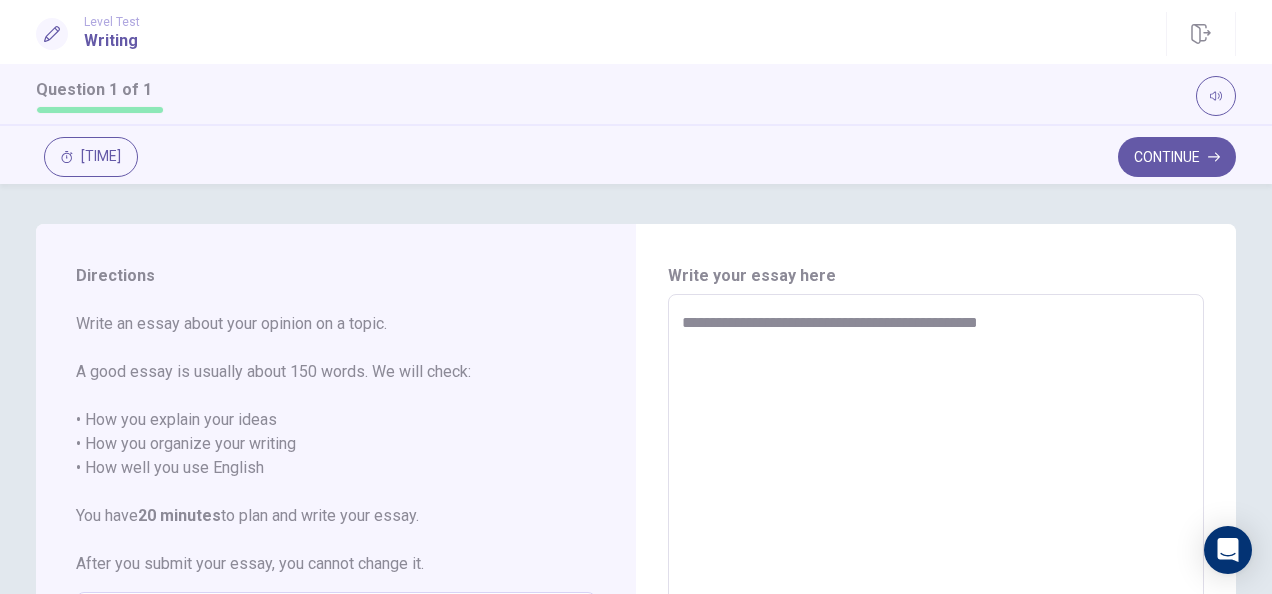 type on "*" 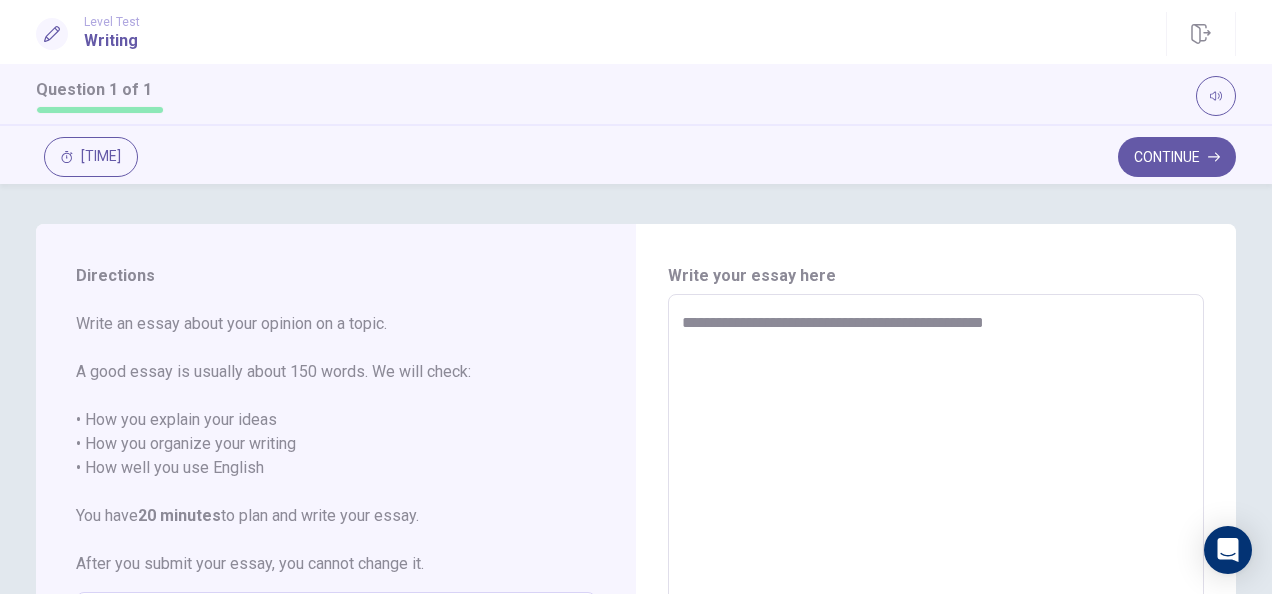 type on "*" 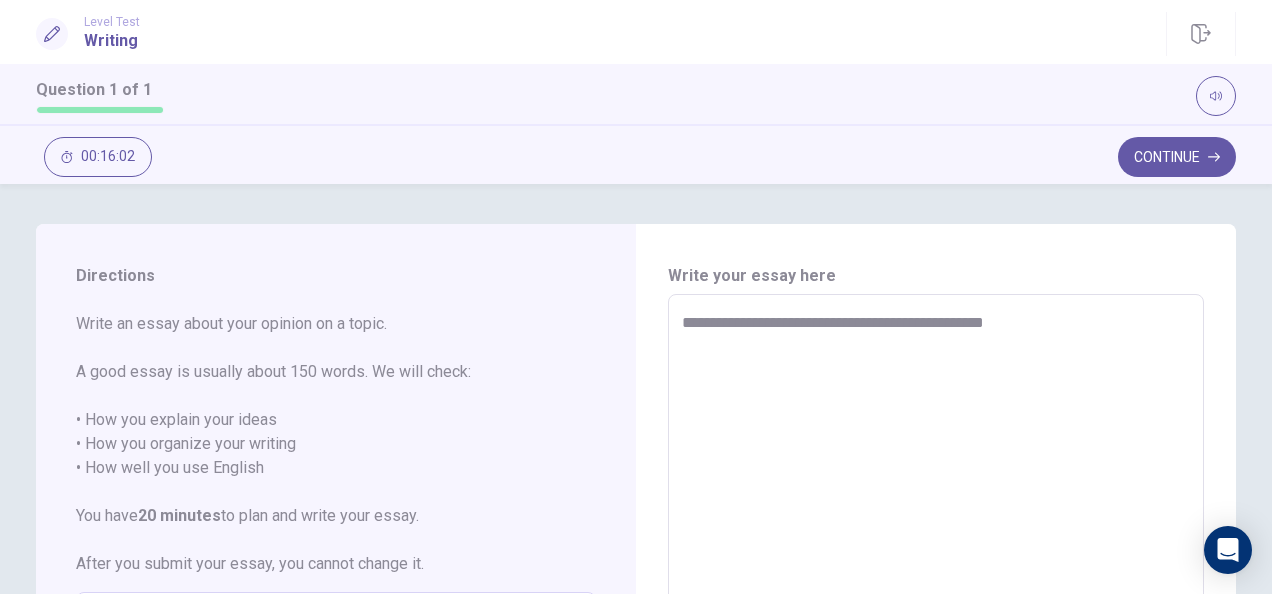 type on "**********" 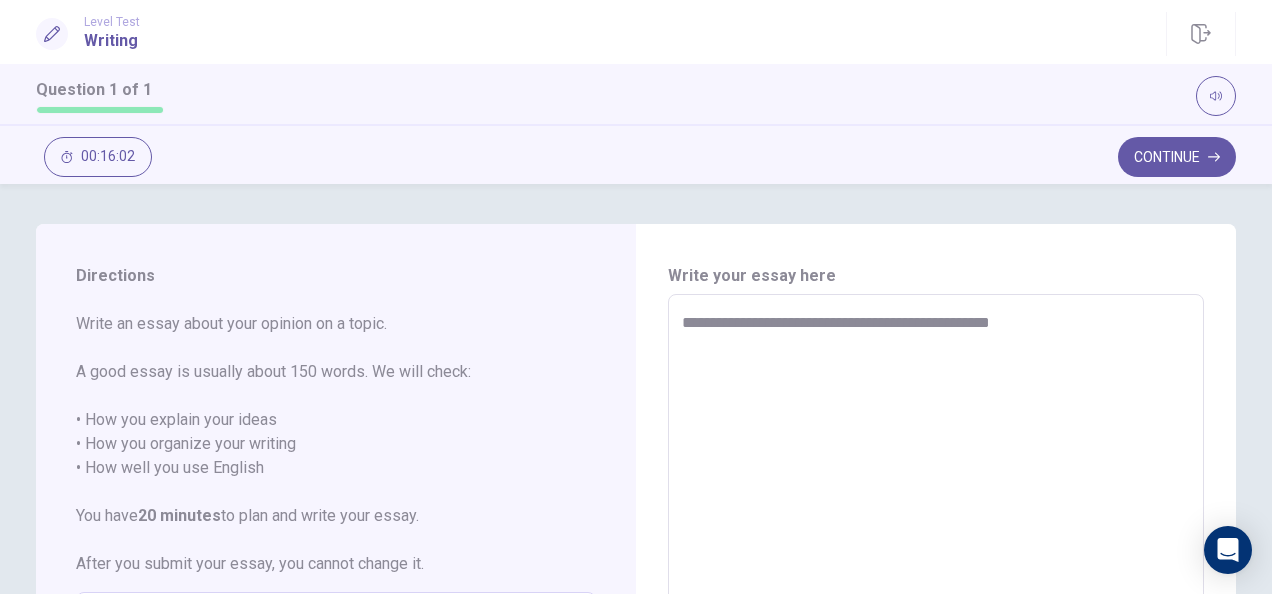 type on "*" 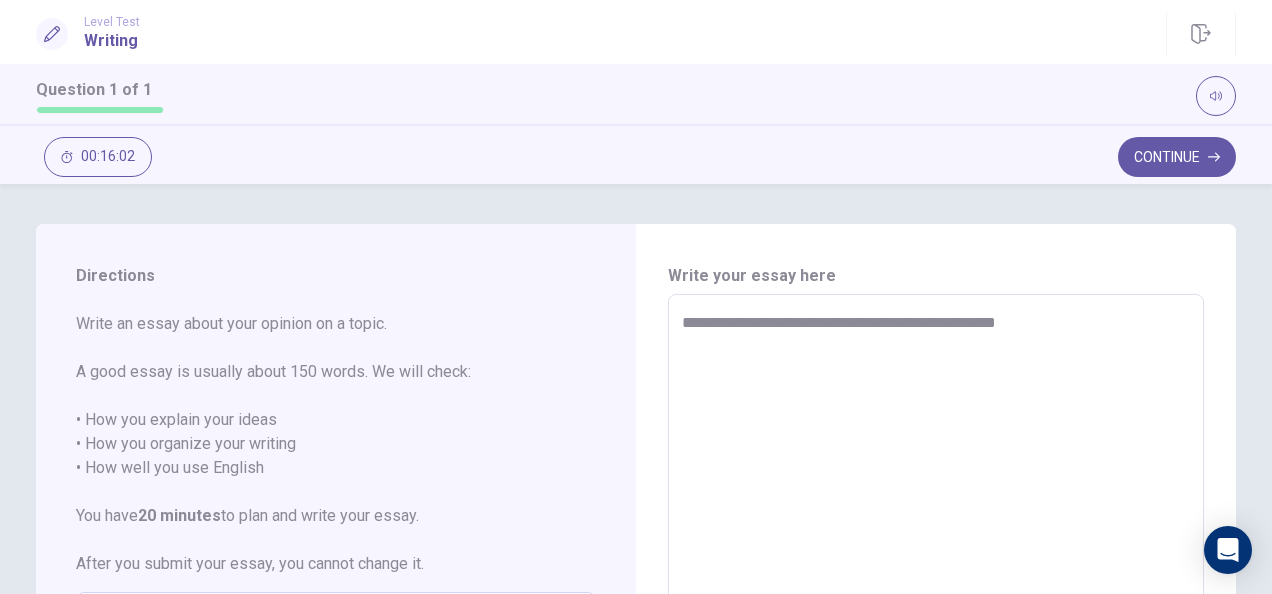 type on "*" 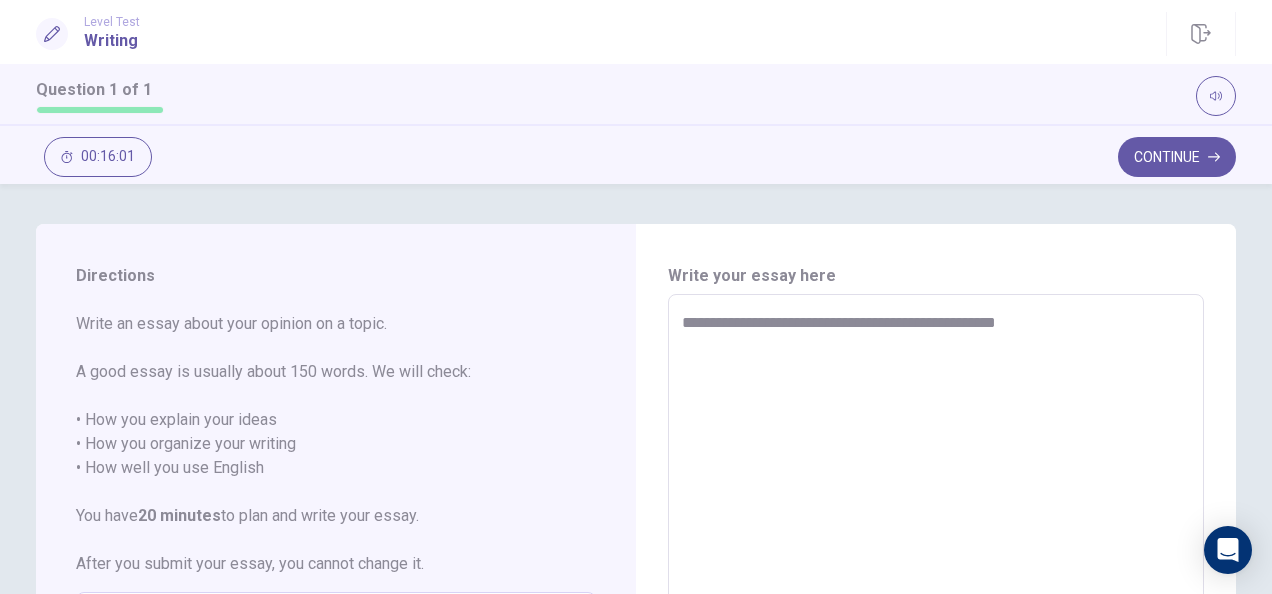 type on "**********" 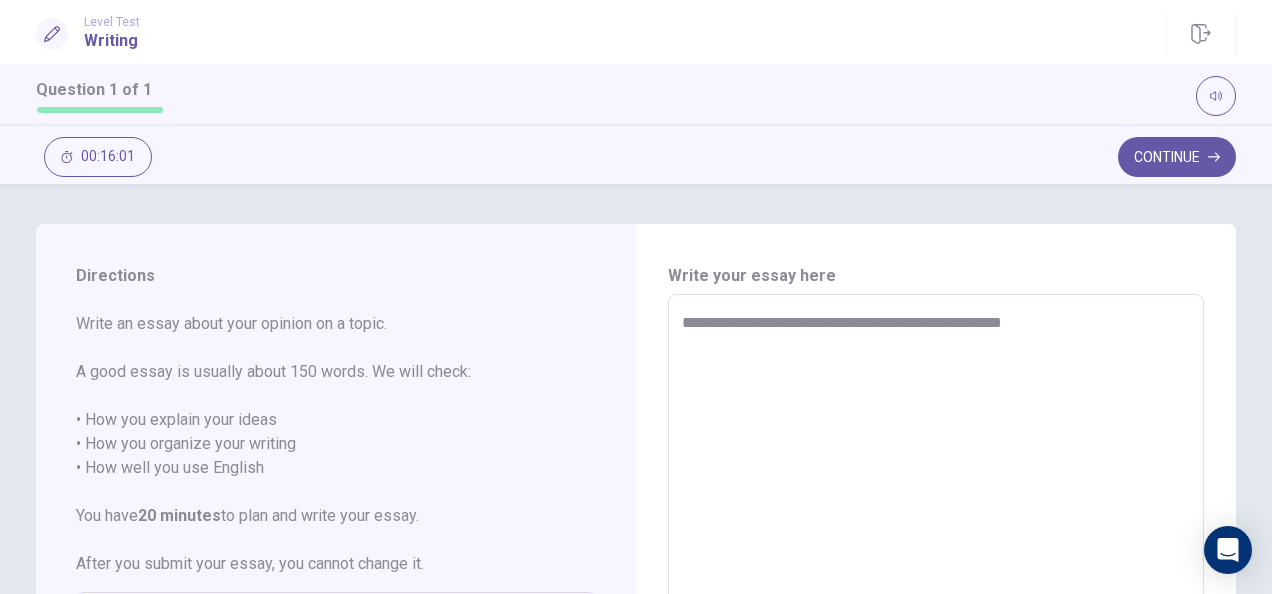 type on "*" 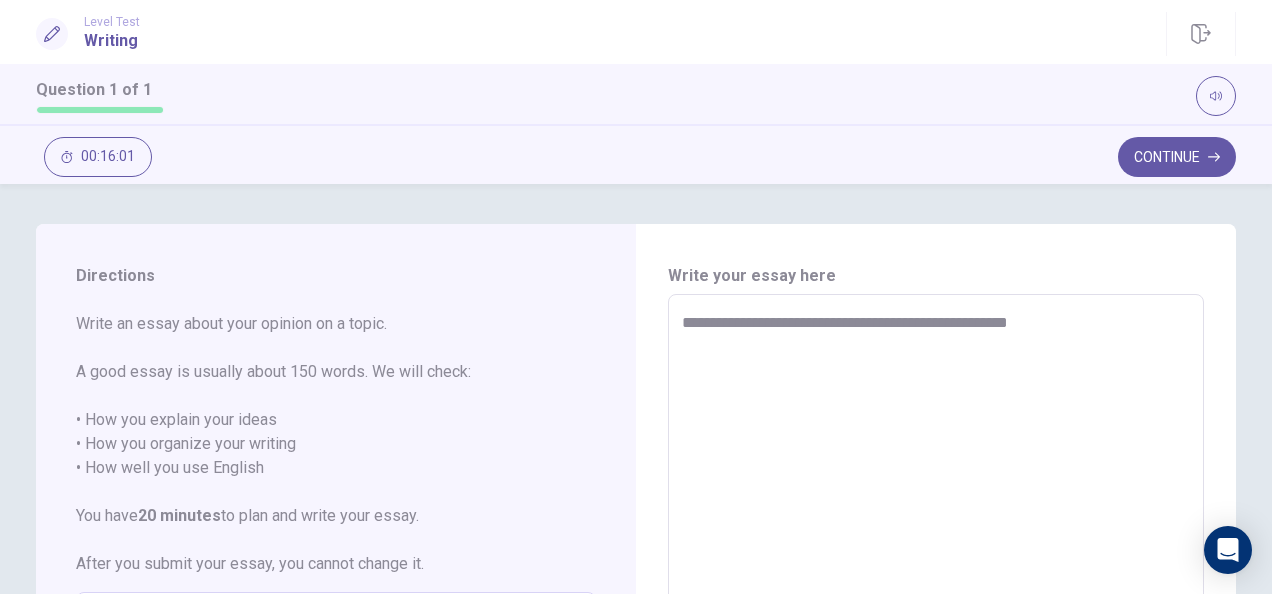 type on "*" 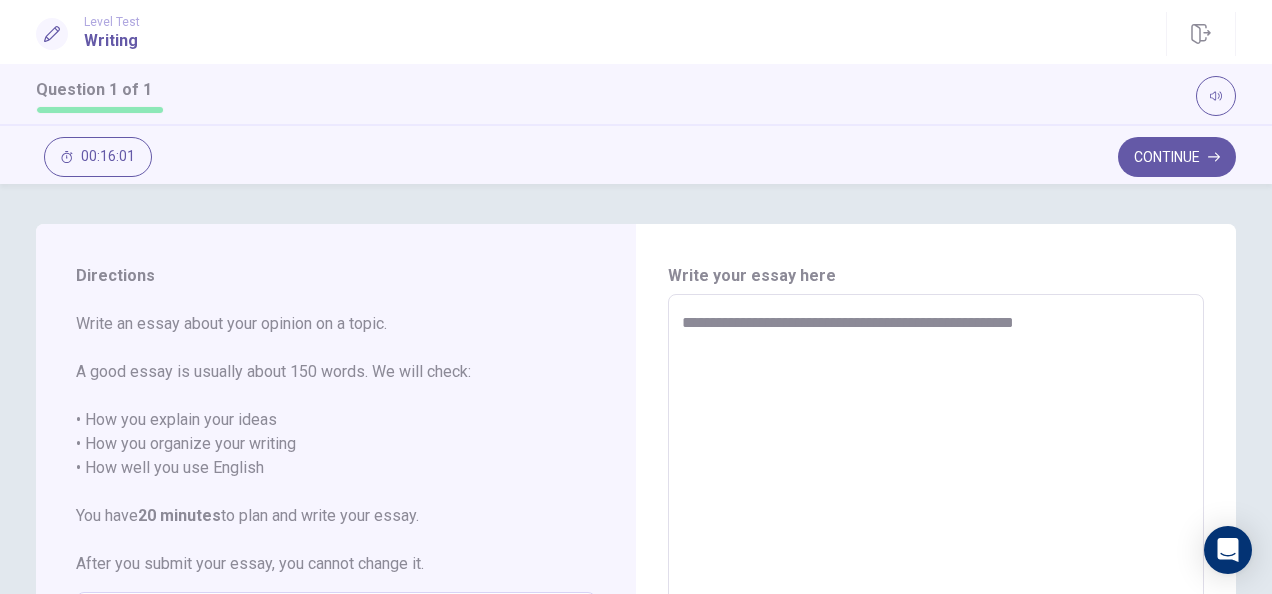 type on "*" 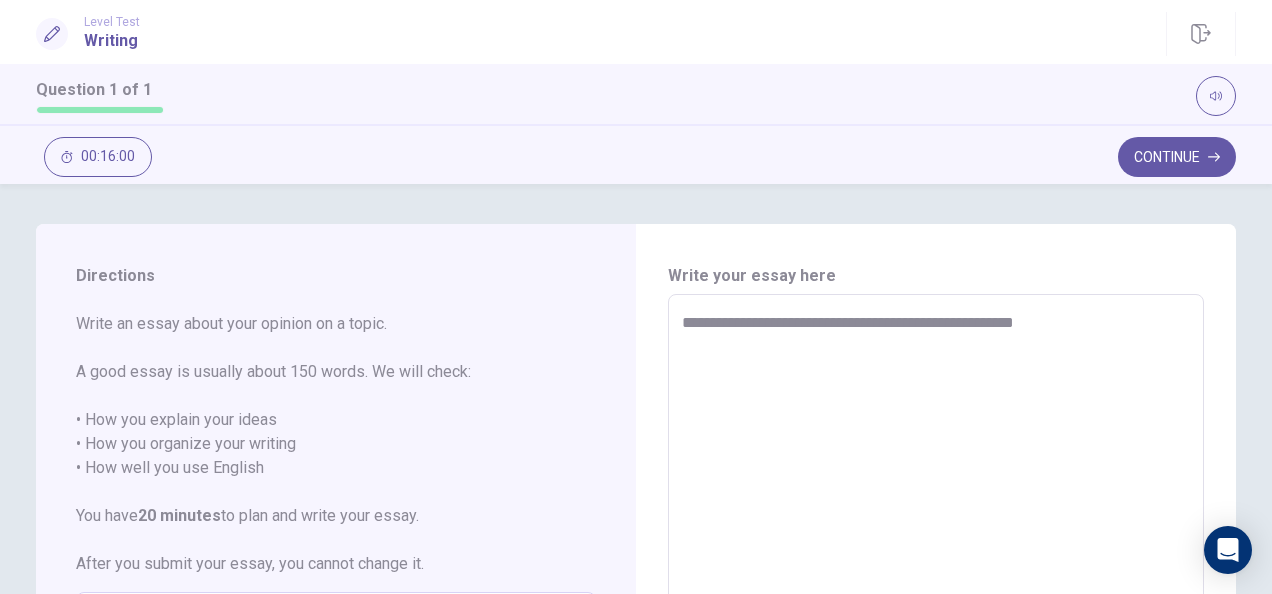 type 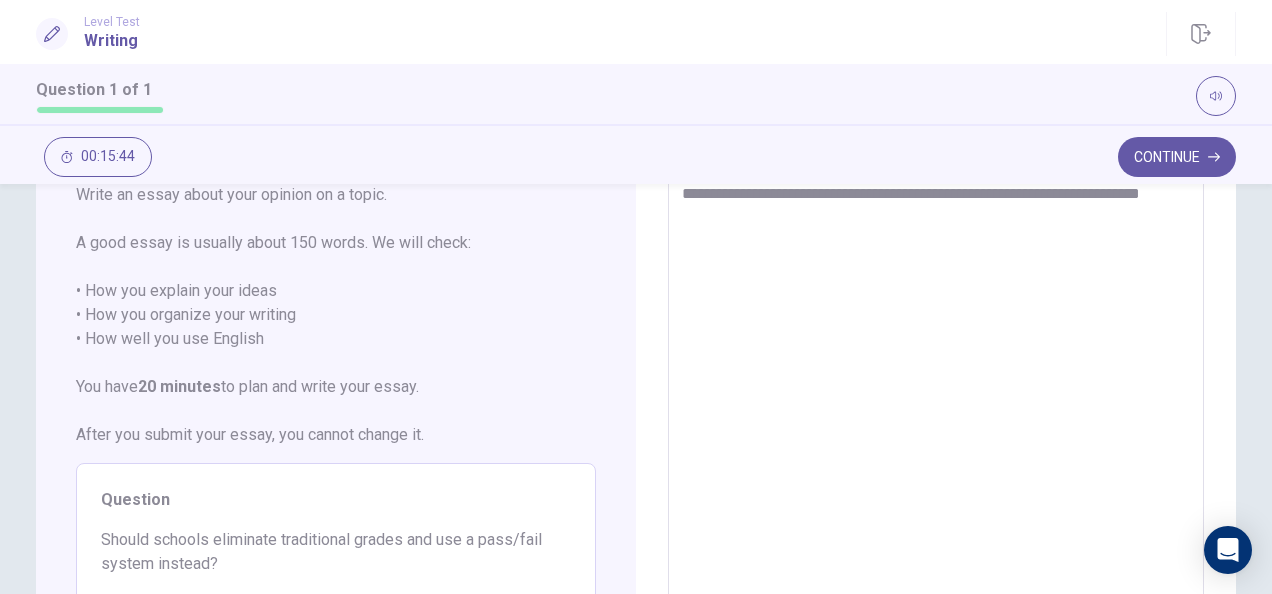scroll, scrollTop: 0, scrollLeft: 0, axis: both 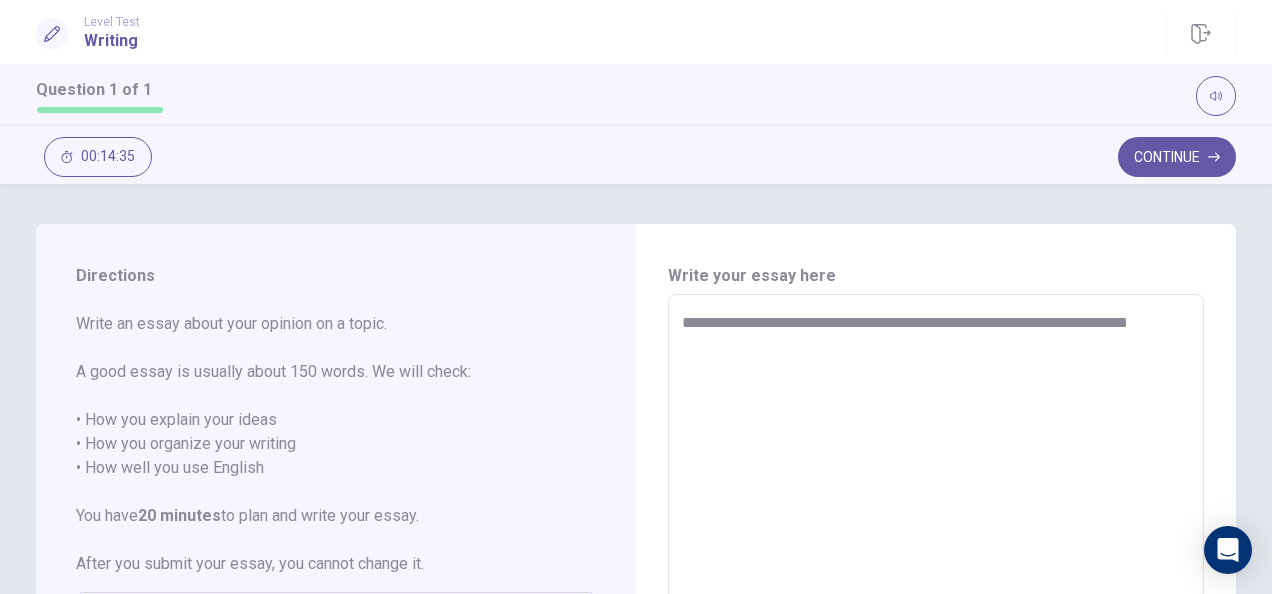 click on "**********" at bounding box center (935, 571) 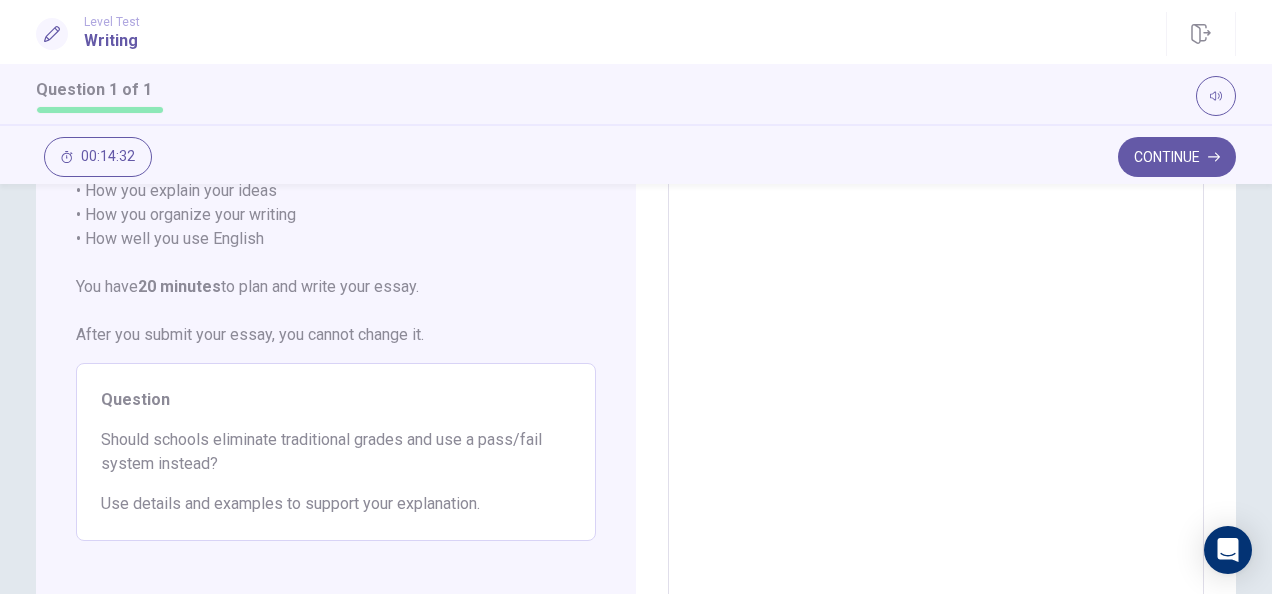 scroll, scrollTop: 0, scrollLeft: 0, axis: both 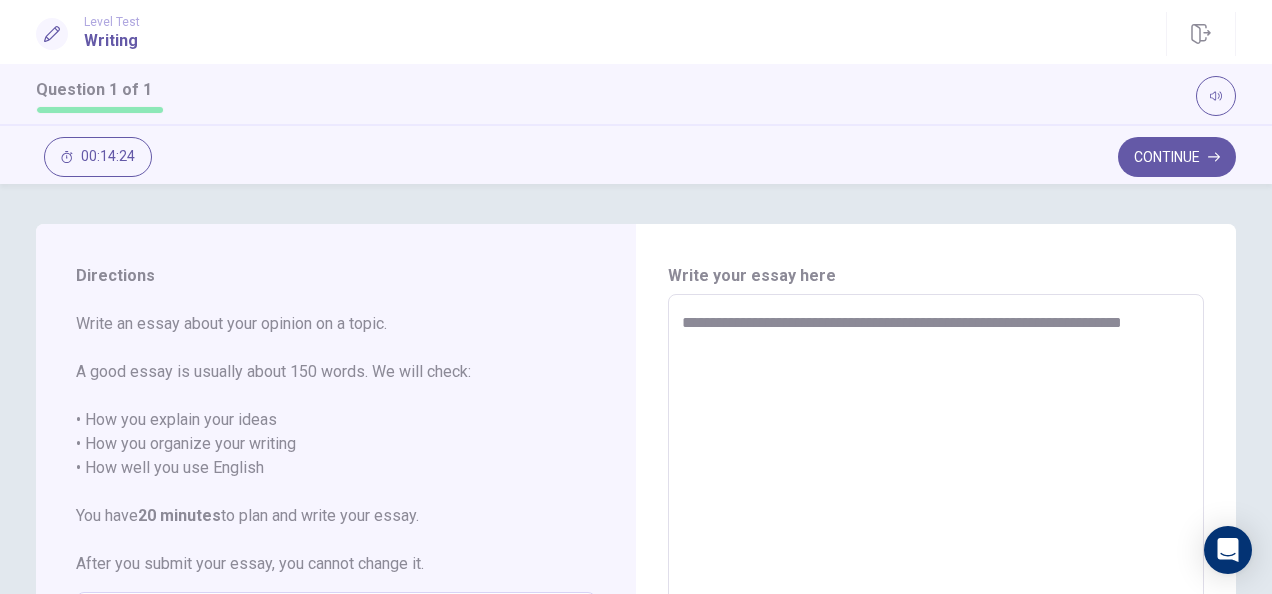 click on "**********" at bounding box center [936, 570] 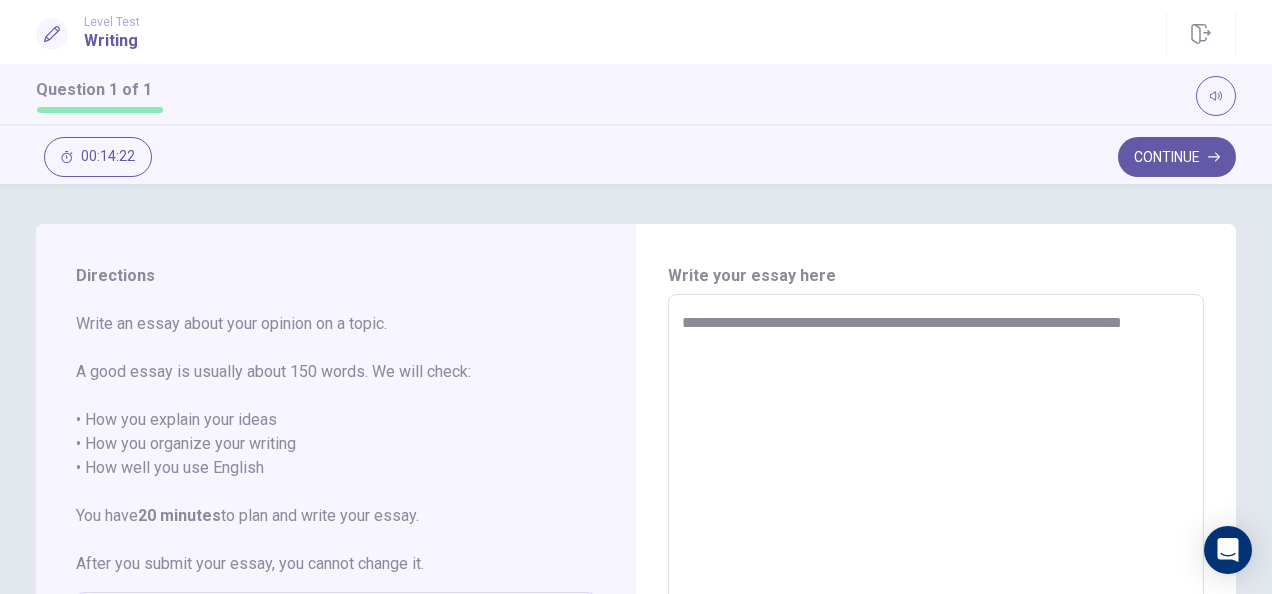 click on "**********" at bounding box center (935, 571) 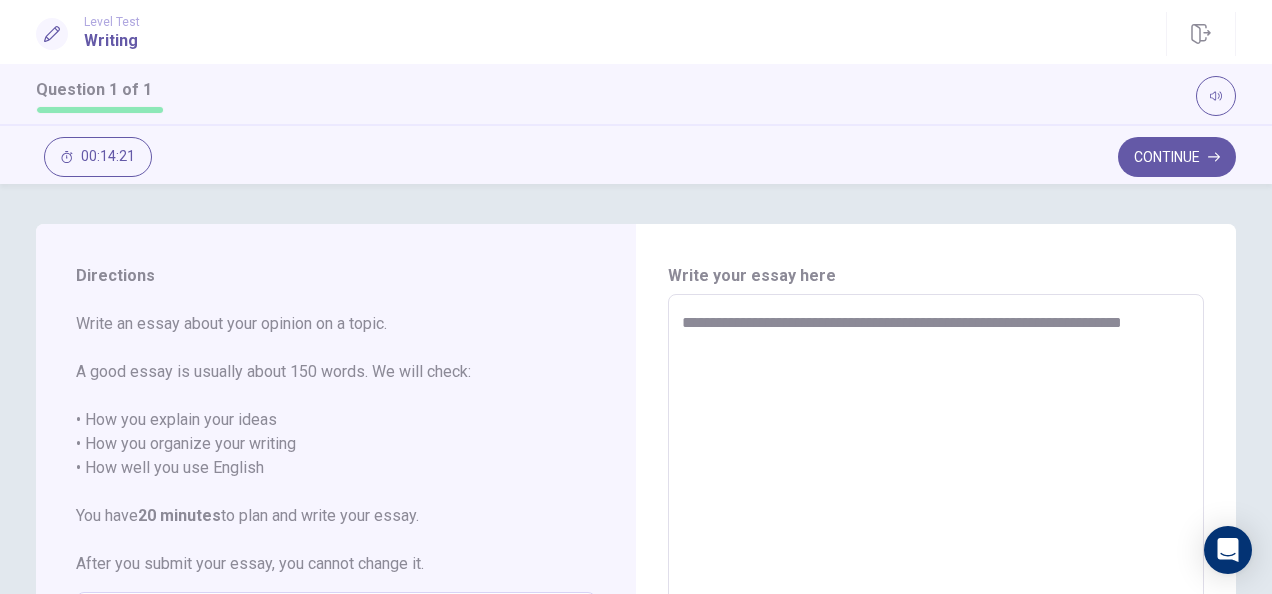 drag, startPoint x: 1172, startPoint y: 327, endPoint x: 1195, endPoint y: 328, distance: 23.021729 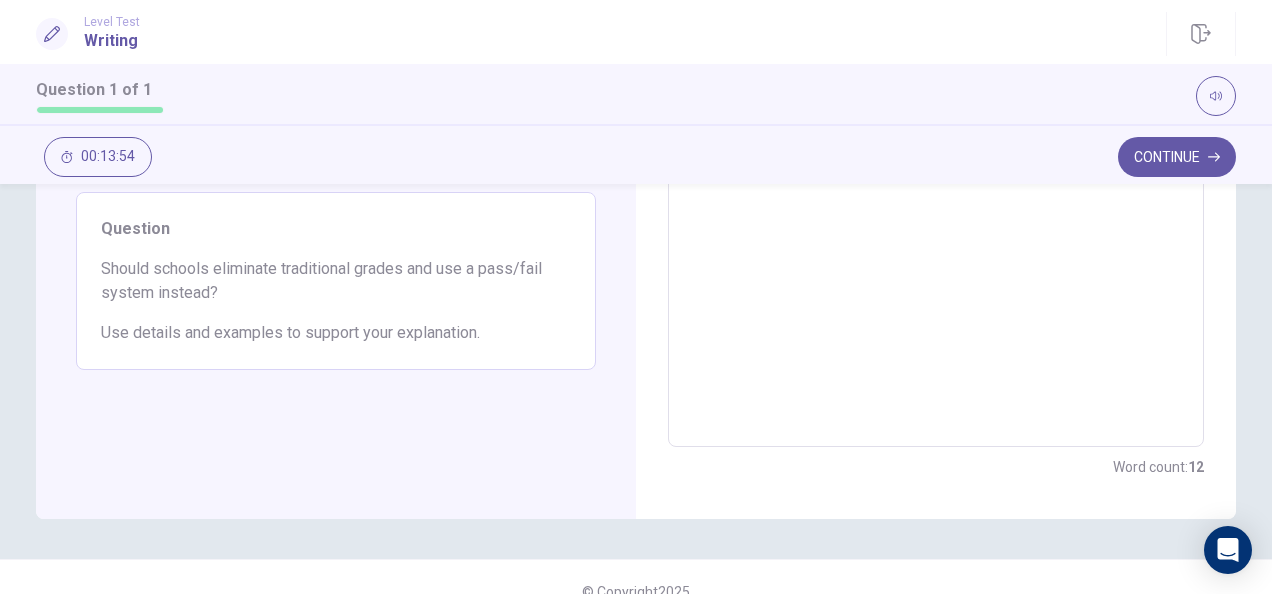 scroll, scrollTop: 0, scrollLeft: 0, axis: both 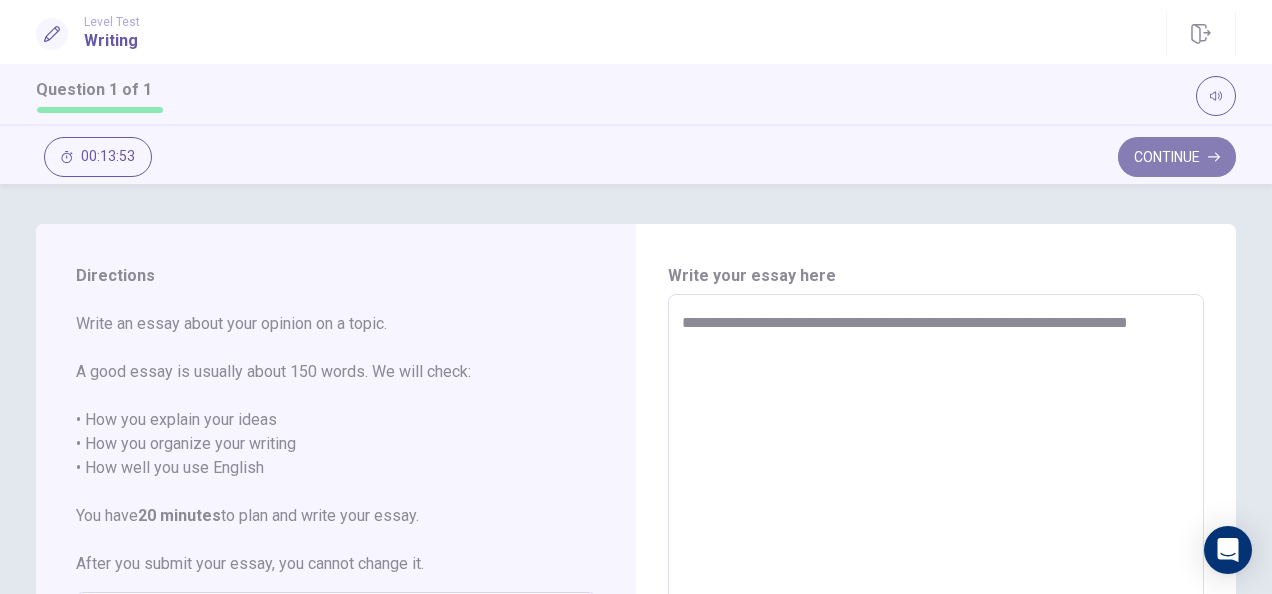click on "Continue" at bounding box center [1177, 157] 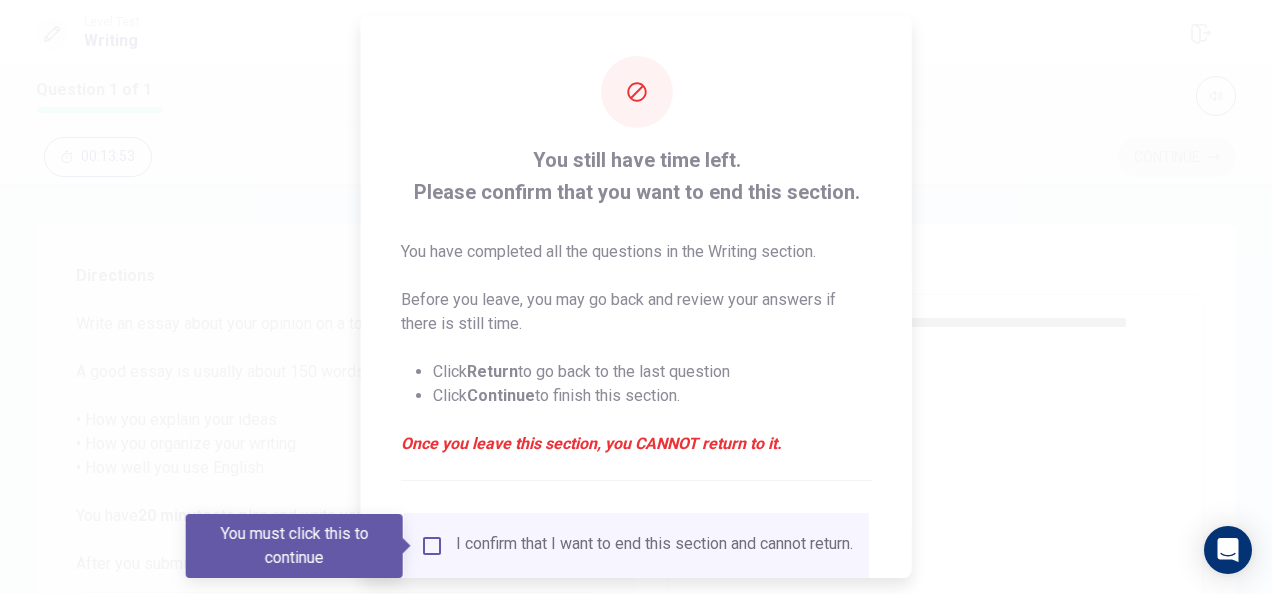 scroll, scrollTop: 152, scrollLeft: 0, axis: vertical 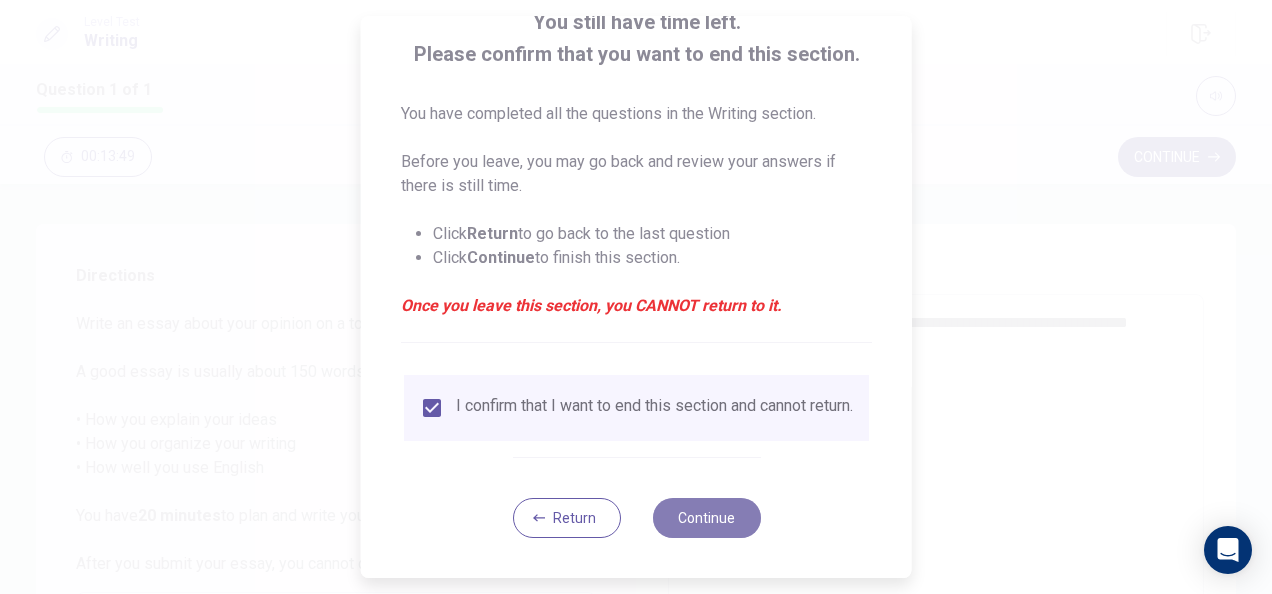click on "Continue" at bounding box center [706, 518] 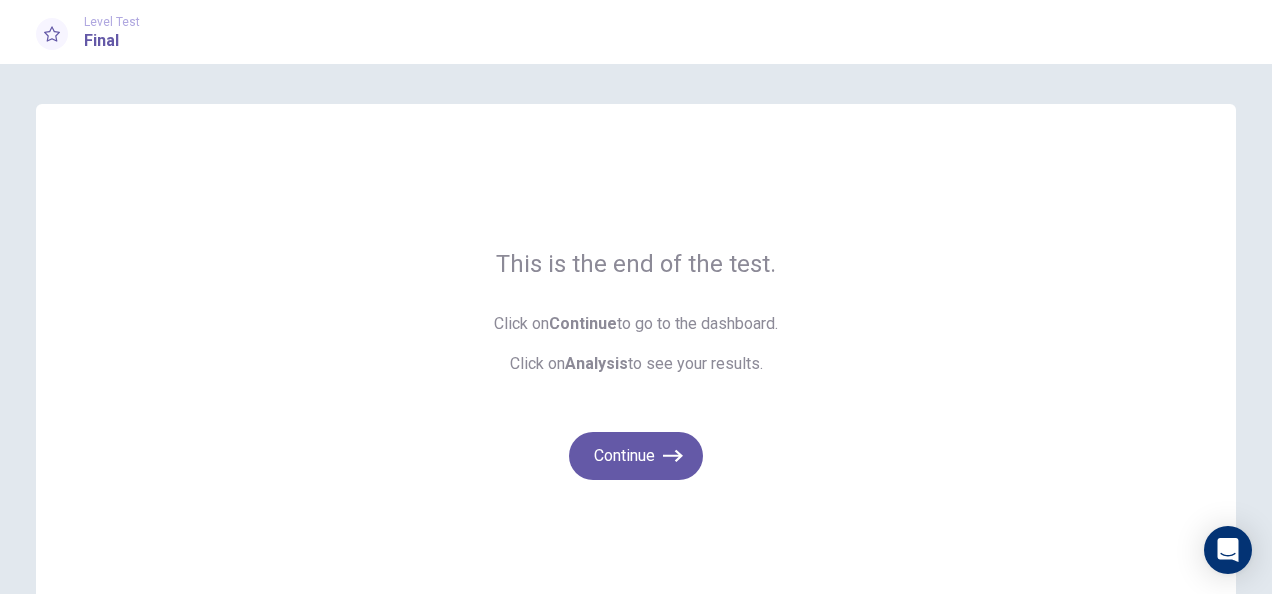 scroll, scrollTop: 134, scrollLeft: 0, axis: vertical 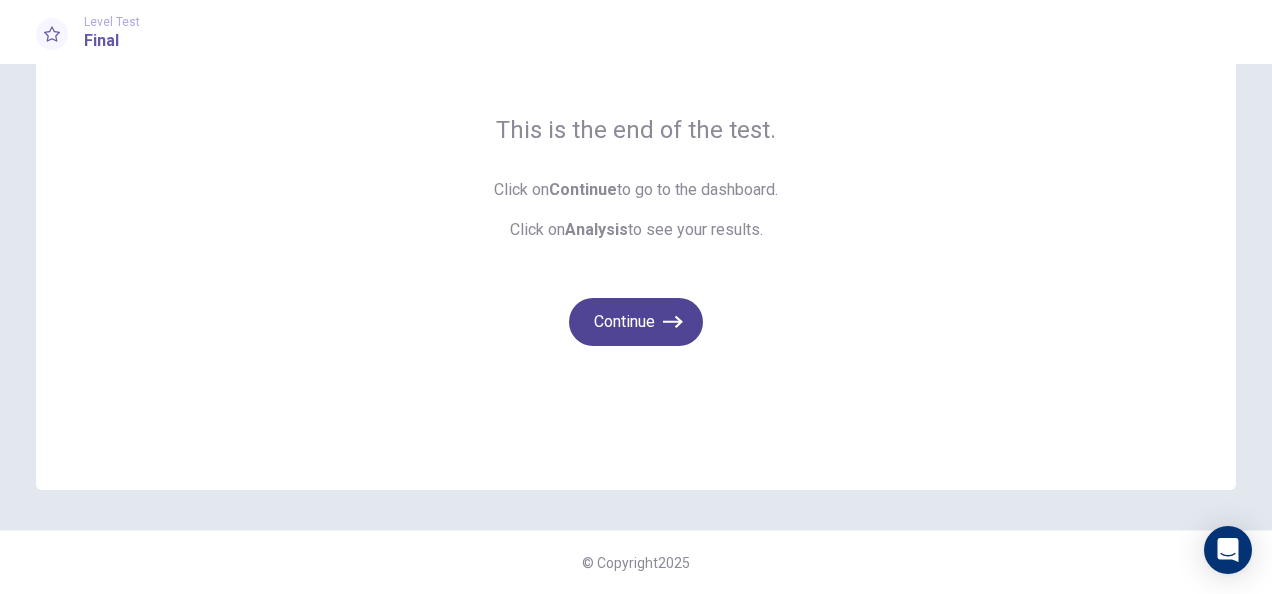 click 